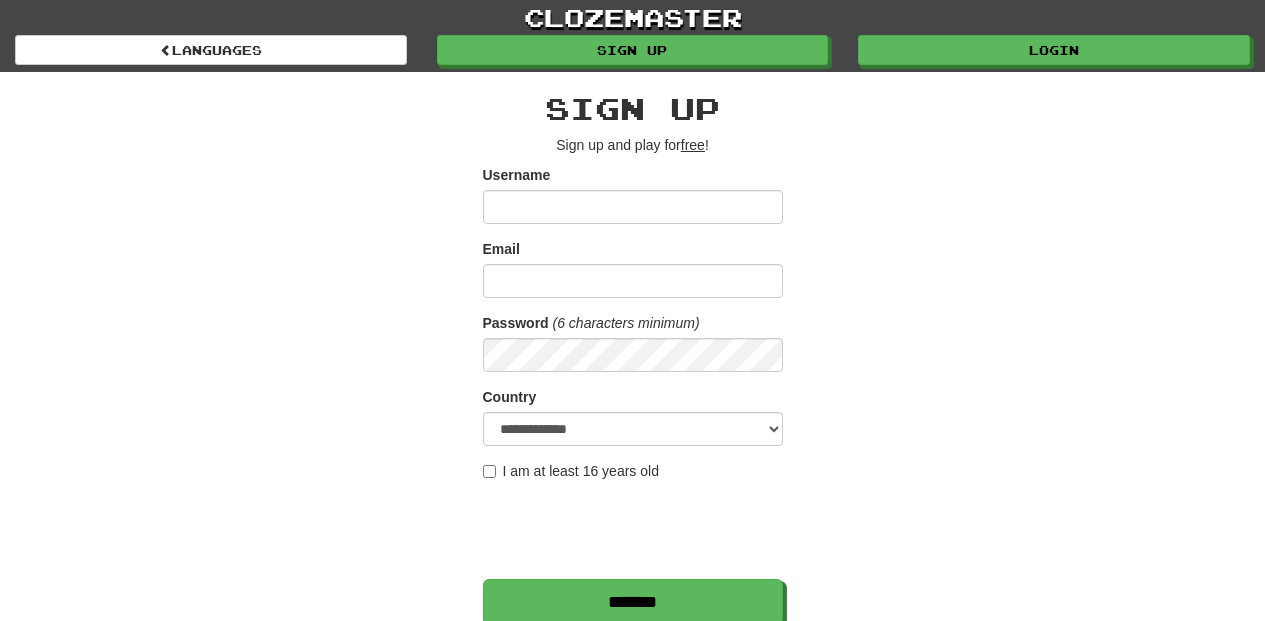 scroll, scrollTop: 0, scrollLeft: 0, axis: both 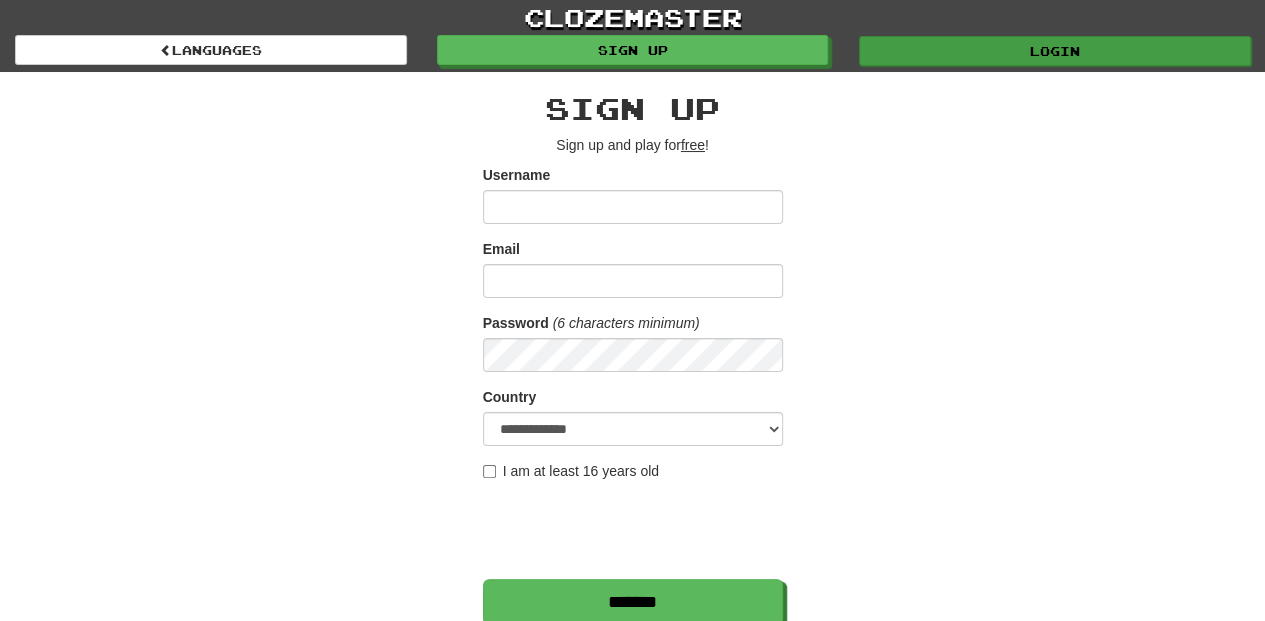 type on "**********" 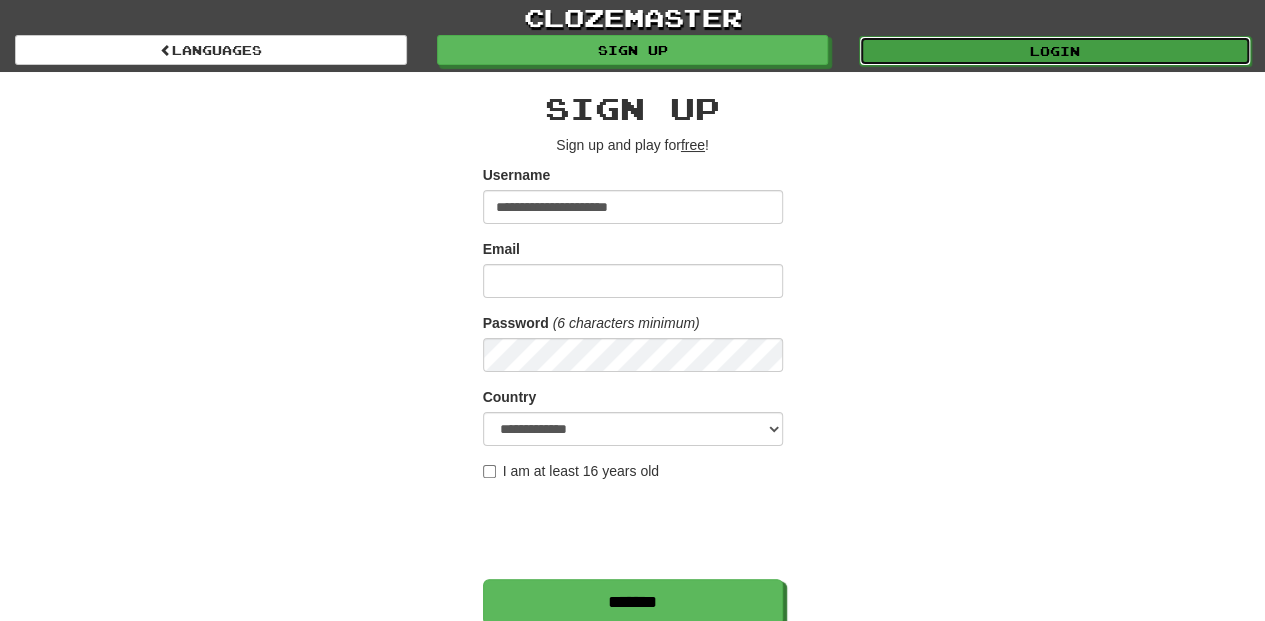 click on "Login" at bounding box center [1055, 51] 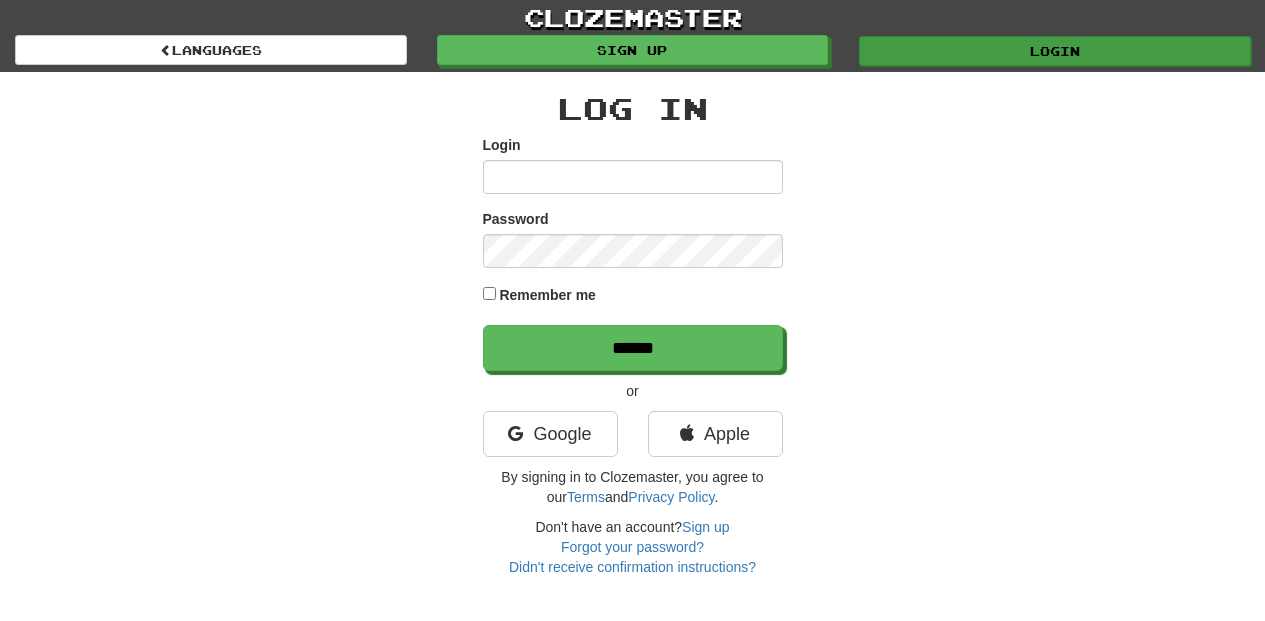 scroll, scrollTop: 0, scrollLeft: 0, axis: both 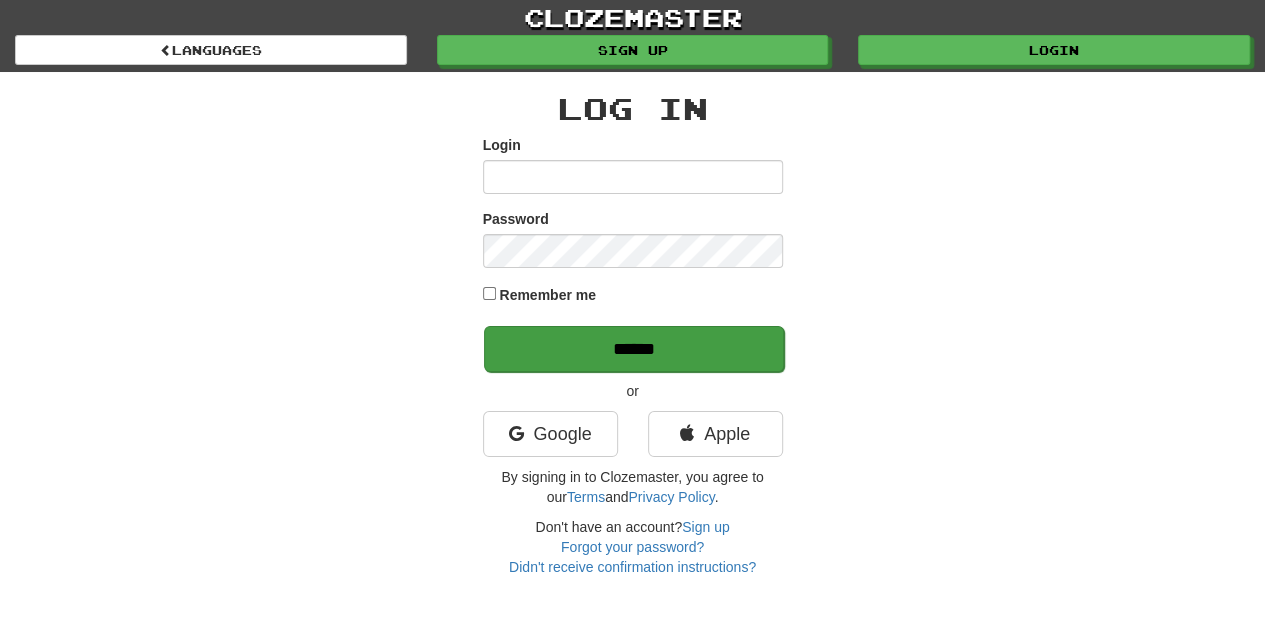 type on "**********" 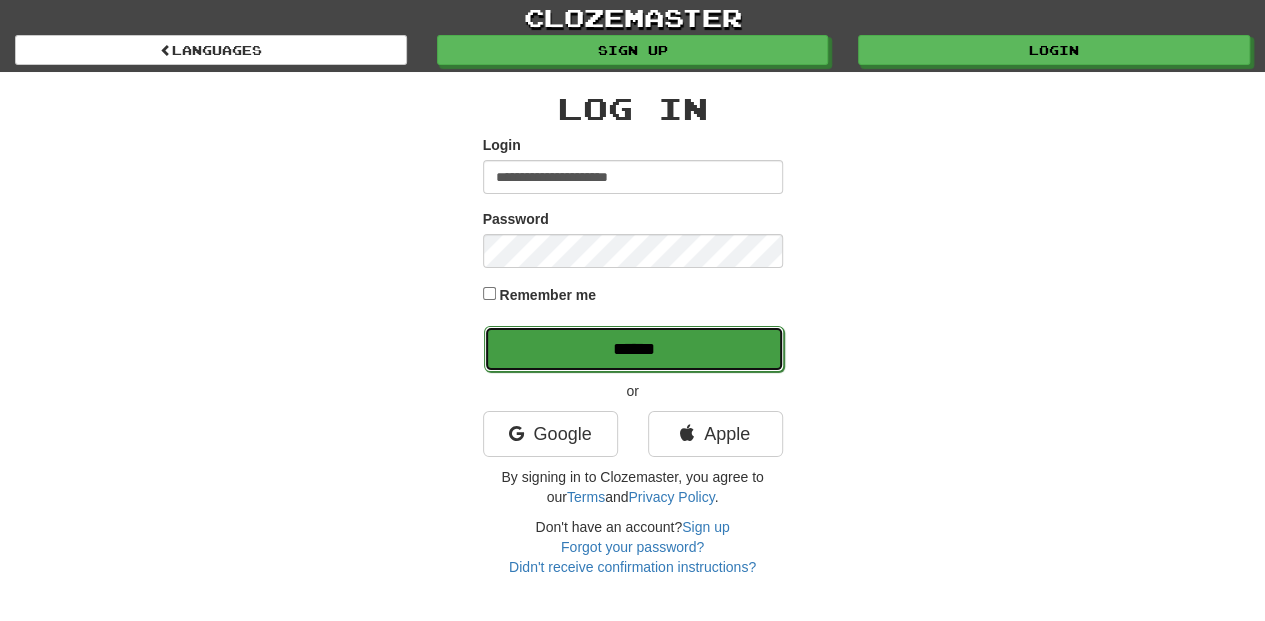 click on "******" at bounding box center [634, 349] 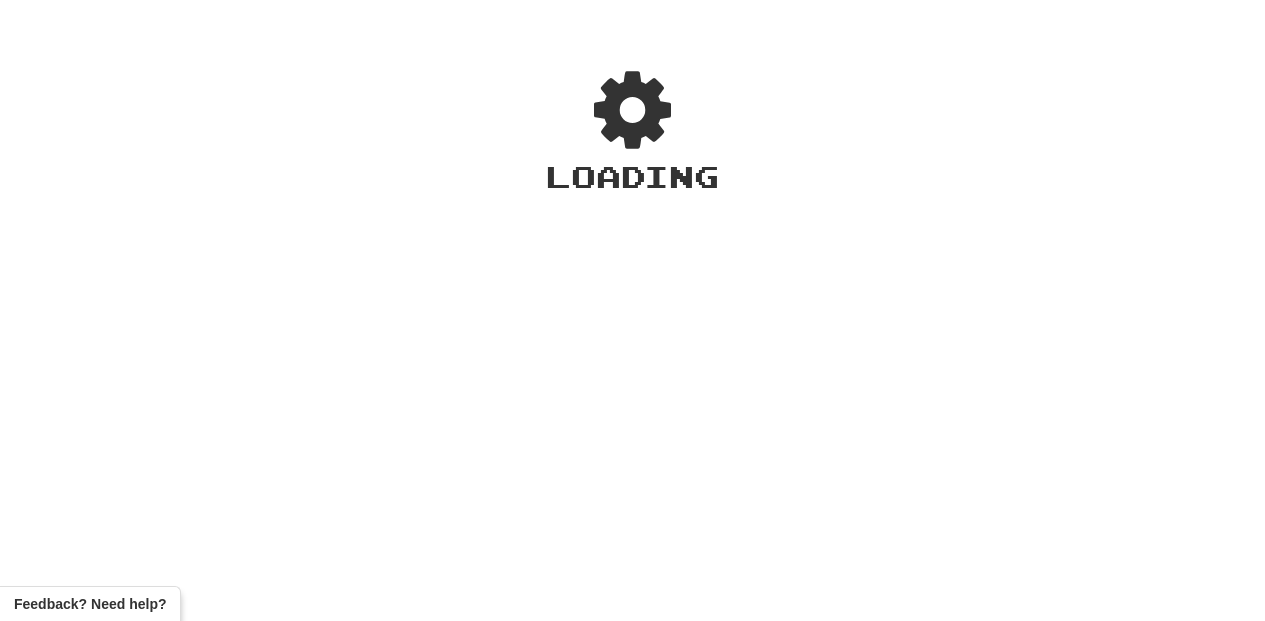 scroll, scrollTop: 0, scrollLeft: 0, axis: both 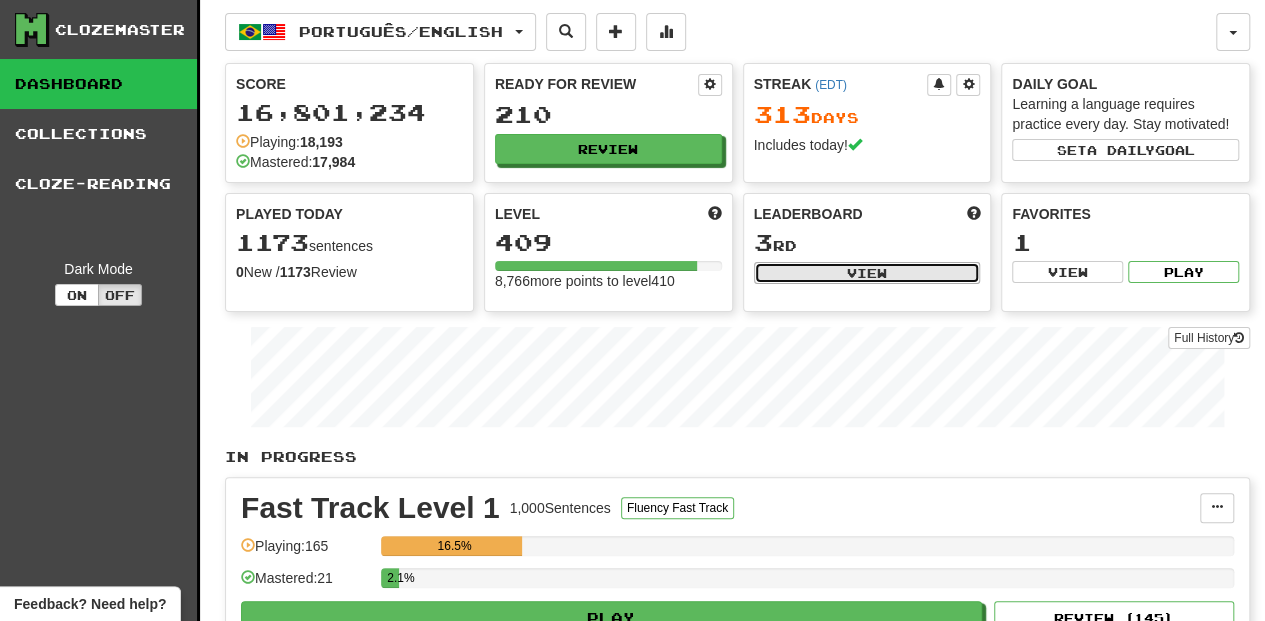 click on "View" at bounding box center (867, 273) 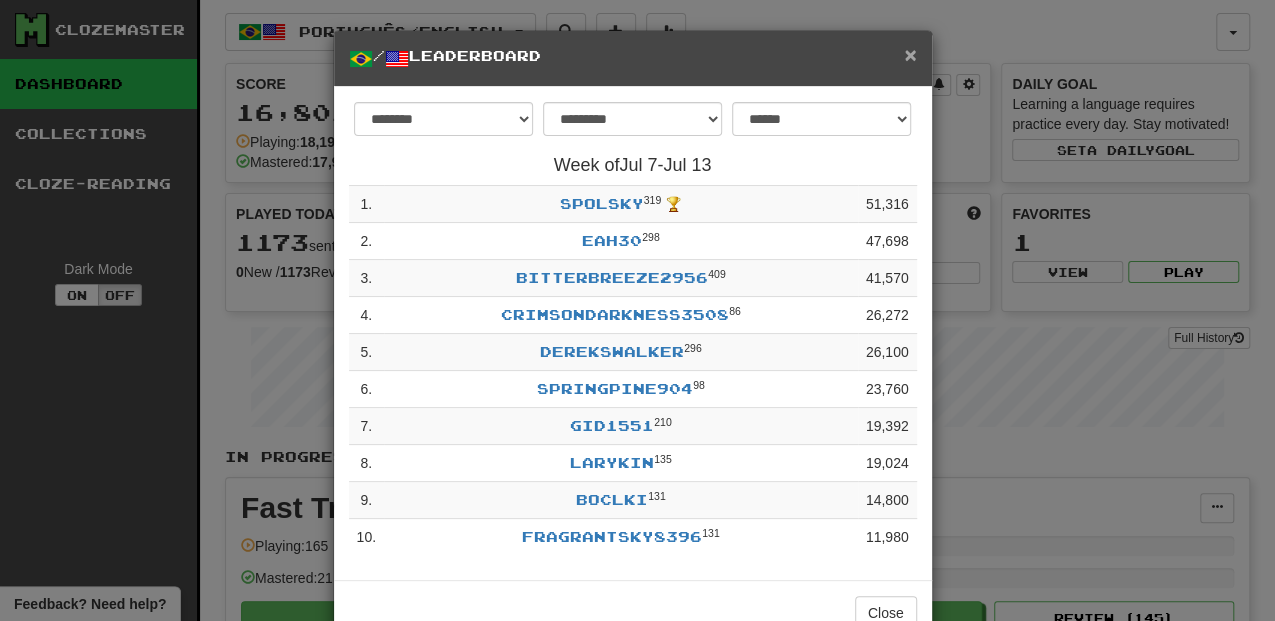 click on "×" at bounding box center (910, 54) 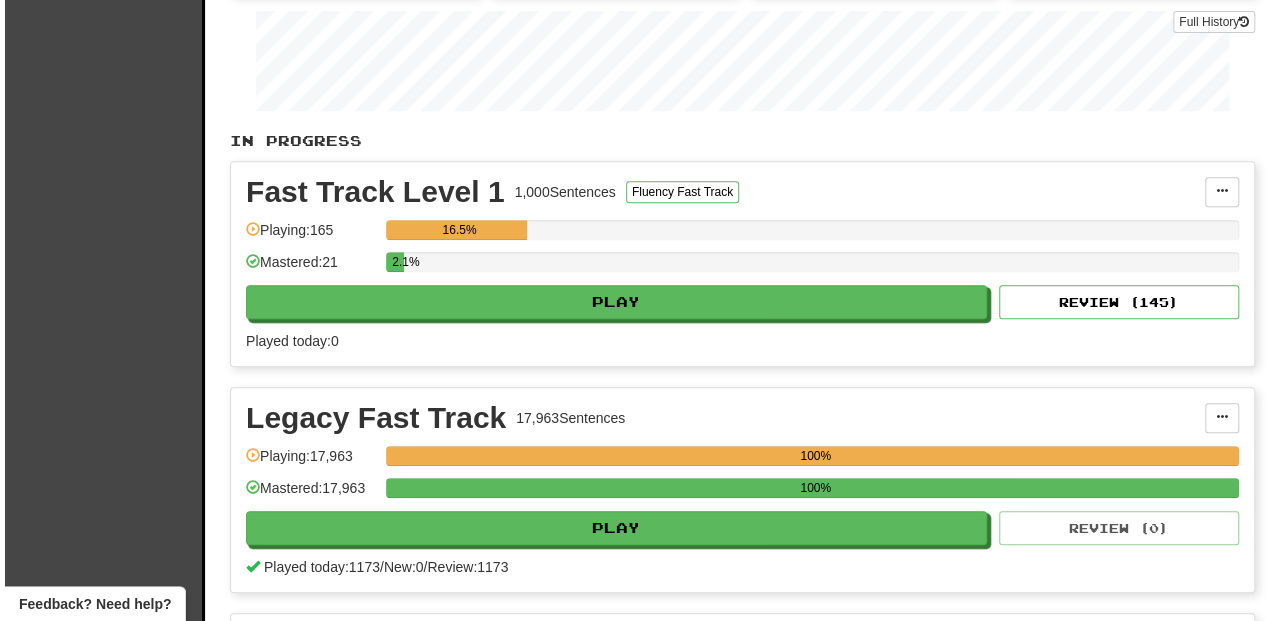 scroll, scrollTop: 533, scrollLeft: 0, axis: vertical 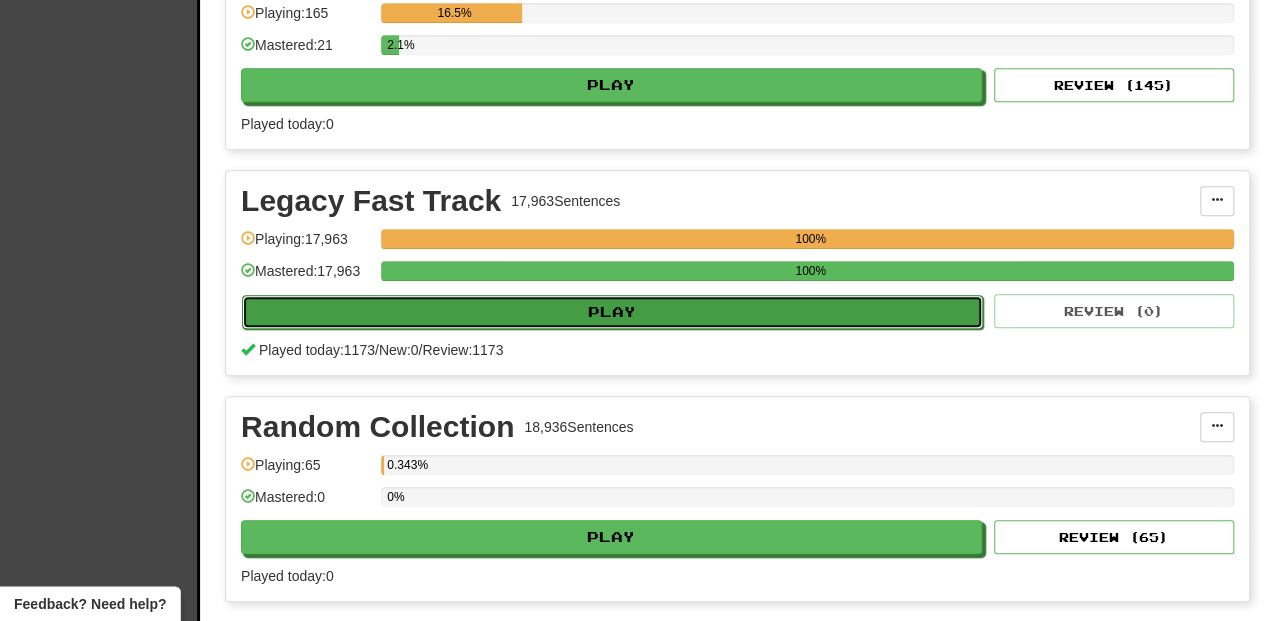click on "Play" at bounding box center (612, 312) 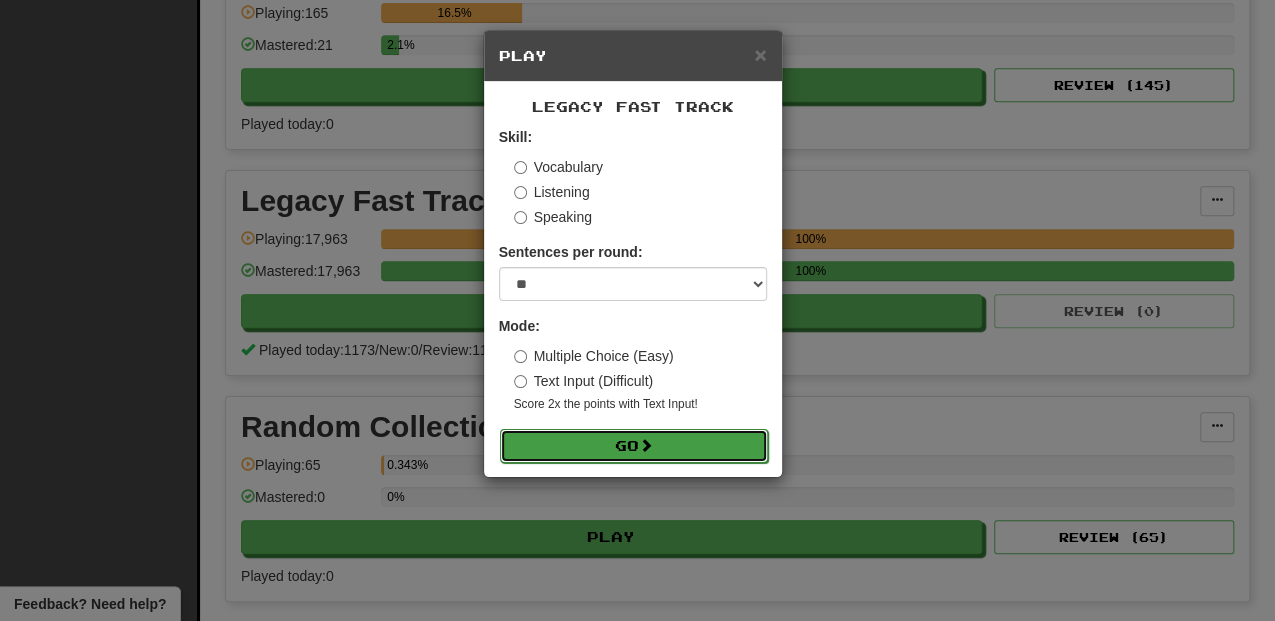 click on "Go" at bounding box center [634, 446] 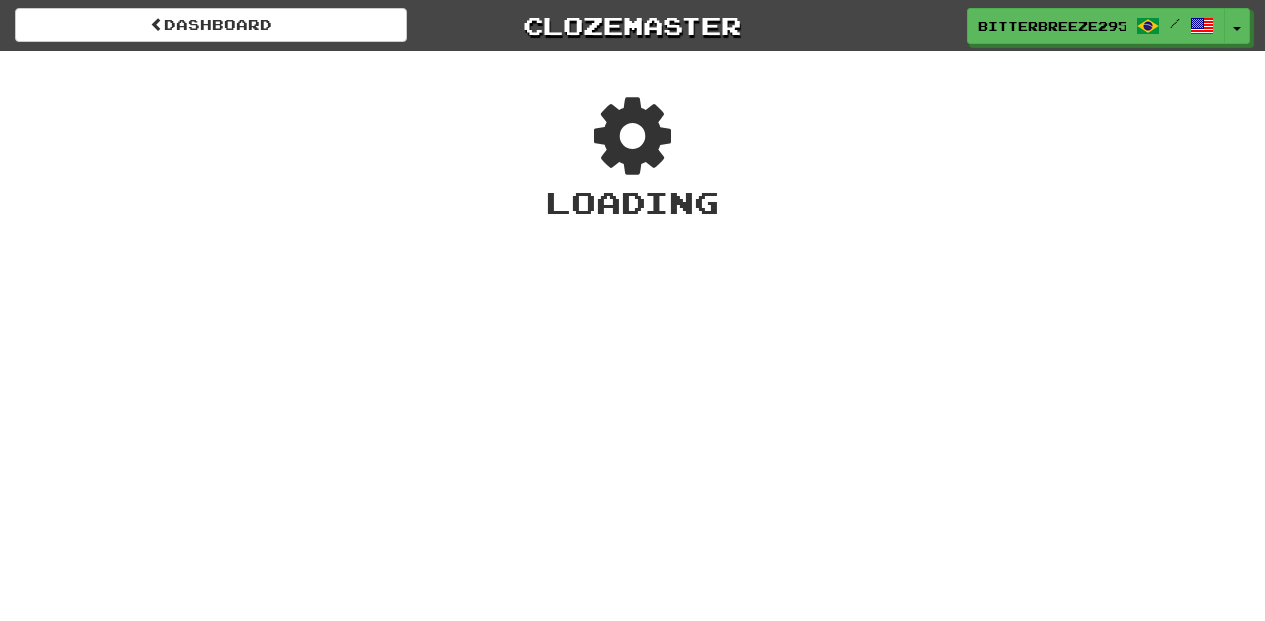 scroll, scrollTop: 0, scrollLeft: 0, axis: both 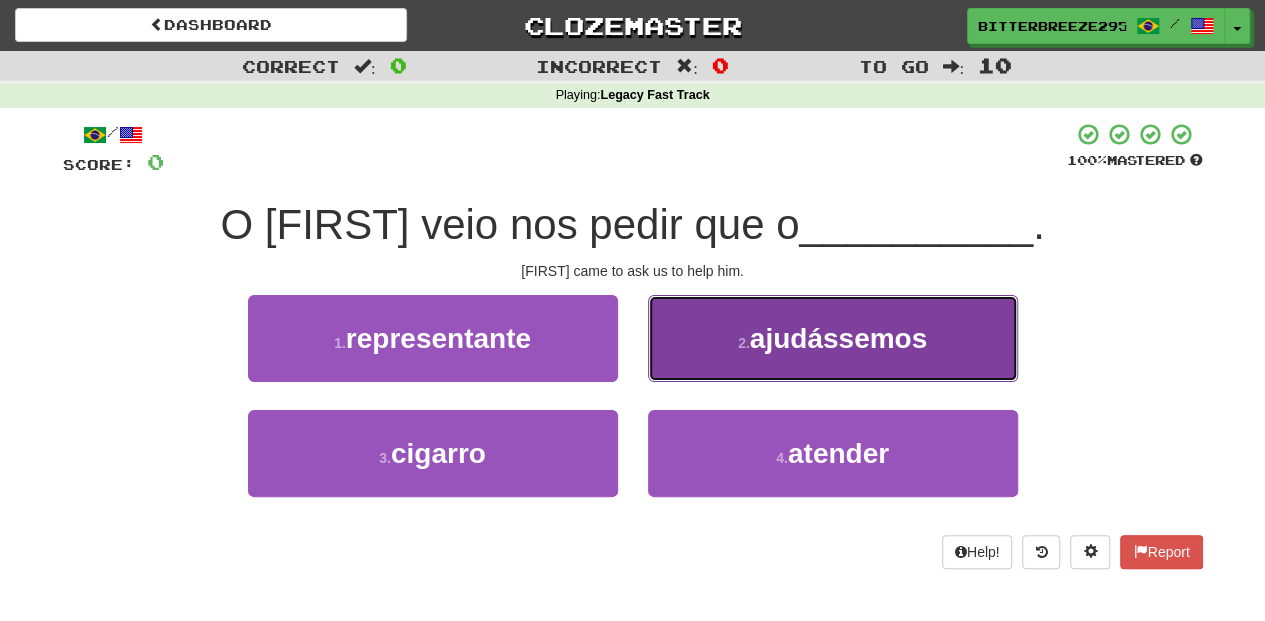 click on "2 . ajudássemos" at bounding box center (833, 338) 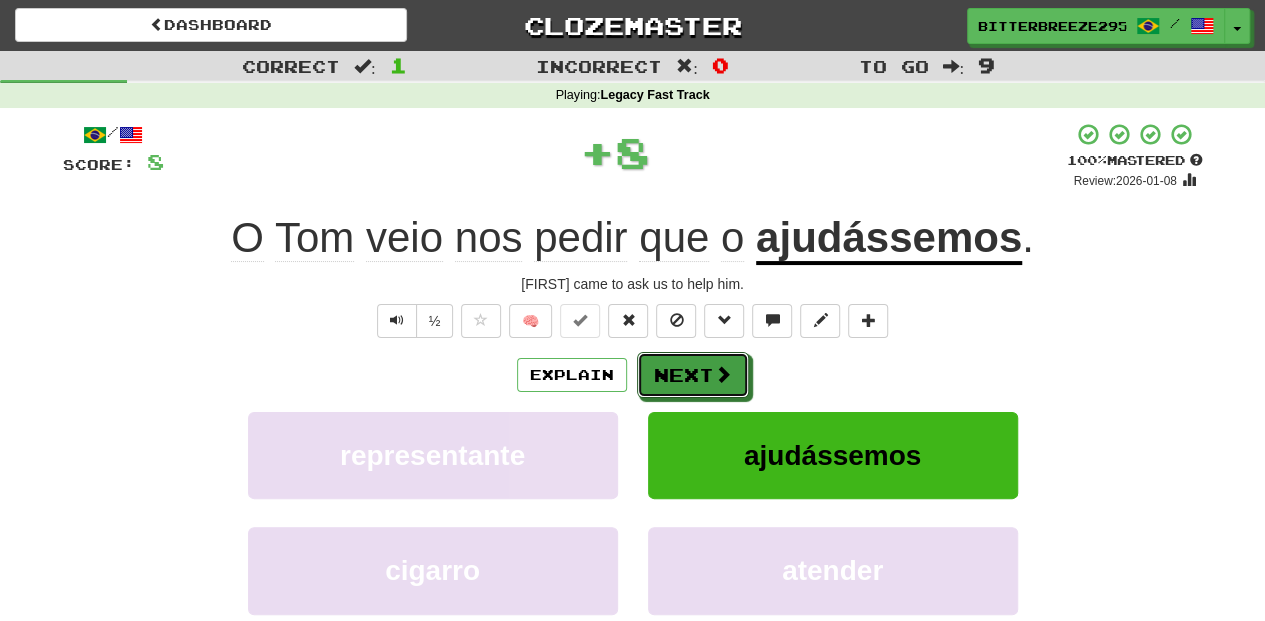 click on "Next" at bounding box center [693, 375] 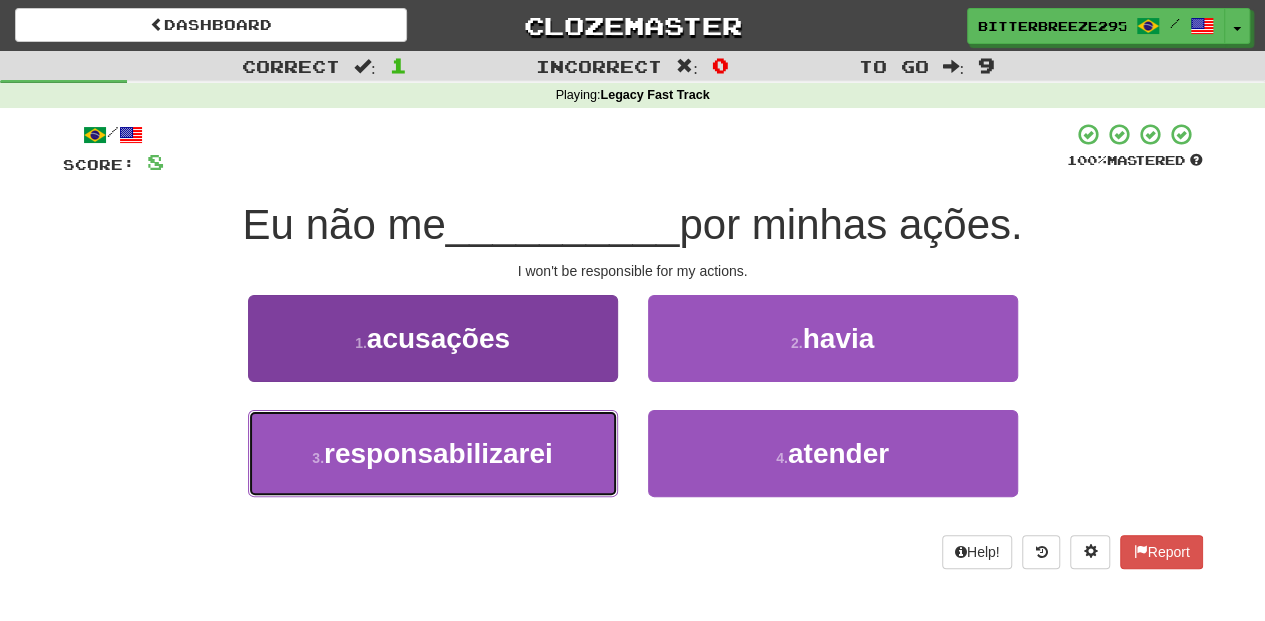 click on "3 . responsabilizarei" at bounding box center (433, 453) 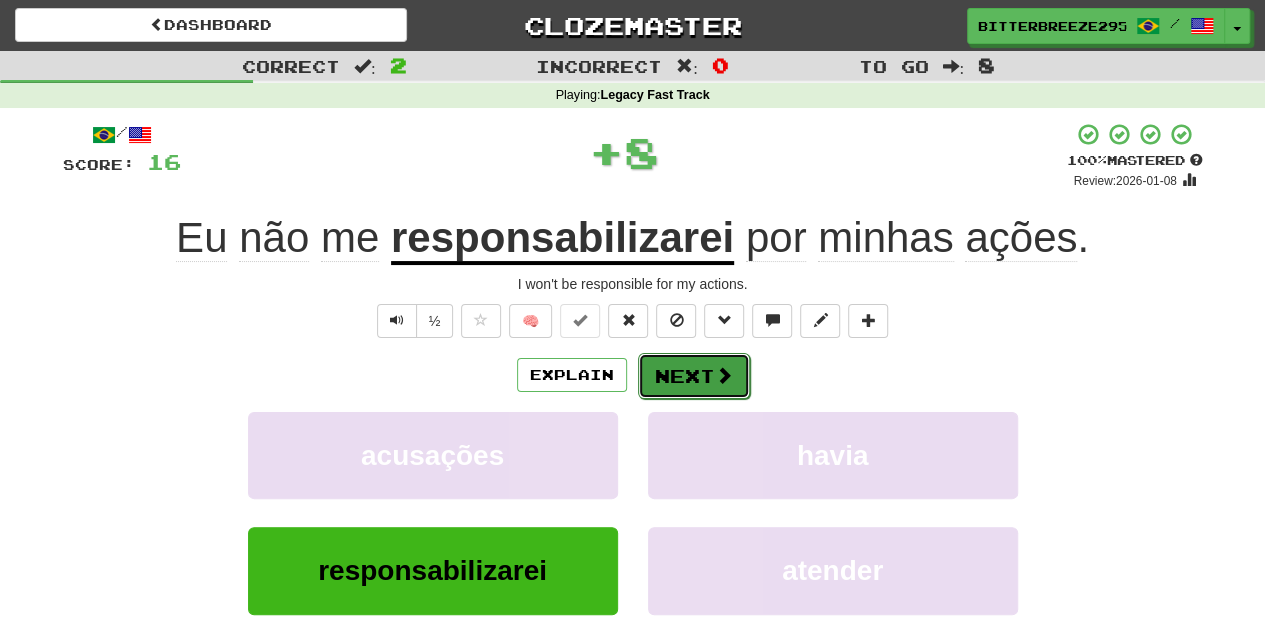 click on "Next" at bounding box center [694, 376] 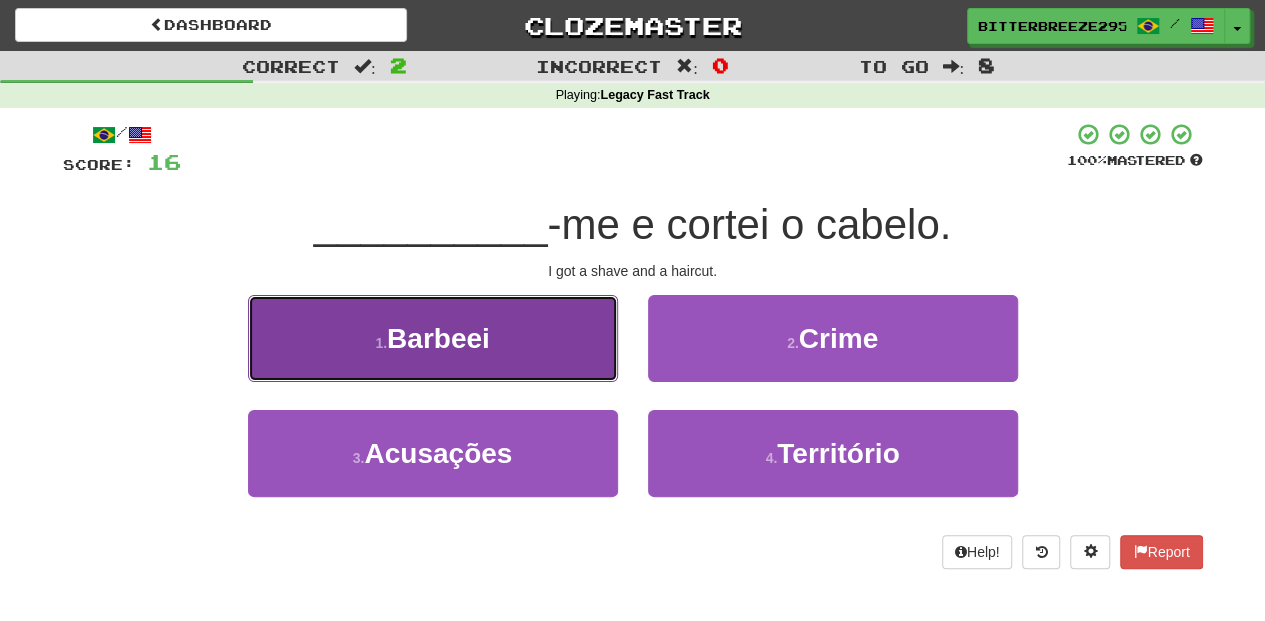 click on "1 . Barbeei" at bounding box center [433, 338] 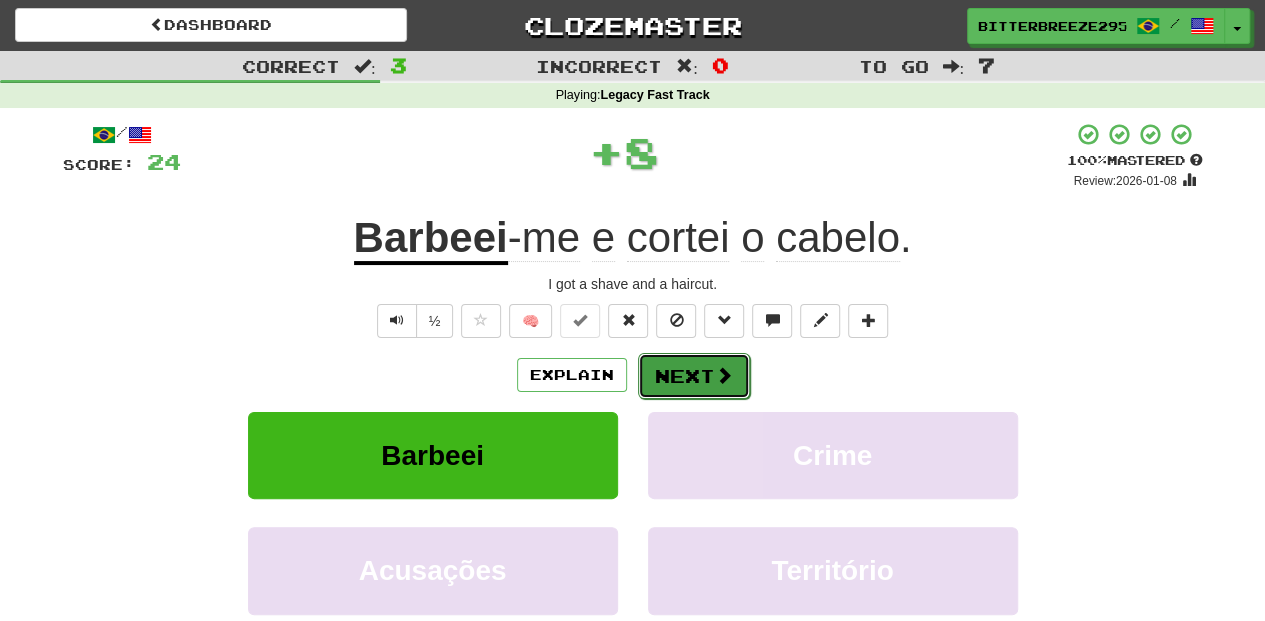 click on "Next" at bounding box center (694, 376) 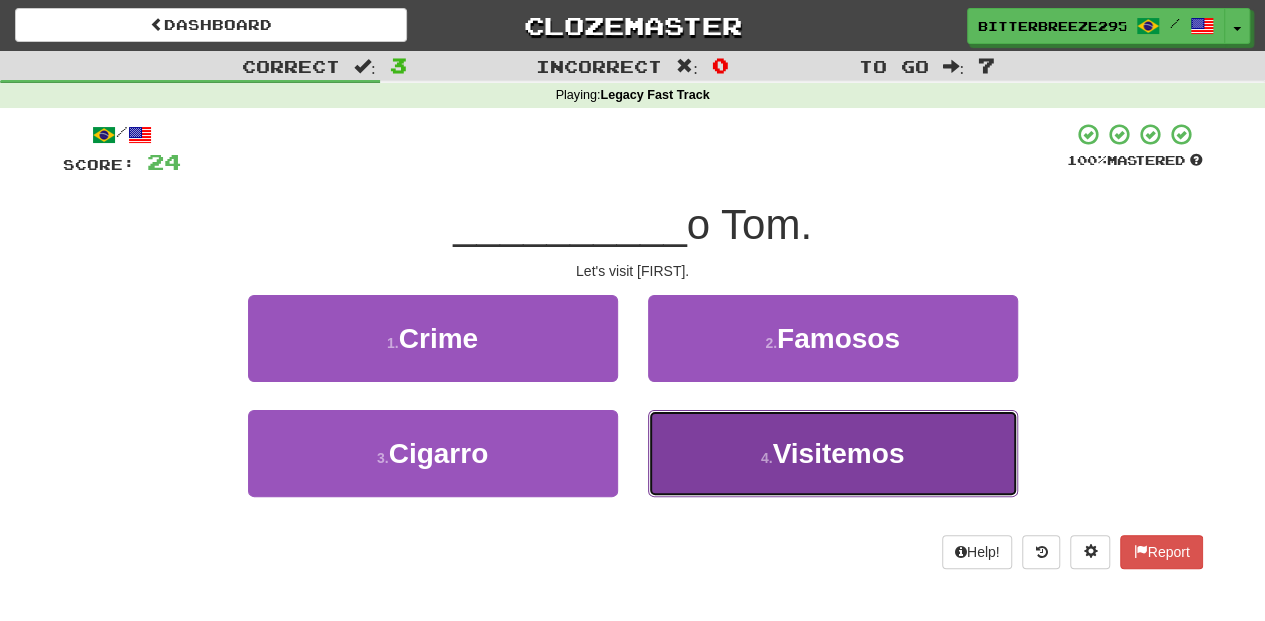 click on "4 . Visitemos" at bounding box center (833, 453) 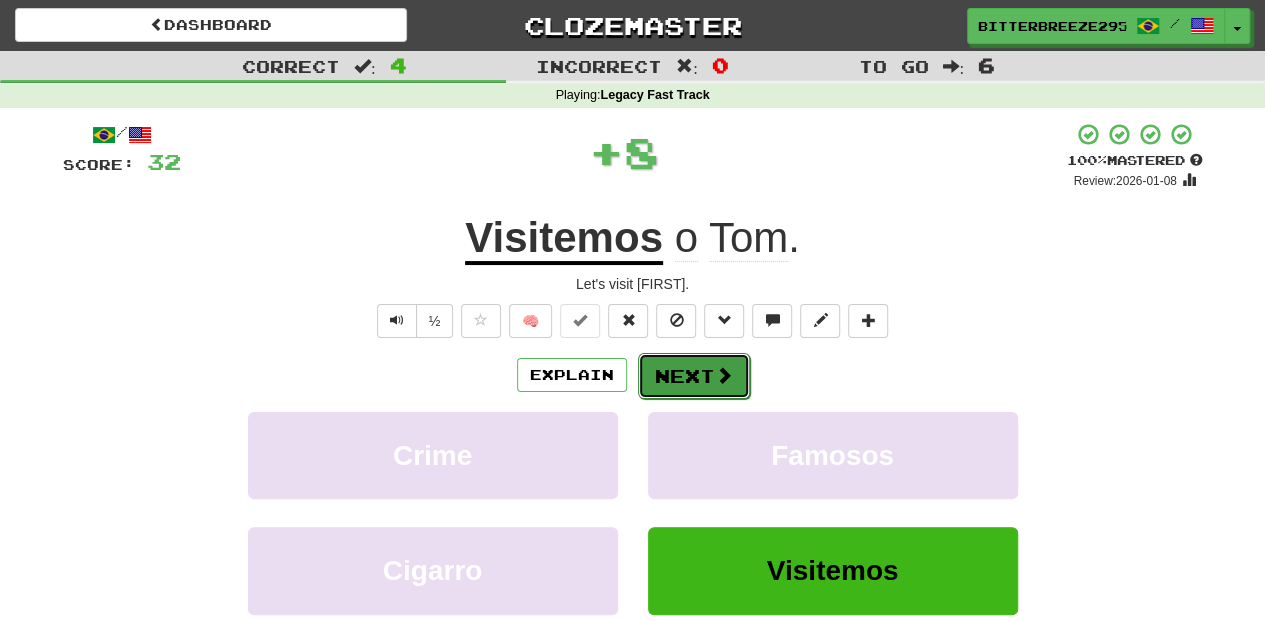 click on "Next" at bounding box center [694, 376] 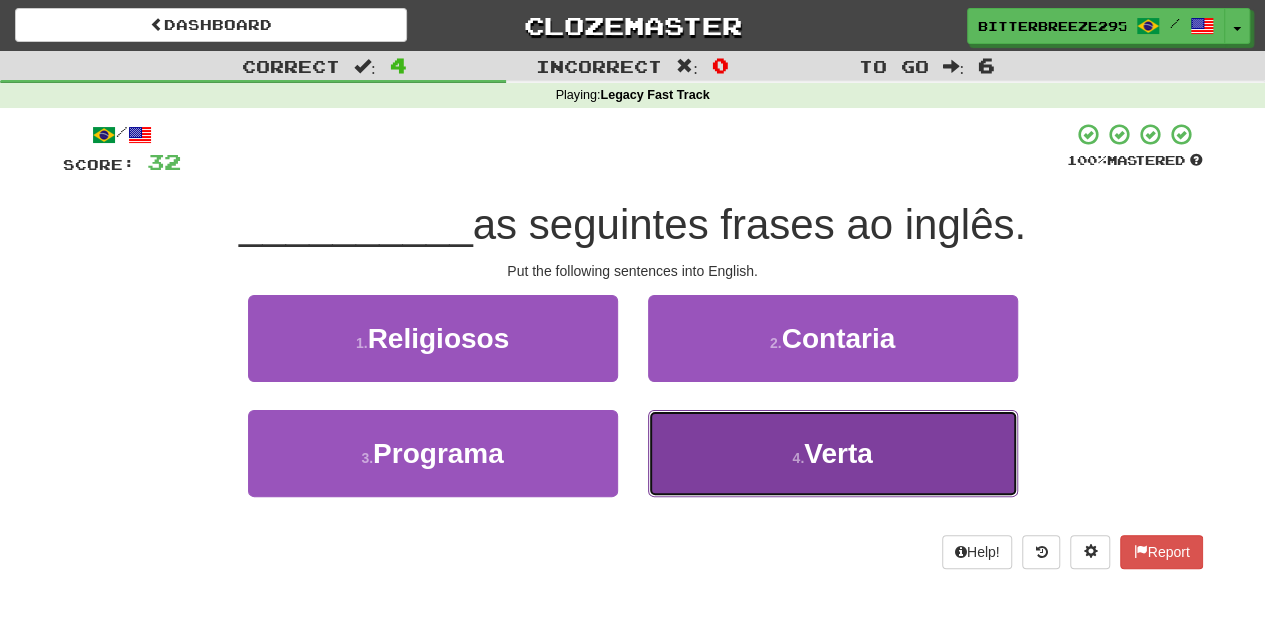 click on "4 .  Verta" at bounding box center [833, 453] 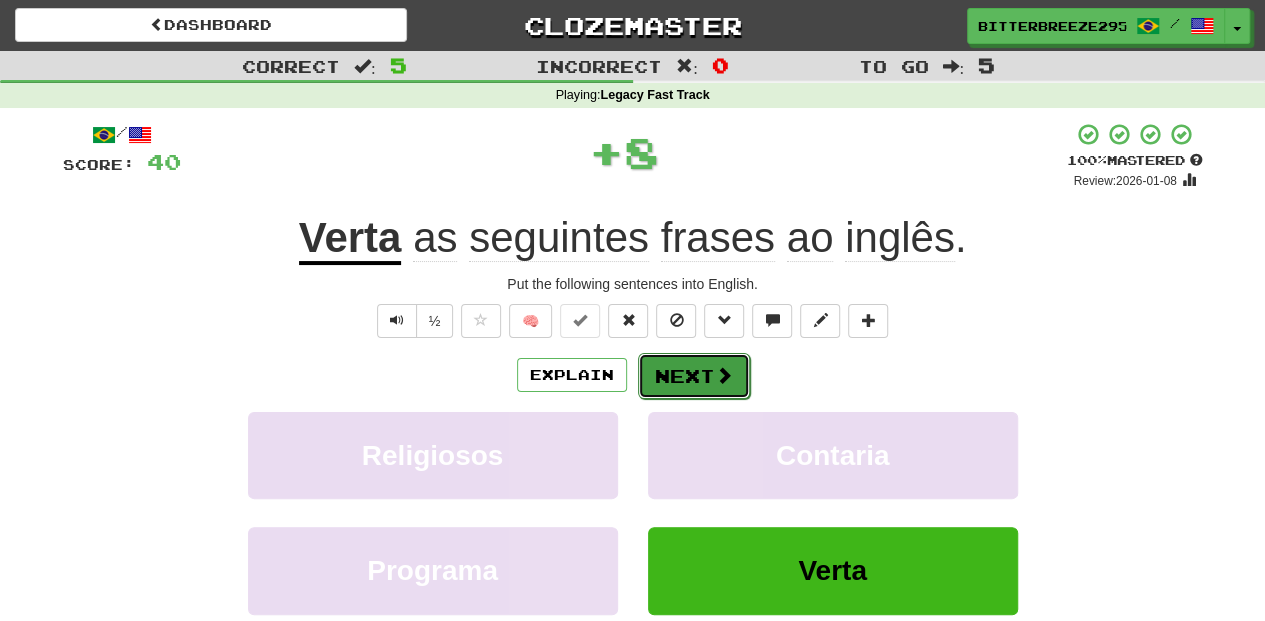 click on "Next" at bounding box center [694, 376] 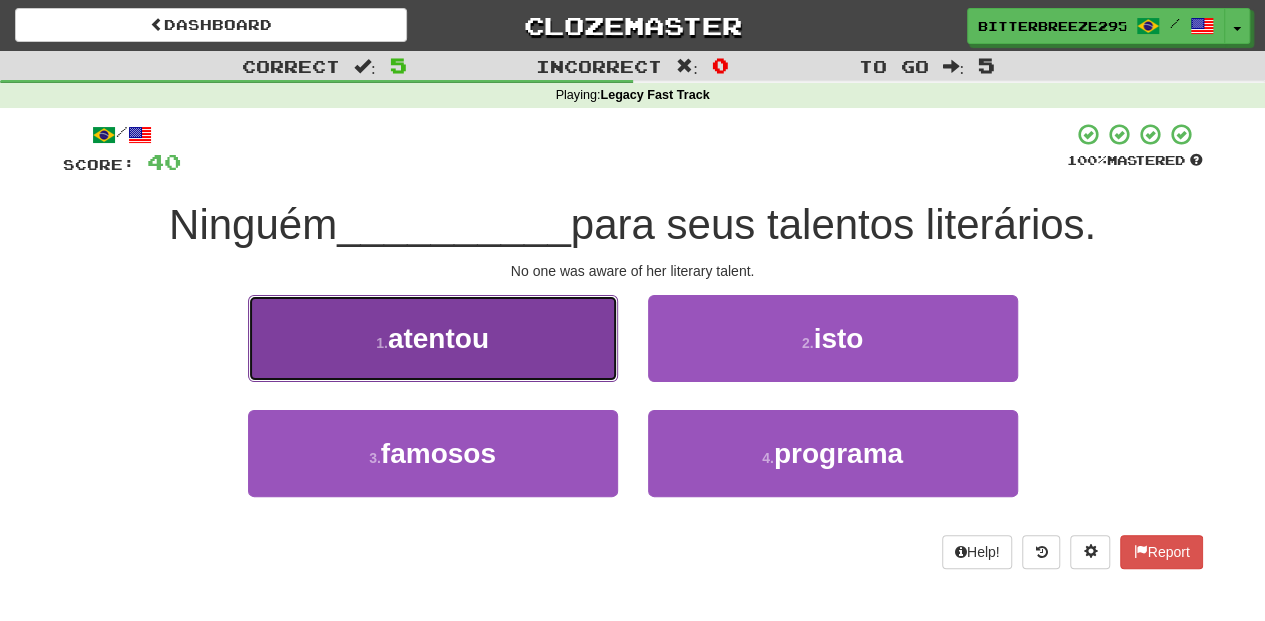 click on "1 .  atentou" at bounding box center (433, 338) 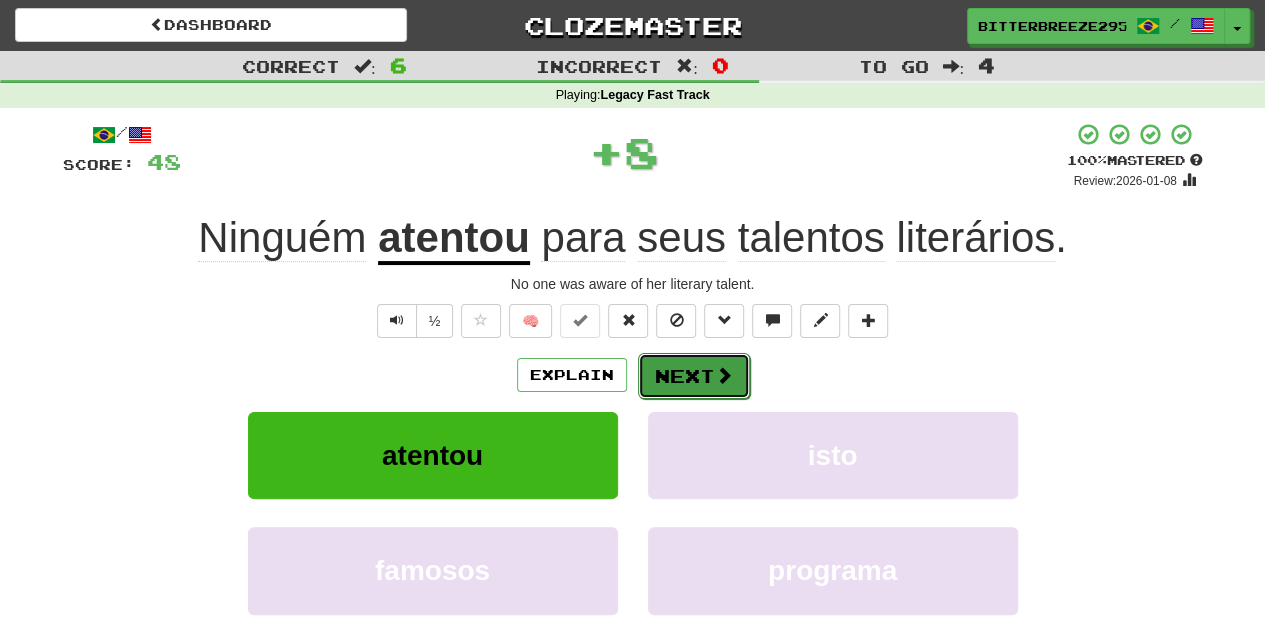click on "Next" at bounding box center [694, 376] 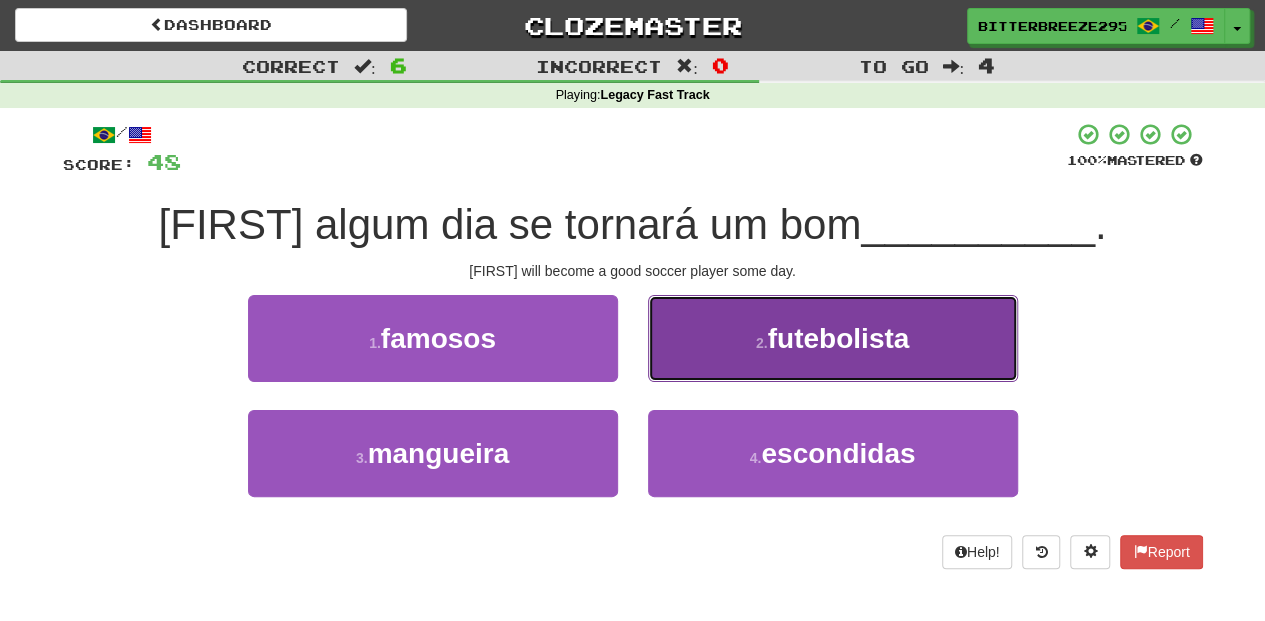 click on "2 .  futebolista" at bounding box center (833, 338) 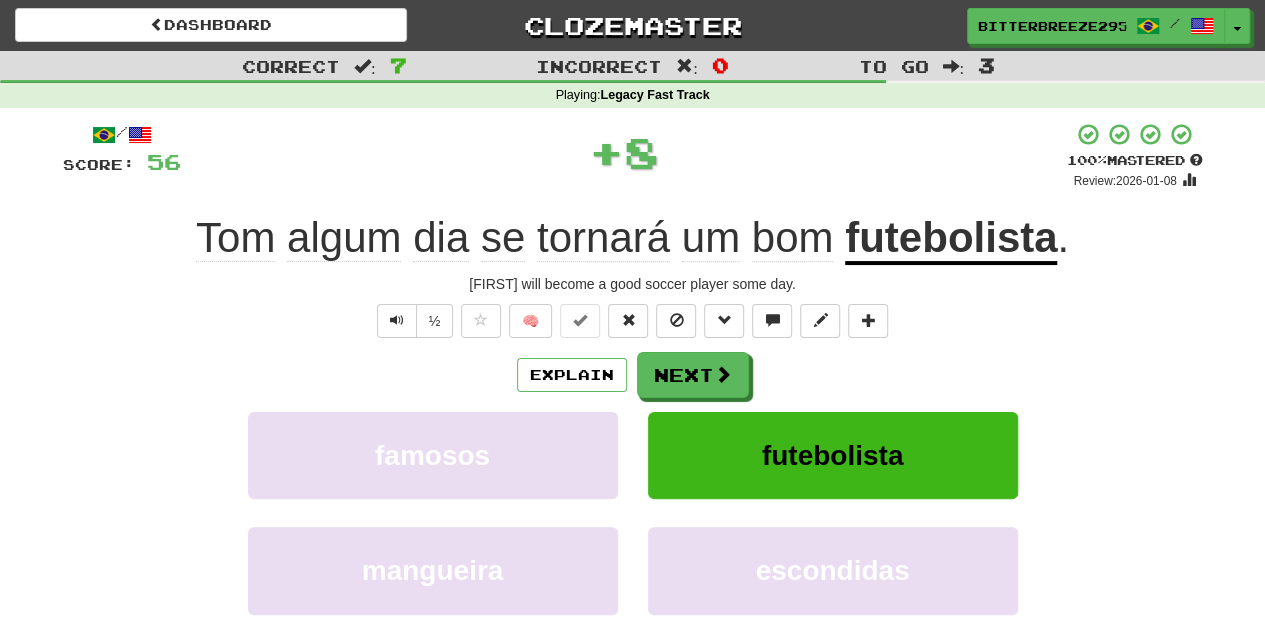 click on "Next" at bounding box center [693, 375] 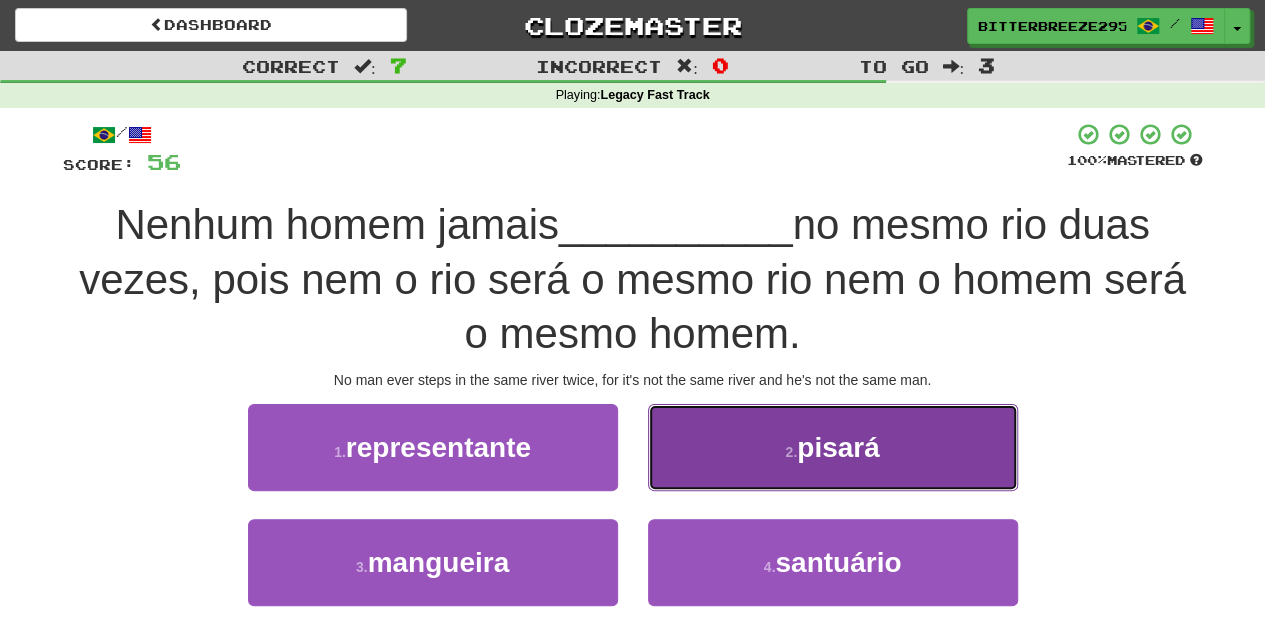 click on "2 .  pisará" at bounding box center [833, 447] 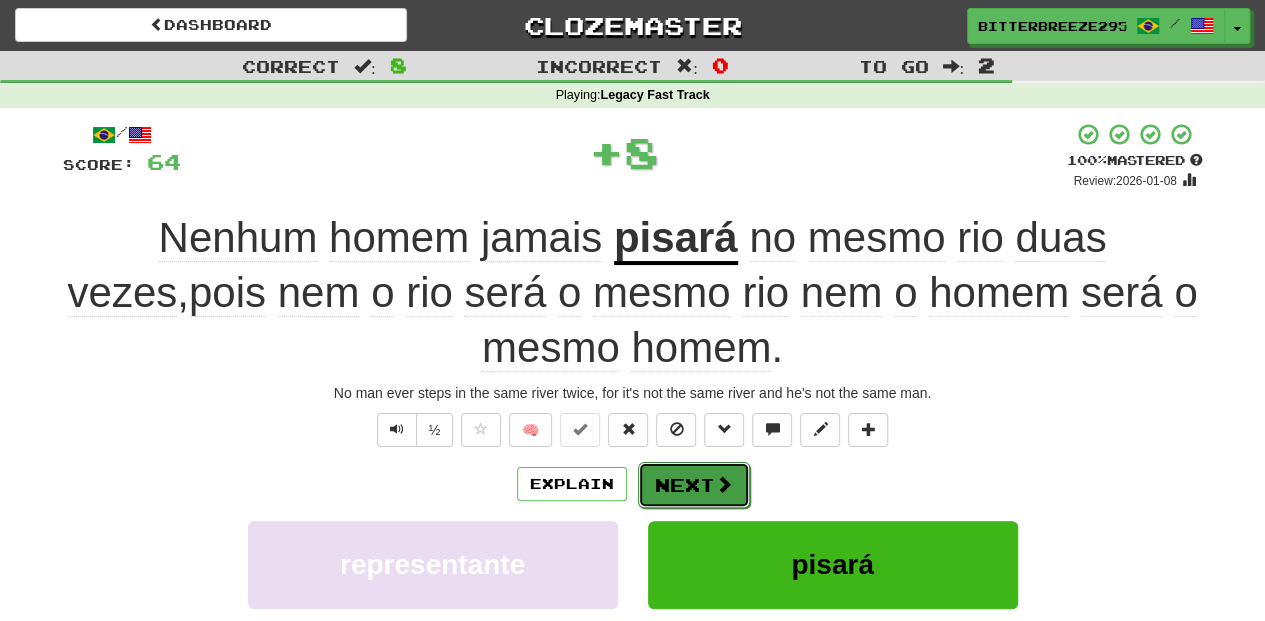 click on "Next" at bounding box center [694, 485] 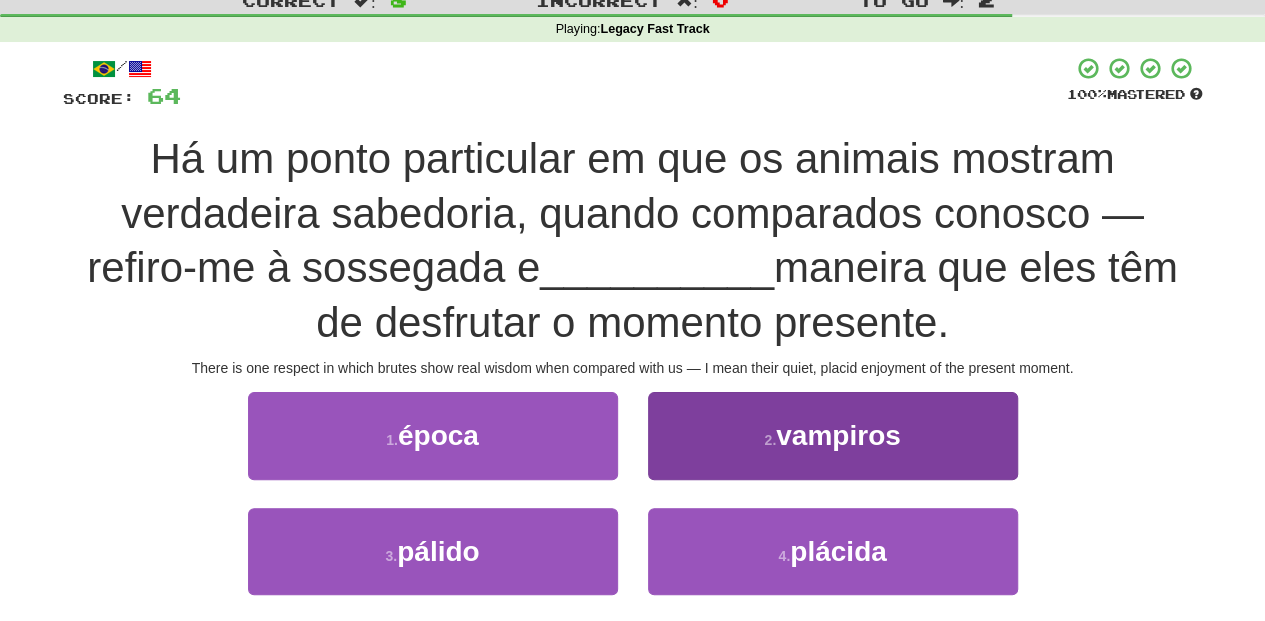 scroll, scrollTop: 66, scrollLeft: 0, axis: vertical 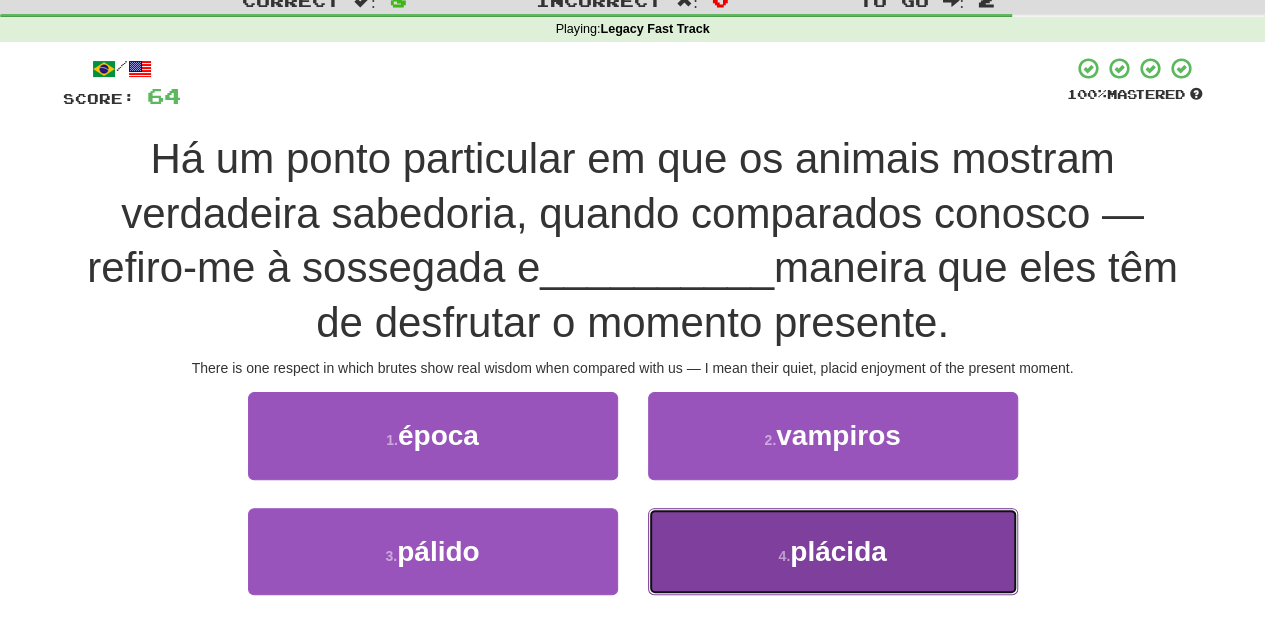 click on "4 .  plácida" at bounding box center (833, 551) 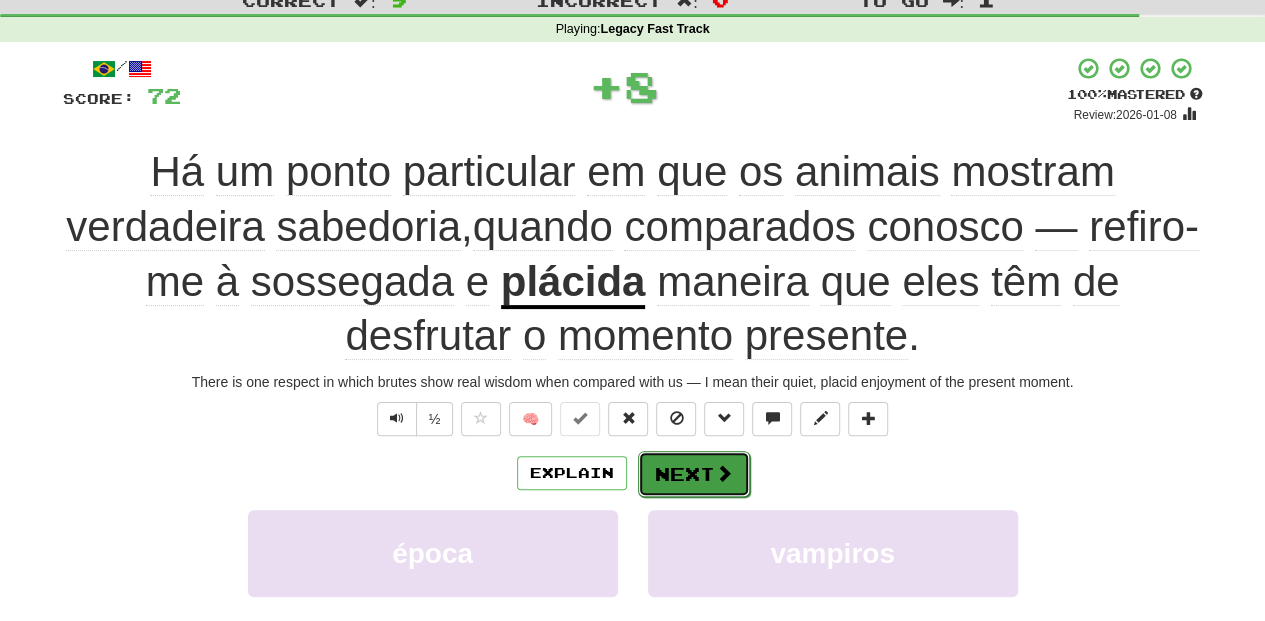 click on "Next" at bounding box center [694, 474] 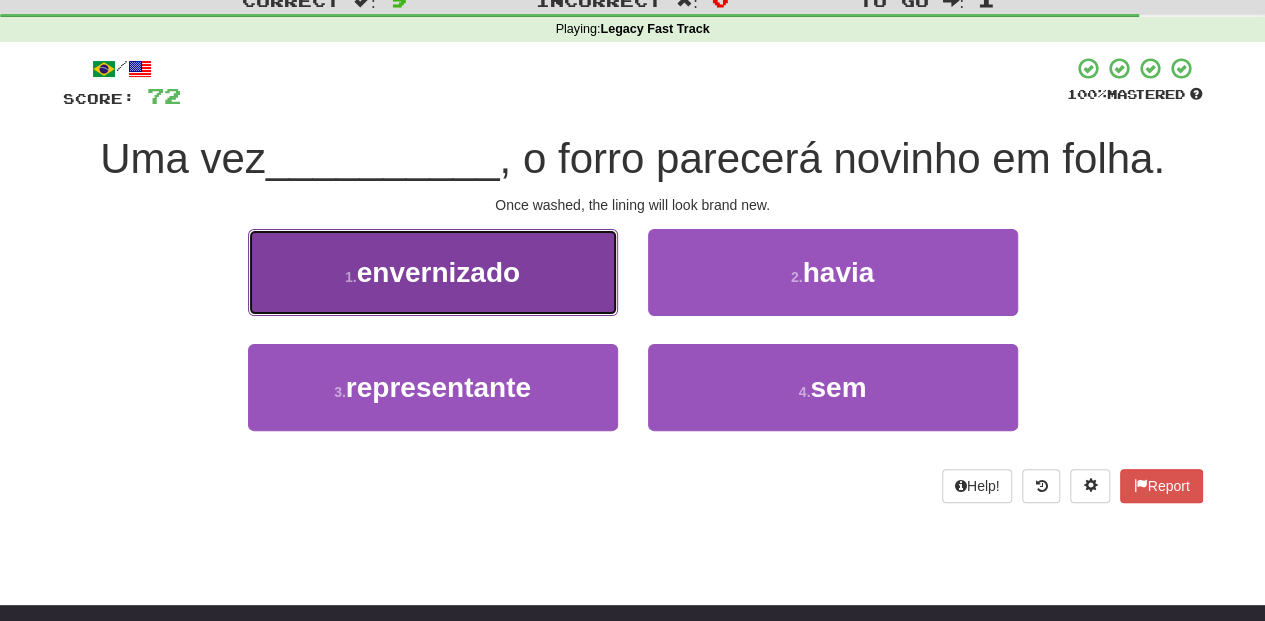 click on "1 .  envernizado" at bounding box center (433, 272) 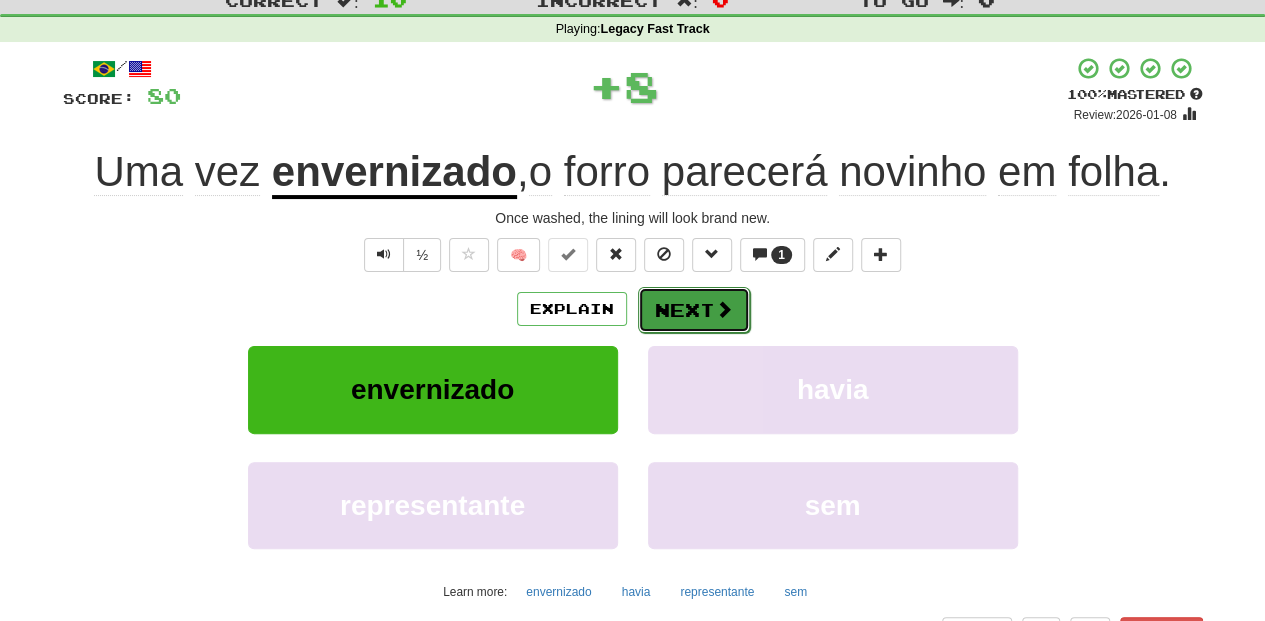 click on "Next" at bounding box center [694, 310] 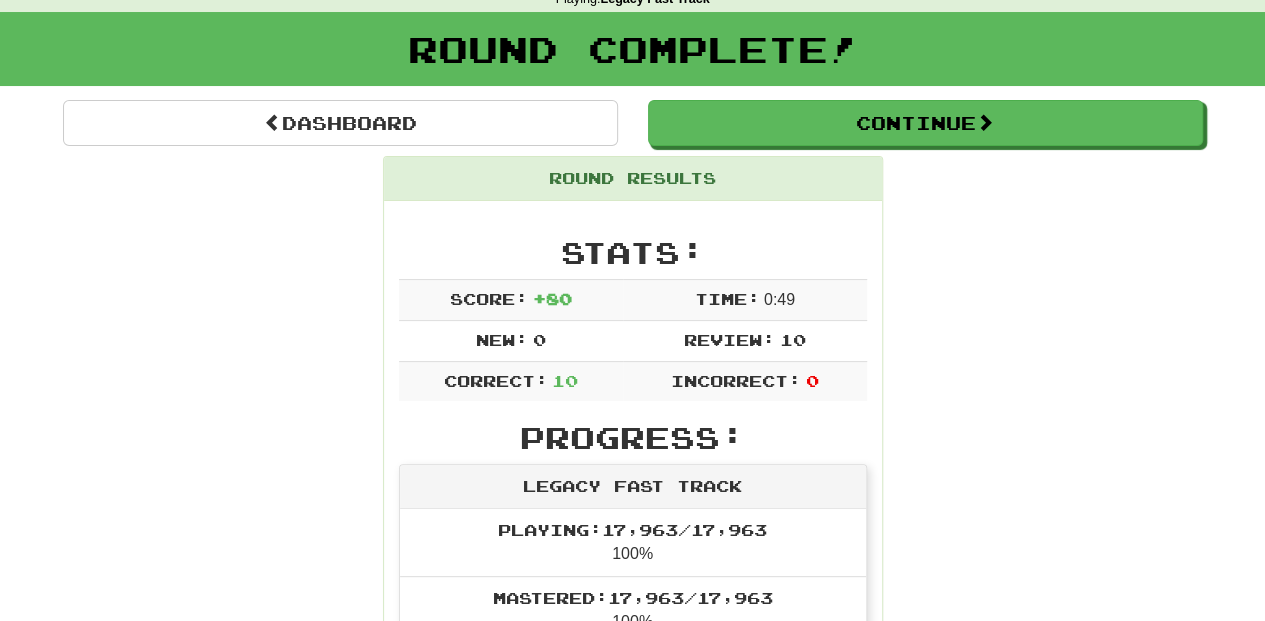 scroll, scrollTop: 66, scrollLeft: 0, axis: vertical 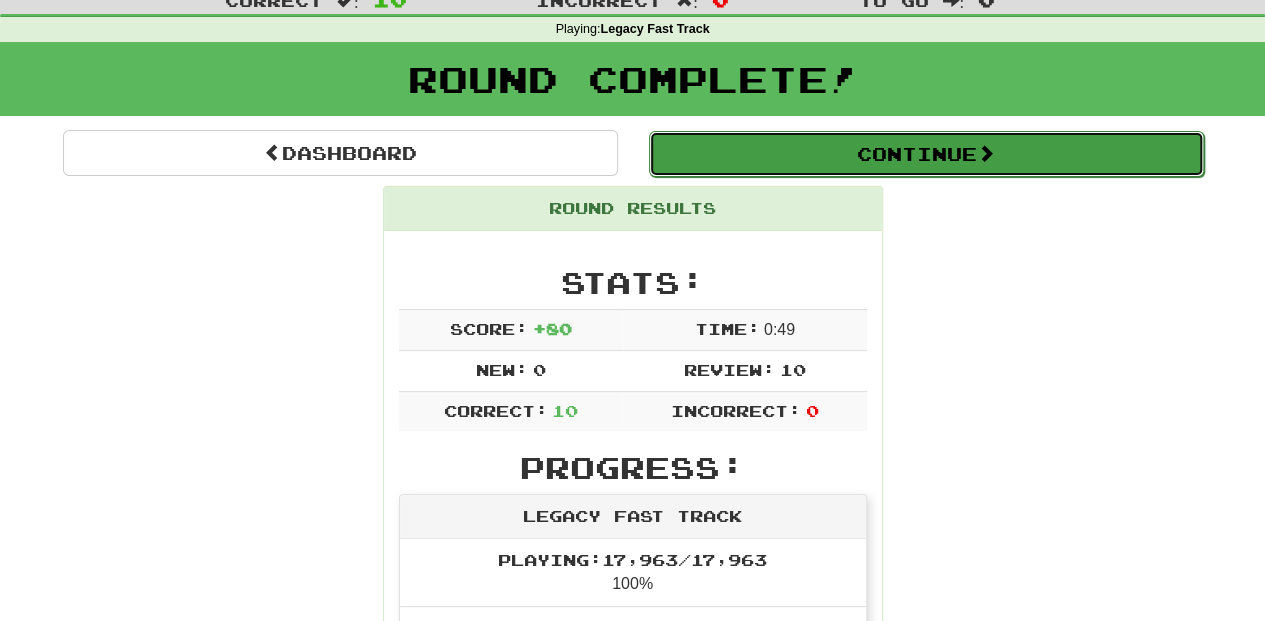 click on "Continue" at bounding box center [926, 154] 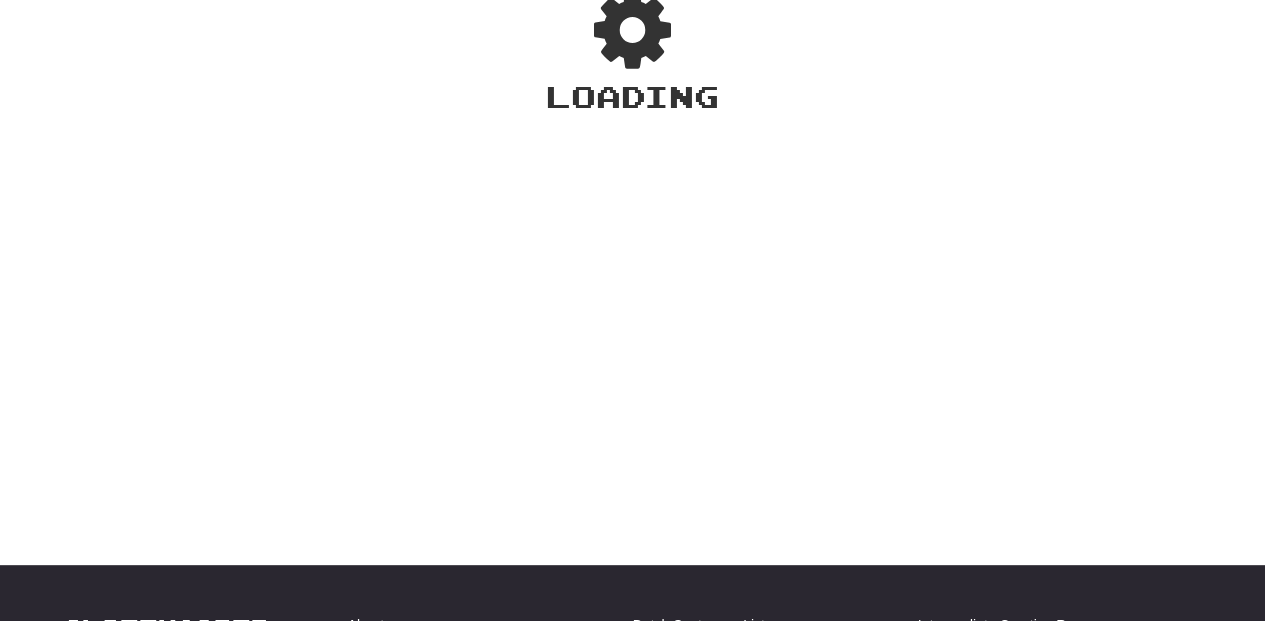 scroll, scrollTop: 66, scrollLeft: 0, axis: vertical 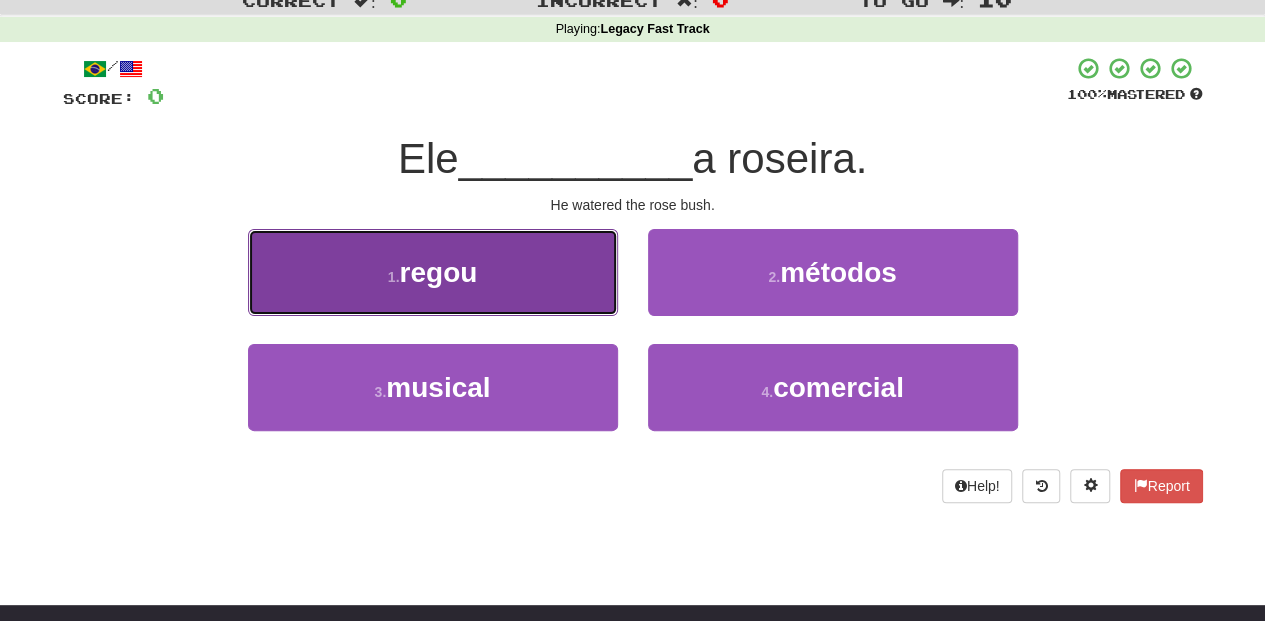 click on "1 .  regou" at bounding box center [433, 272] 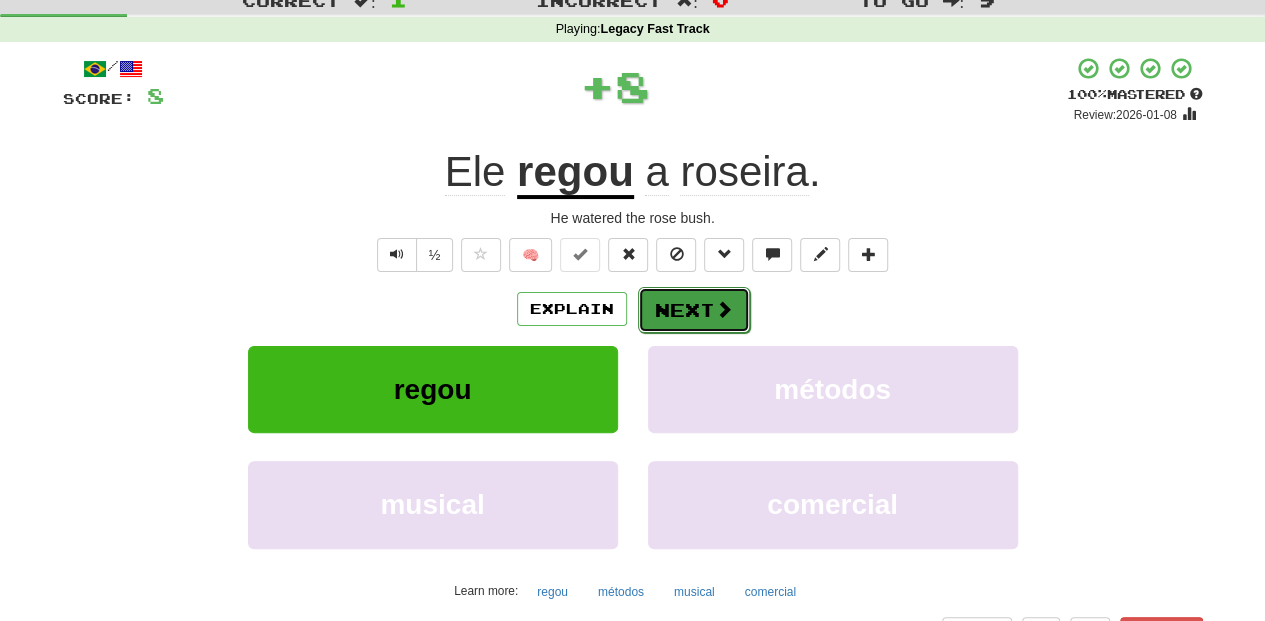 click on "Next" at bounding box center [694, 310] 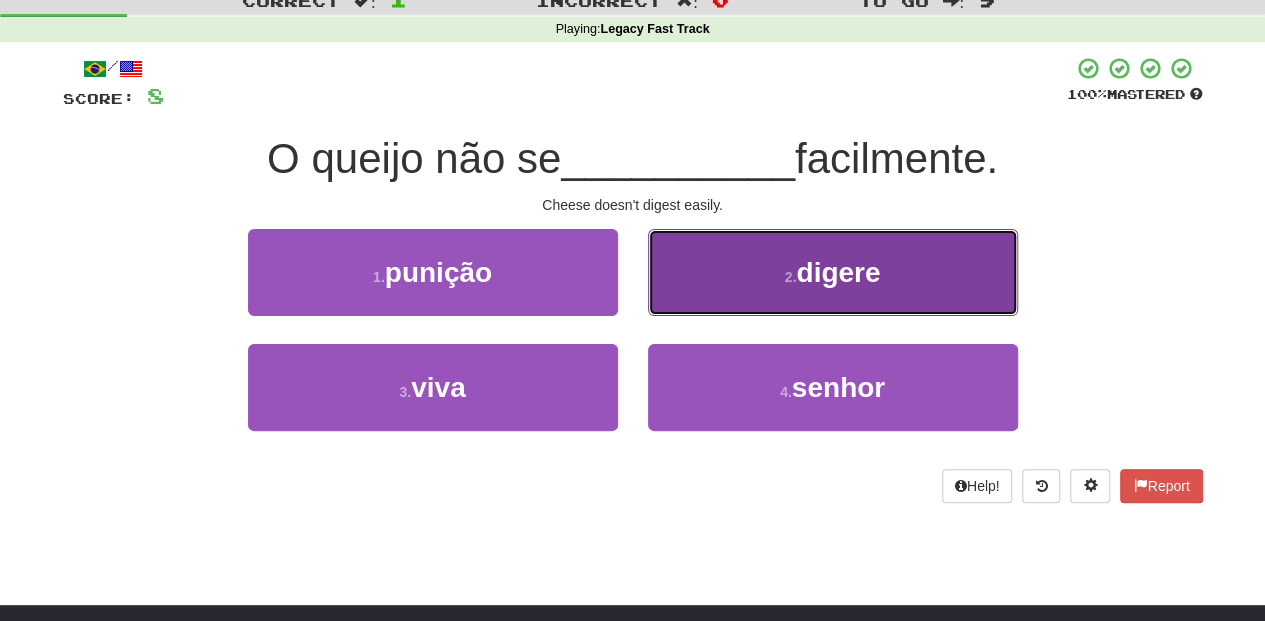 click on "2 .  digere" at bounding box center (833, 272) 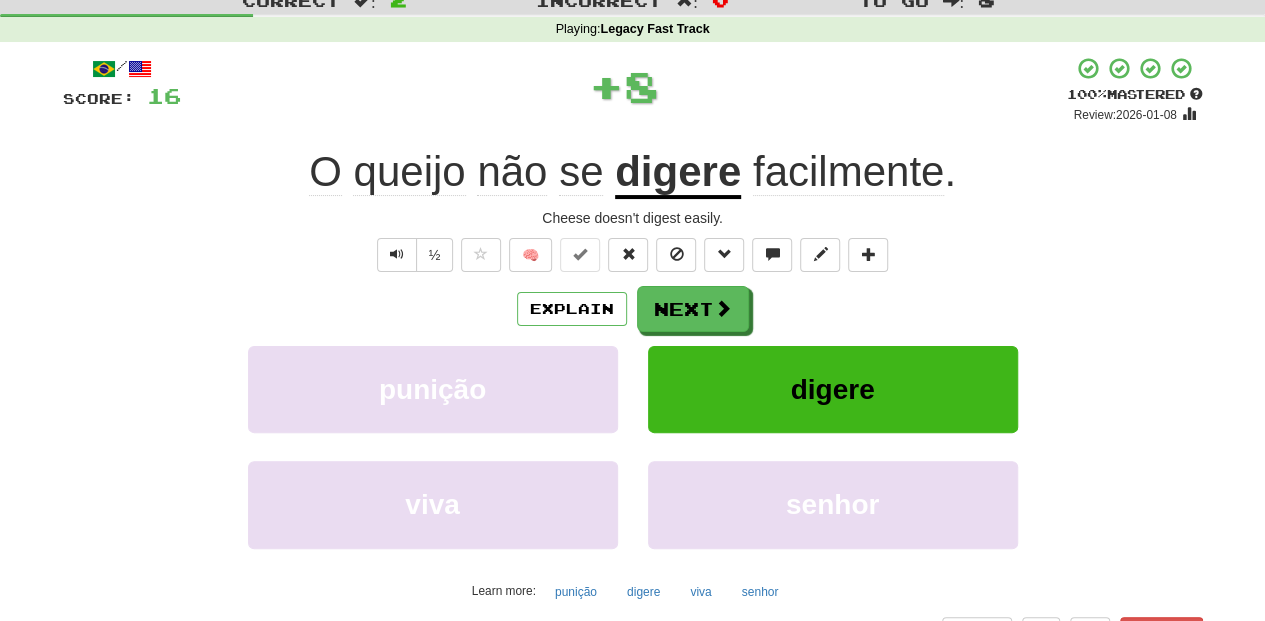 click on "Next" at bounding box center [693, 309] 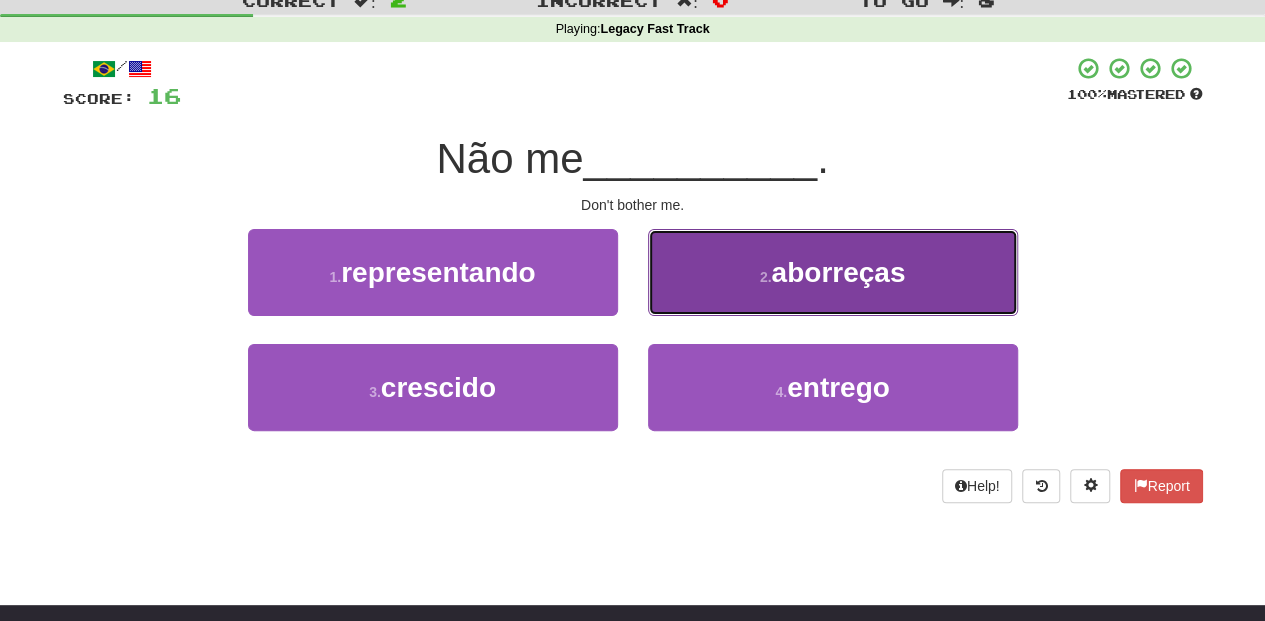 click on "2 .  aborreças" at bounding box center (833, 272) 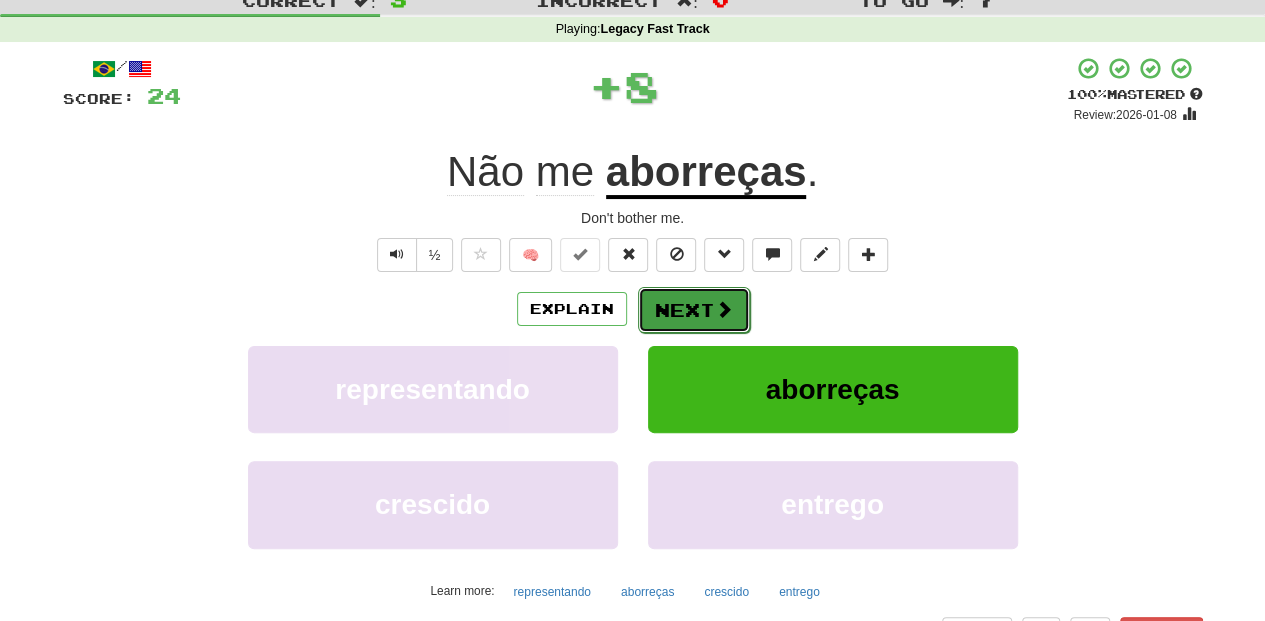 click on "Next" at bounding box center [694, 310] 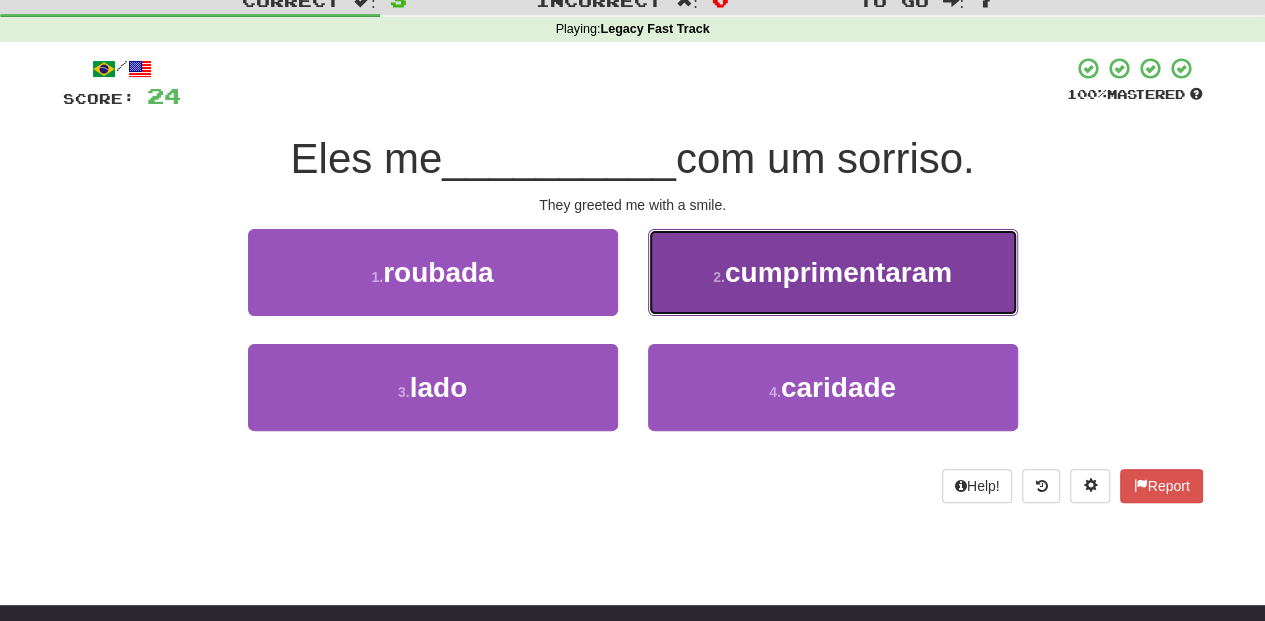click on "2 .  cumprimentaram" at bounding box center (833, 272) 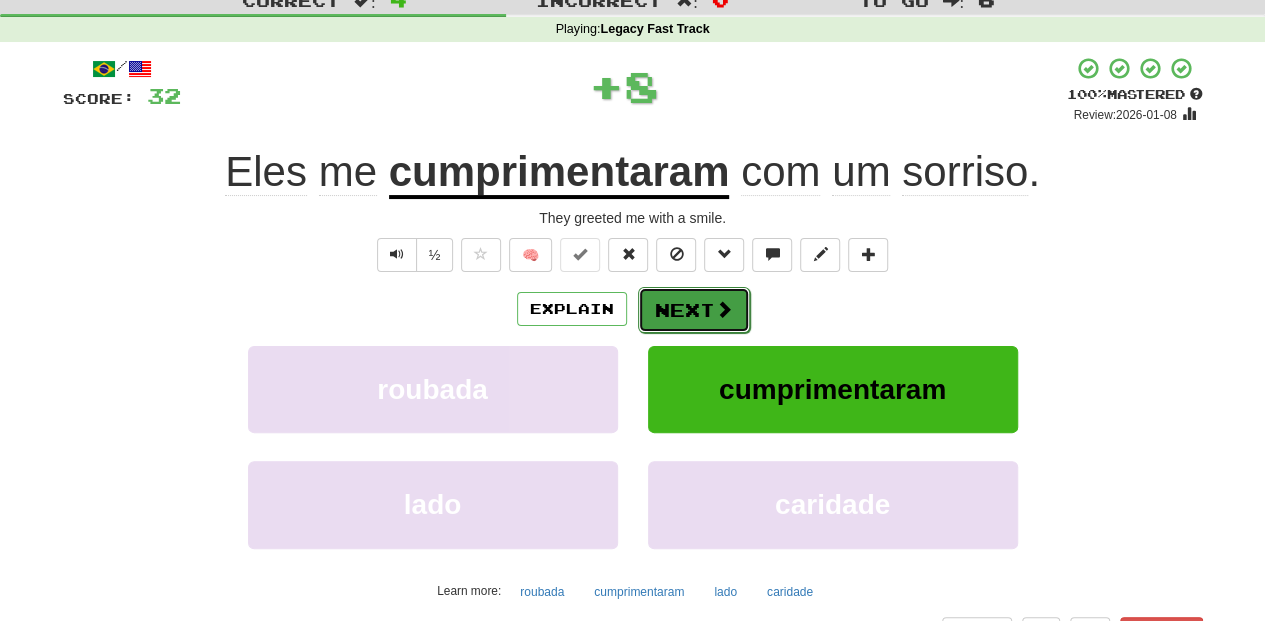 click on "Next" at bounding box center (694, 310) 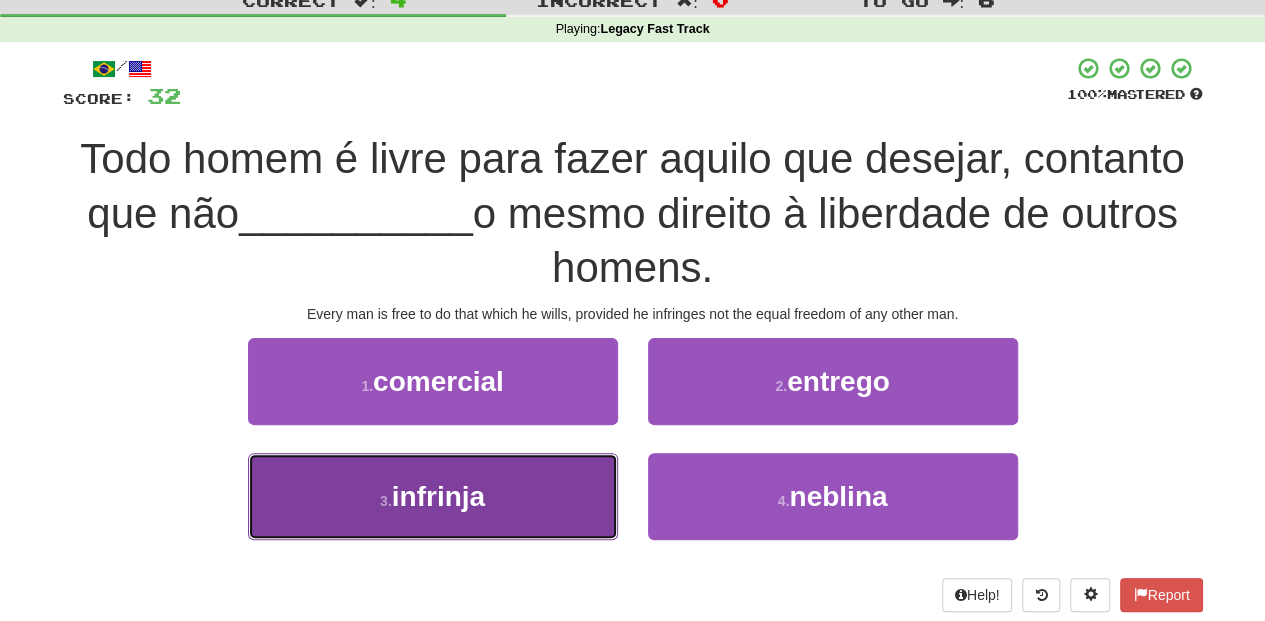 click on "3 .  infrinja" at bounding box center [433, 496] 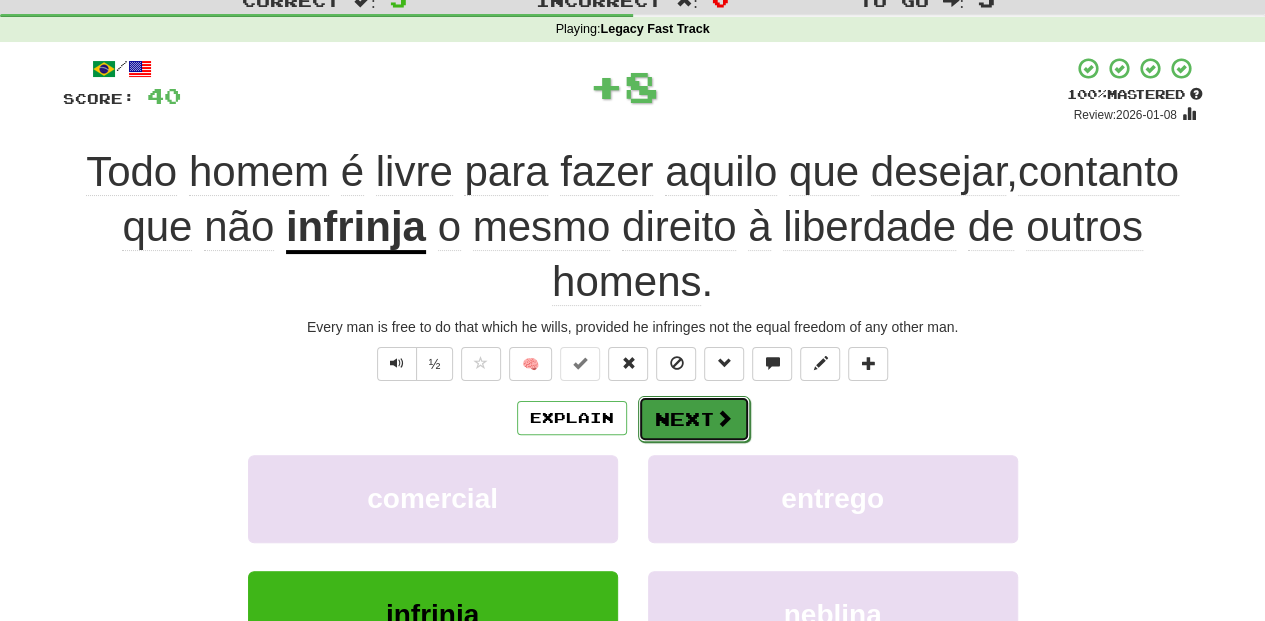 click on "Next" at bounding box center (694, 419) 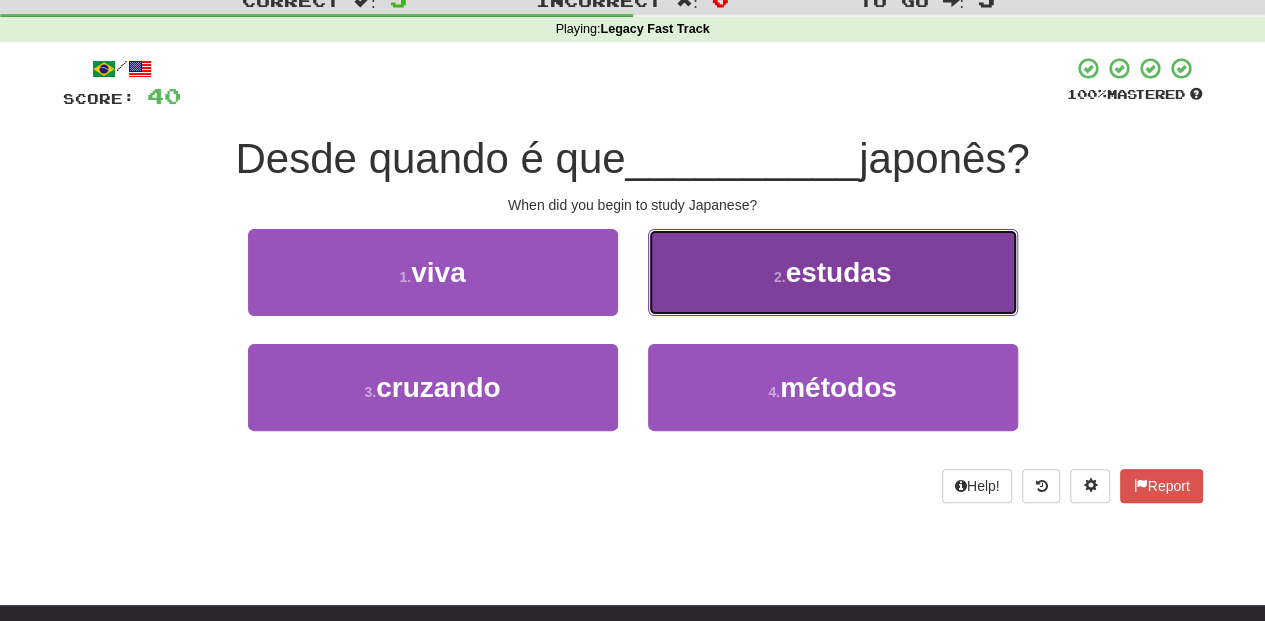 click on "2 .  estudas" at bounding box center [833, 272] 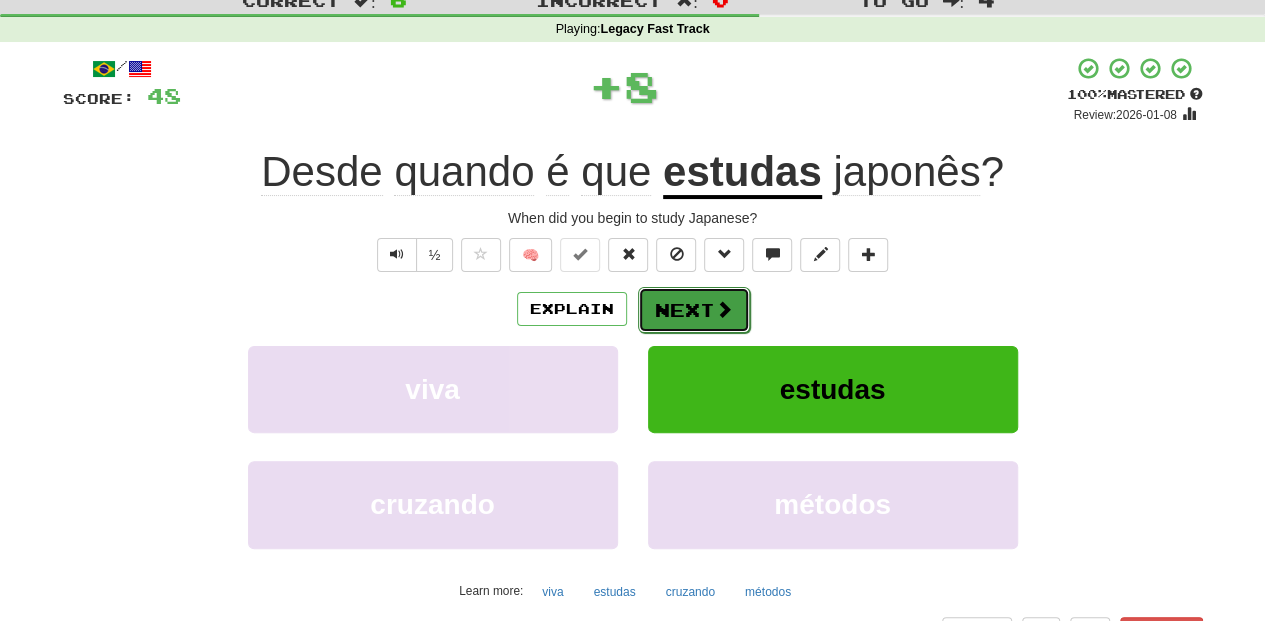 click on "Next" at bounding box center (694, 310) 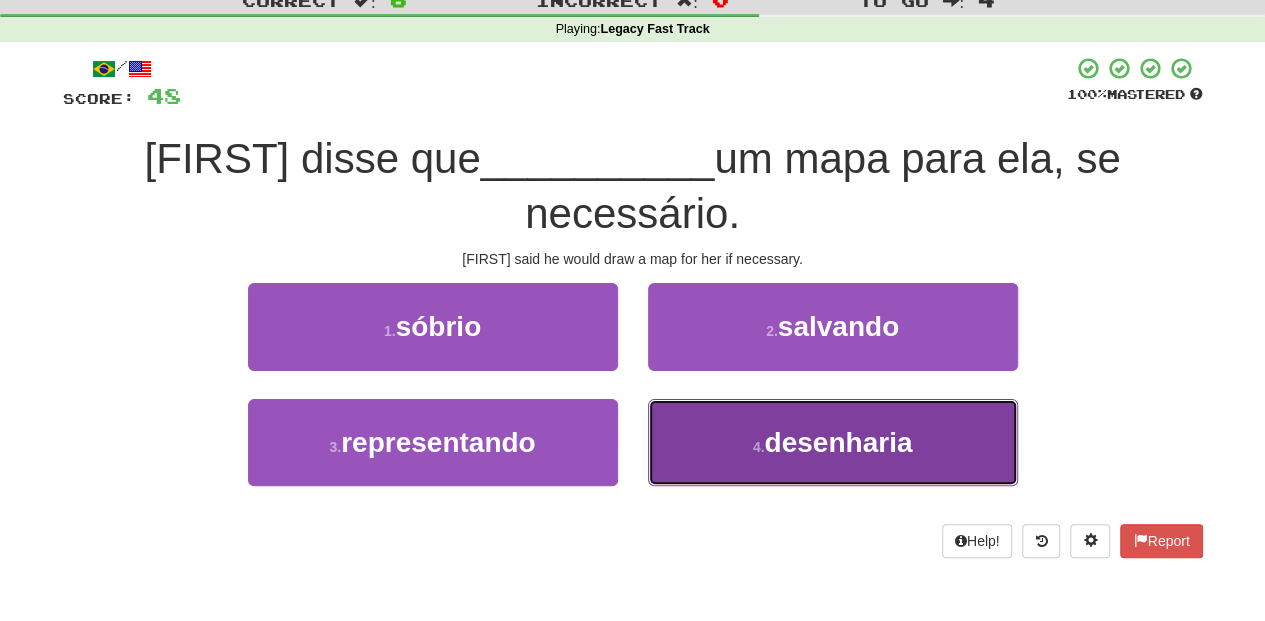 click on "4 .  desenharia" at bounding box center [833, 442] 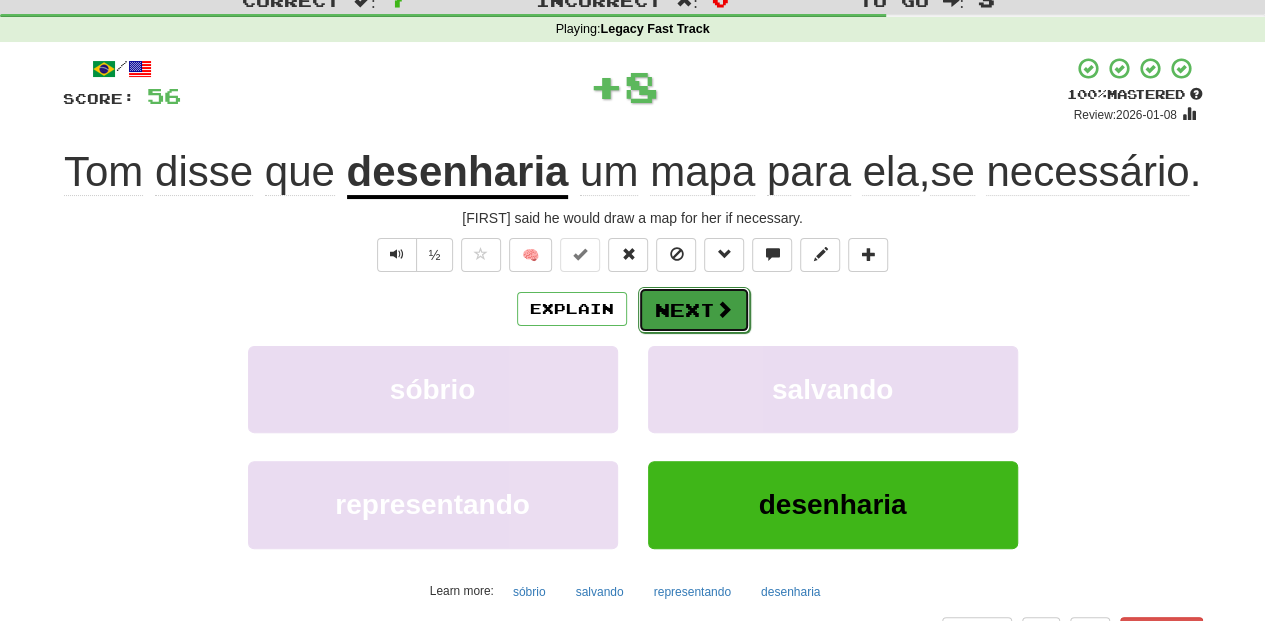 click on "Next" at bounding box center (694, 310) 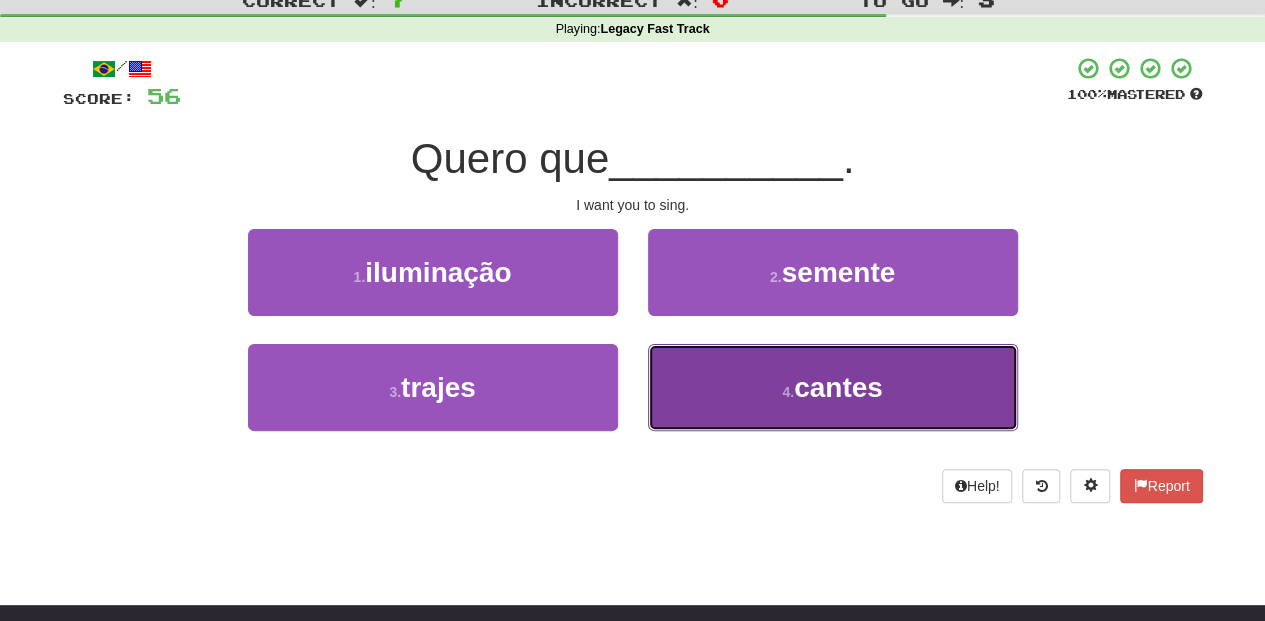 click on "4 .  cantes" at bounding box center [833, 387] 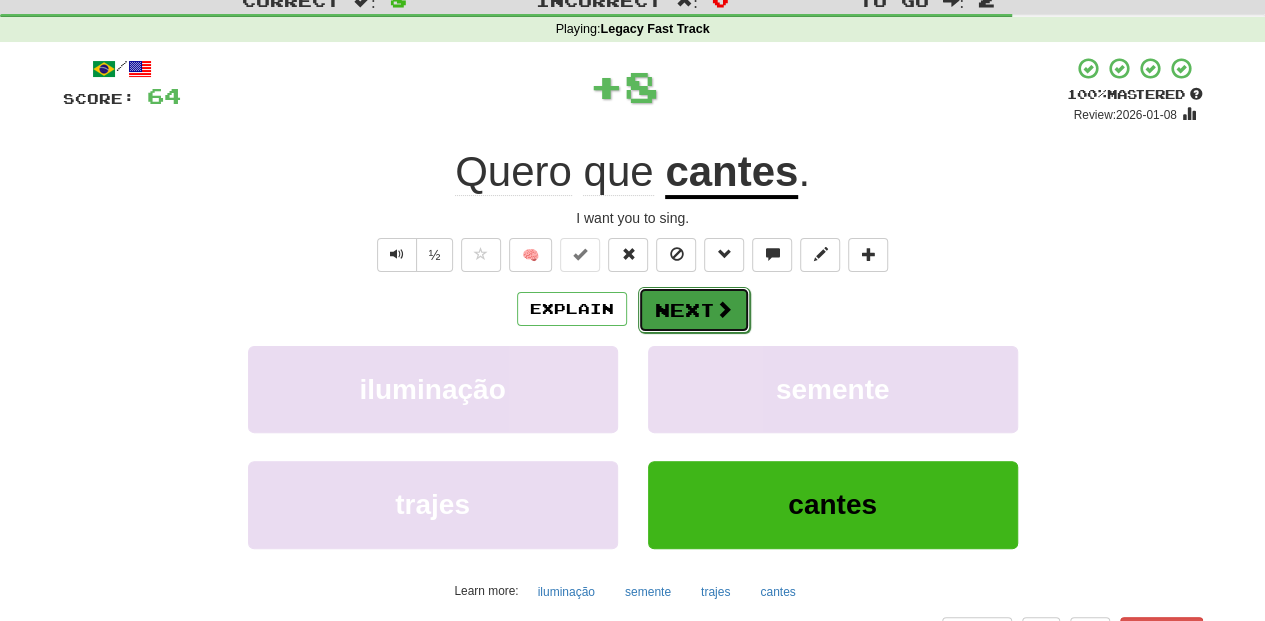 click on "Next" at bounding box center [694, 310] 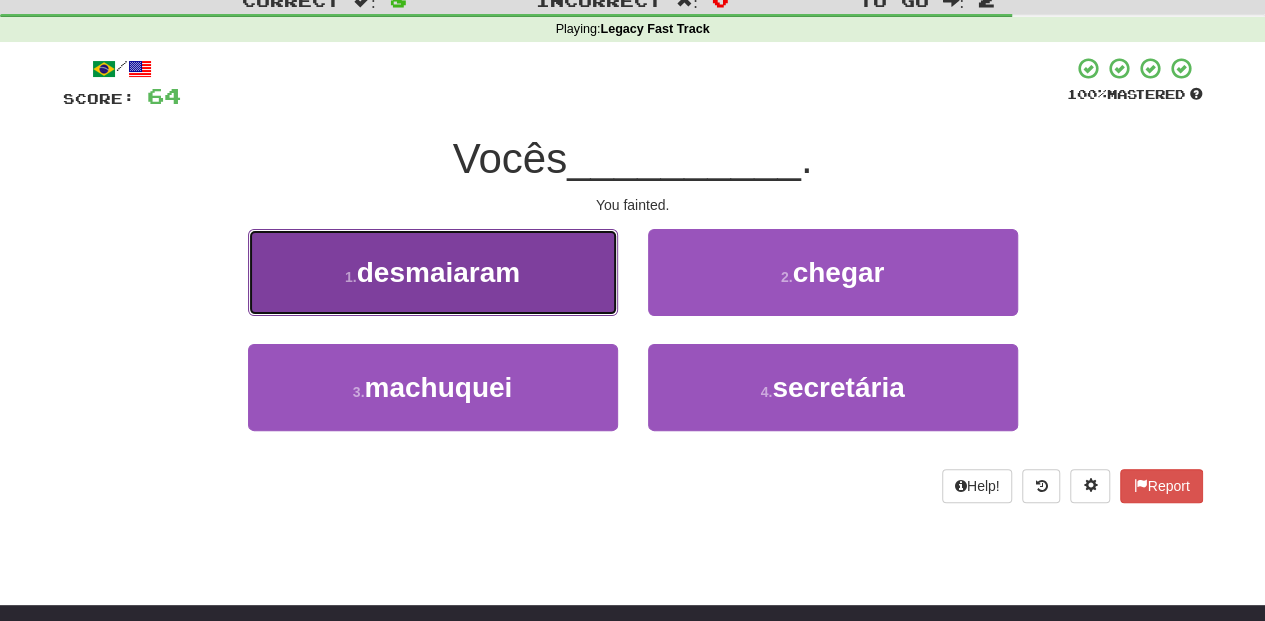 click on "1 .  desmaiaram" at bounding box center (433, 272) 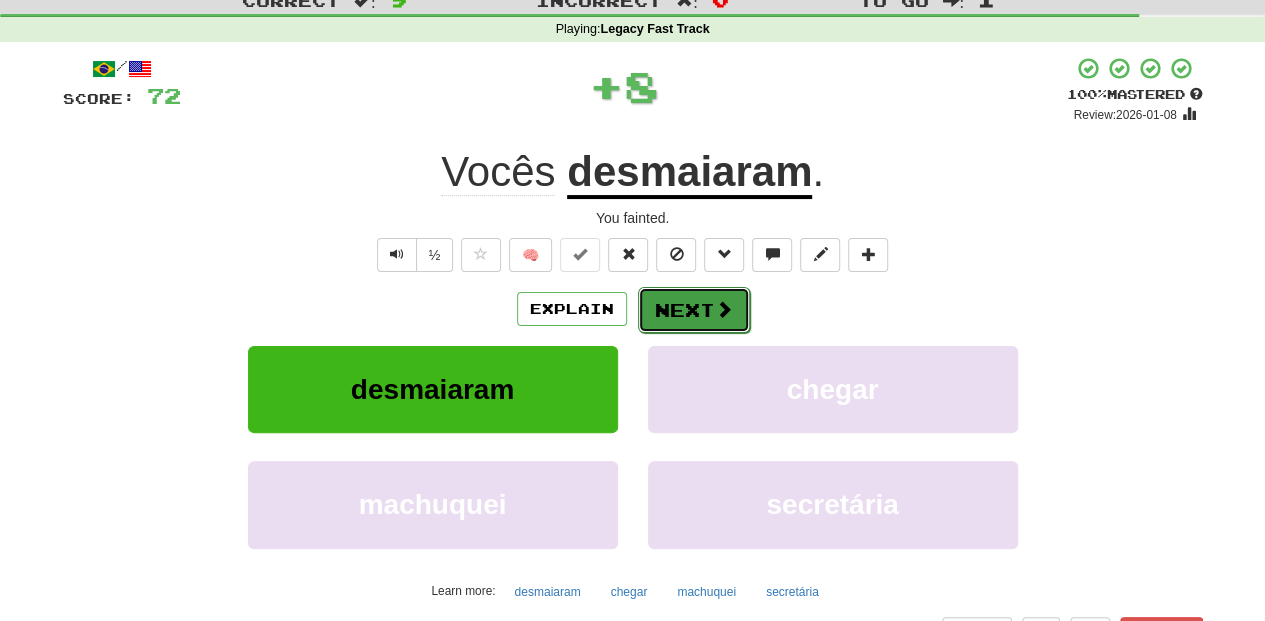 click on "Next" at bounding box center [694, 310] 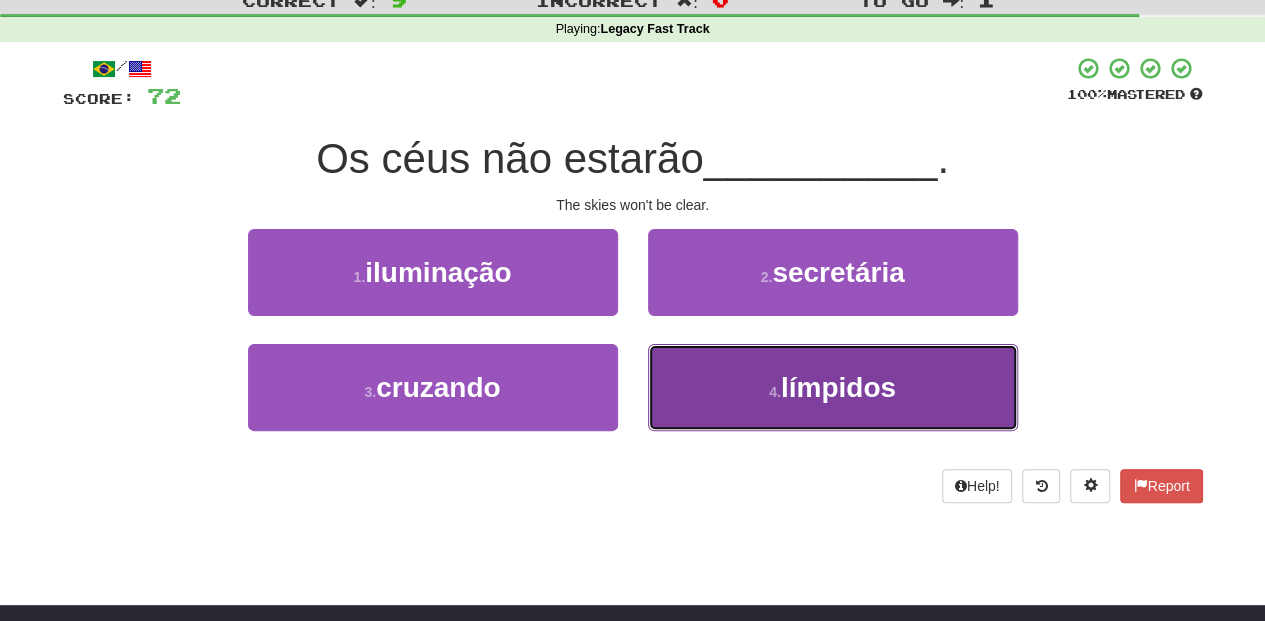 click on "4 .  límpidos" at bounding box center [833, 387] 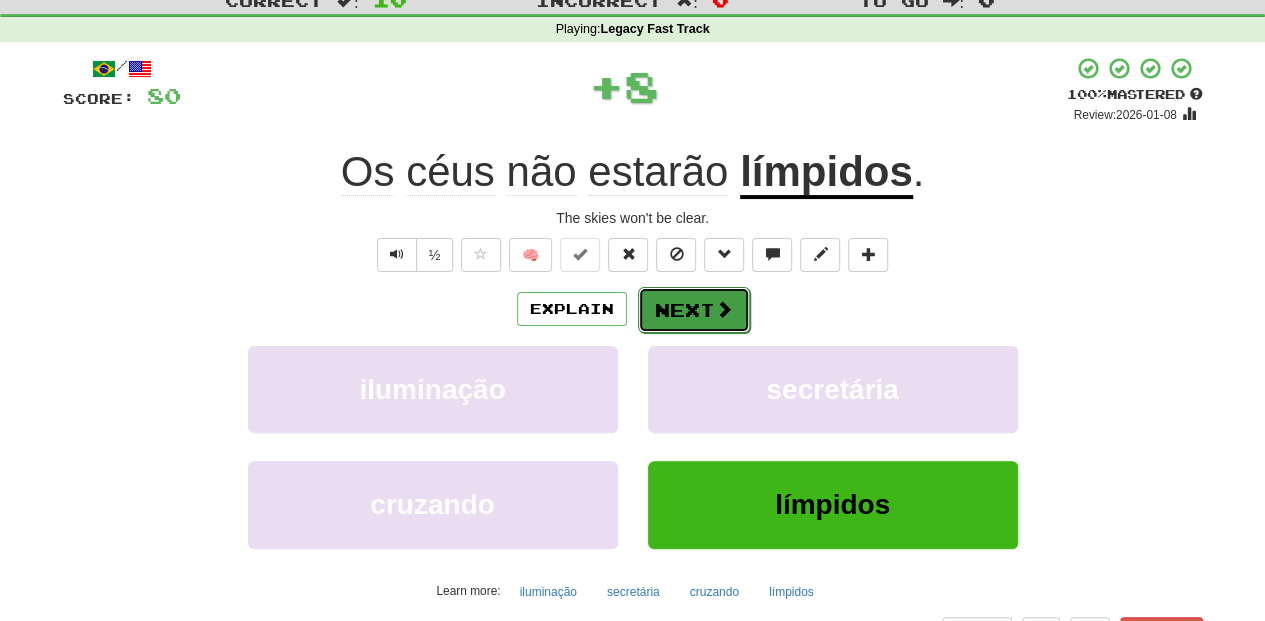 click on "Next" at bounding box center [694, 310] 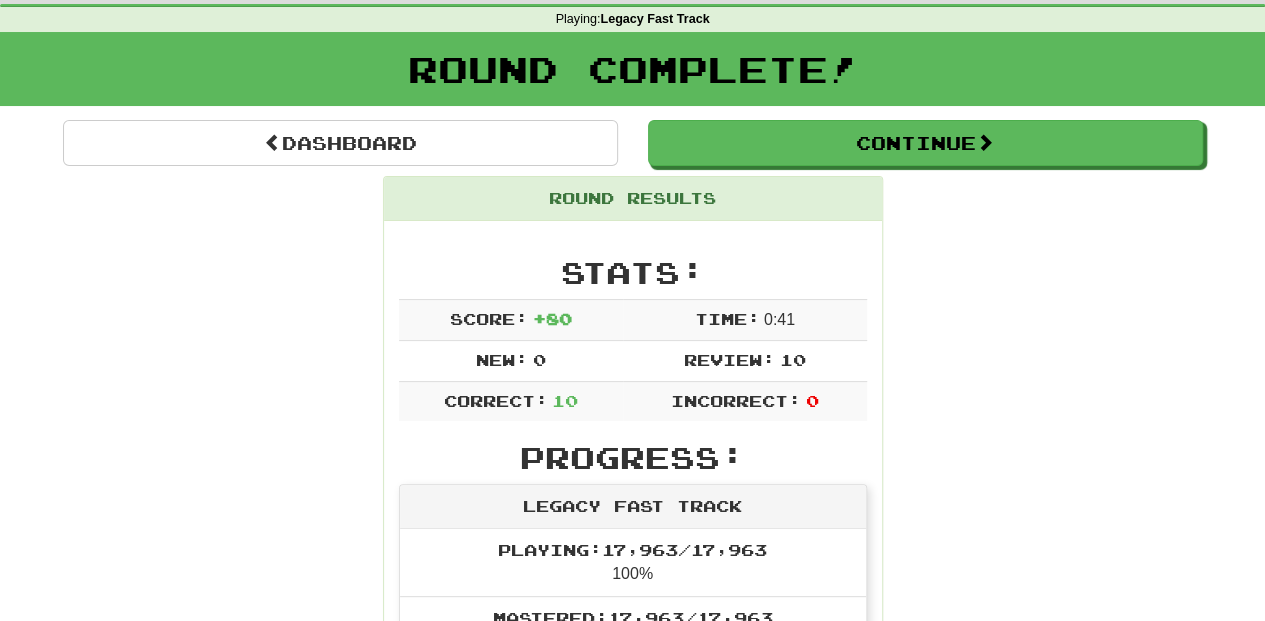 scroll, scrollTop: 0, scrollLeft: 0, axis: both 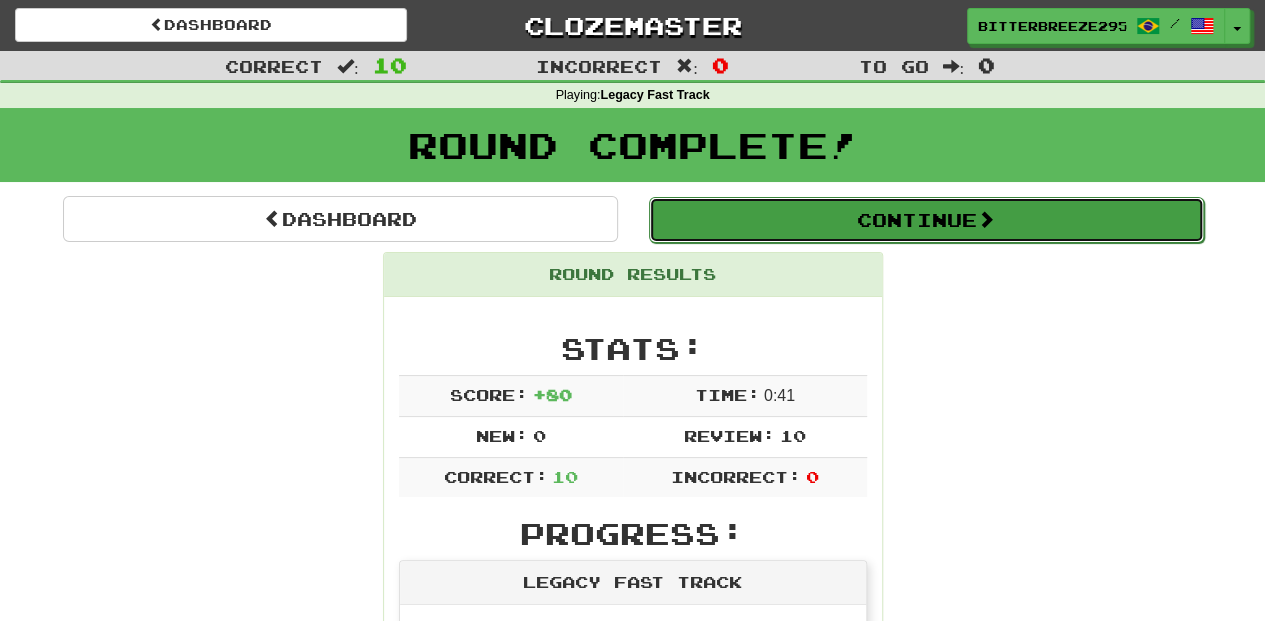 click on "Continue" at bounding box center (926, 220) 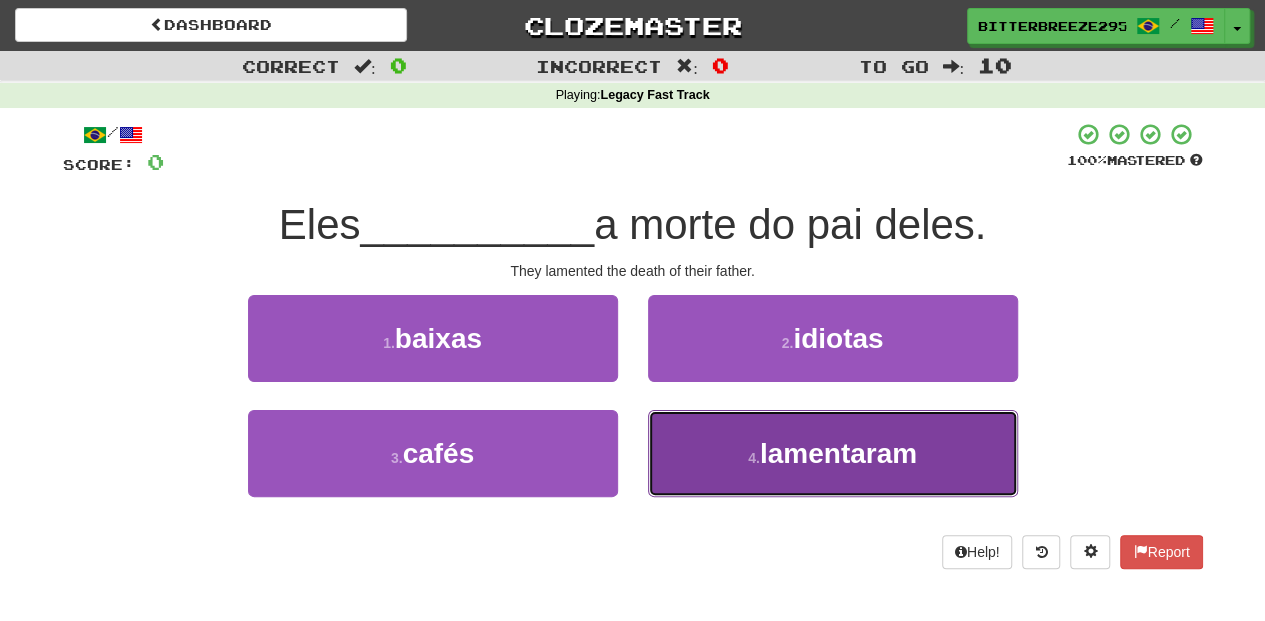 click on "4 .  lamentaram" at bounding box center (833, 453) 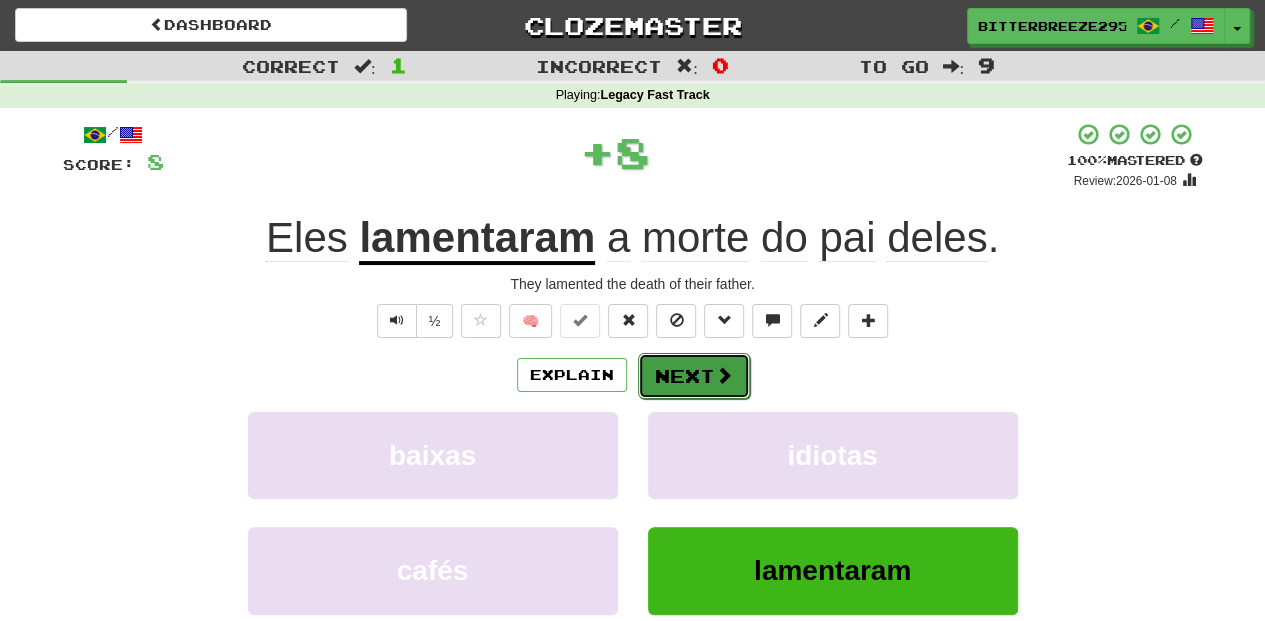 click on "Next" at bounding box center [694, 376] 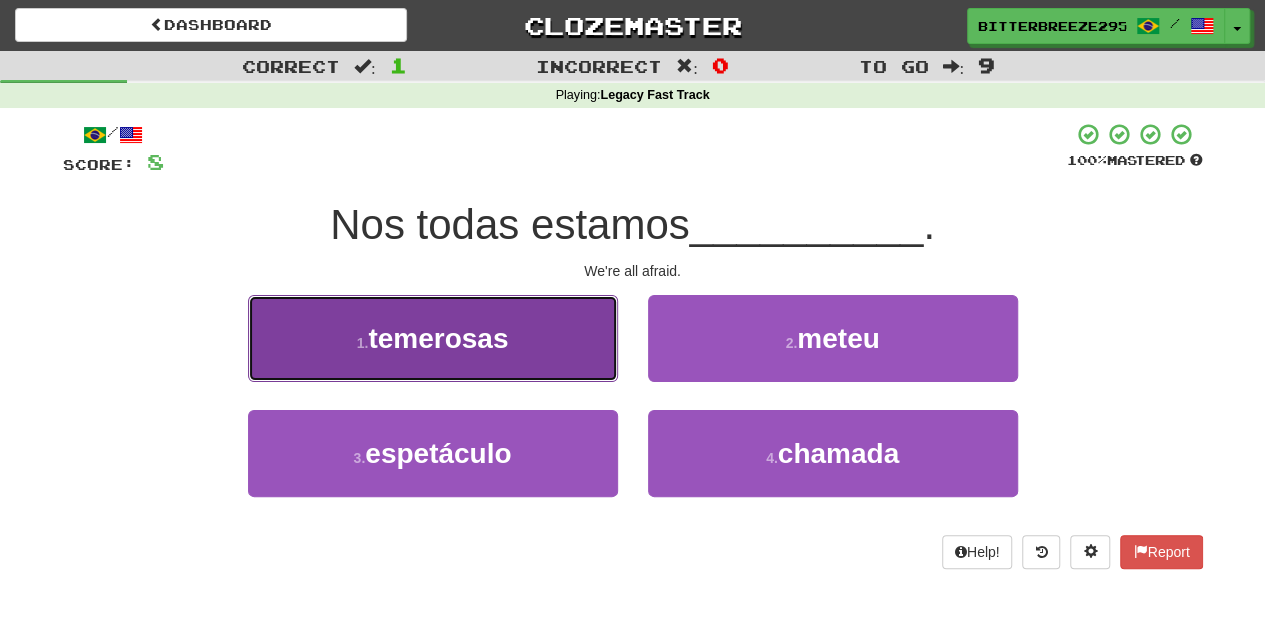 click on "1 .  temerosas" at bounding box center [433, 338] 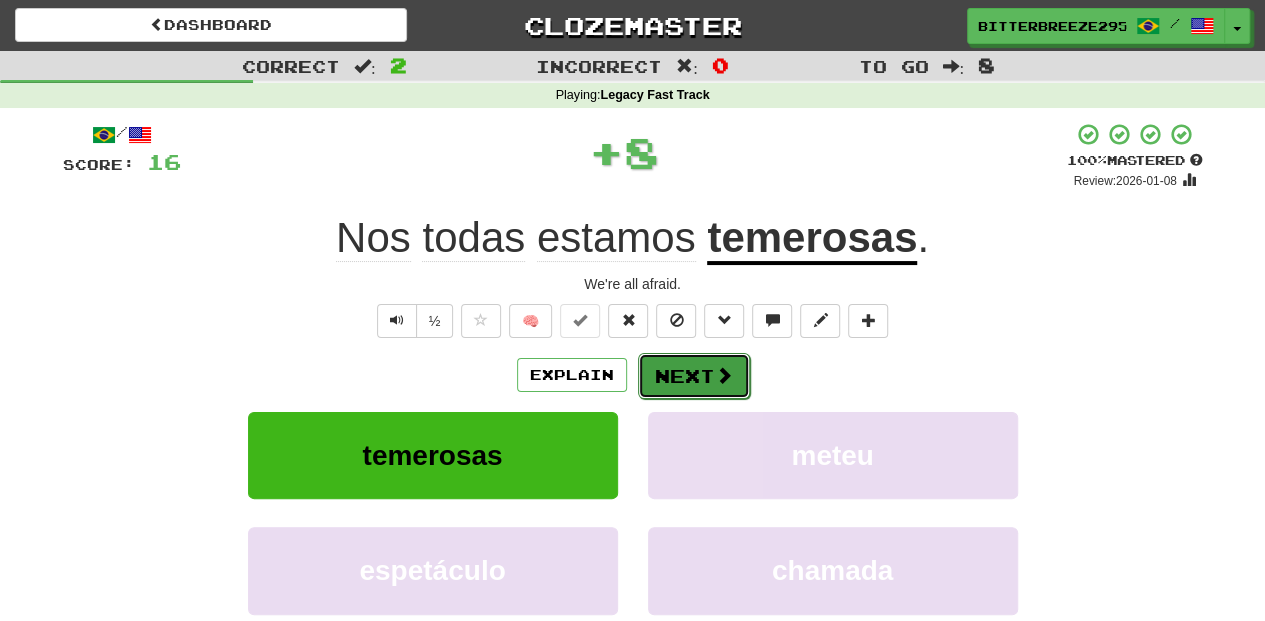 click on "Next" at bounding box center [694, 376] 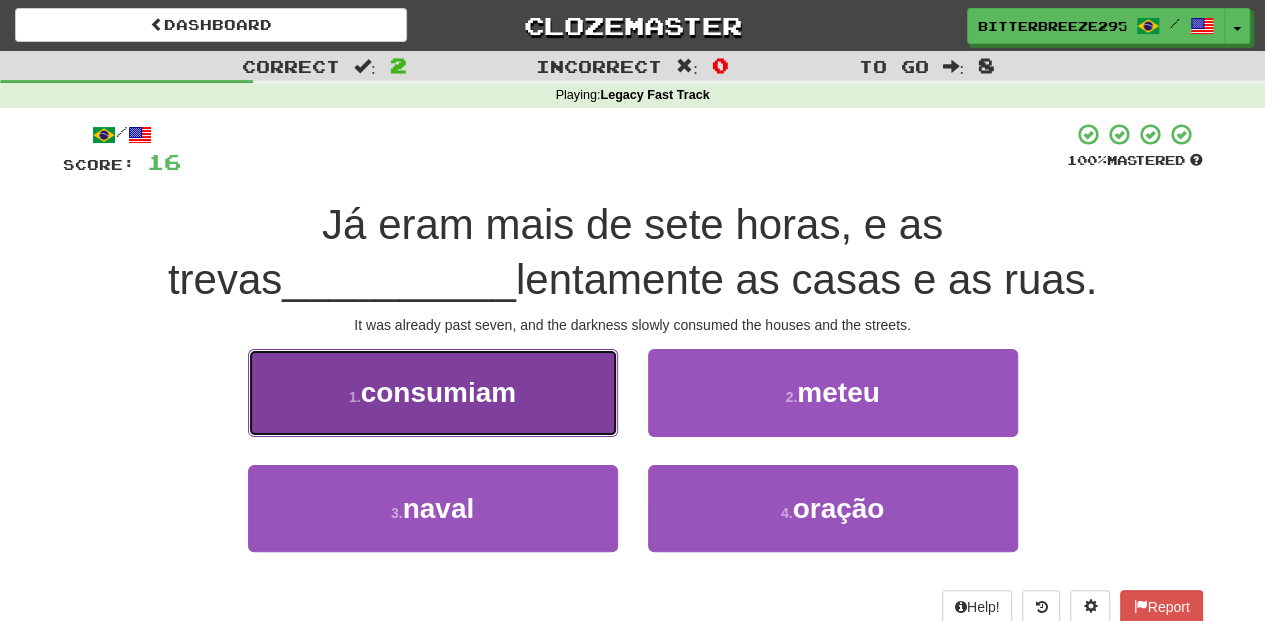 click on "1 .  consumiam" at bounding box center (433, 392) 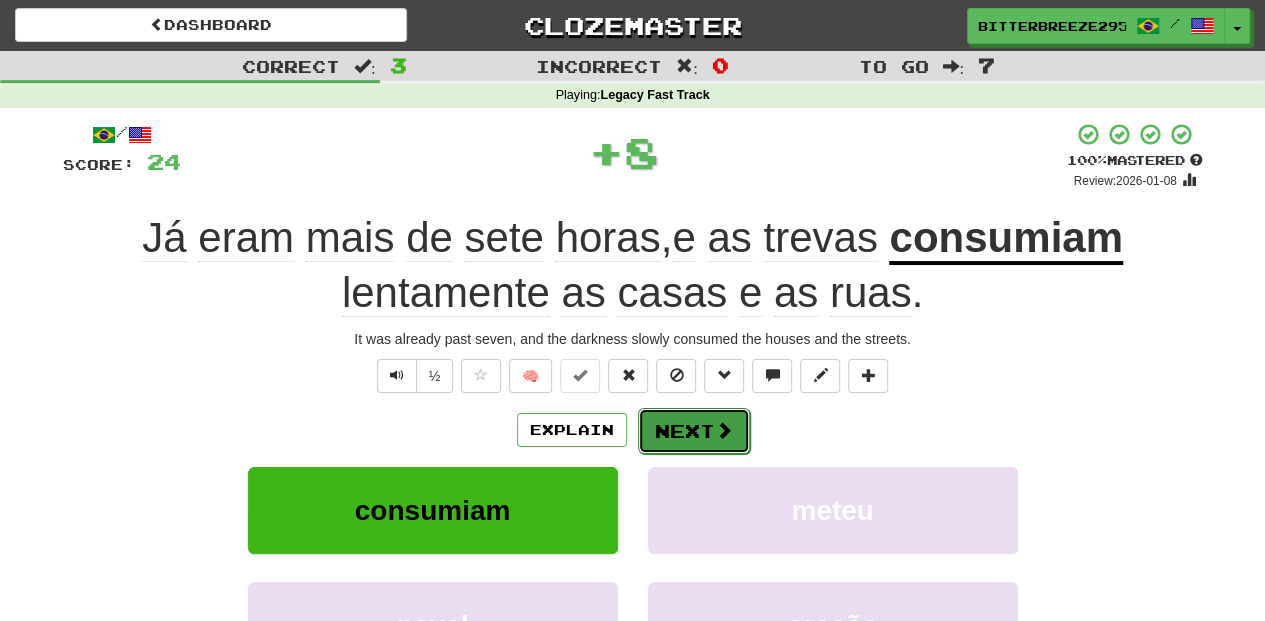 click on "Next" at bounding box center (694, 431) 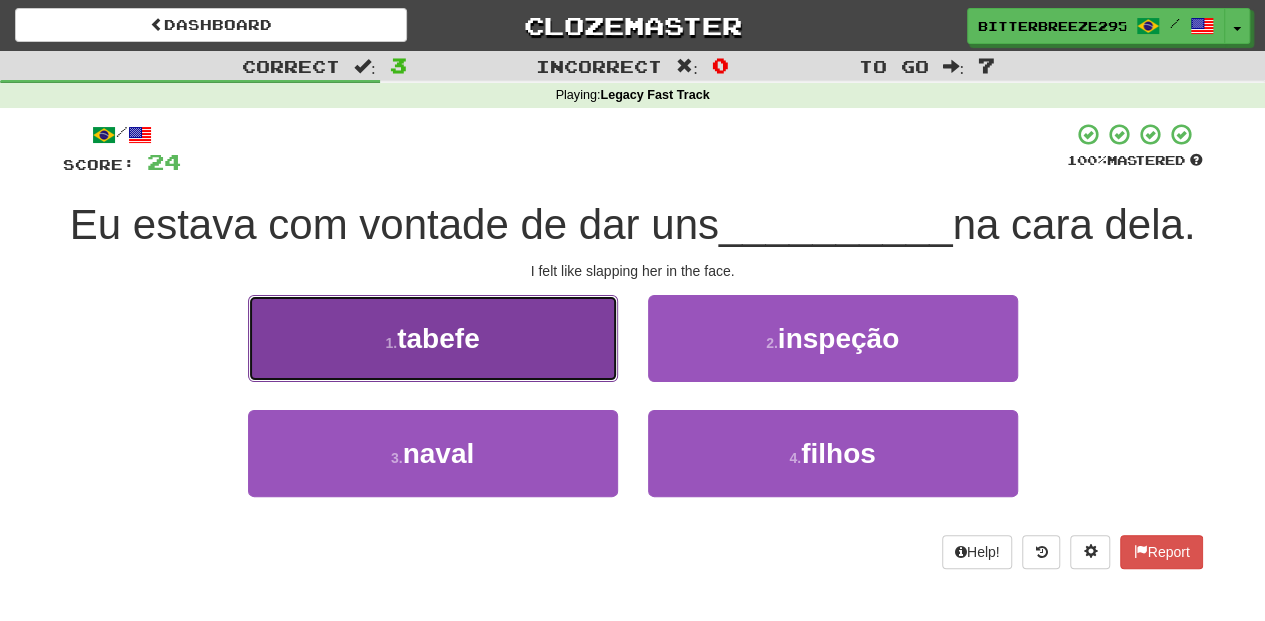 click on "1 .  tabefe" at bounding box center (433, 338) 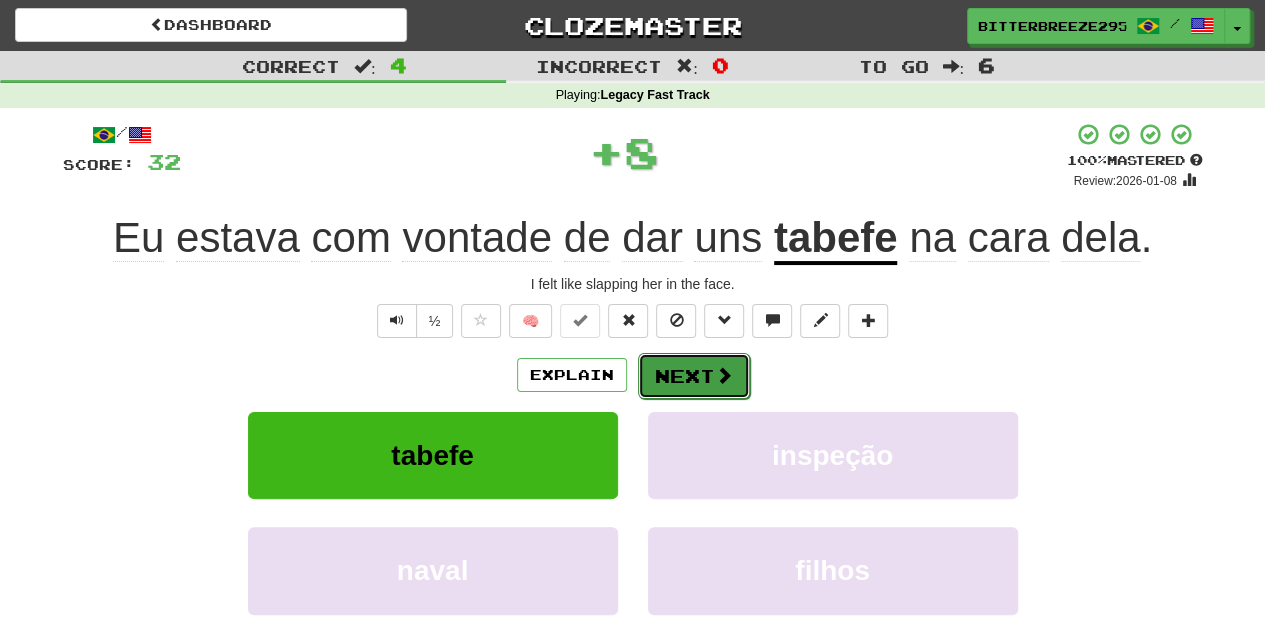 click on "Next" at bounding box center [694, 376] 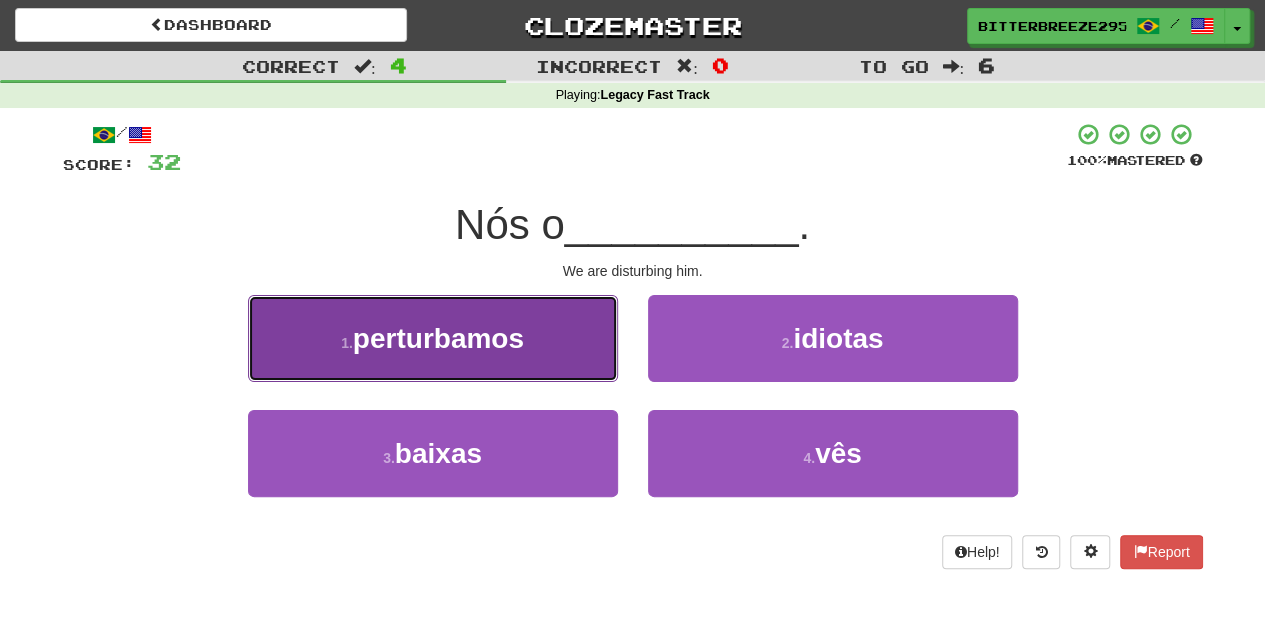 click on "1 .  perturbamos" at bounding box center [433, 338] 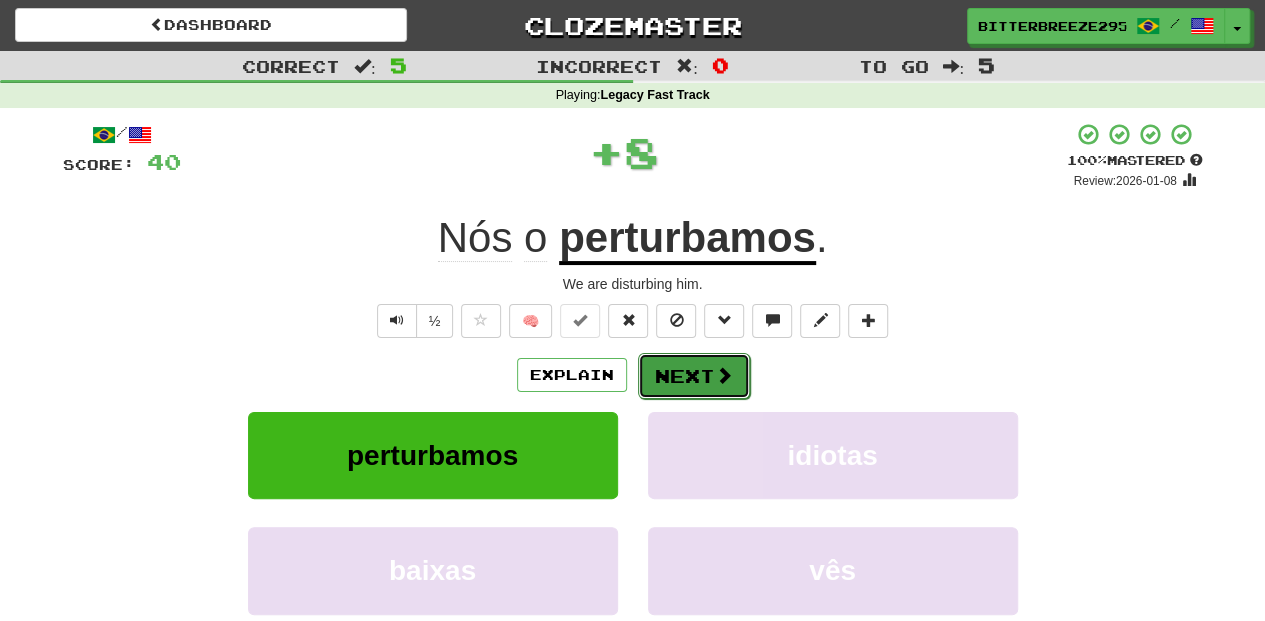 click on "Next" at bounding box center [694, 376] 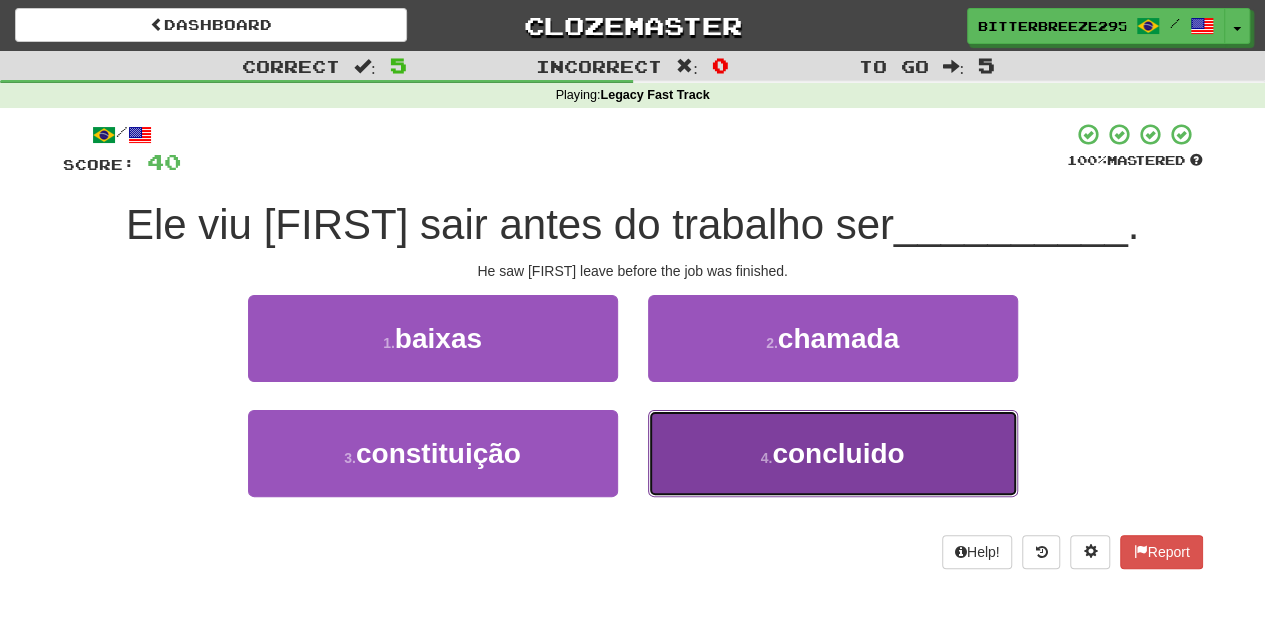drag, startPoint x: 686, startPoint y: 461, endPoint x: 682, endPoint y: 449, distance: 12.649111 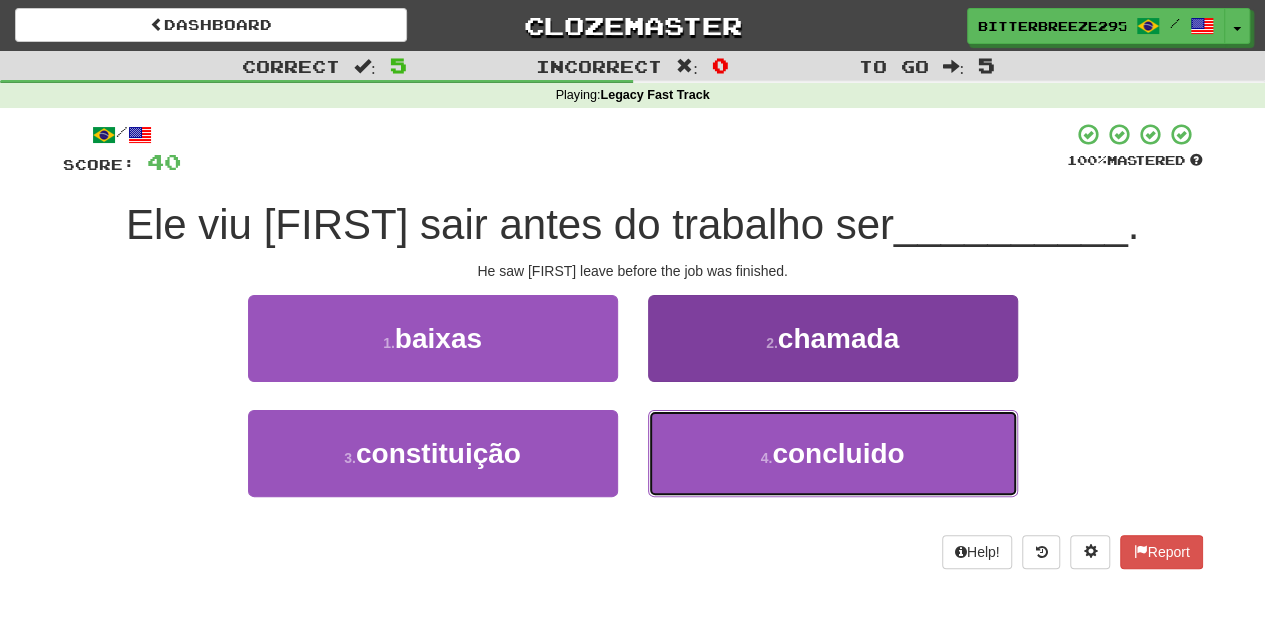 click on "4 .  concluido" at bounding box center [833, 453] 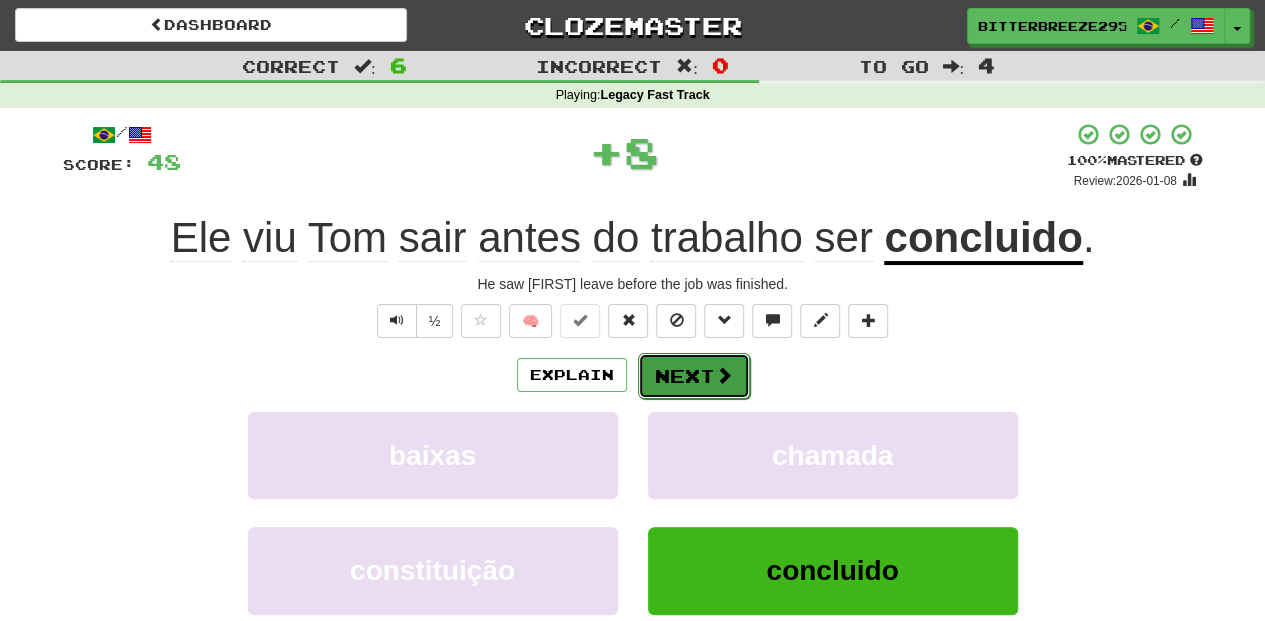 click on "Next" at bounding box center [694, 376] 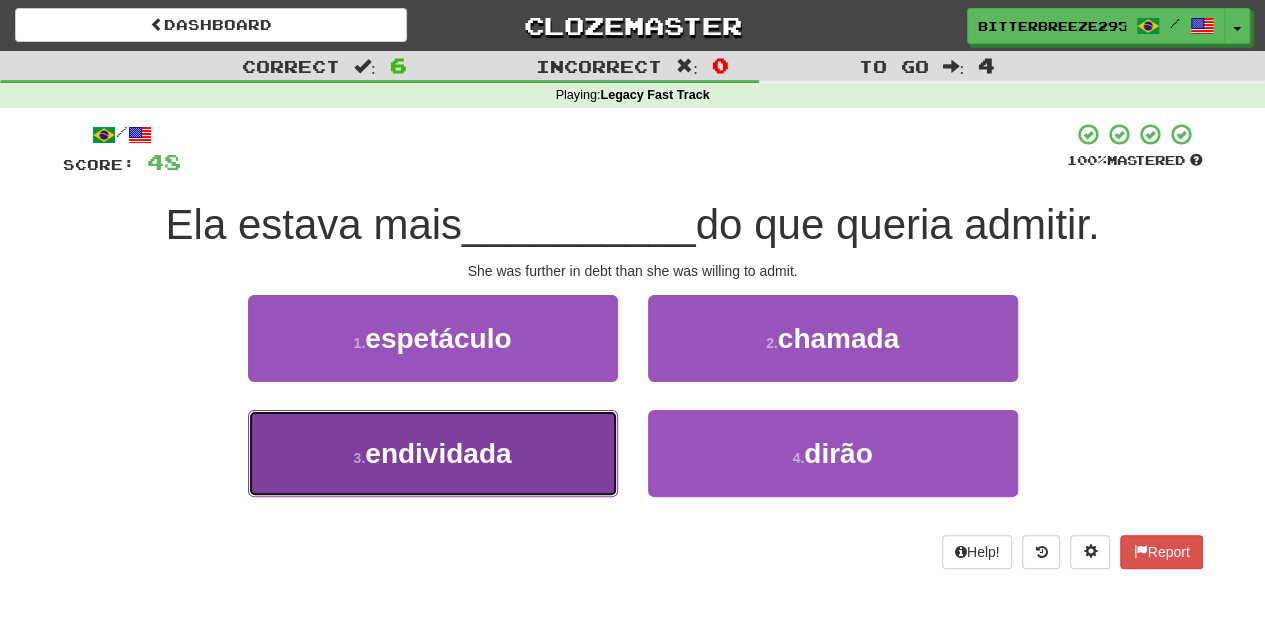 click on "3 .  endividada" at bounding box center (433, 453) 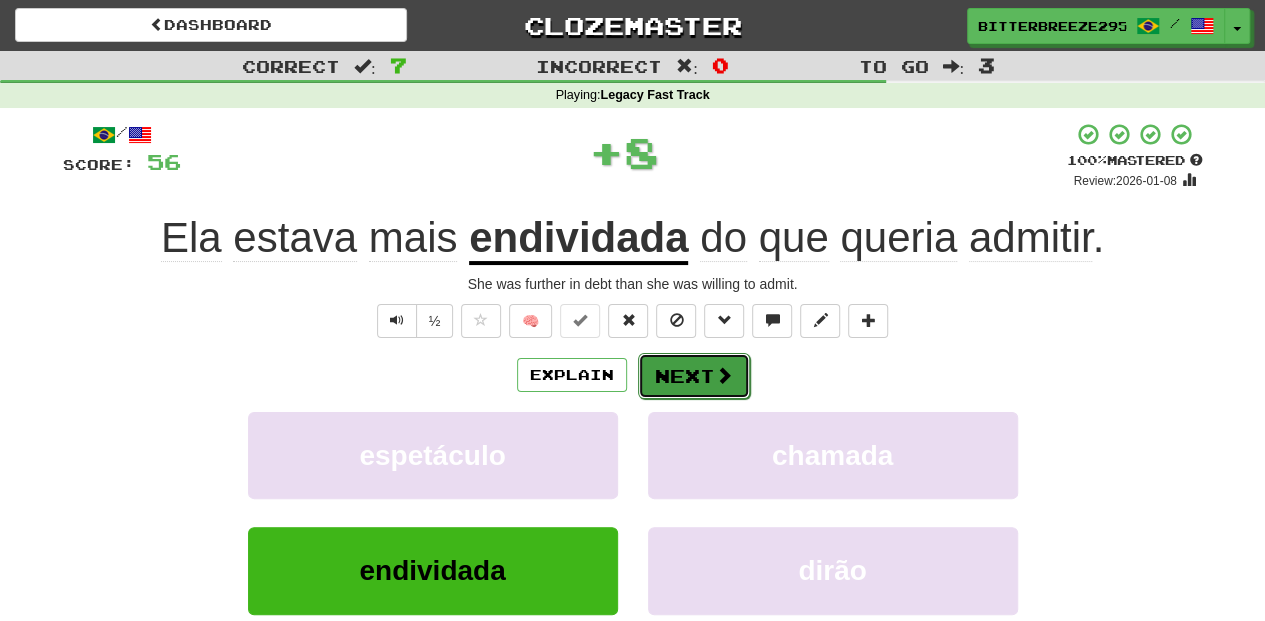 click on "Next" at bounding box center (694, 376) 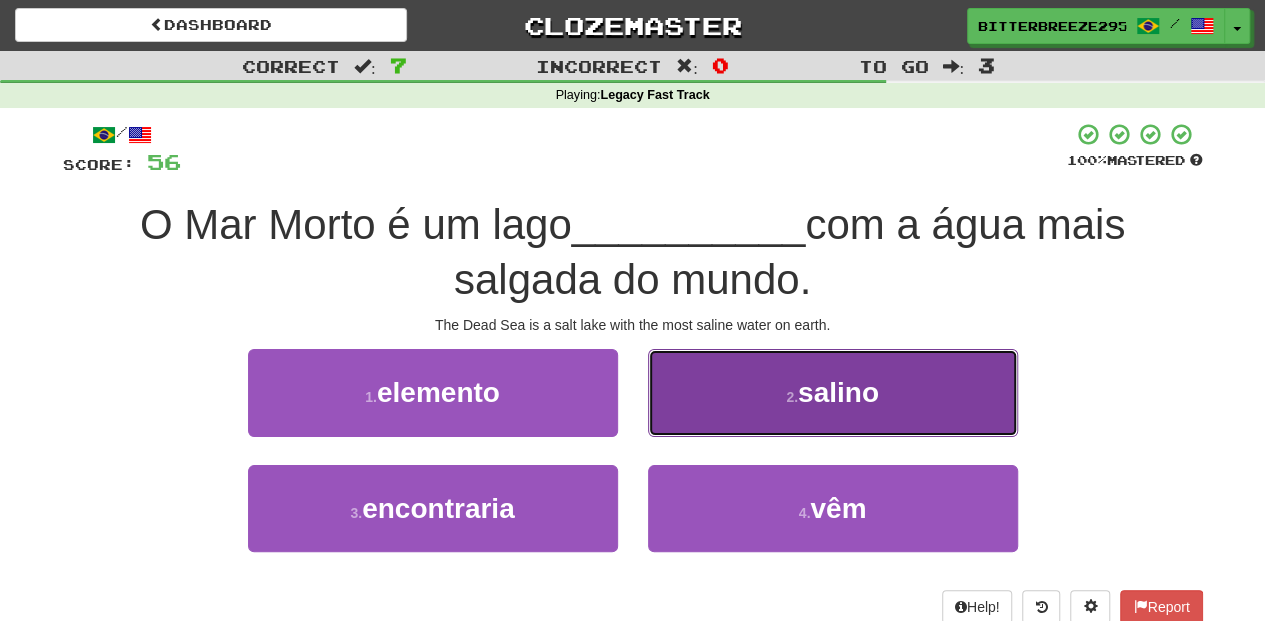 click on "2 .  salino" at bounding box center (833, 392) 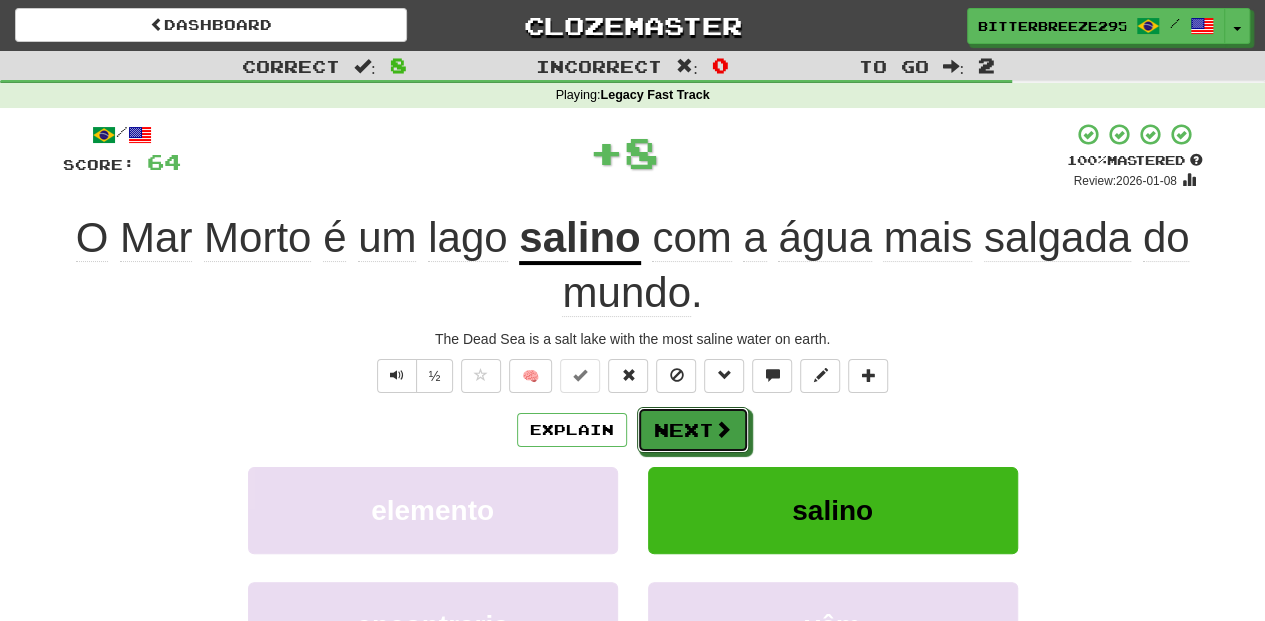 click on "Next" at bounding box center [693, 430] 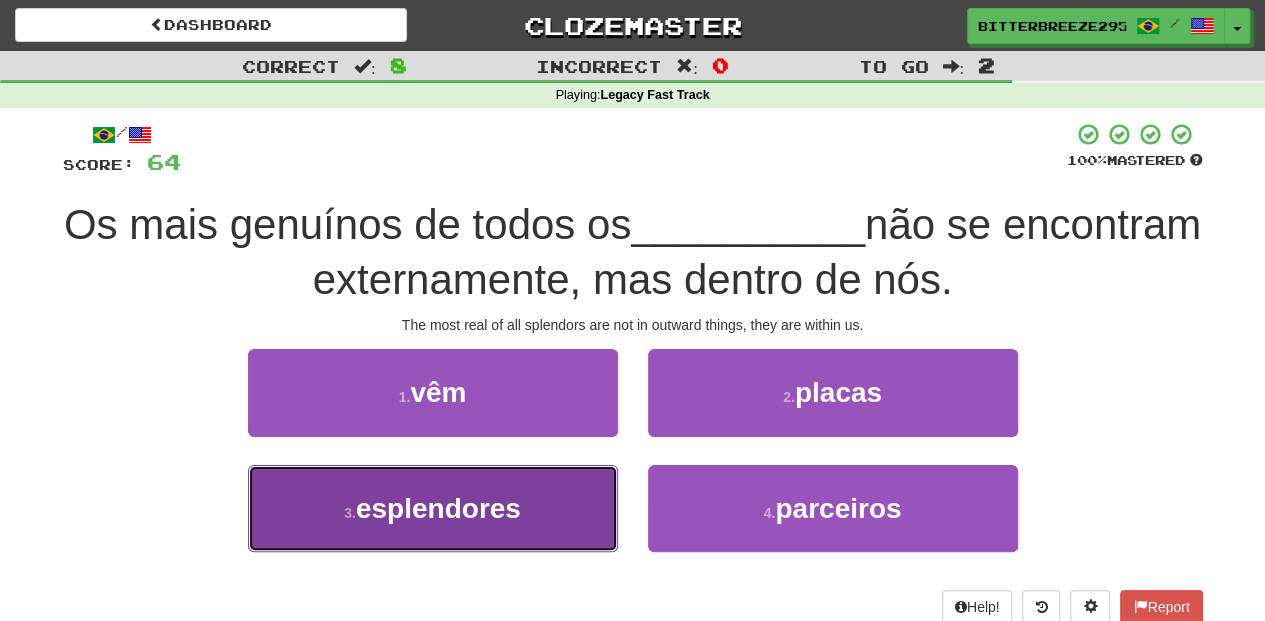 click on "3 .  esplendores" at bounding box center [433, 508] 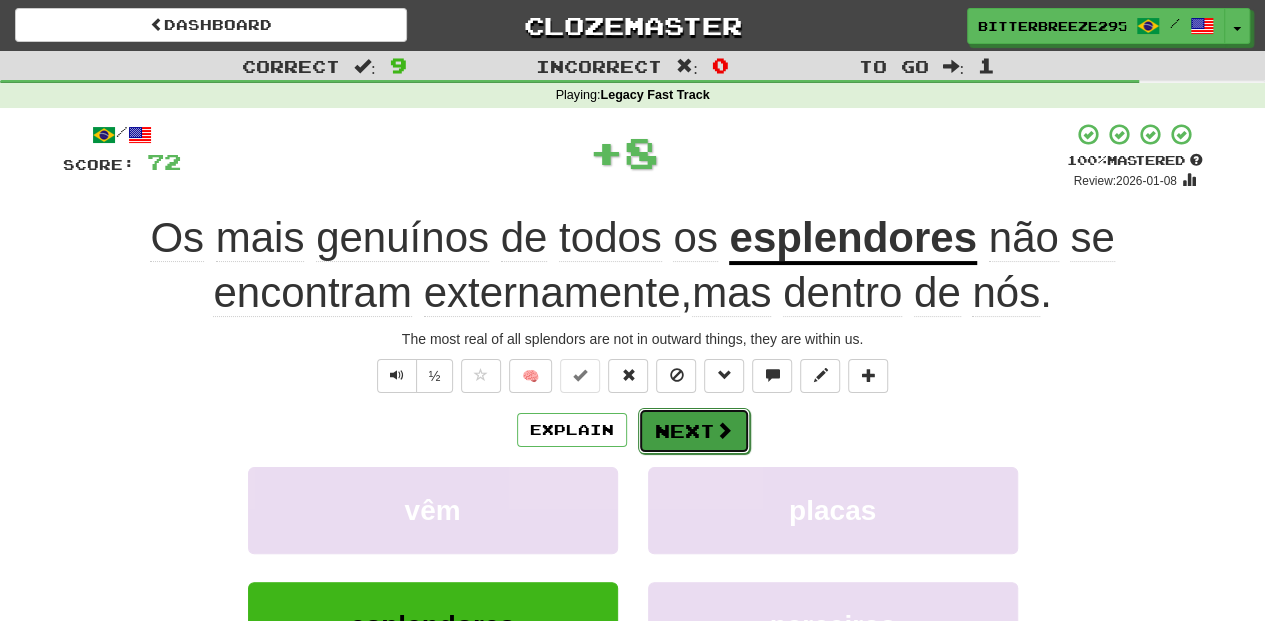 click on "Next" at bounding box center (694, 431) 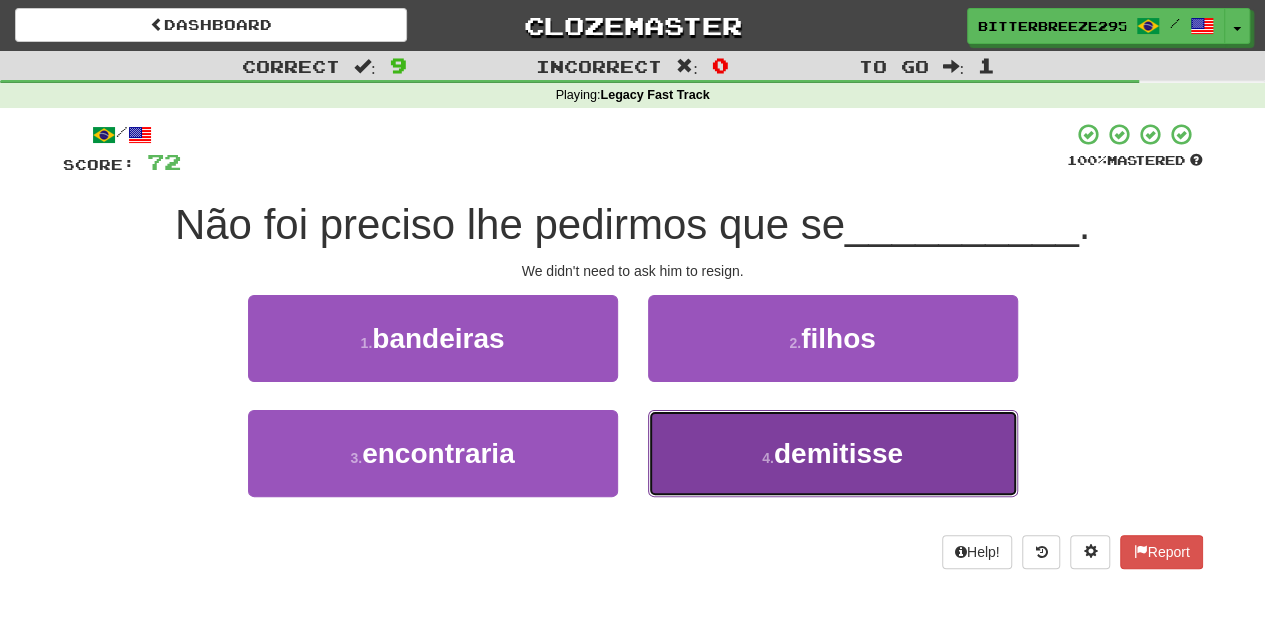 click on "4 .  demitisse" at bounding box center [833, 453] 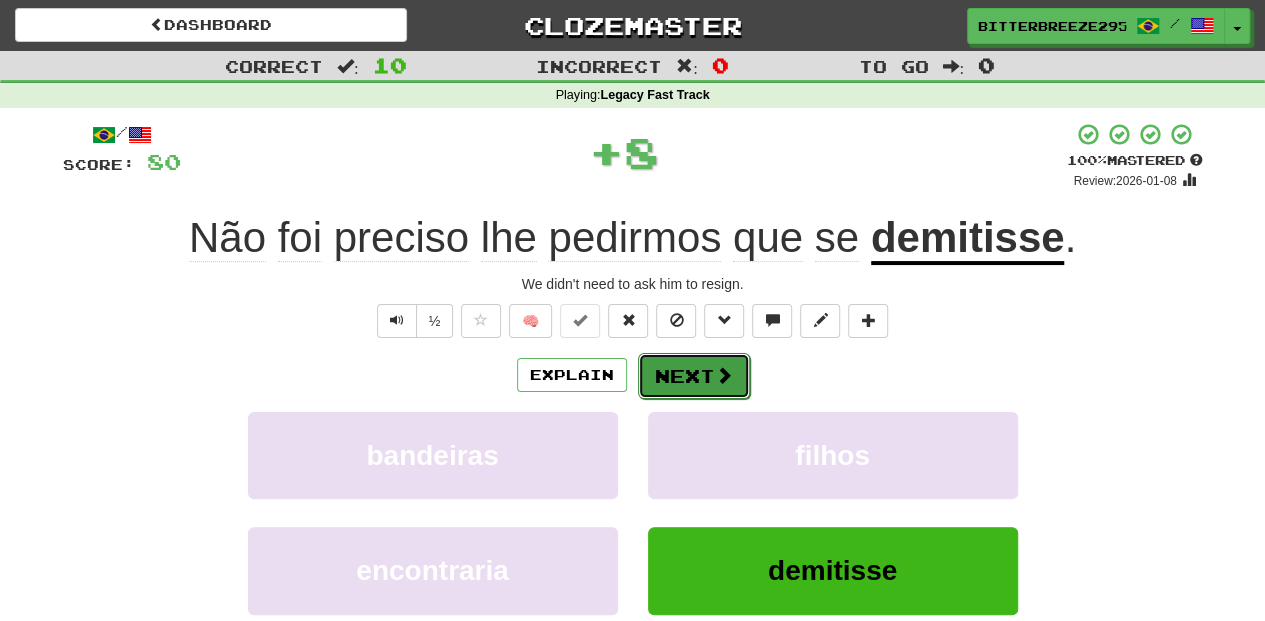 click on "Next" at bounding box center (694, 376) 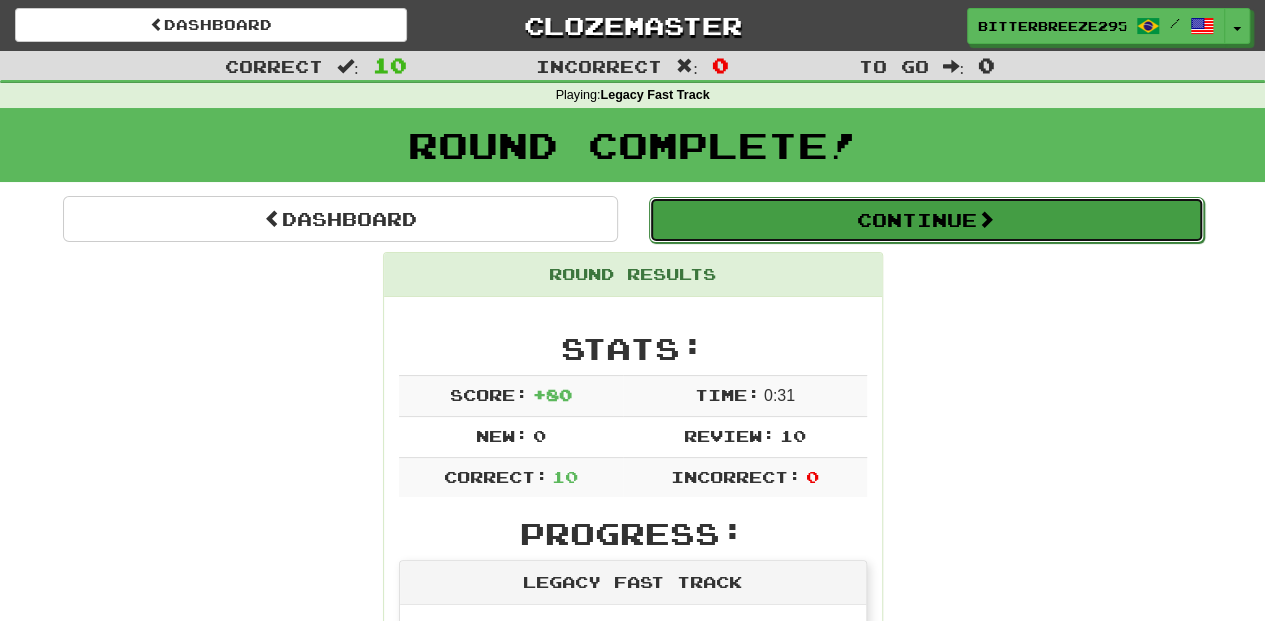 click on "Continue" at bounding box center (926, 220) 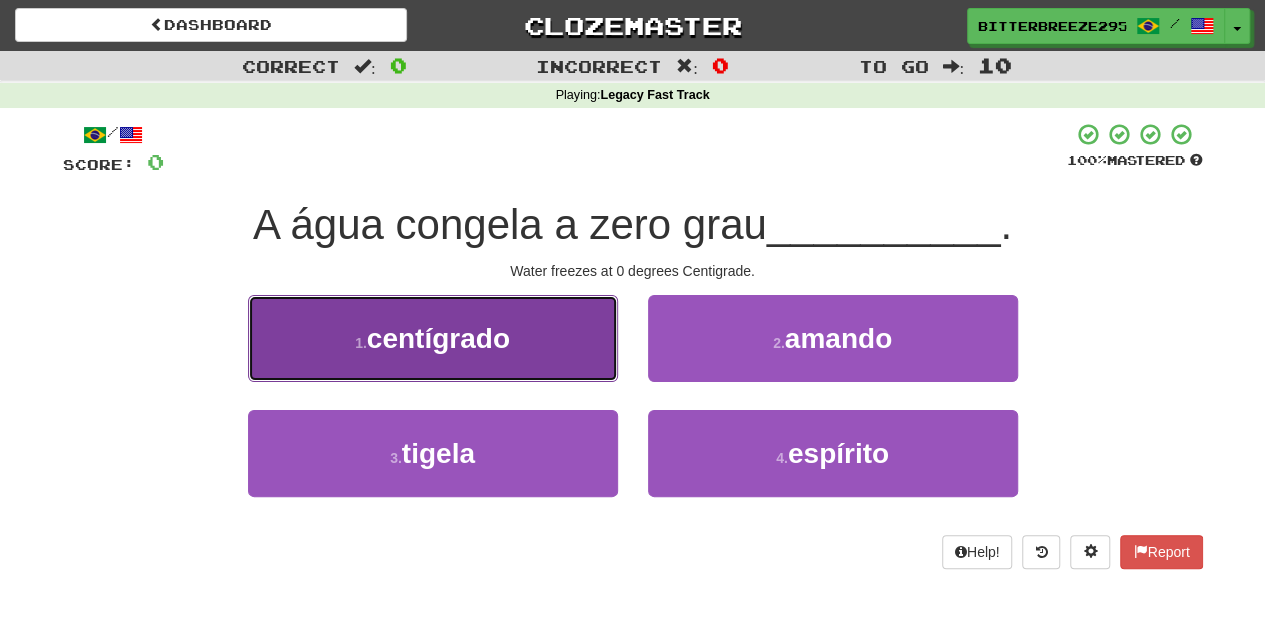 click on "1 .  centígrado" at bounding box center [433, 338] 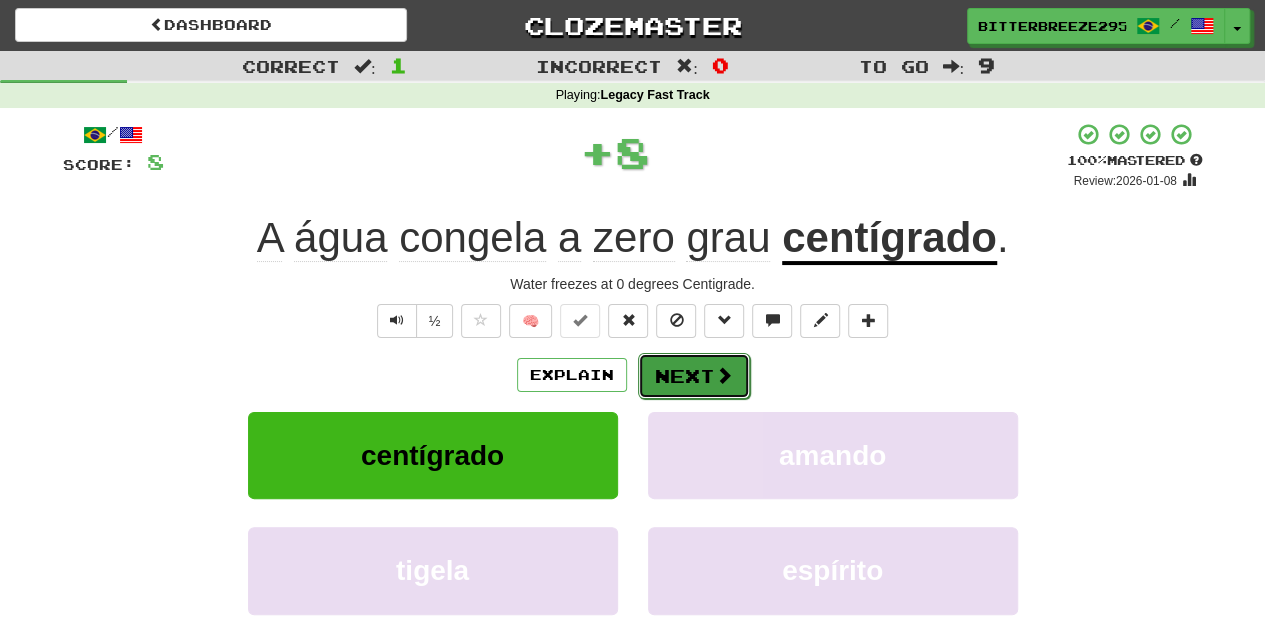 click on "Next" at bounding box center (694, 376) 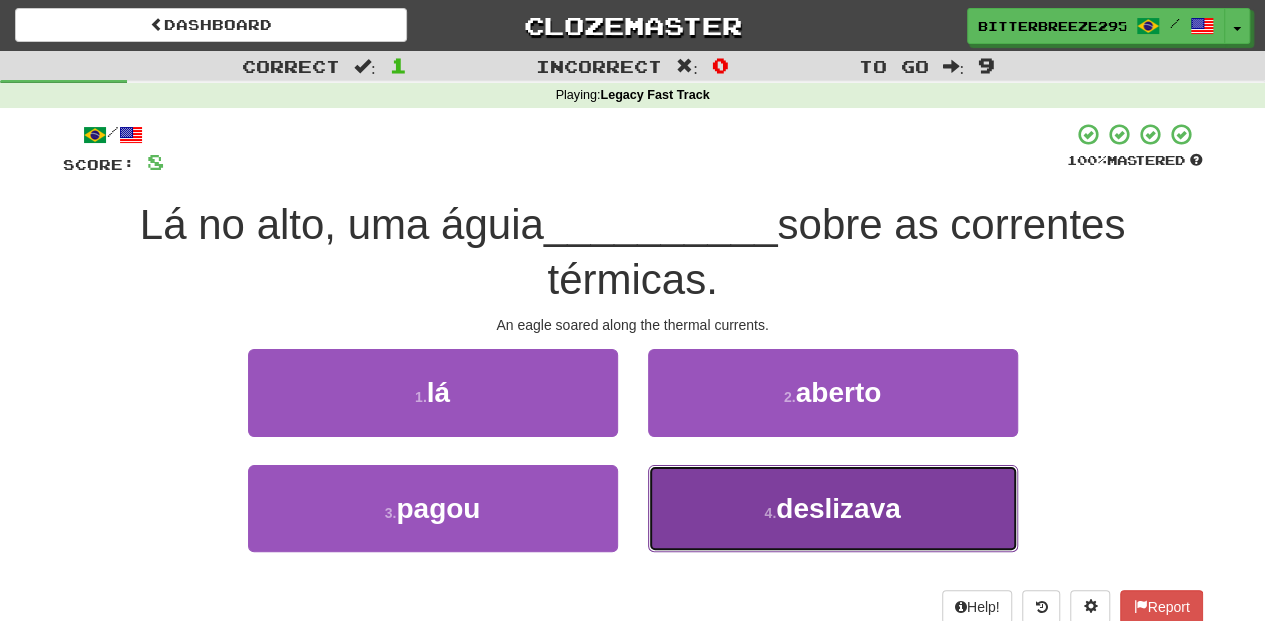 click on "4 .  deslizava" at bounding box center [833, 508] 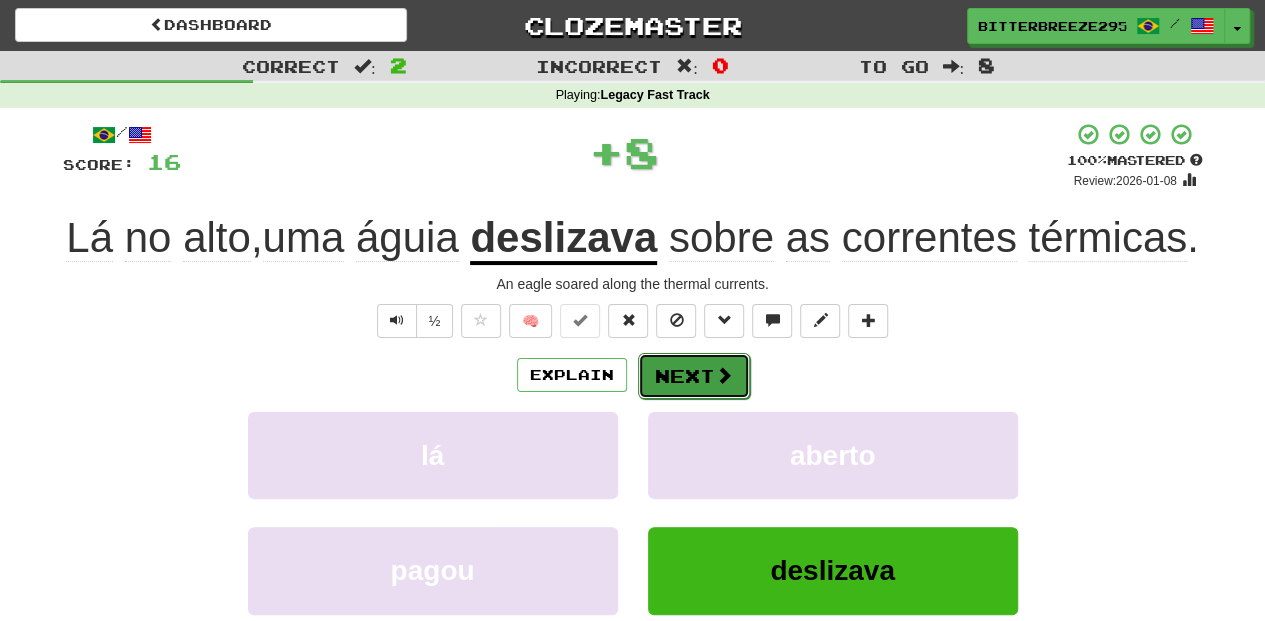 click on "Next" at bounding box center (694, 376) 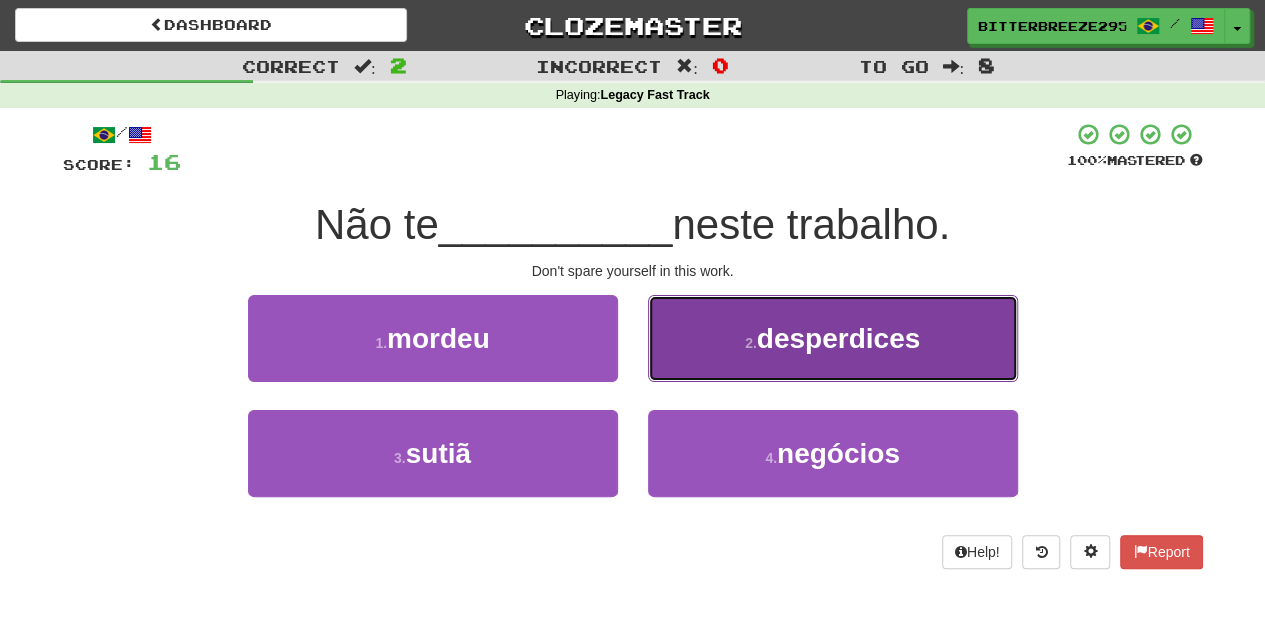 click on "2 .  desperdices" at bounding box center [833, 338] 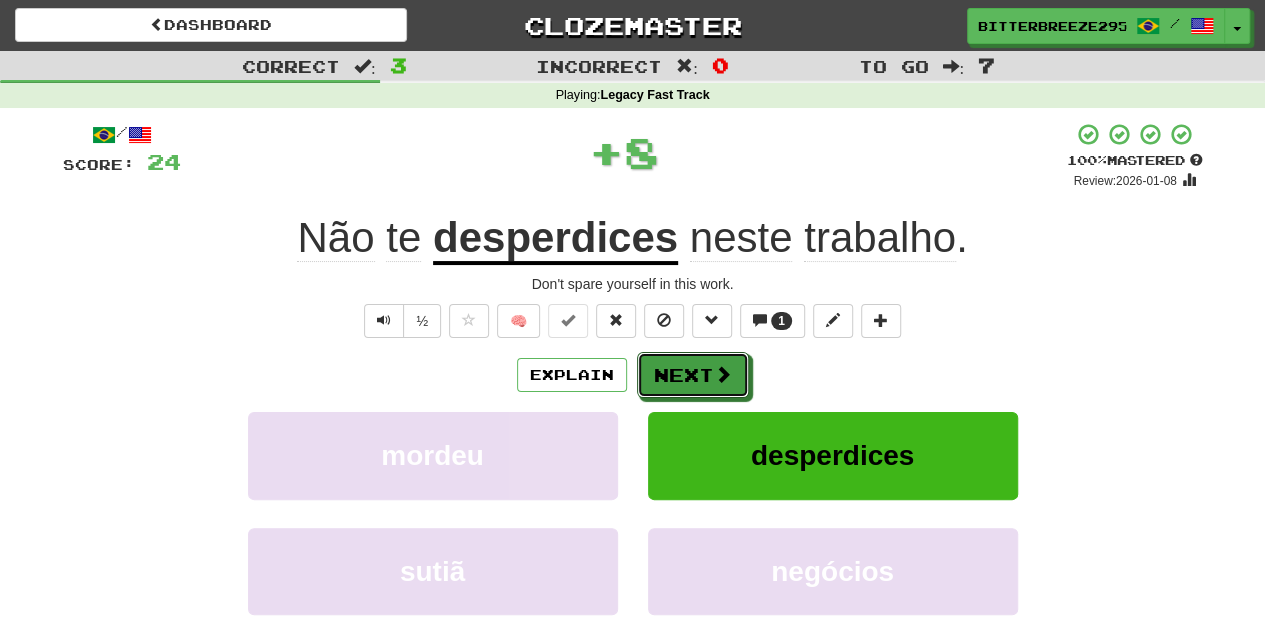 click on "Next" at bounding box center [693, 375] 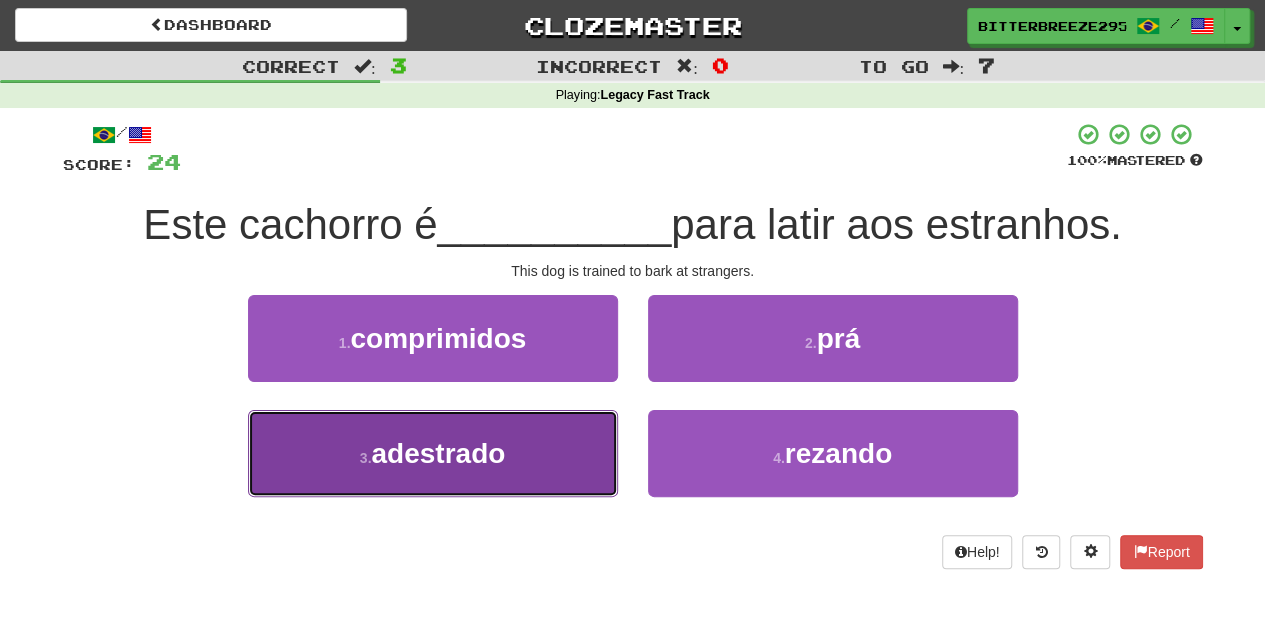 click on "3 .  adestrado" at bounding box center [433, 453] 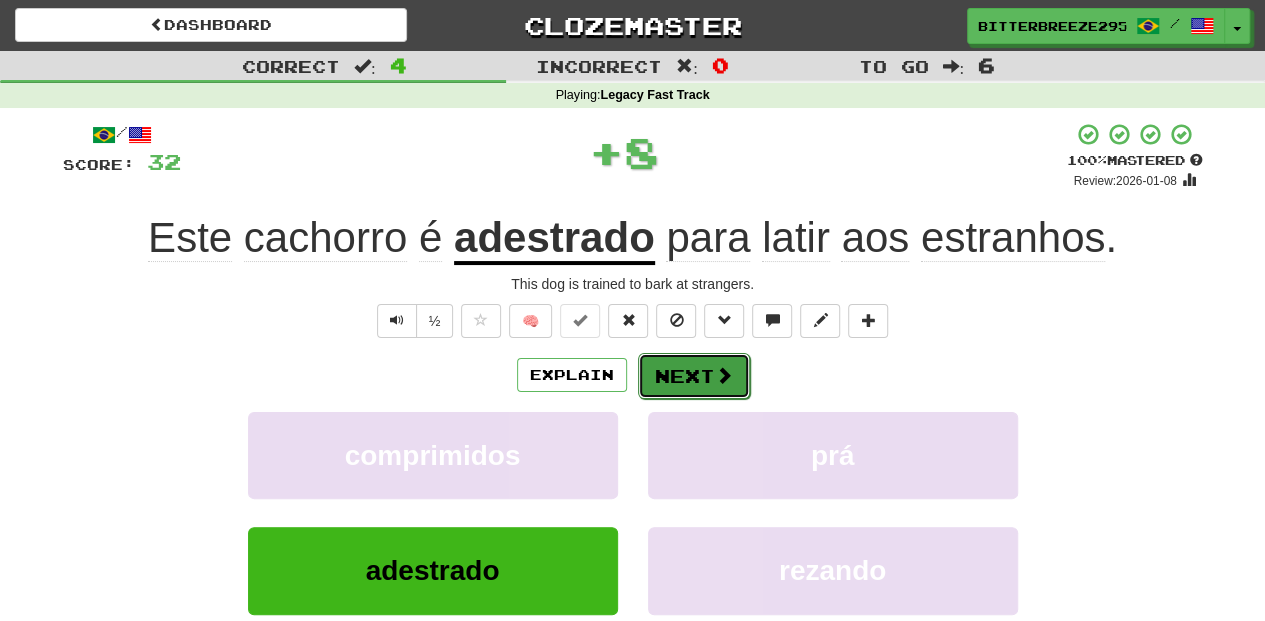 click on "Next" at bounding box center (694, 376) 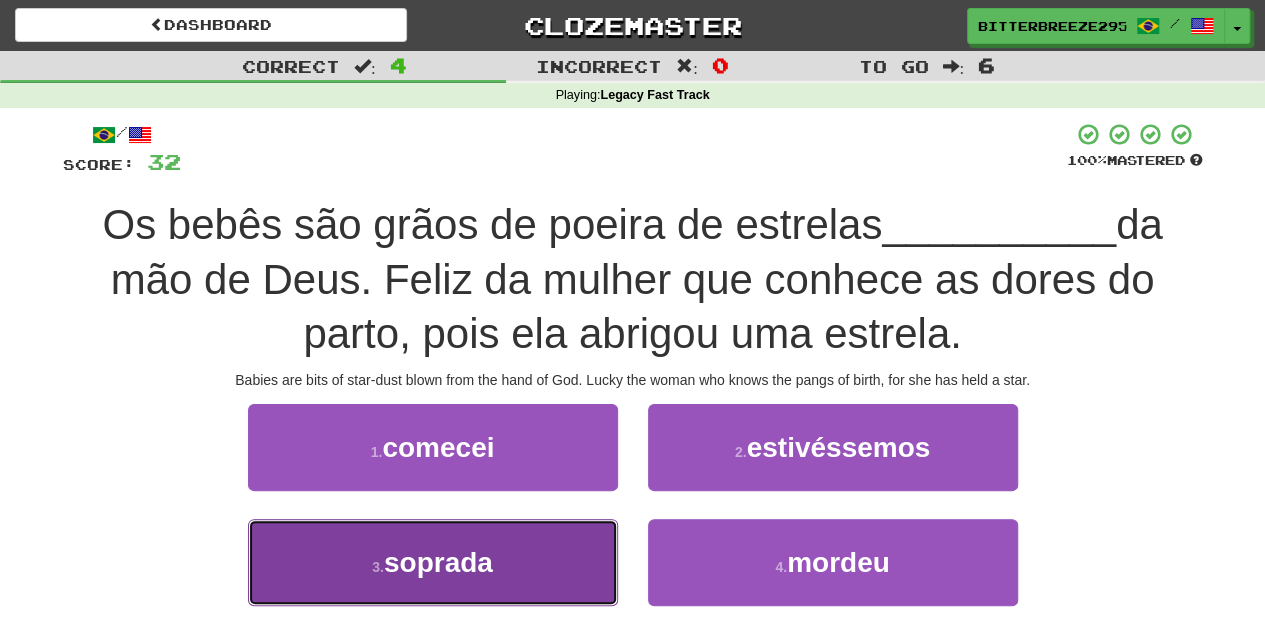 click on "3 .  soprada" at bounding box center (433, 562) 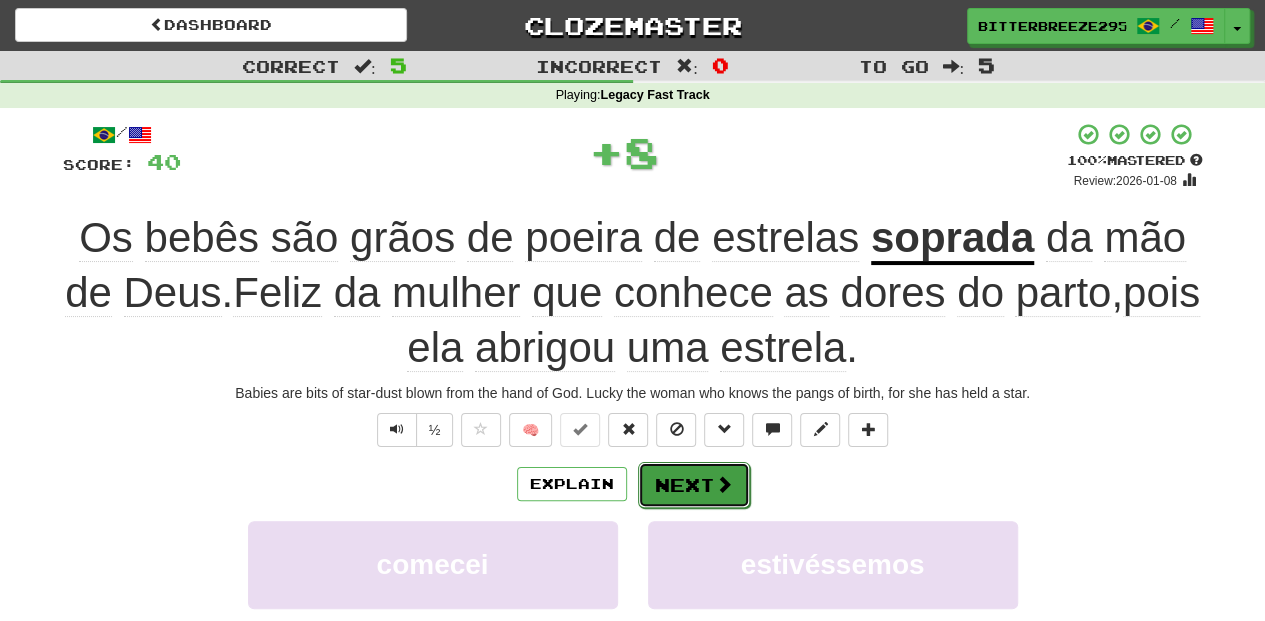 click on "Next" at bounding box center (694, 485) 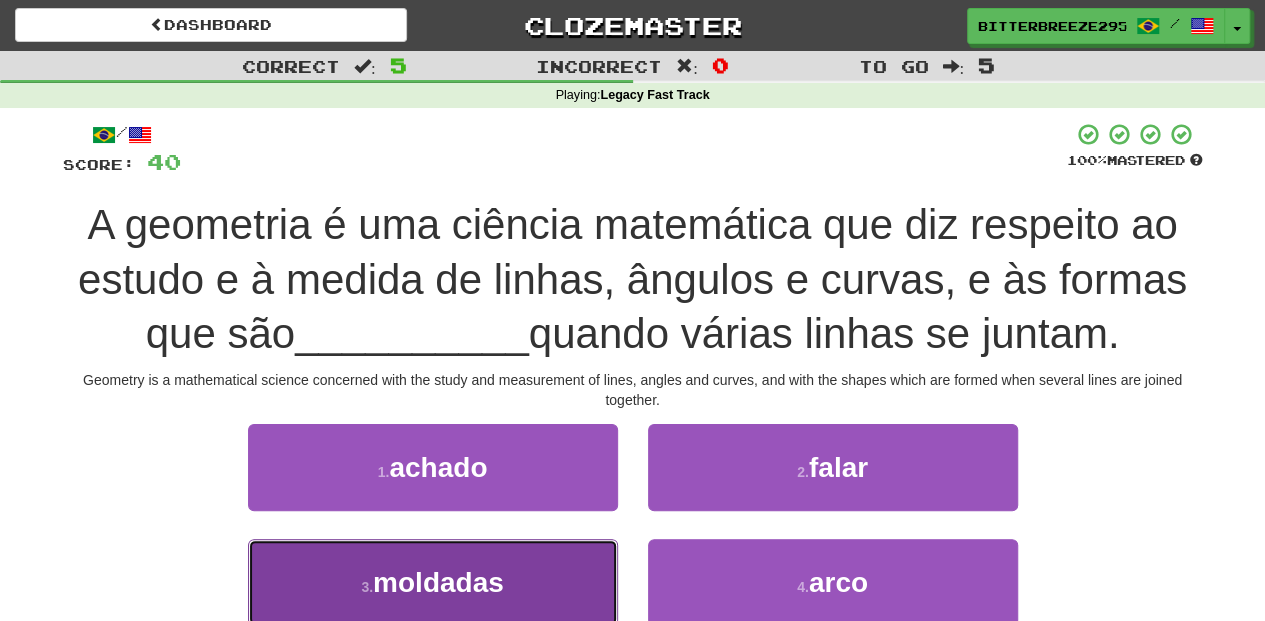 click on "3 .  moldadas" at bounding box center (433, 582) 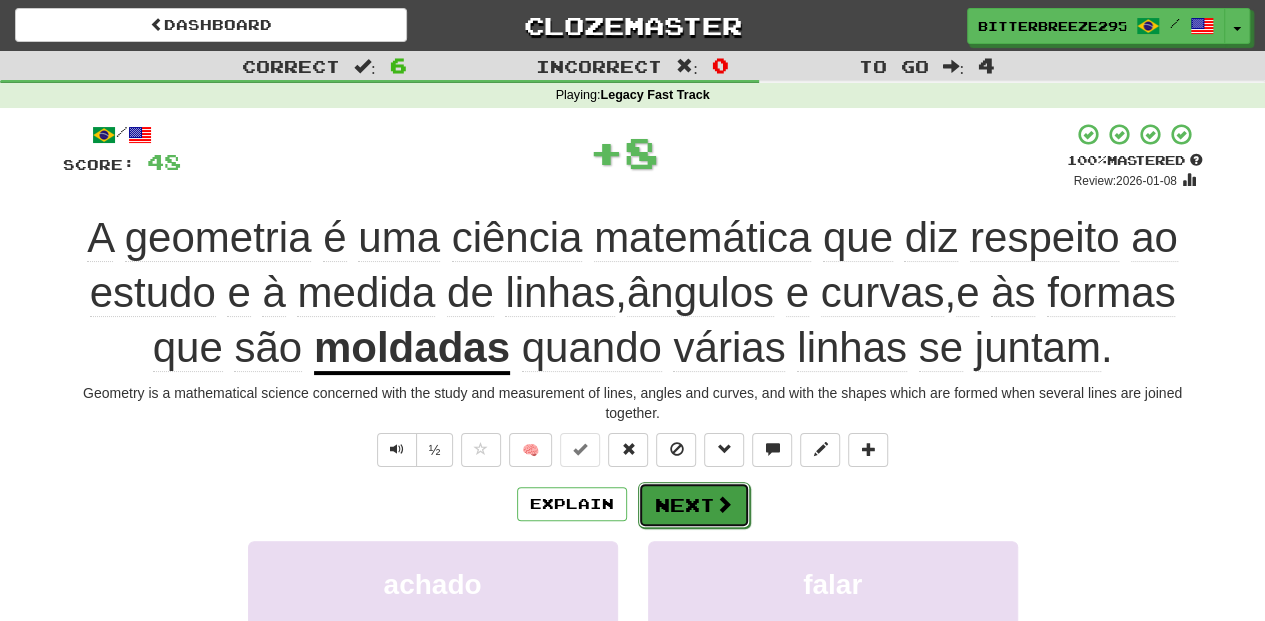 click on "Next" at bounding box center [694, 505] 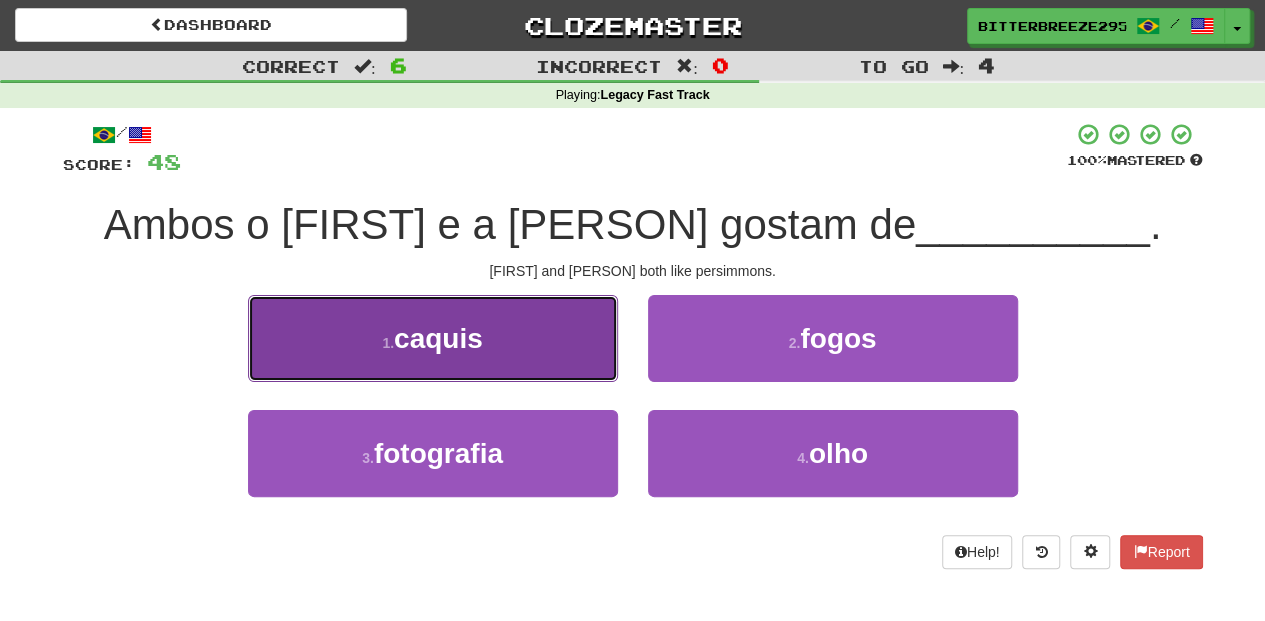 click on "1 .  caquis" at bounding box center [433, 338] 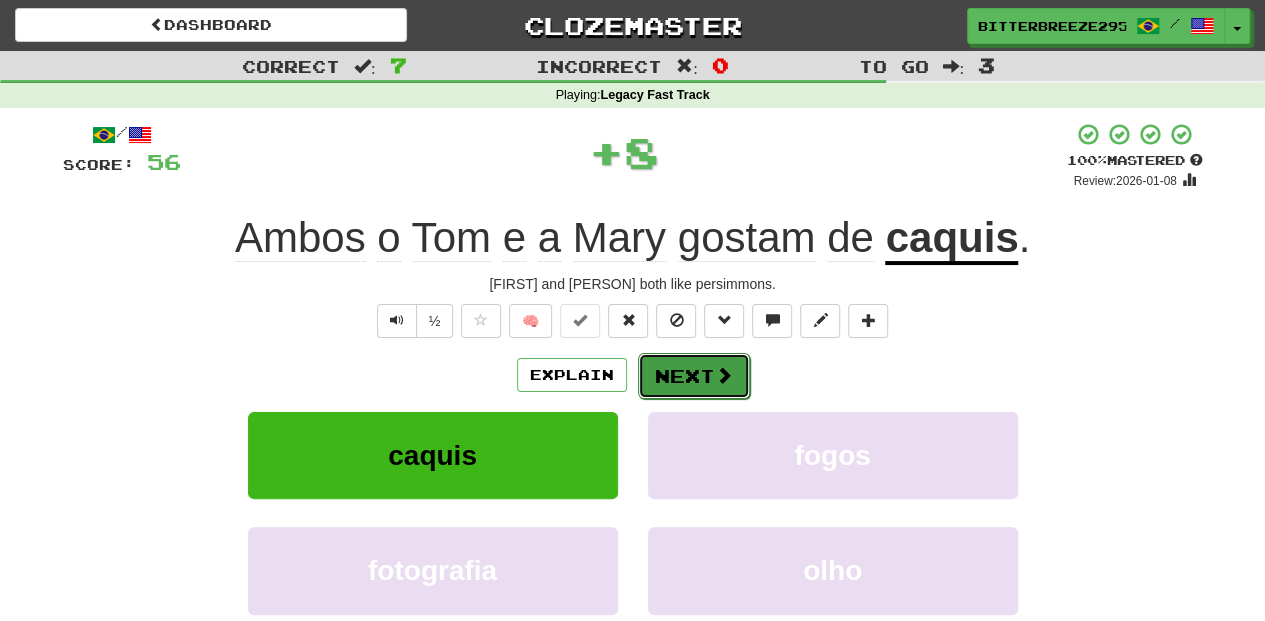 click on "Next" at bounding box center (694, 376) 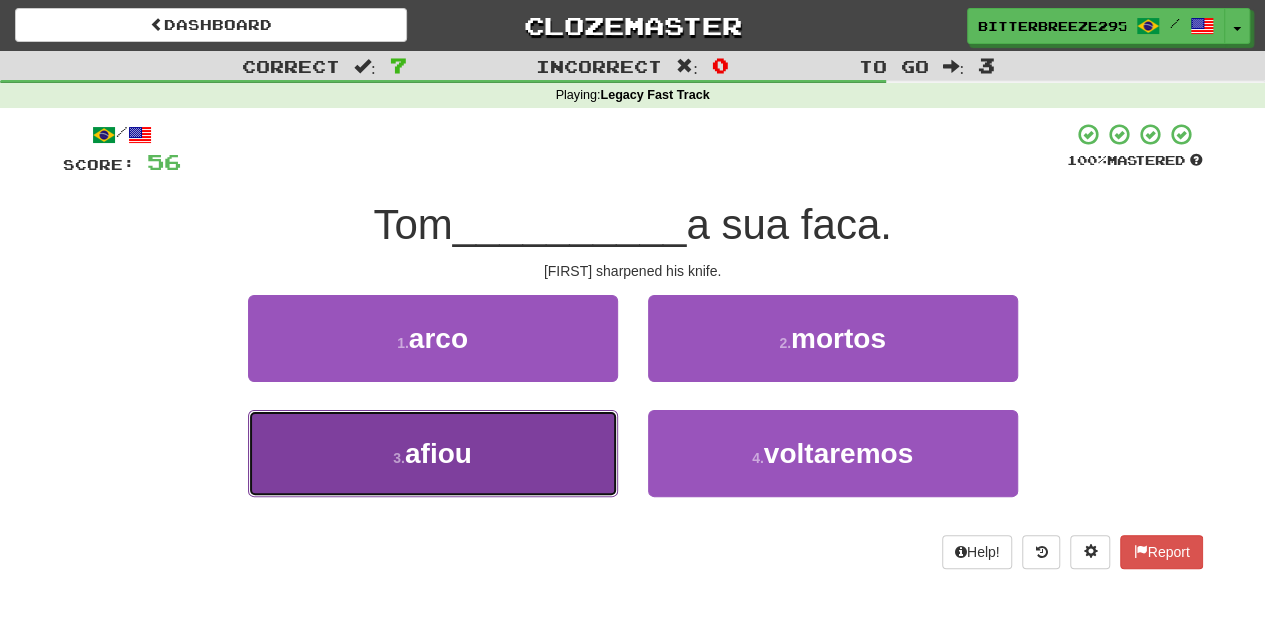 click on "3 .  afiou" at bounding box center (433, 453) 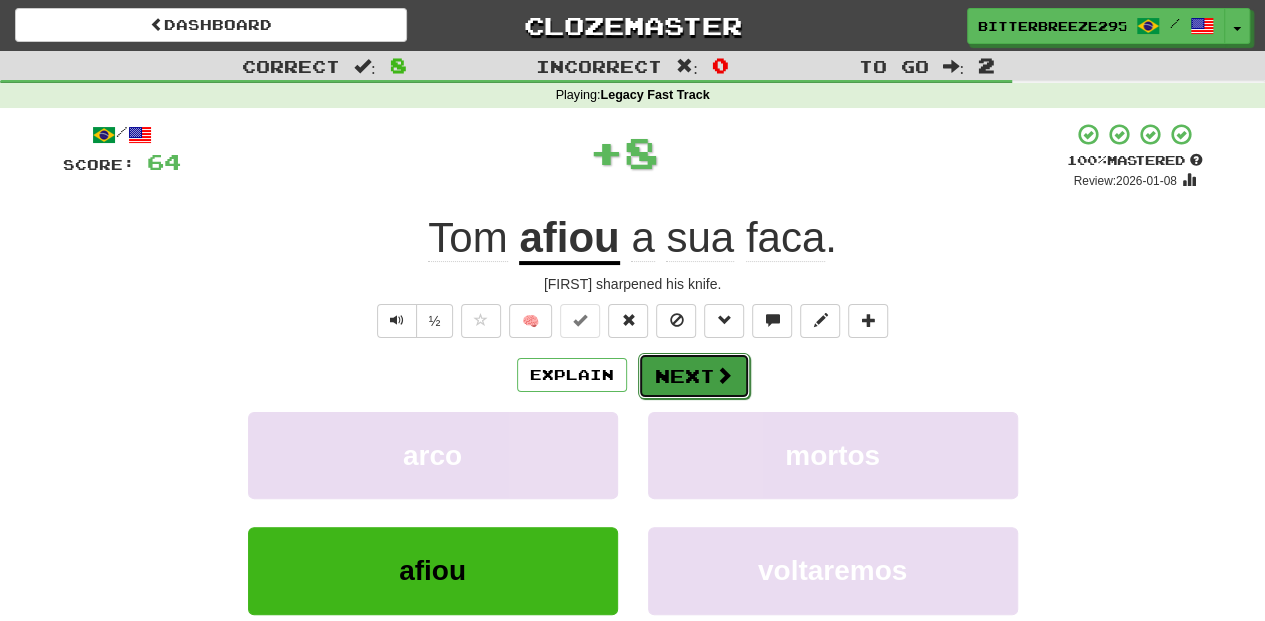 click on "Next" at bounding box center (694, 376) 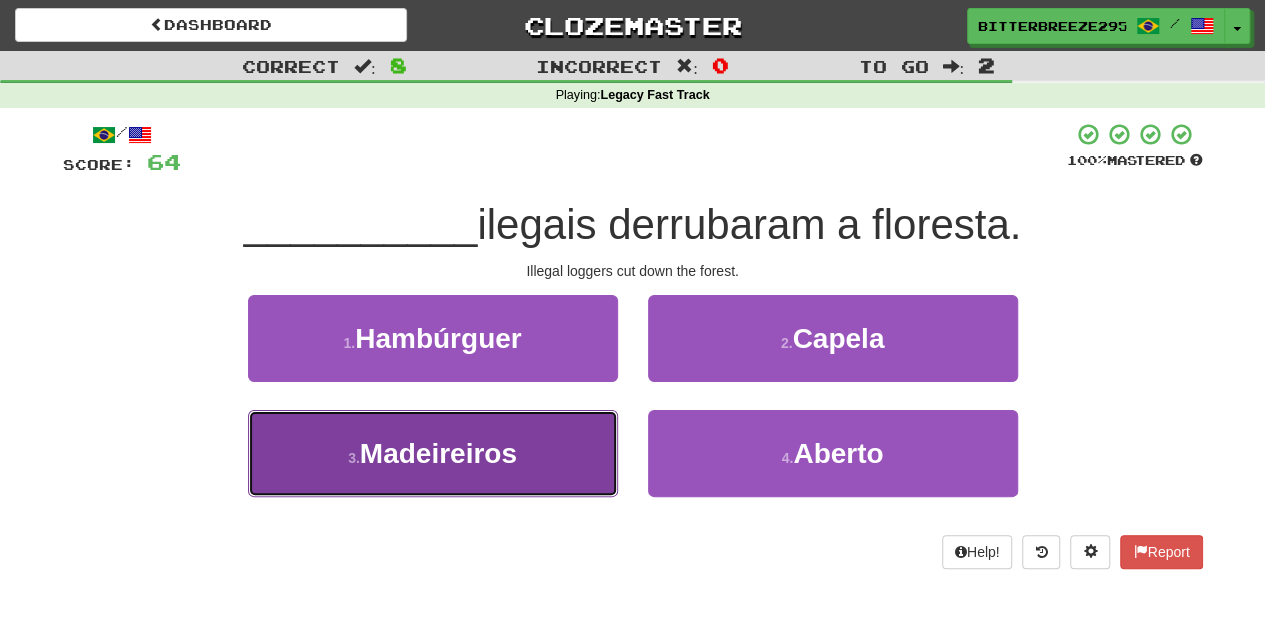 click on "3 .  Madeireiros" at bounding box center [433, 453] 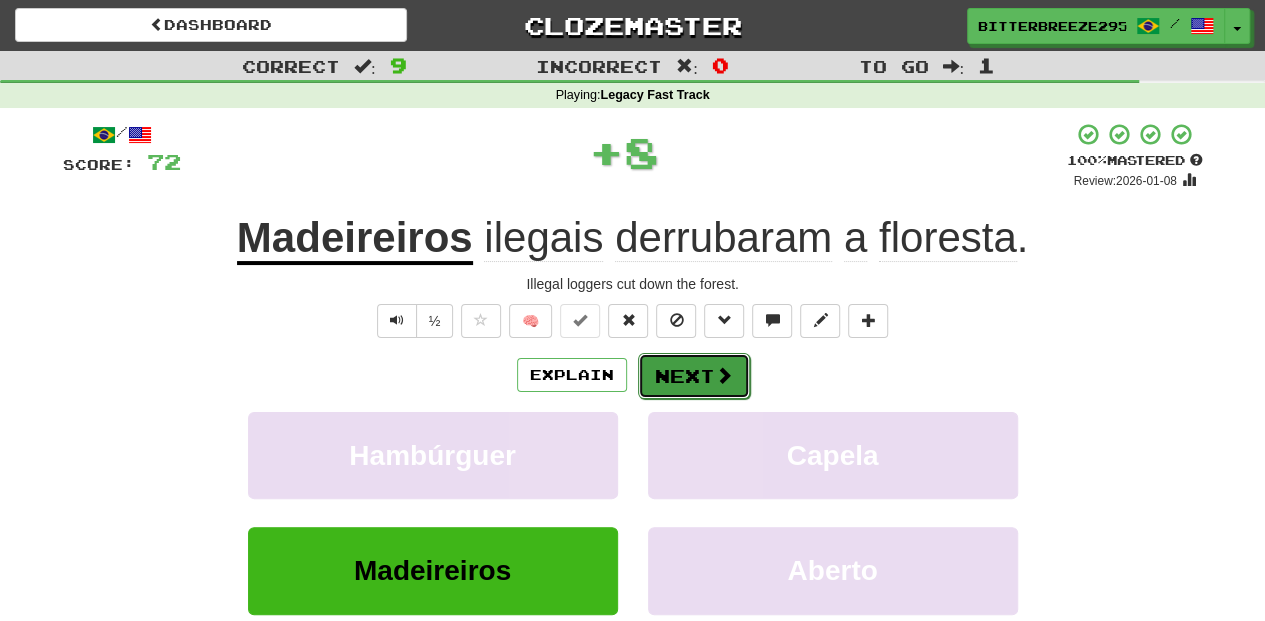 click on "Next" at bounding box center (694, 376) 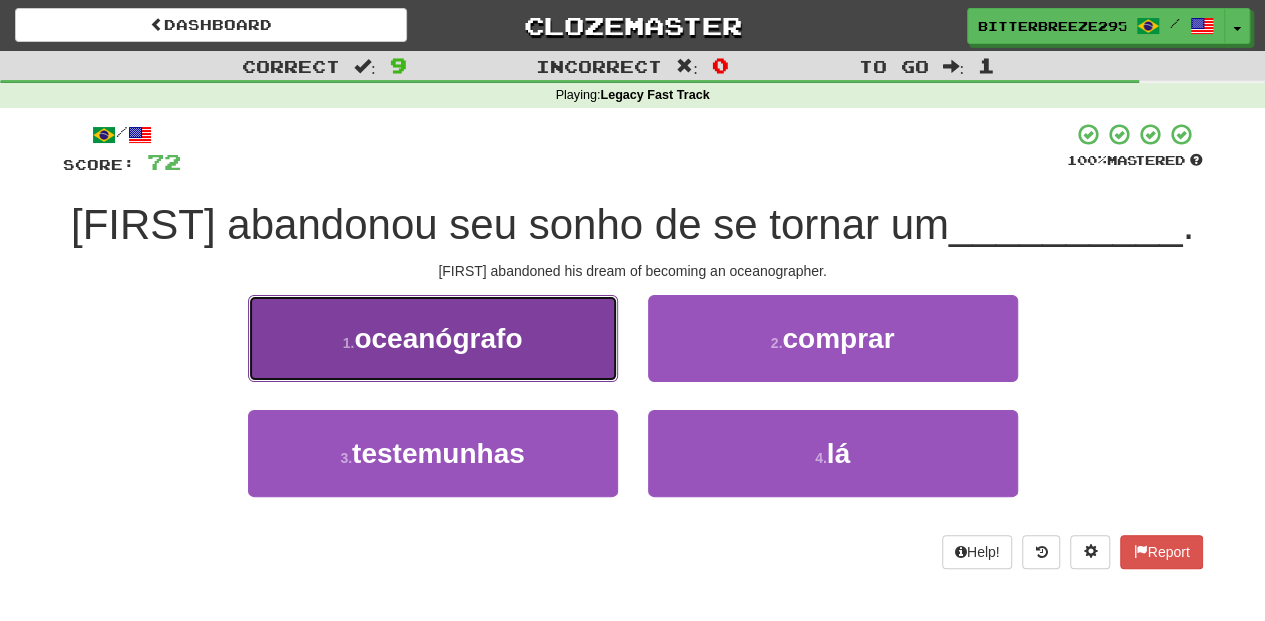 click on "1 .  oceanógrafo" at bounding box center [433, 338] 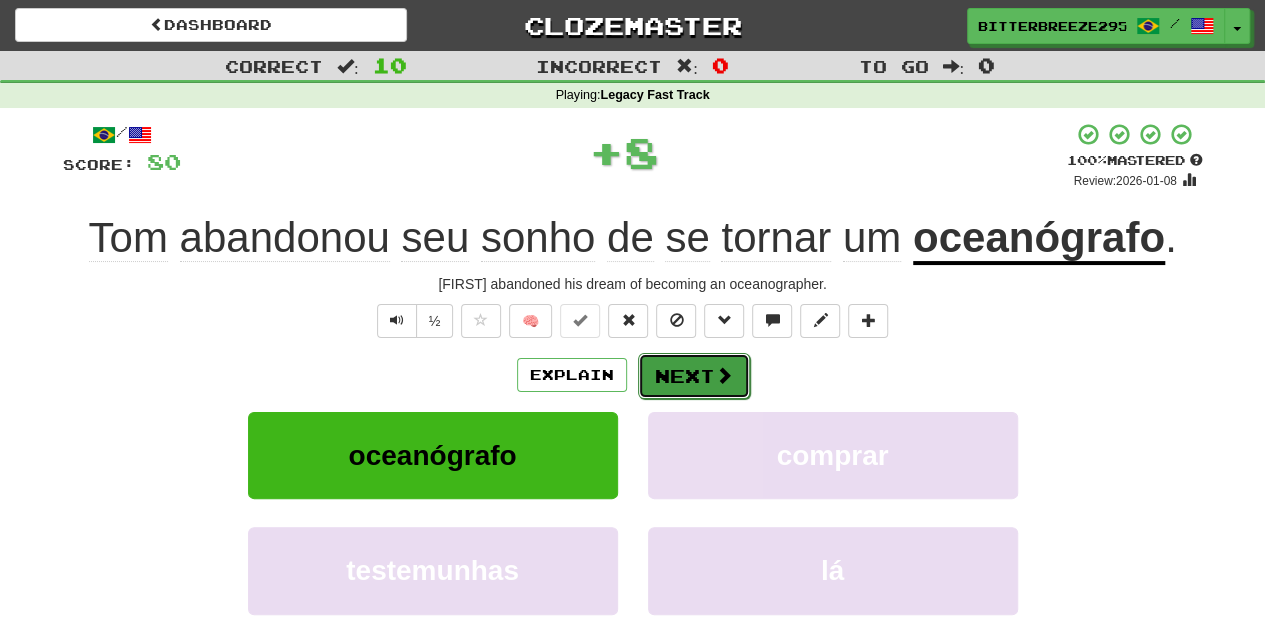 click on "Next" at bounding box center [694, 376] 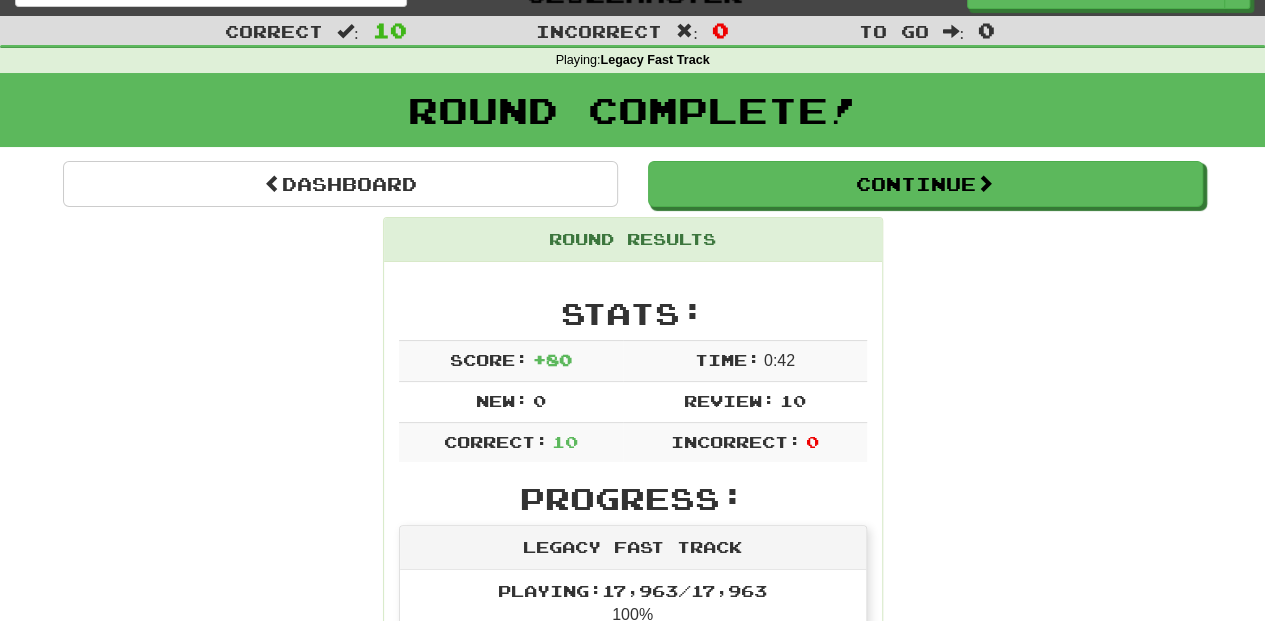 scroll, scrollTop: 0, scrollLeft: 0, axis: both 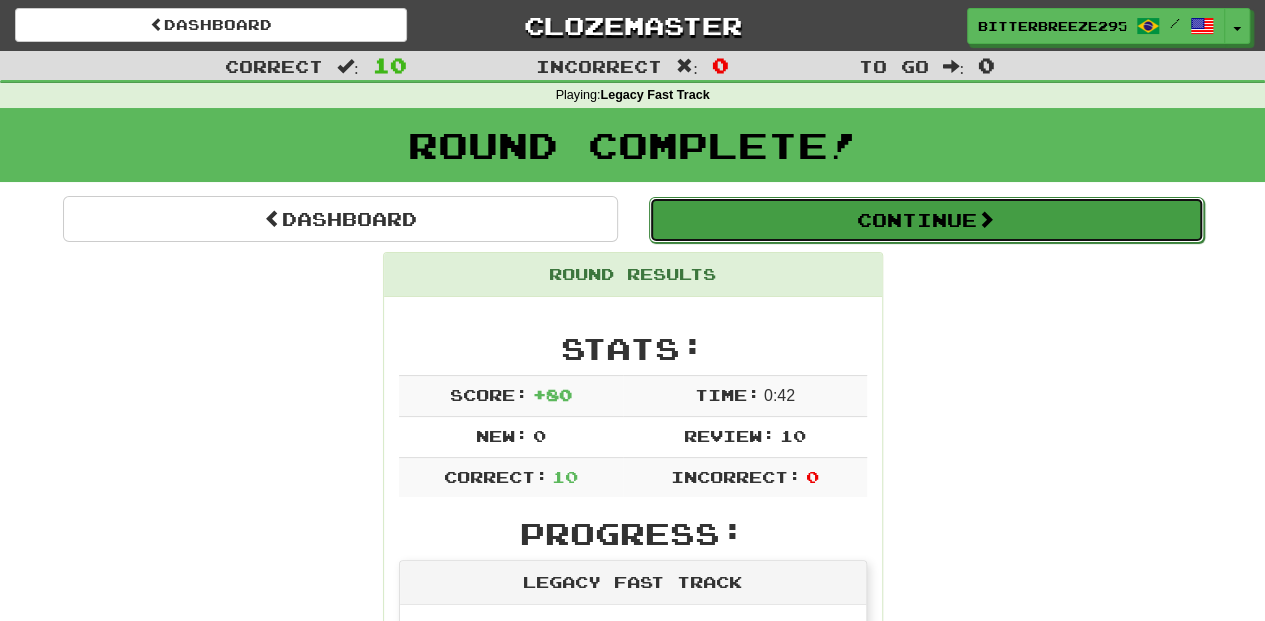 click on "Continue" at bounding box center (926, 220) 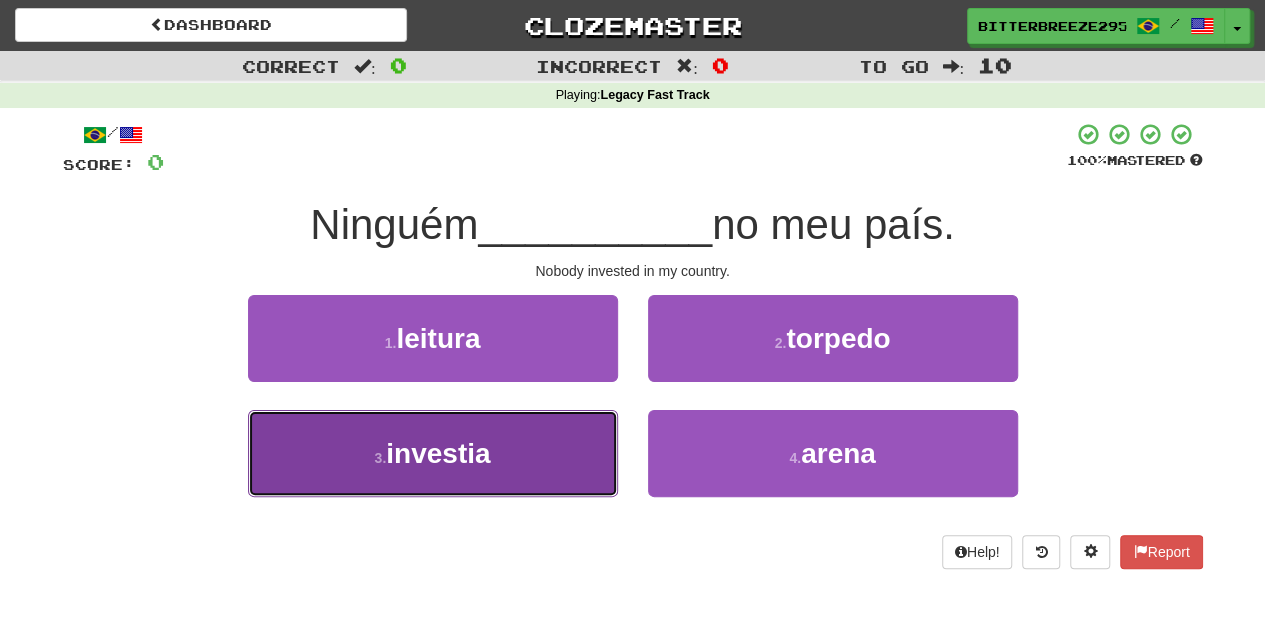 click on "3 .  investia" at bounding box center (433, 453) 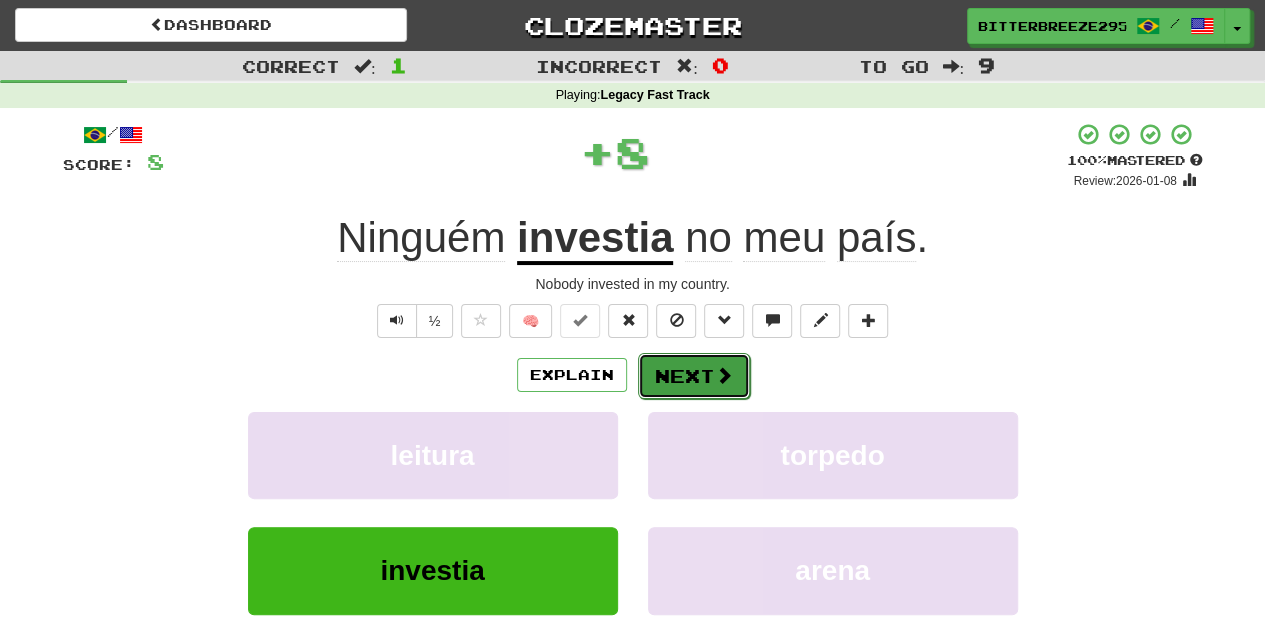 click on "Next" at bounding box center [694, 376] 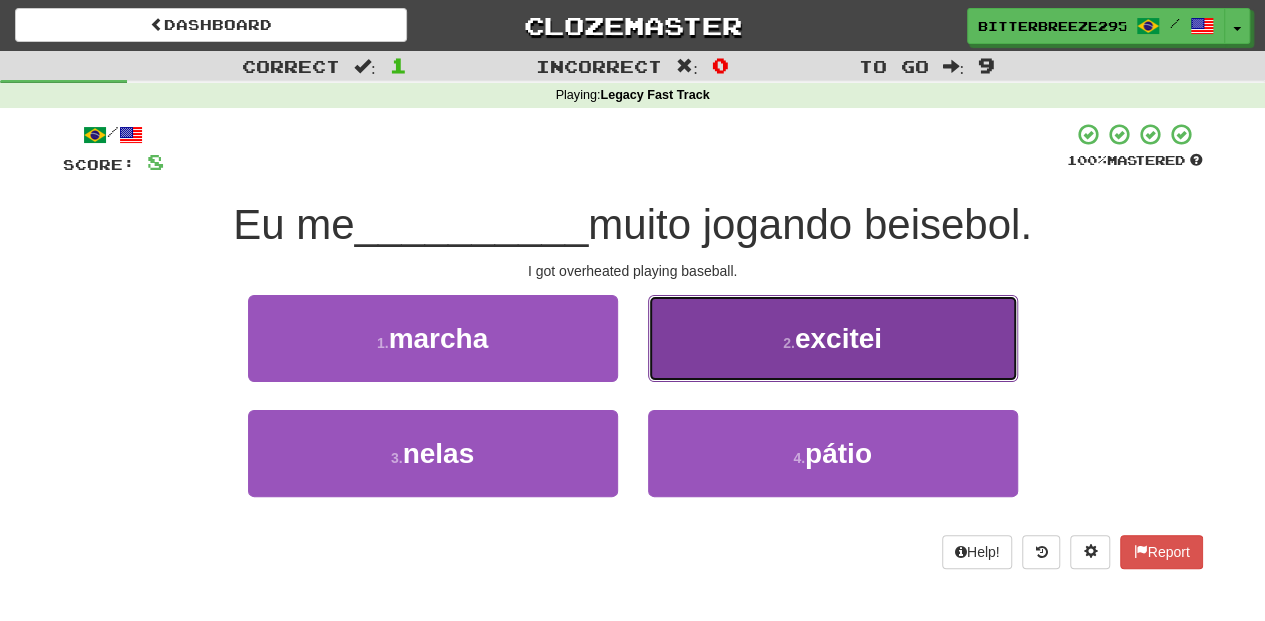 click on "2 .  excitei" at bounding box center [833, 338] 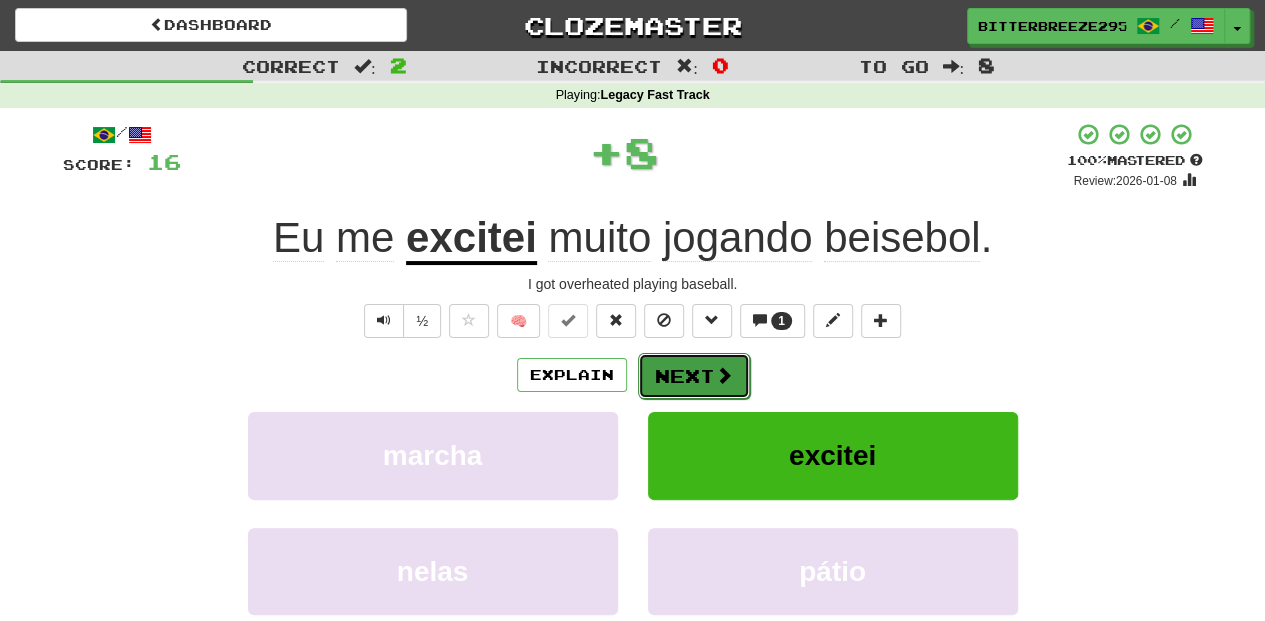 click at bounding box center [724, 375] 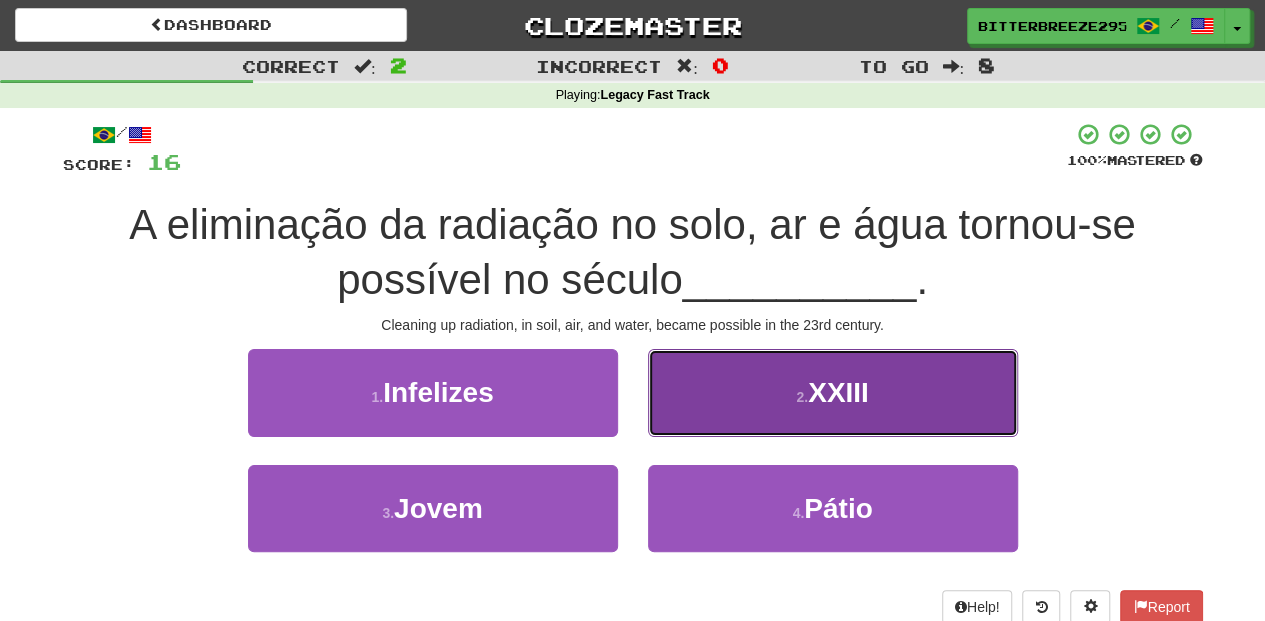 click on "2 .  XXIII" at bounding box center (833, 392) 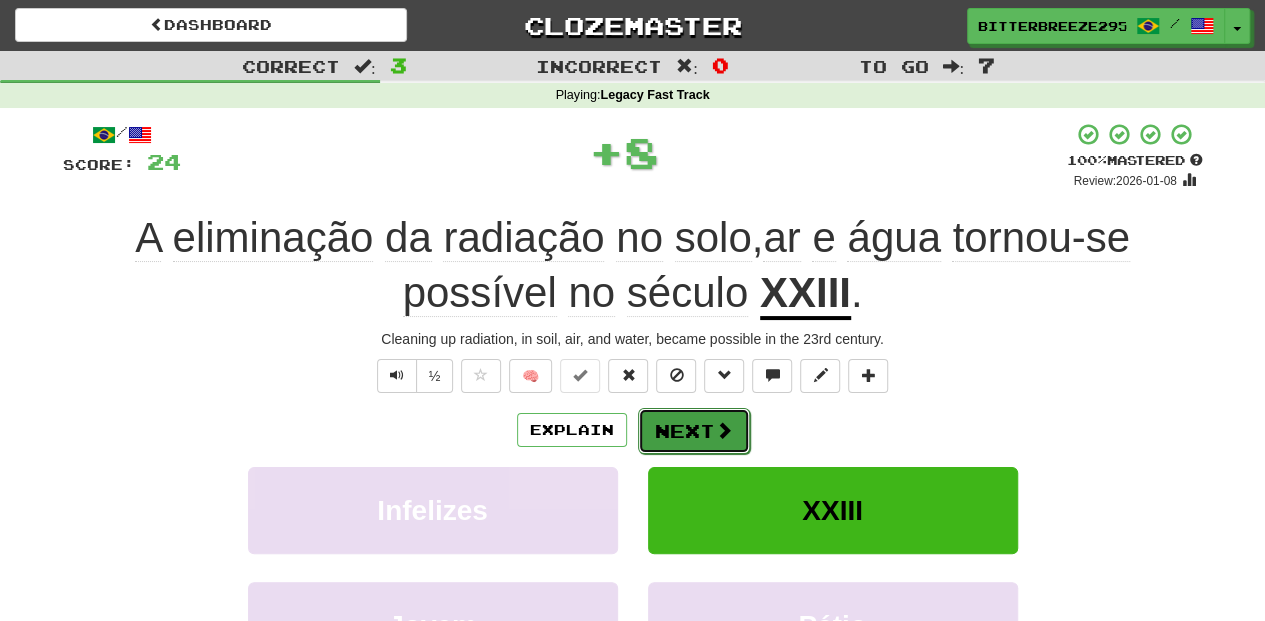click on "Next" at bounding box center (694, 431) 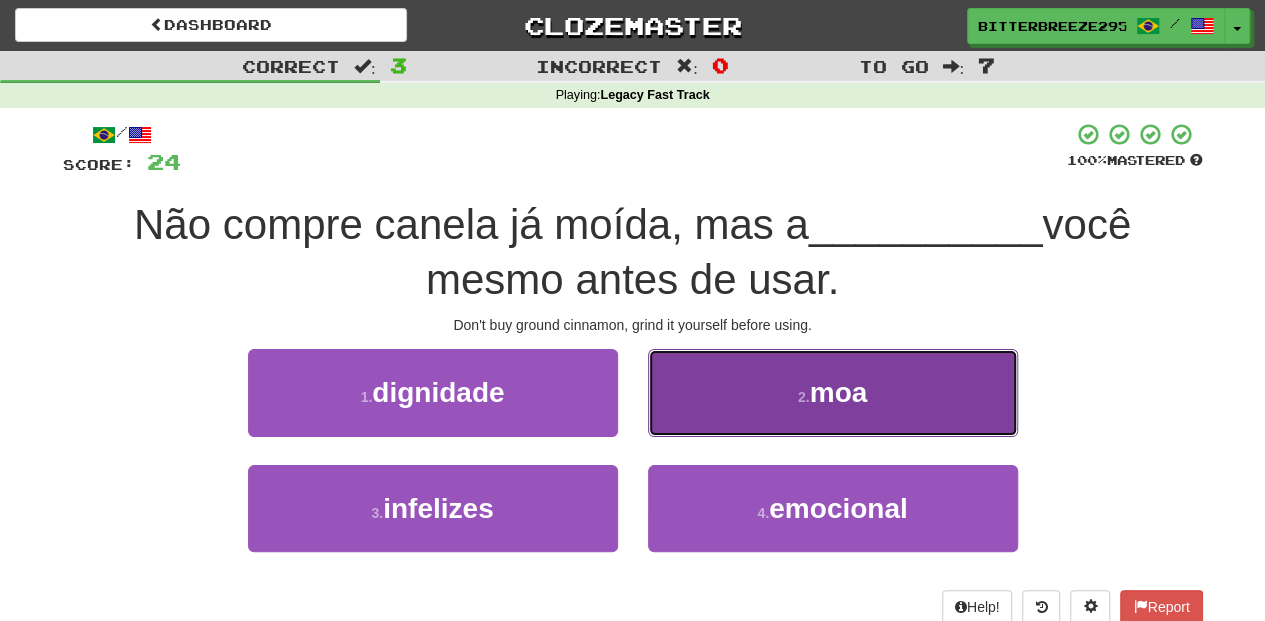 click on "2 .  moa" at bounding box center (833, 392) 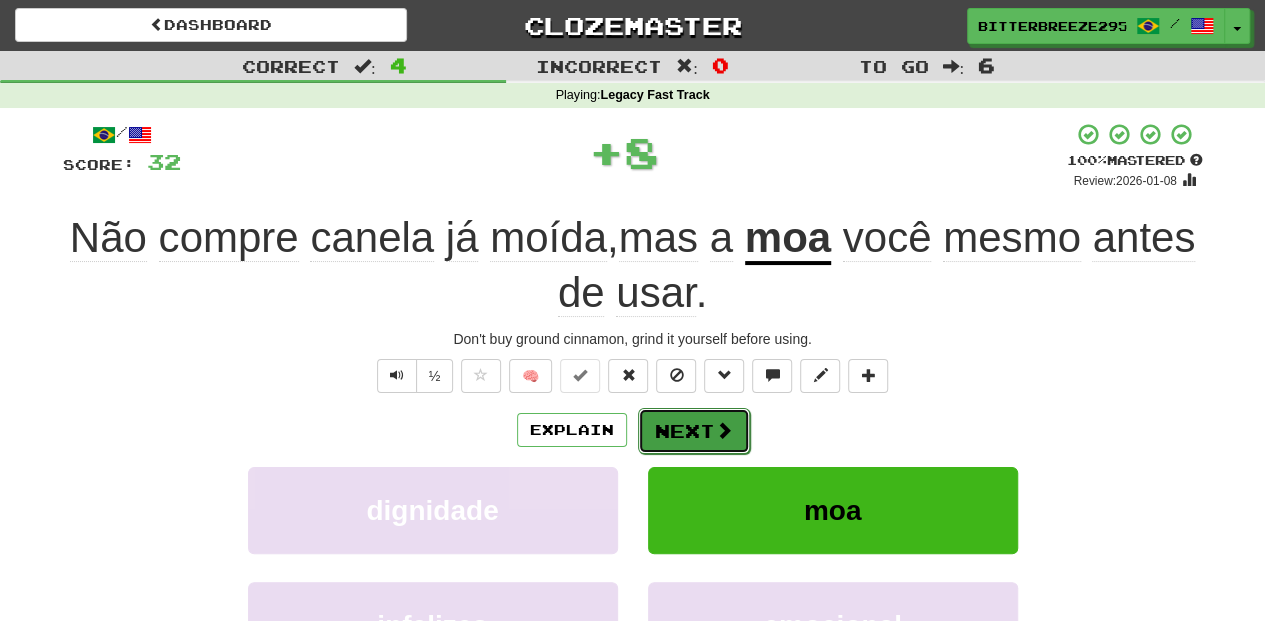 click at bounding box center [724, 430] 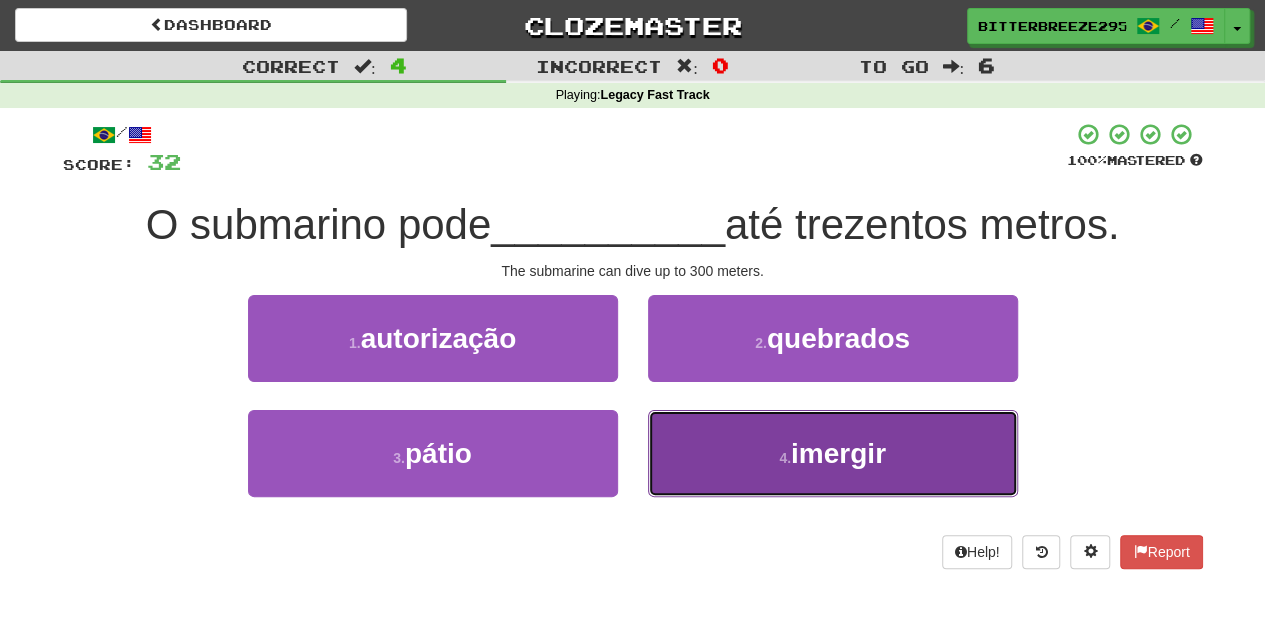 click on "4 .  imergir" at bounding box center (833, 453) 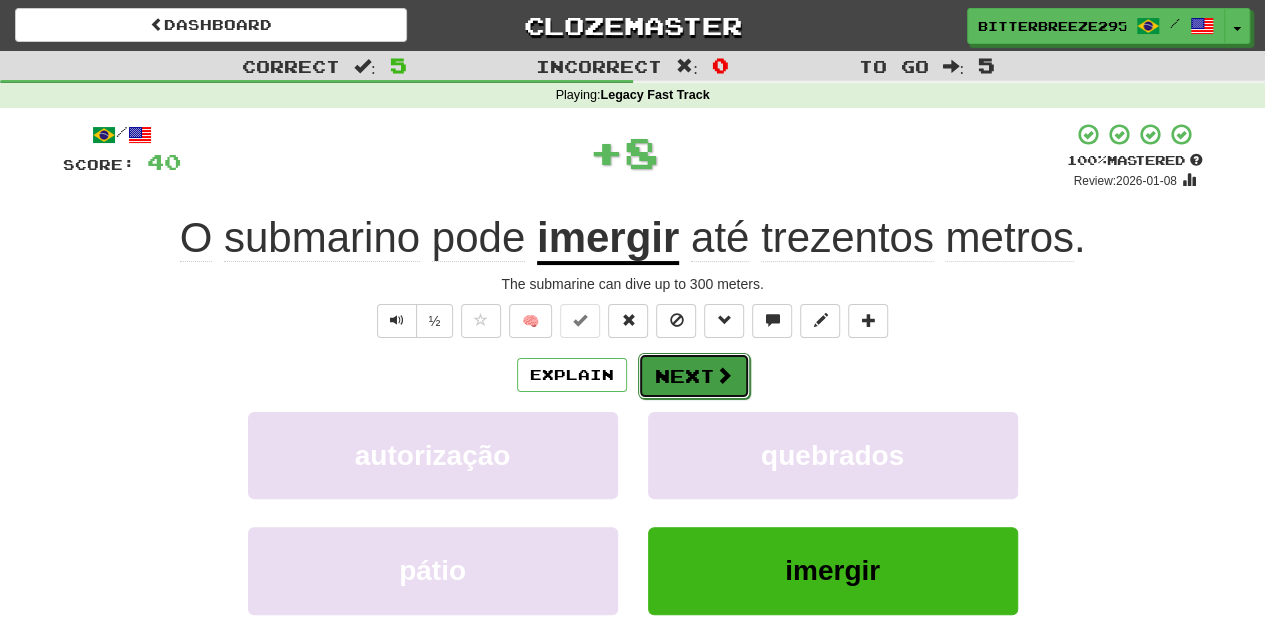 click on "Next" at bounding box center [694, 376] 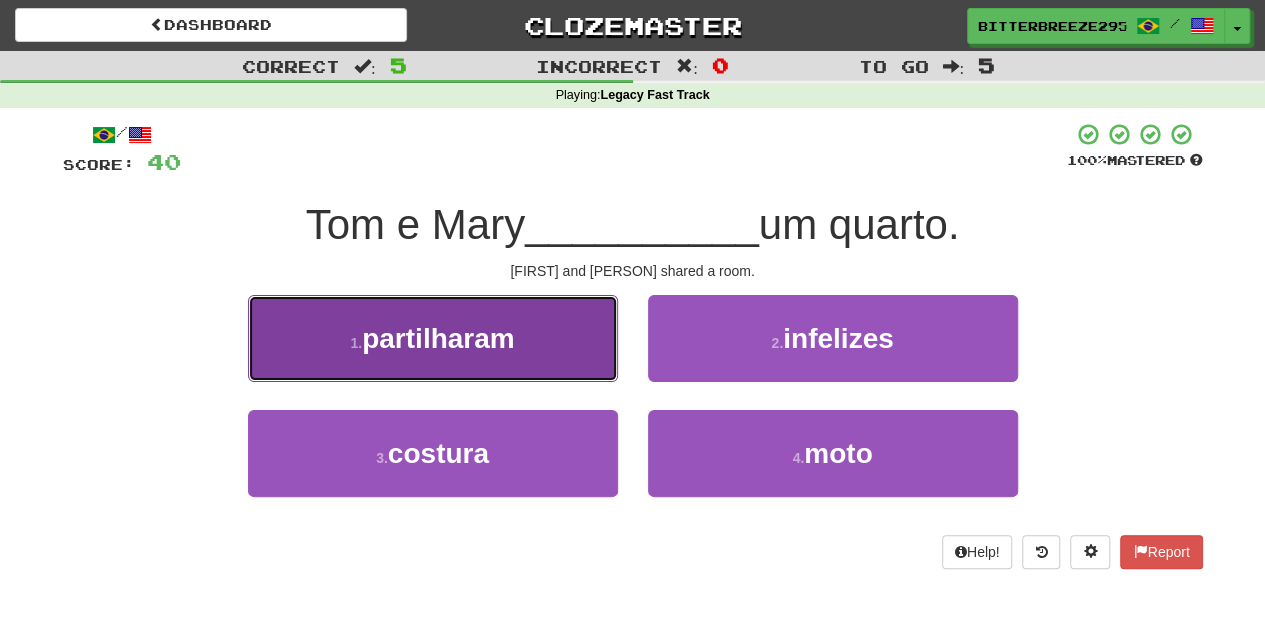 click on "1 .  partilharam" at bounding box center [433, 338] 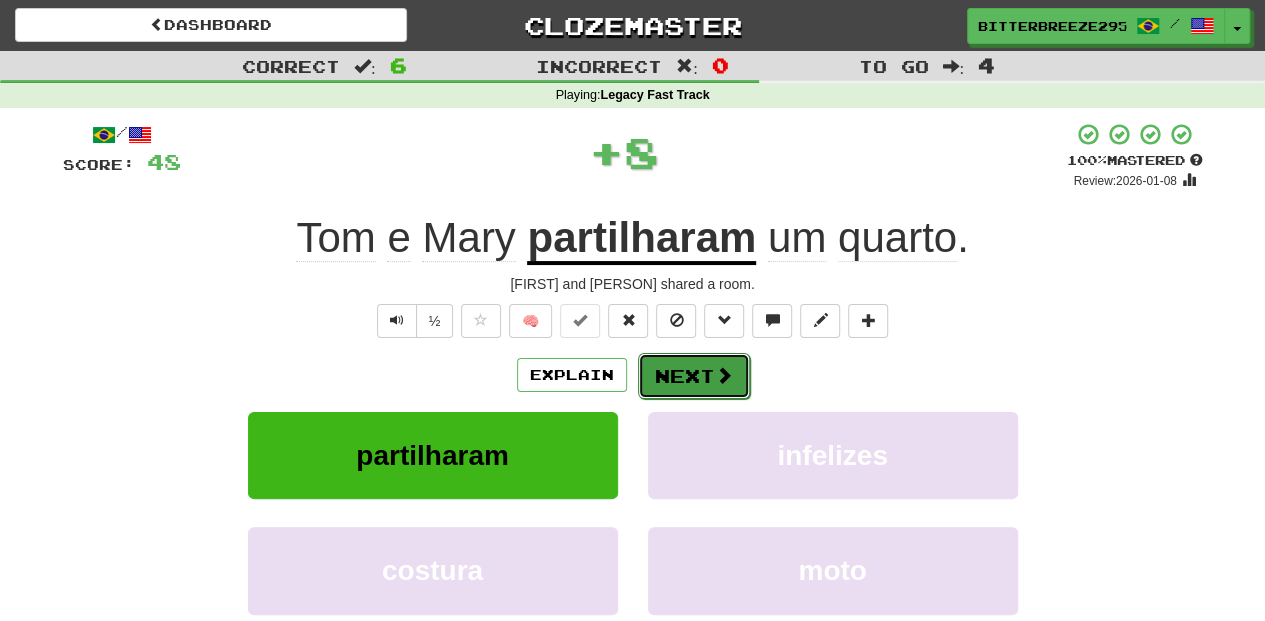 click on "Next" at bounding box center (694, 376) 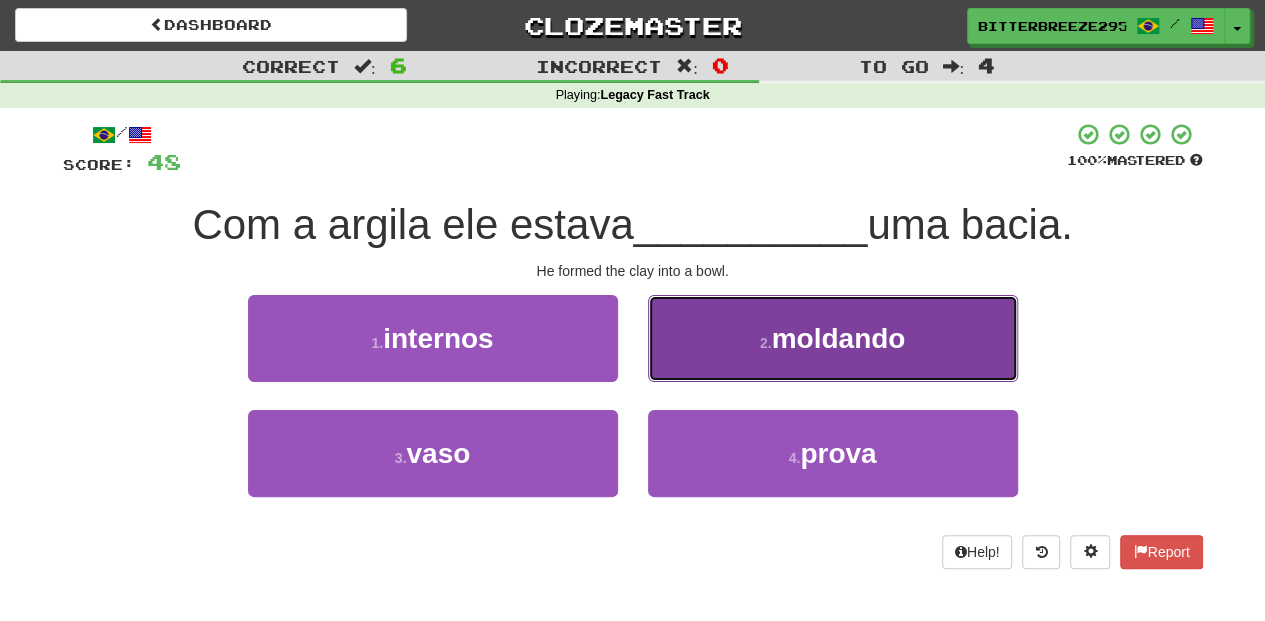 click on "2 .  moldando" at bounding box center [833, 338] 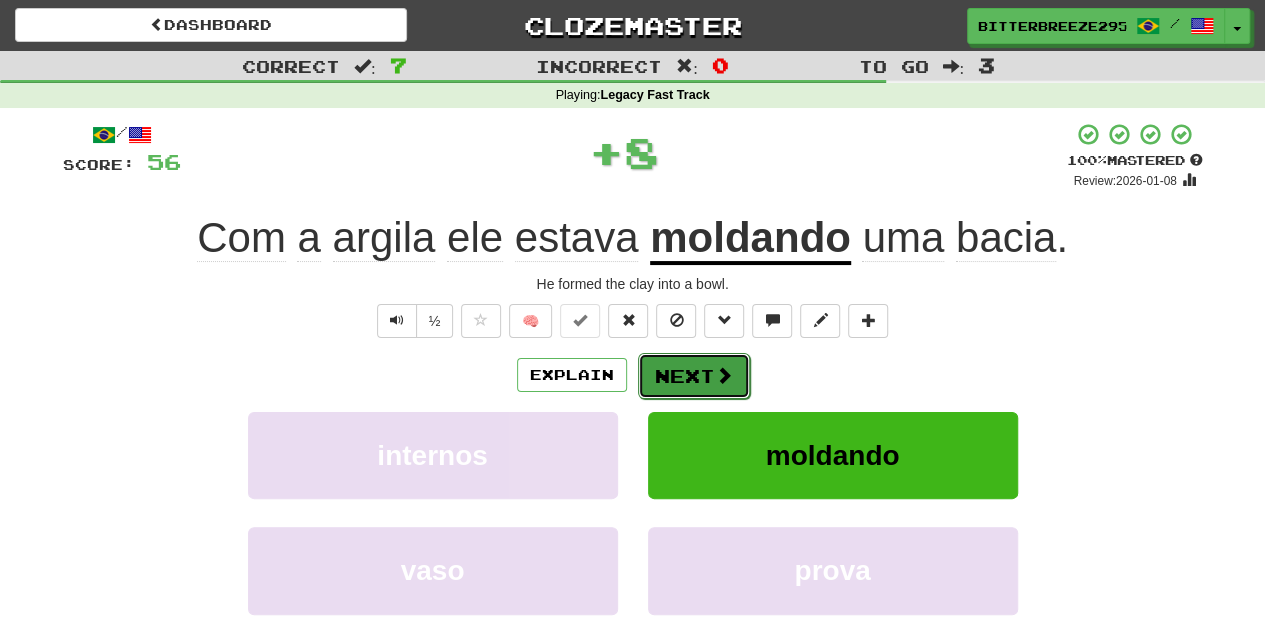 click at bounding box center [724, 375] 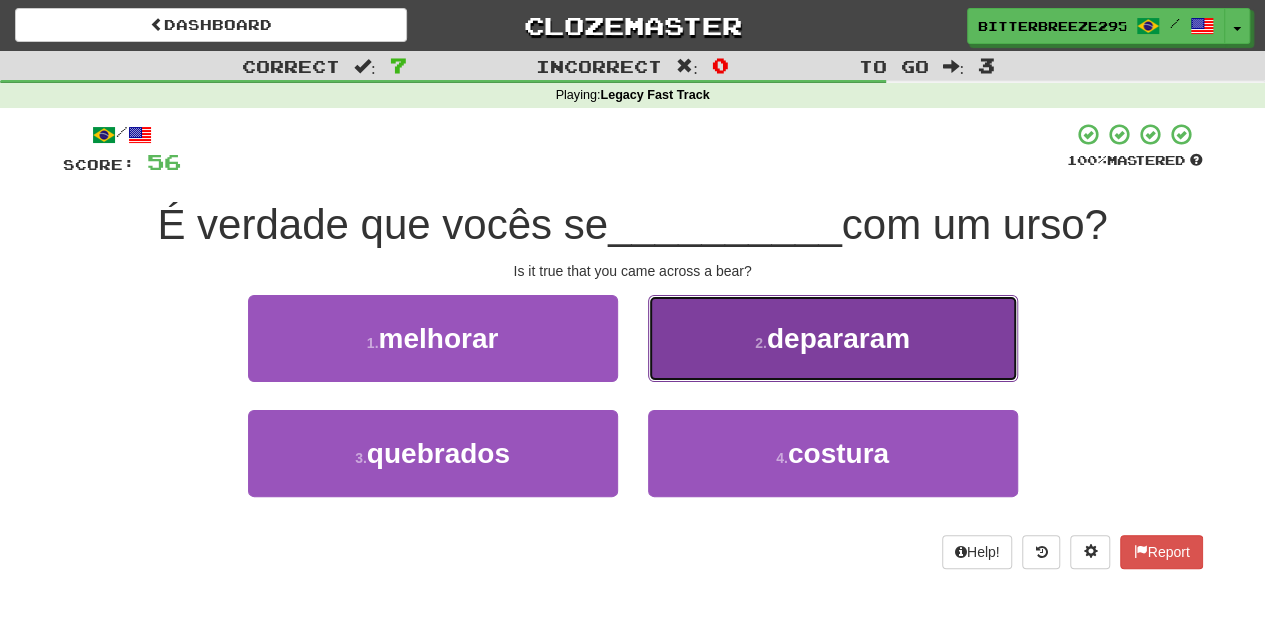 click on "2 .  depararam" at bounding box center (833, 338) 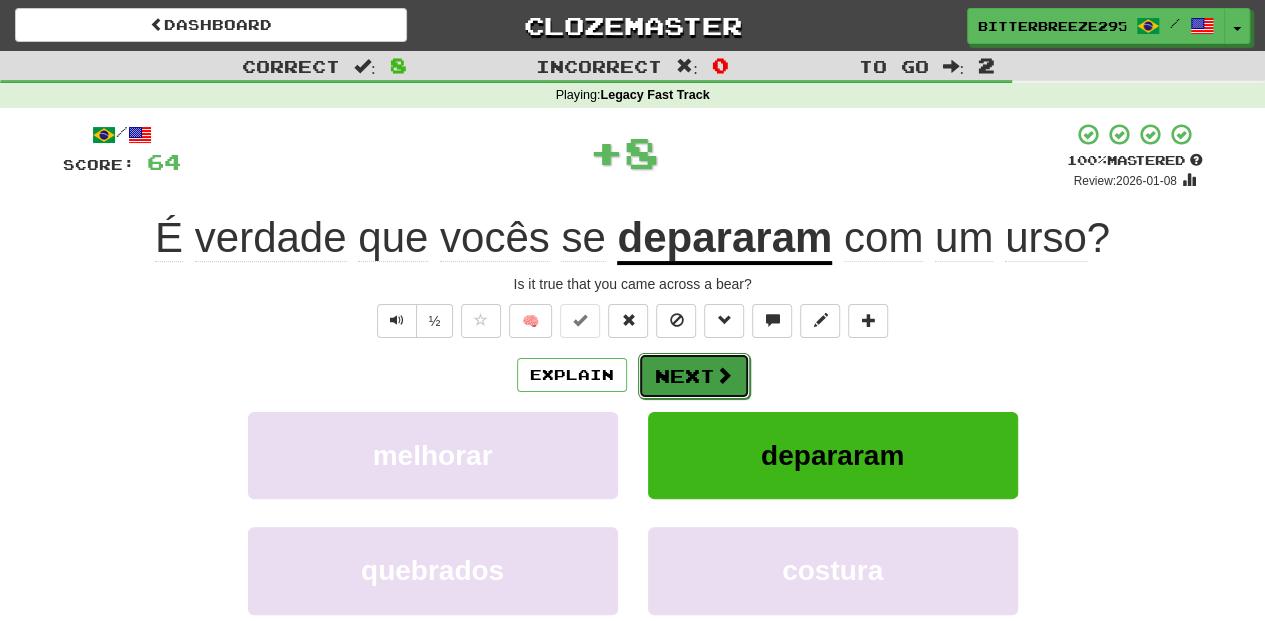 click on "Next" at bounding box center (694, 376) 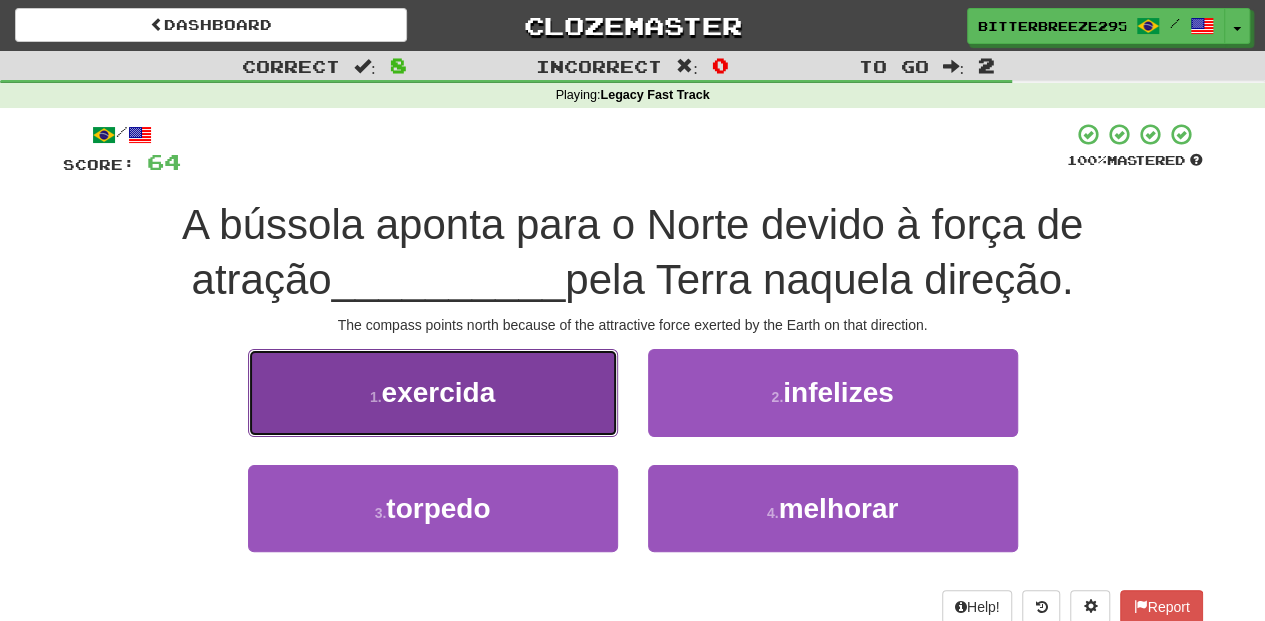 click on "1 .  exercida" at bounding box center [433, 392] 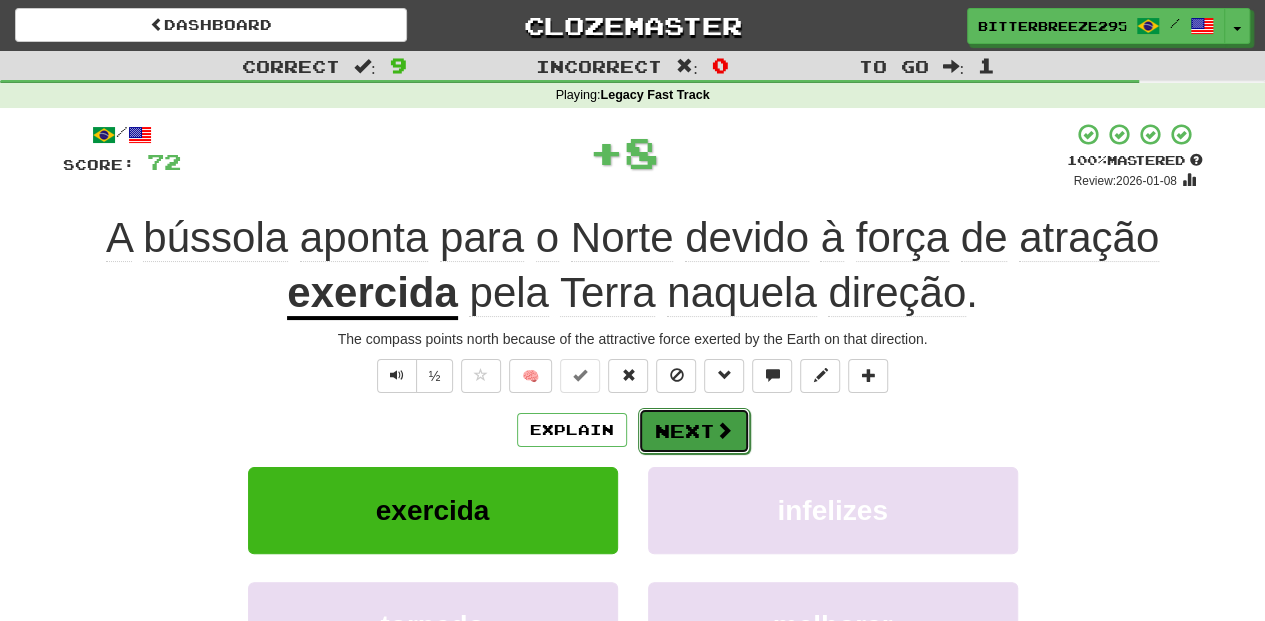 click on "Next" at bounding box center [694, 431] 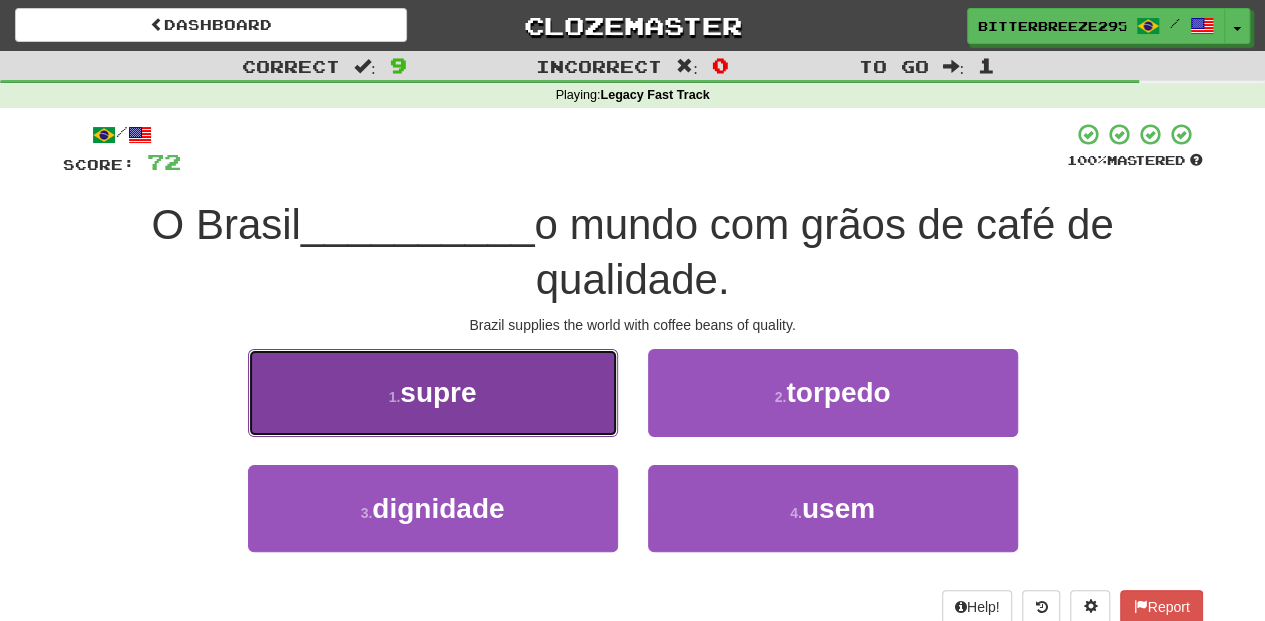 click on "1 .  supre" at bounding box center (433, 392) 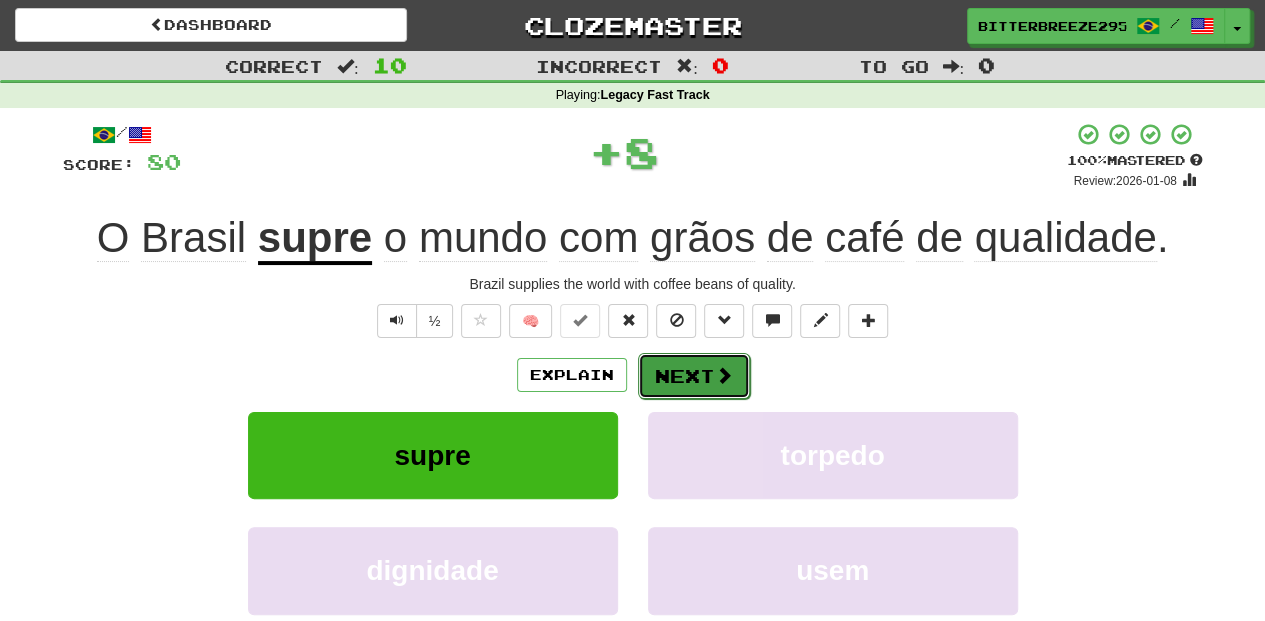 click on "Next" at bounding box center (694, 376) 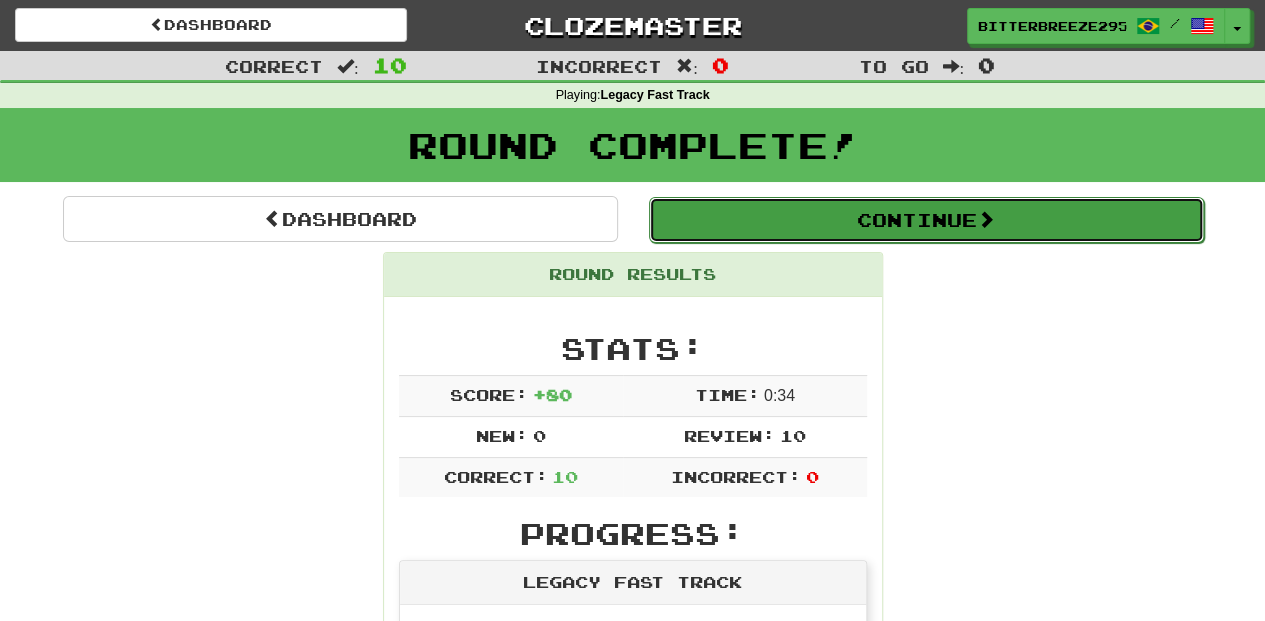 click on "Continue" at bounding box center (926, 220) 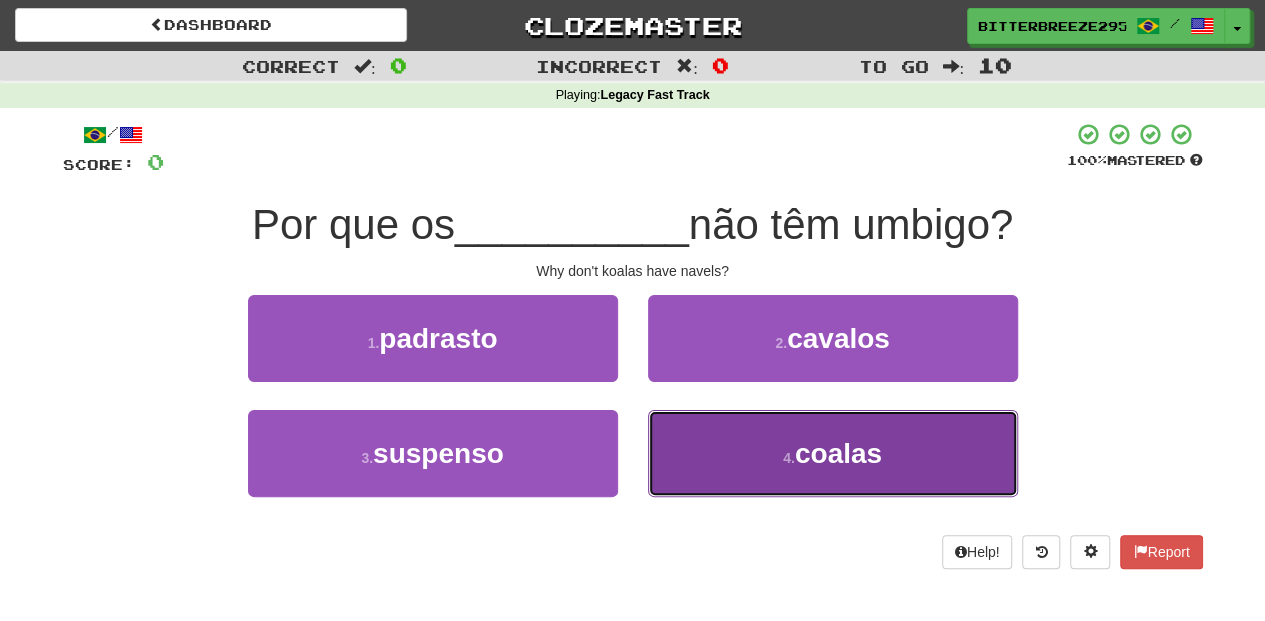 click on "4 .  coalas" at bounding box center [833, 453] 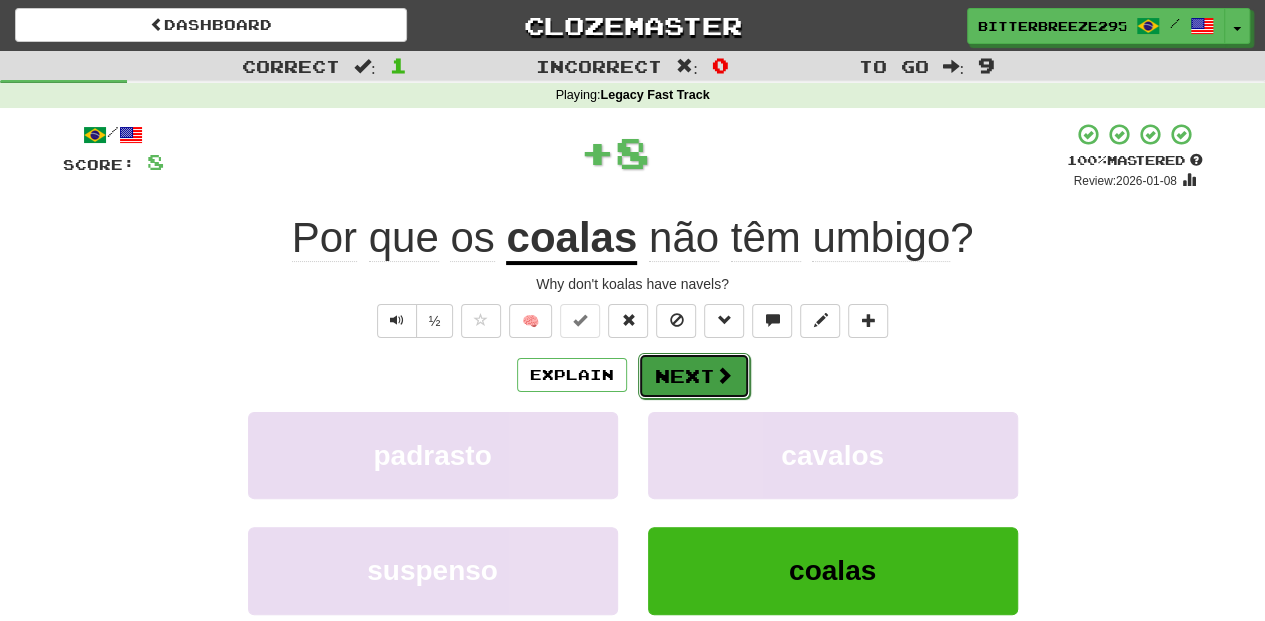 click at bounding box center [724, 375] 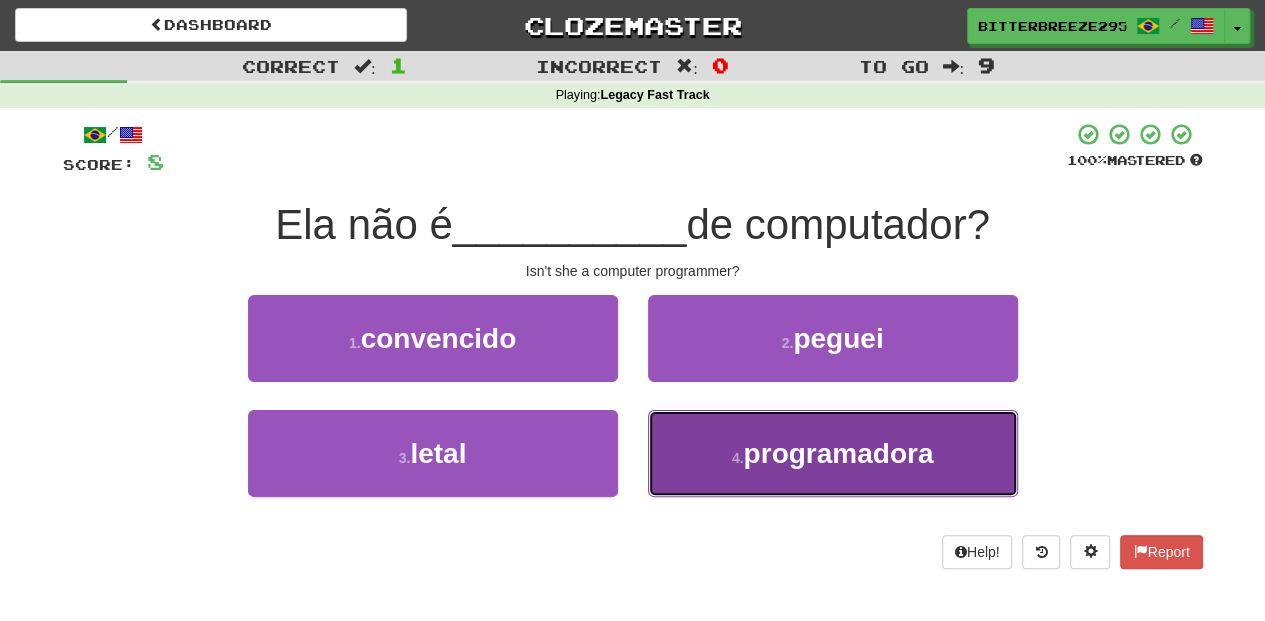 click on "4 .  programadora" at bounding box center (833, 453) 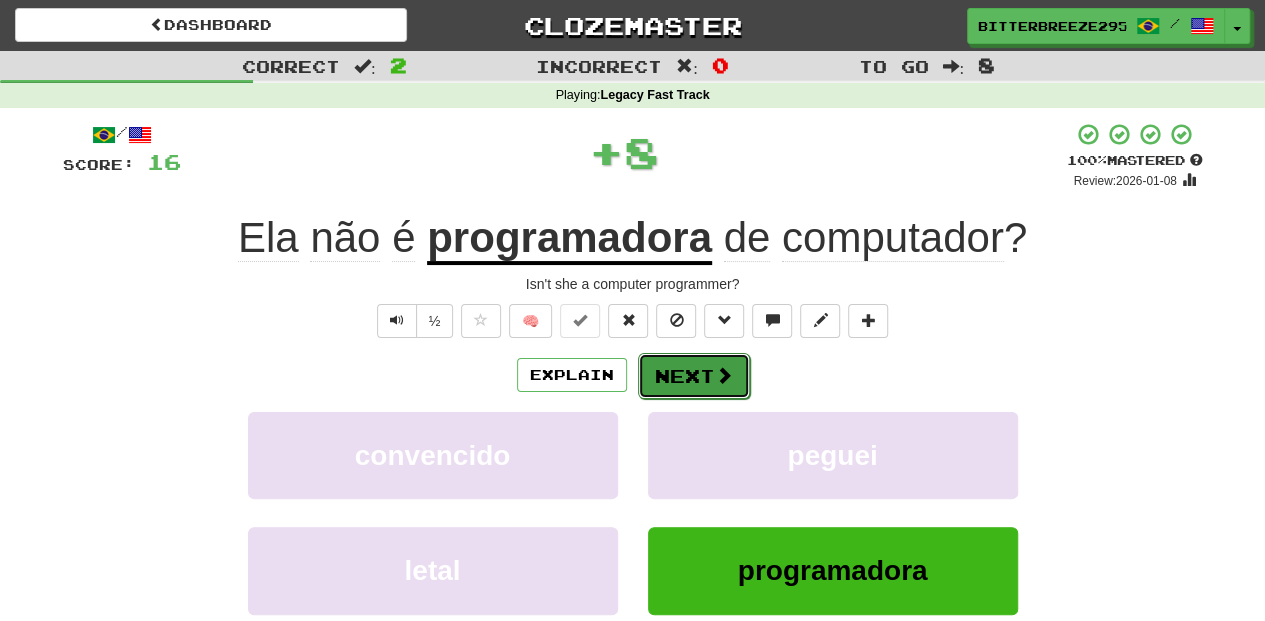 click on "Next" at bounding box center [694, 376] 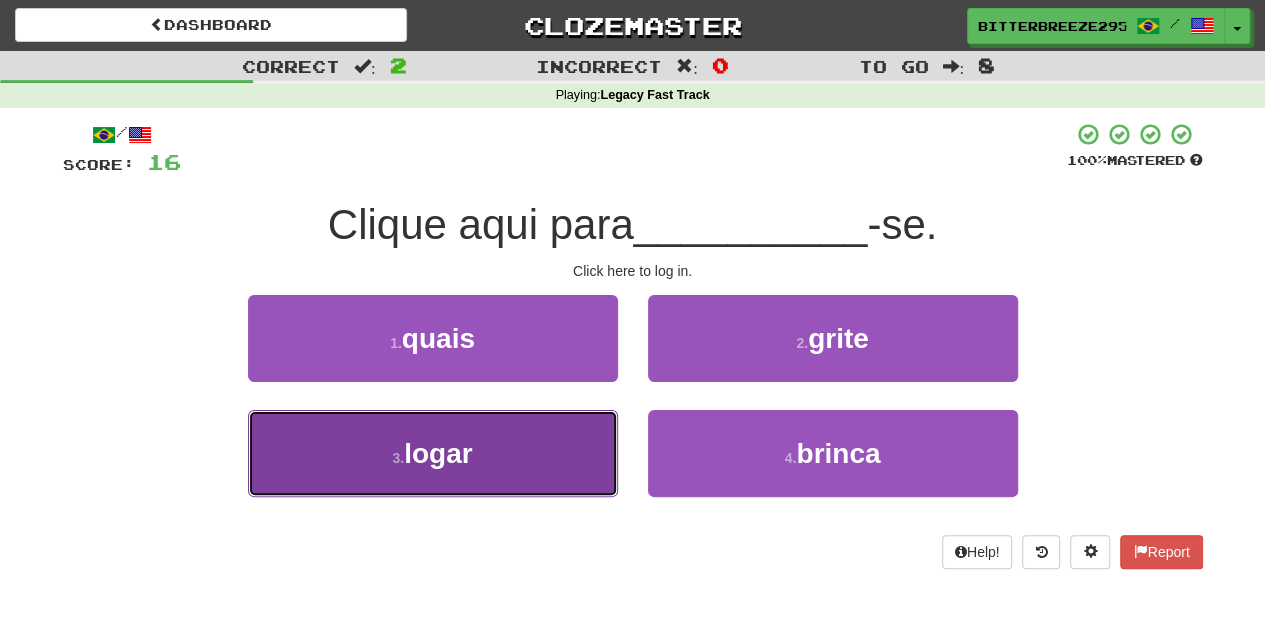 click on "3 .  logar" at bounding box center (433, 453) 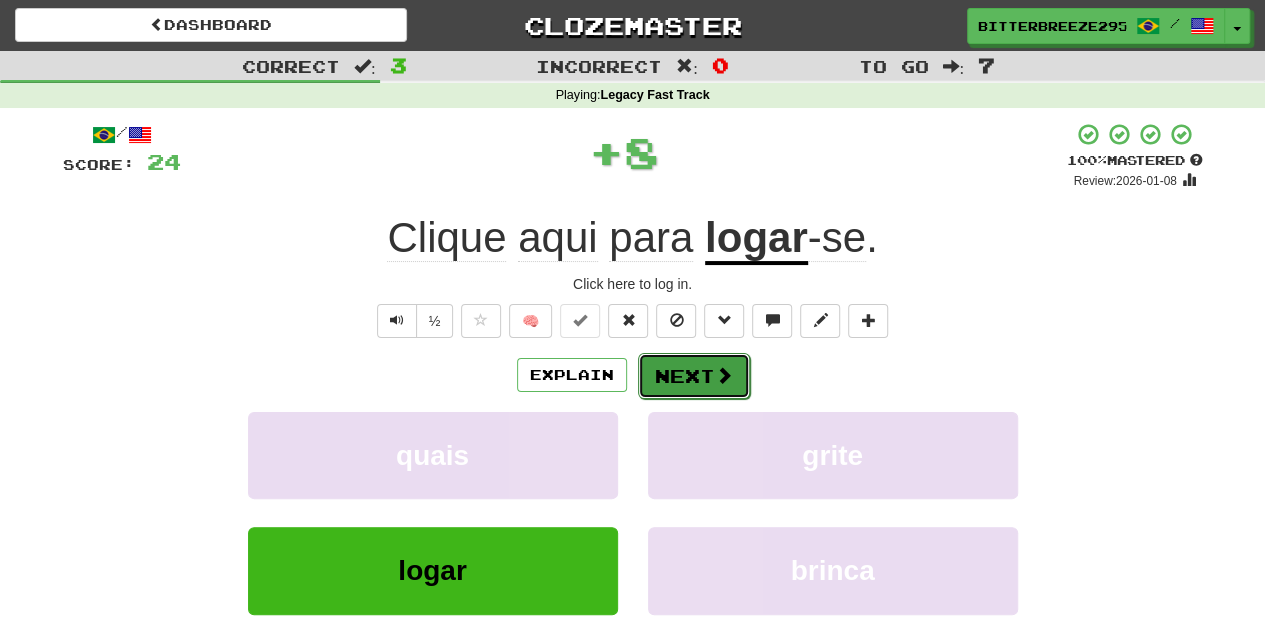click on "Next" at bounding box center [694, 376] 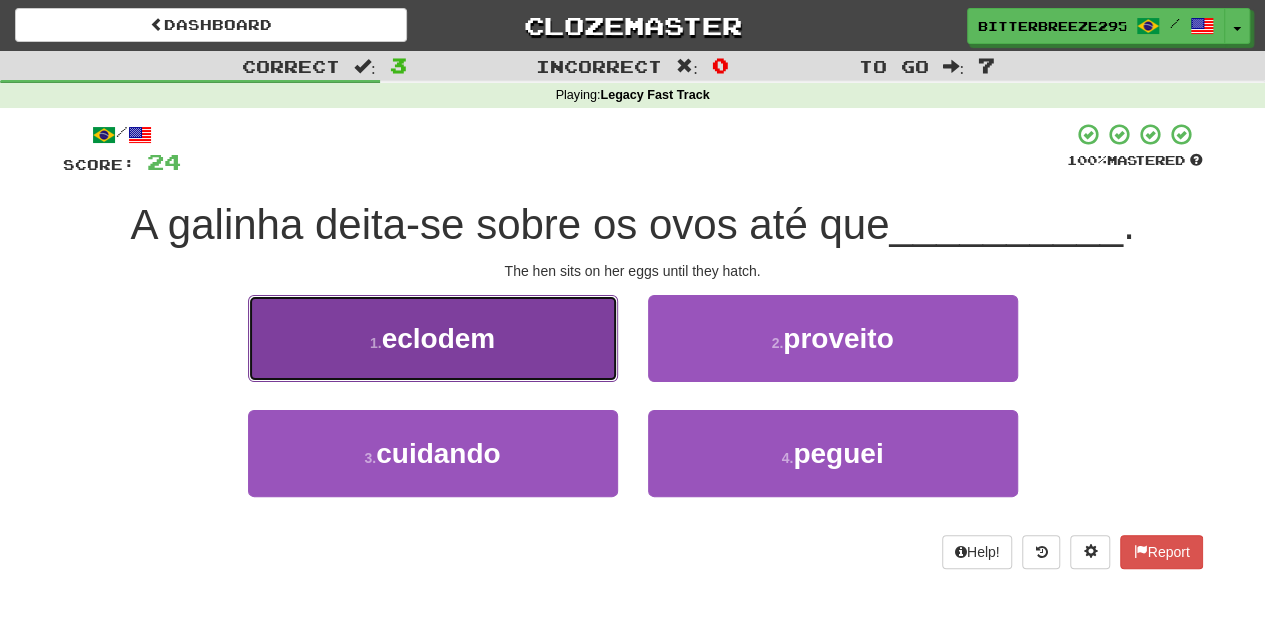 click on "1 .  eclodem" at bounding box center (433, 338) 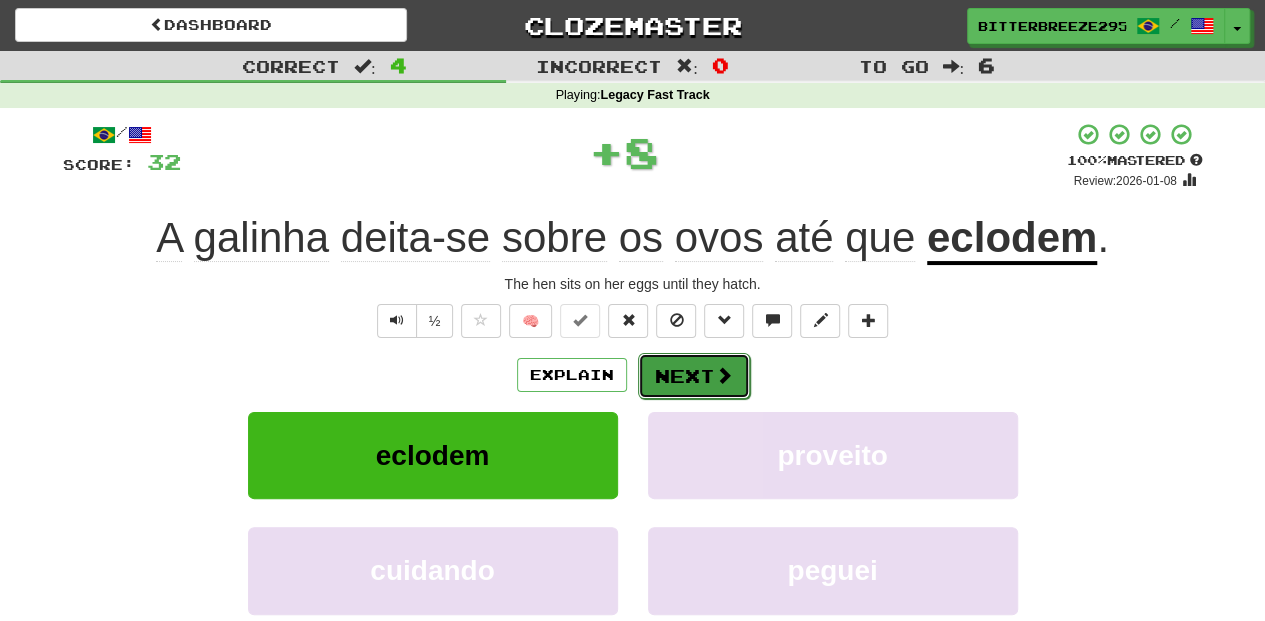 click on "Next" at bounding box center [694, 376] 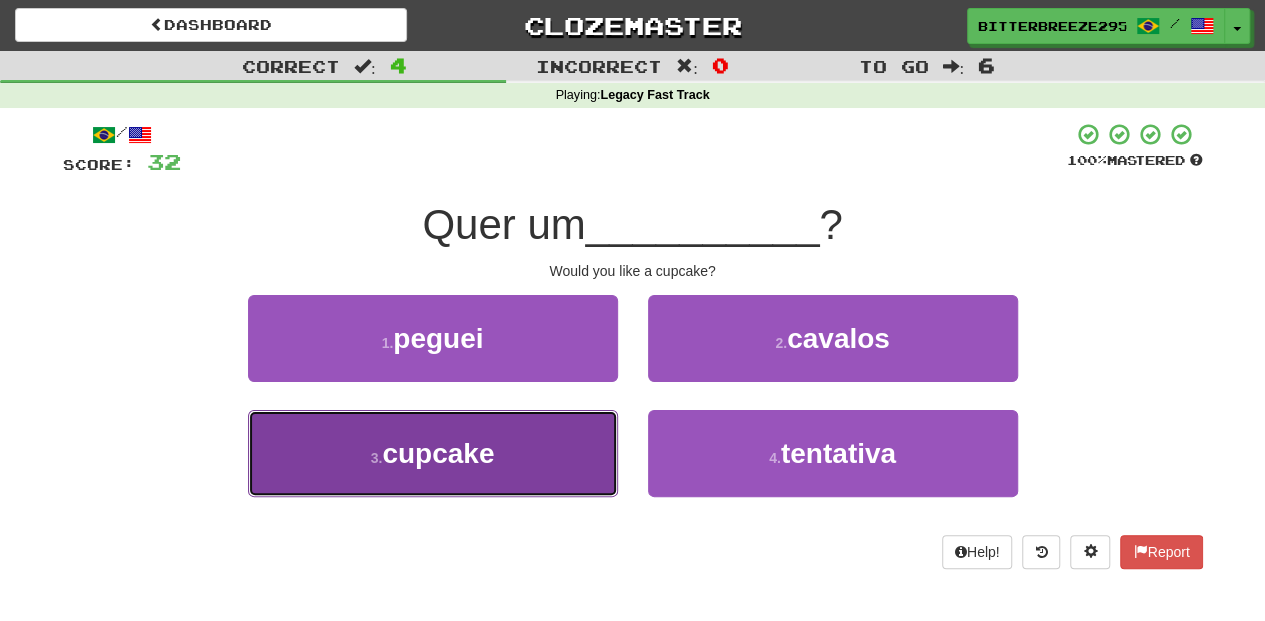 click on "3 .  cupcake" at bounding box center [433, 453] 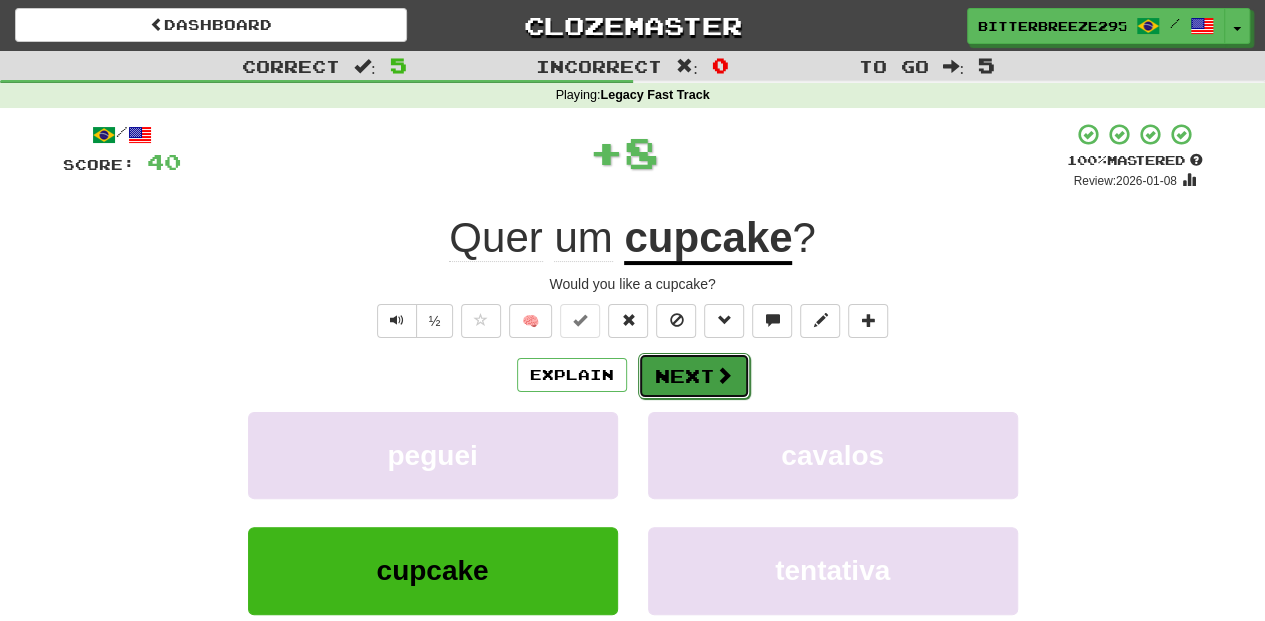click on "Next" at bounding box center [694, 376] 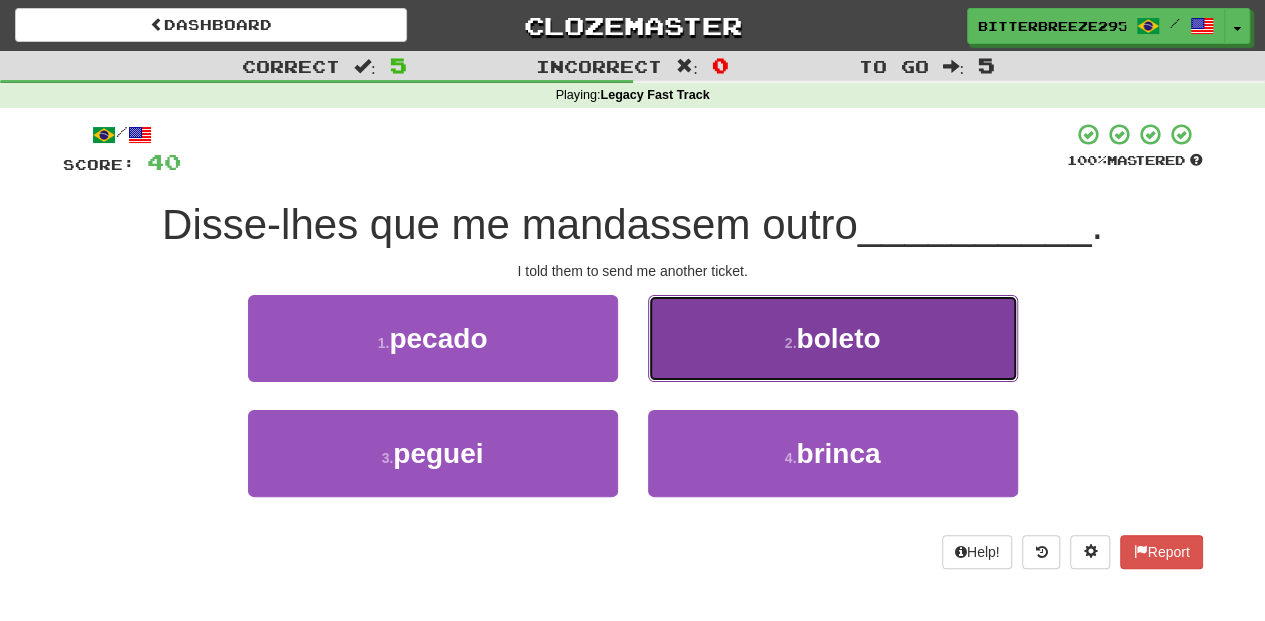 click on "2 .  boleto" at bounding box center (833, 338) 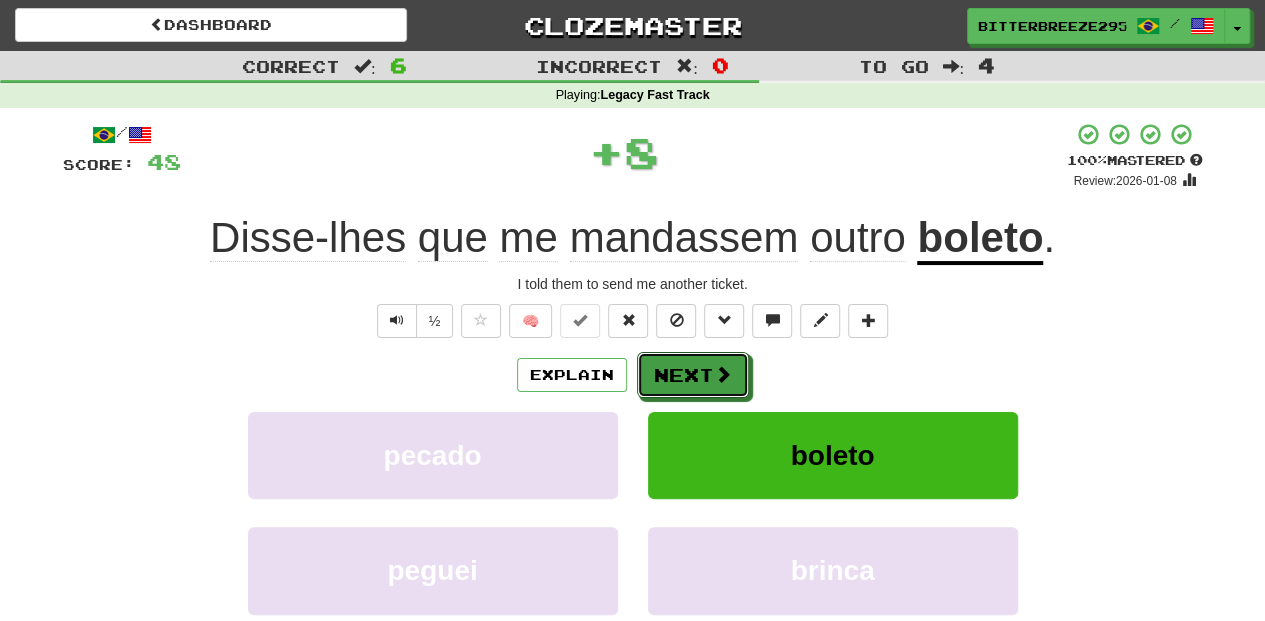 click on "Next" at bounding box center [693, 375] 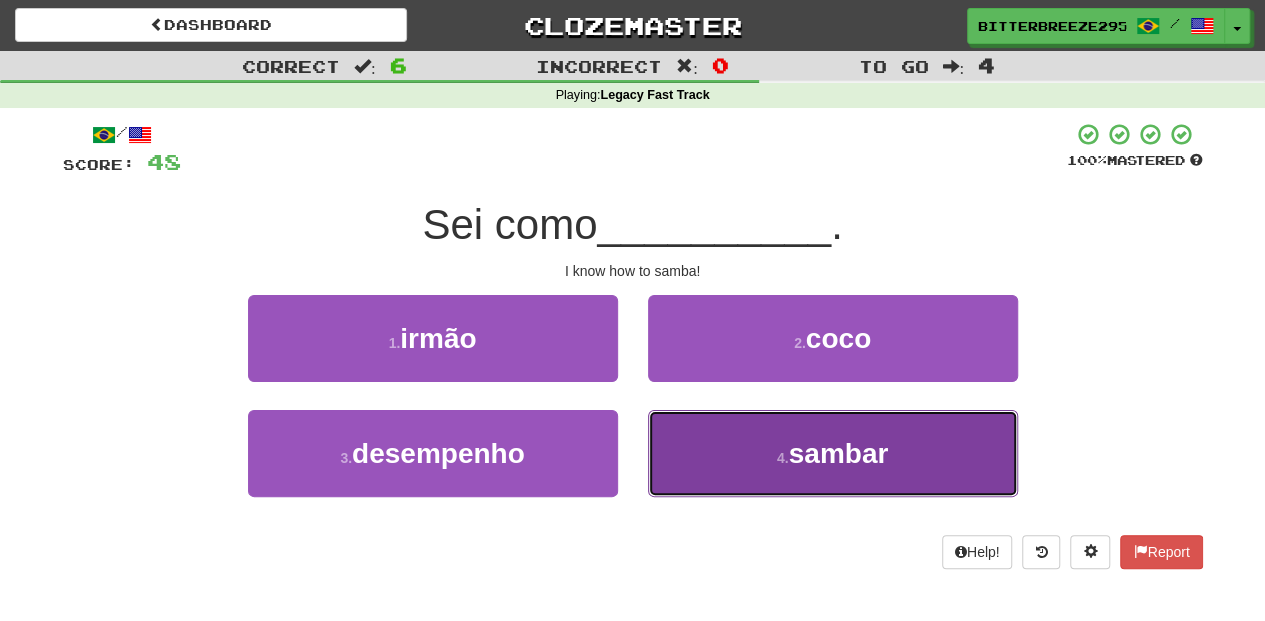 click on "4 .  sambar" at bounding box center (833, 453) 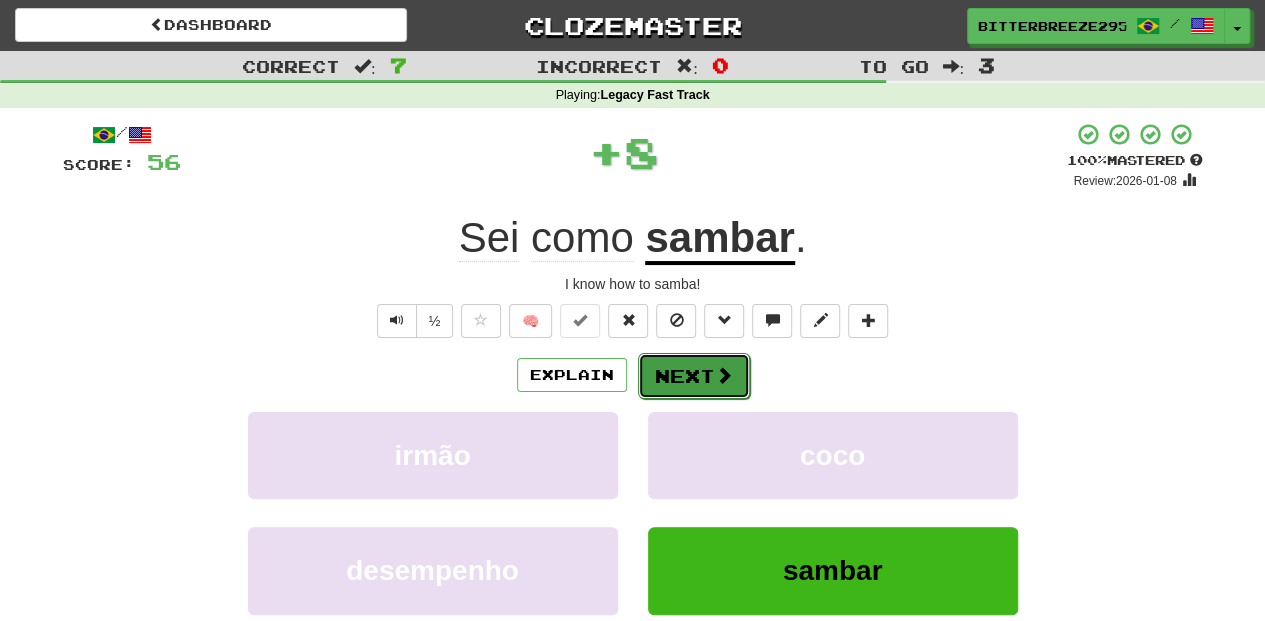 click on "Next" at bounding box center (694, 376) 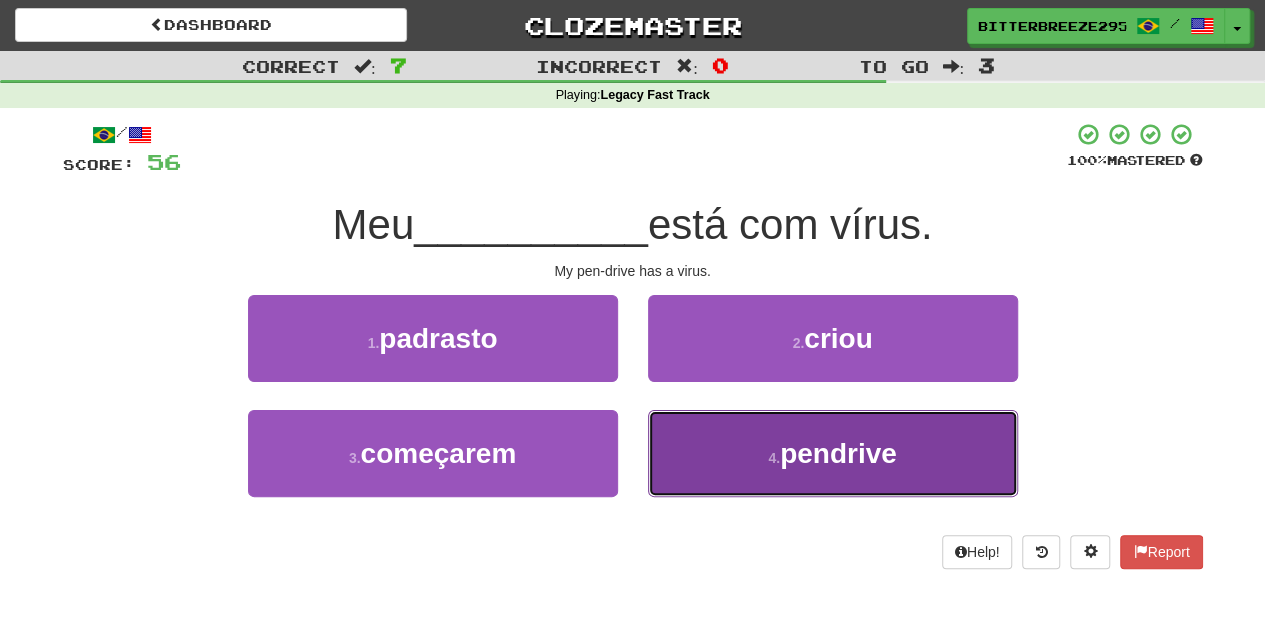 click on "4 .  pendrive" at bounding box center [833, 453] 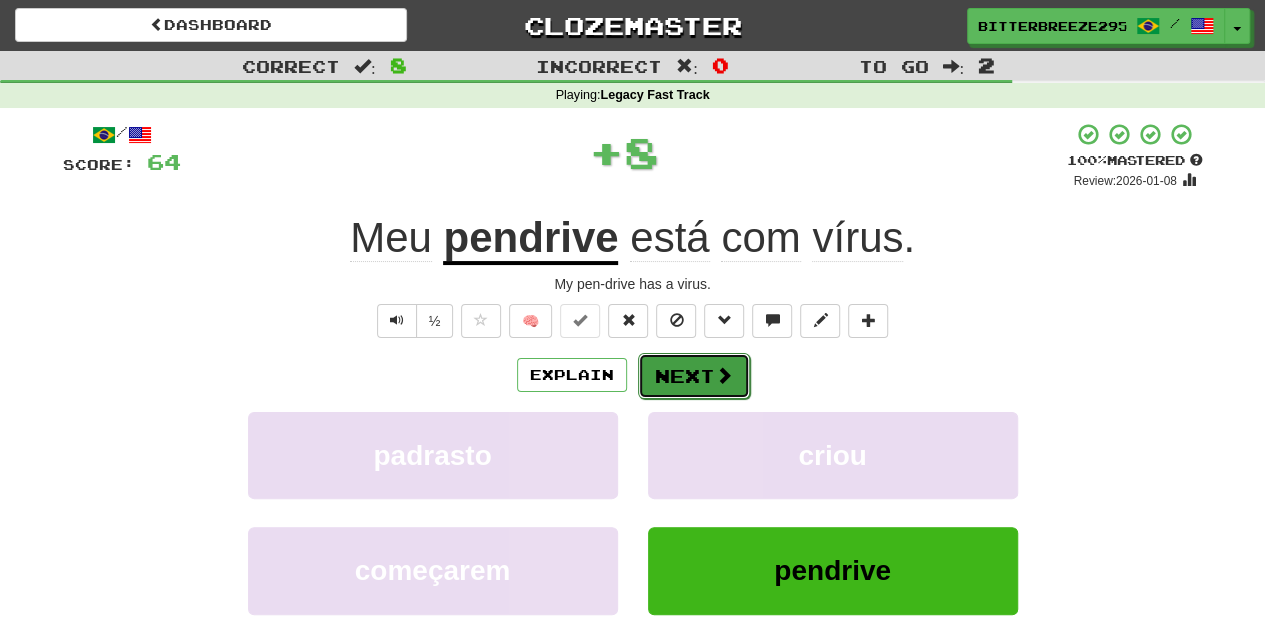 click on "Next" at bounding box center (694, 376) 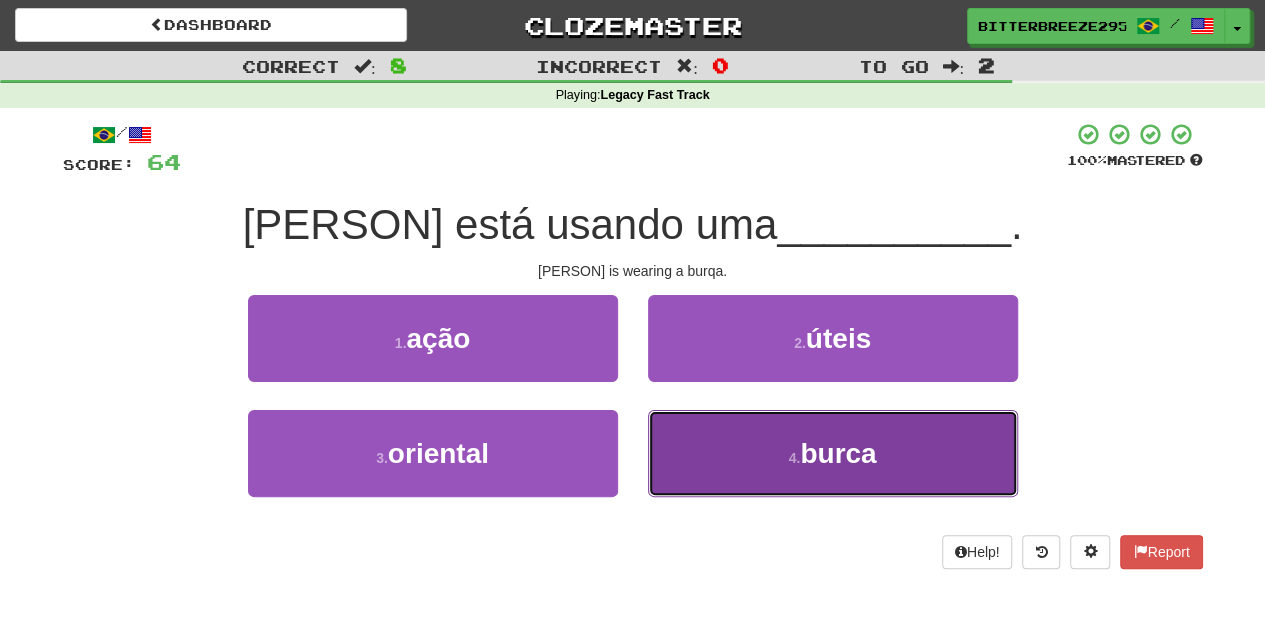click on "4 .  burca" at bounding box center [833, 453] 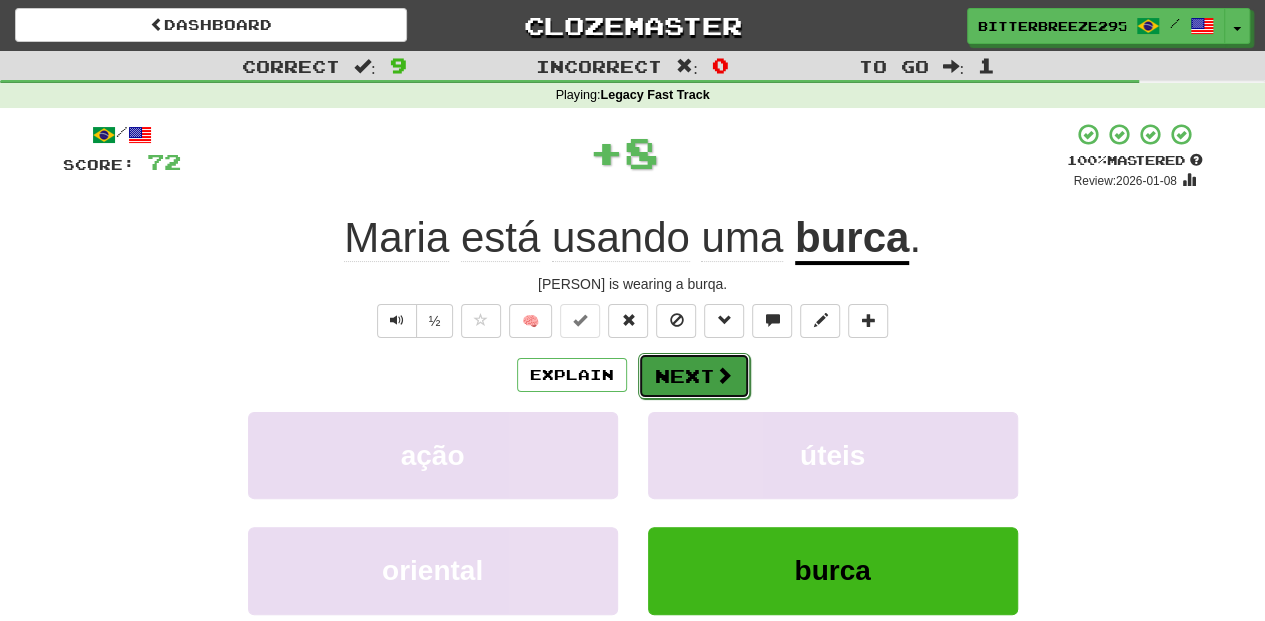 click on "Next" at bounding box center [694, 376] 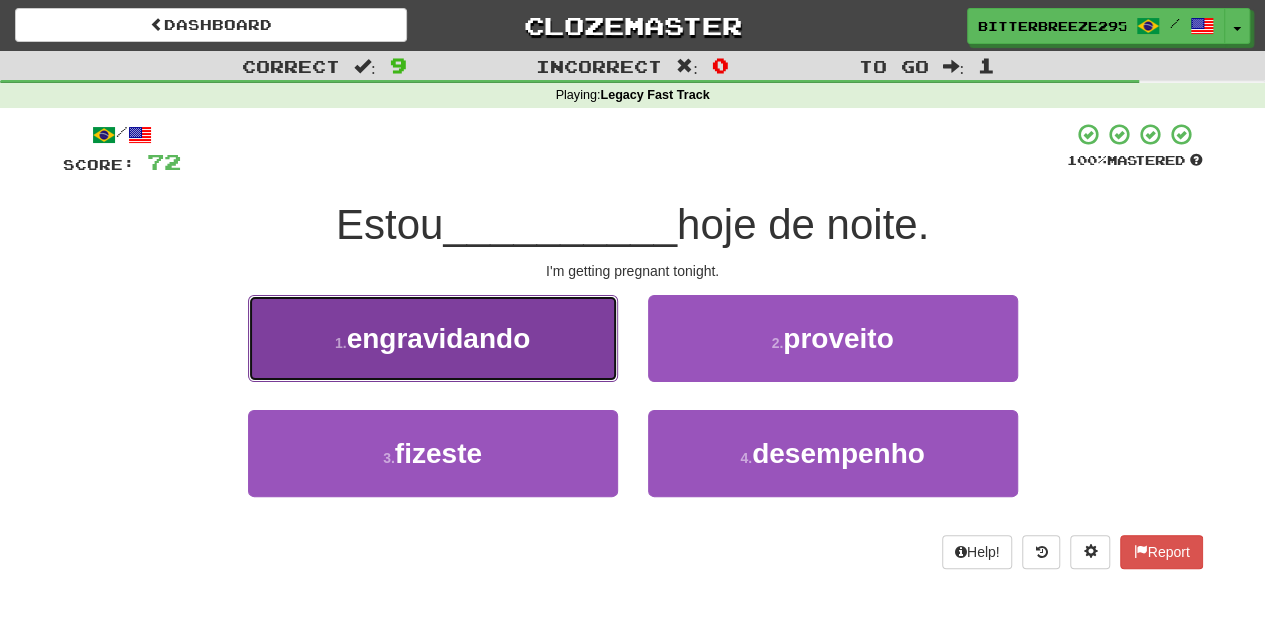 click on "1 .  engravidando" at bounding box center [433, 338] 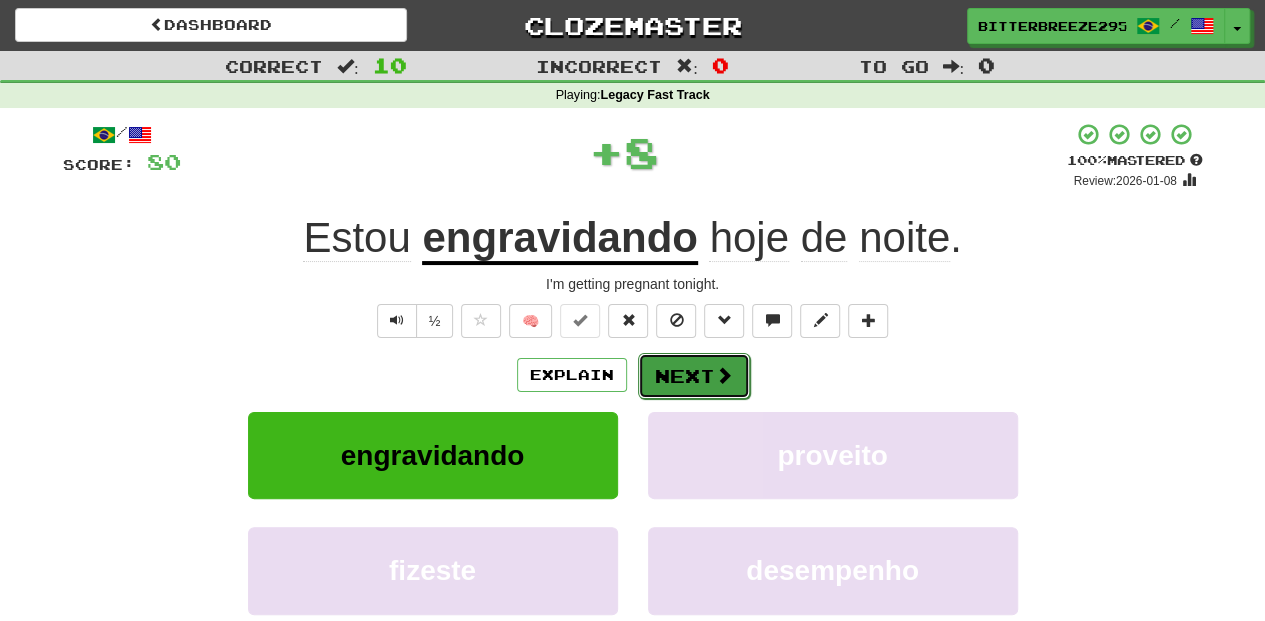 click on "Next" at bounding box center [694, 376] 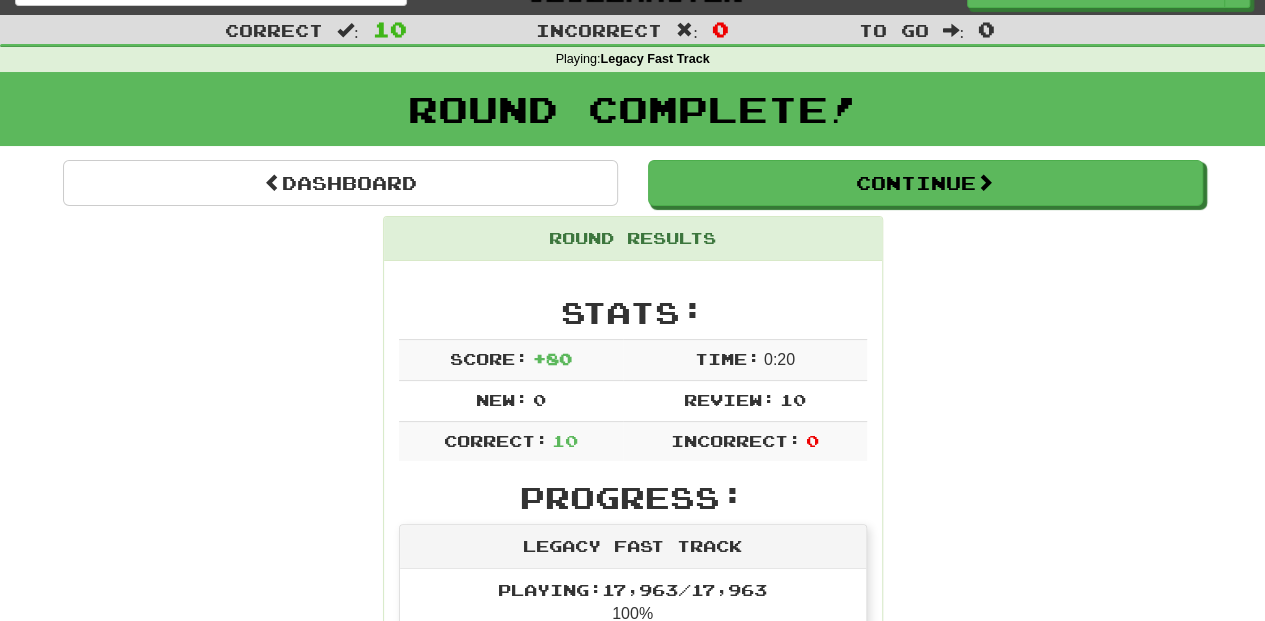 scroll, scrollTop: 0, scrollLeft: 0, axis: both 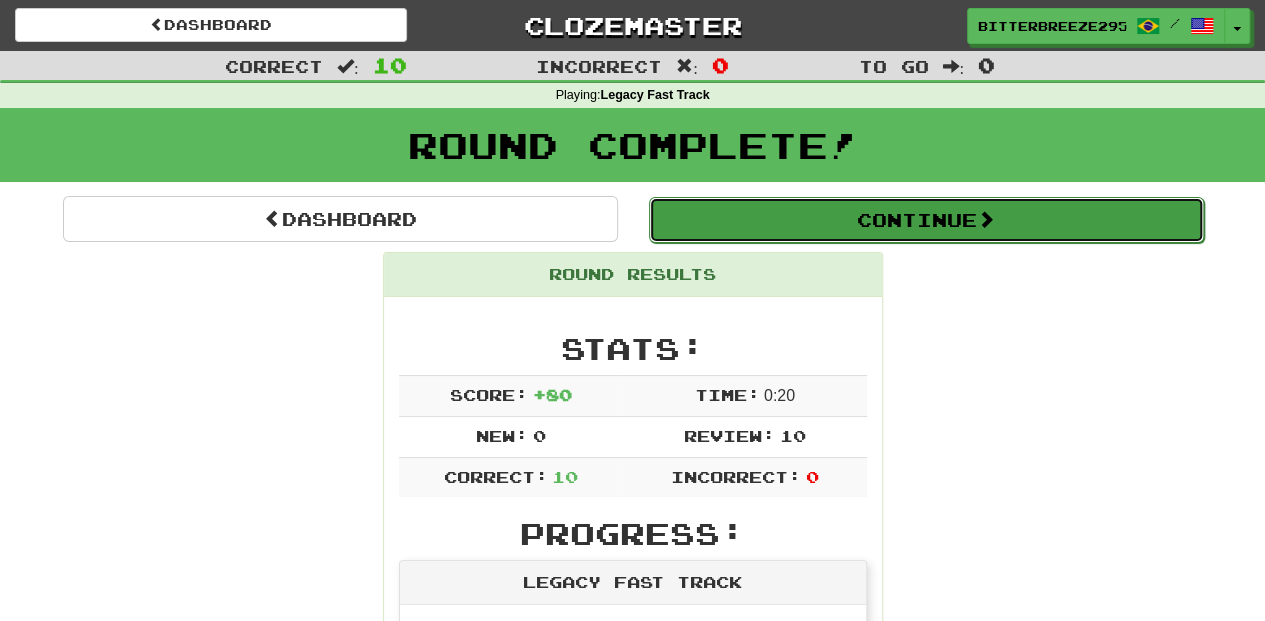 click on "Continue" at bounding box center (926, 220) 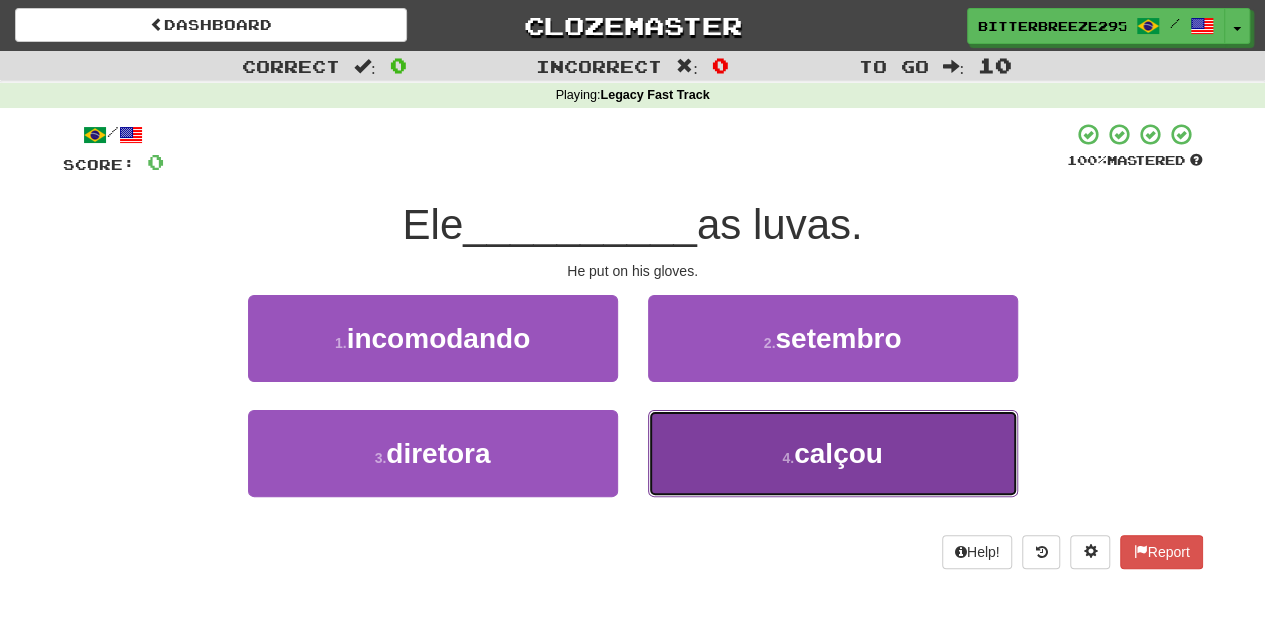 click on "4 .  calçou" at bounding box center (833, 453) 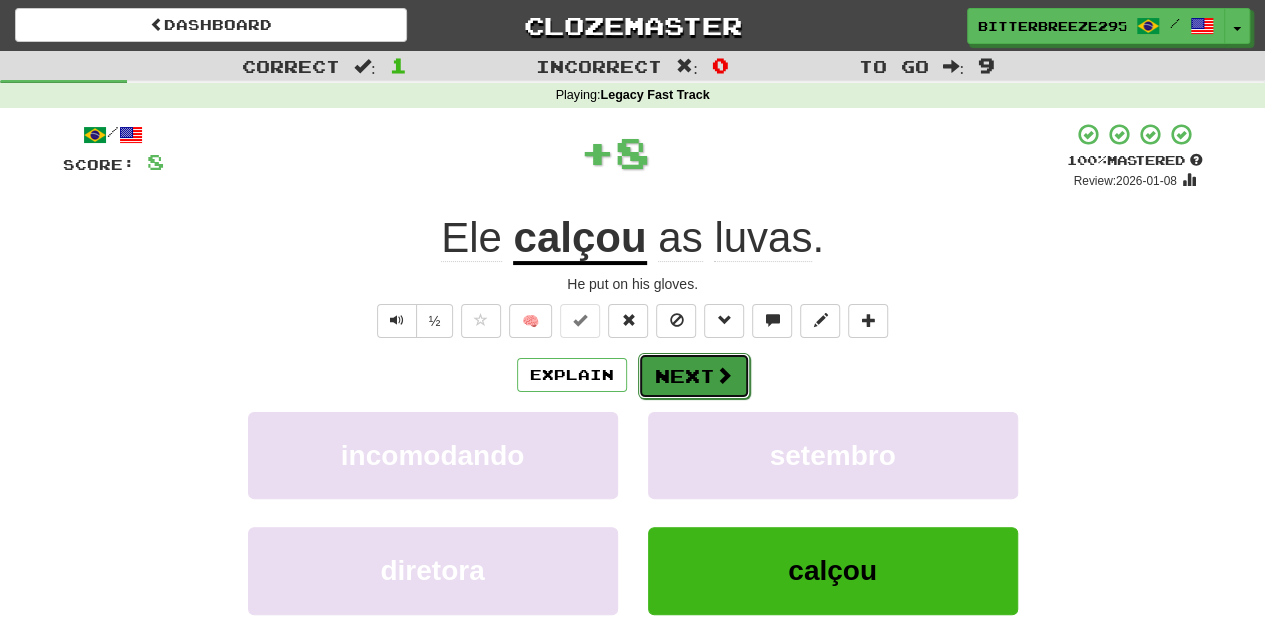 click on "Next" at bounding box center [694, 376] 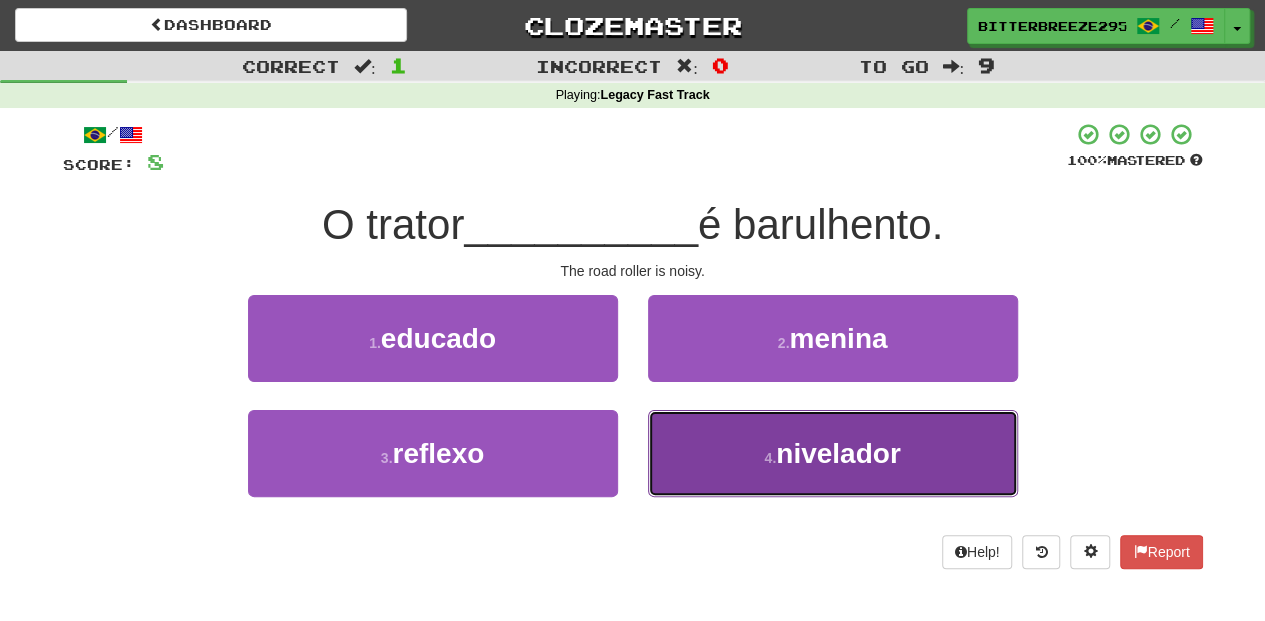 click on "4 .  nivelador" at bounding box center [833, 453] 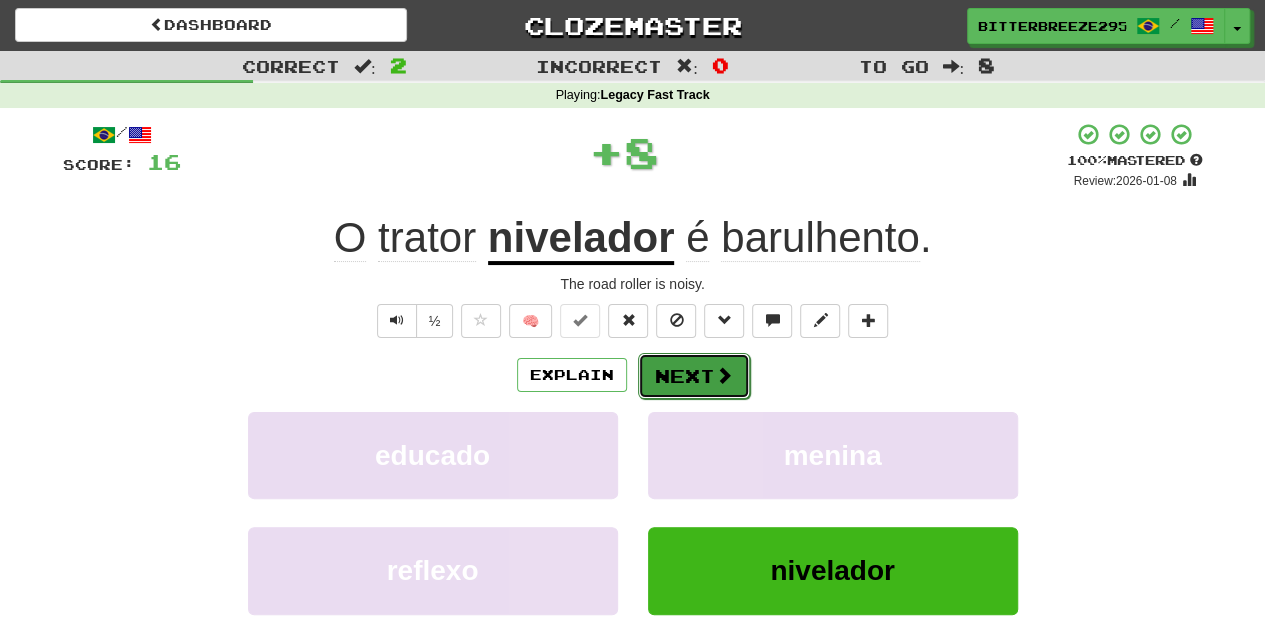 click on "Next" at bounding box center [694, 376] 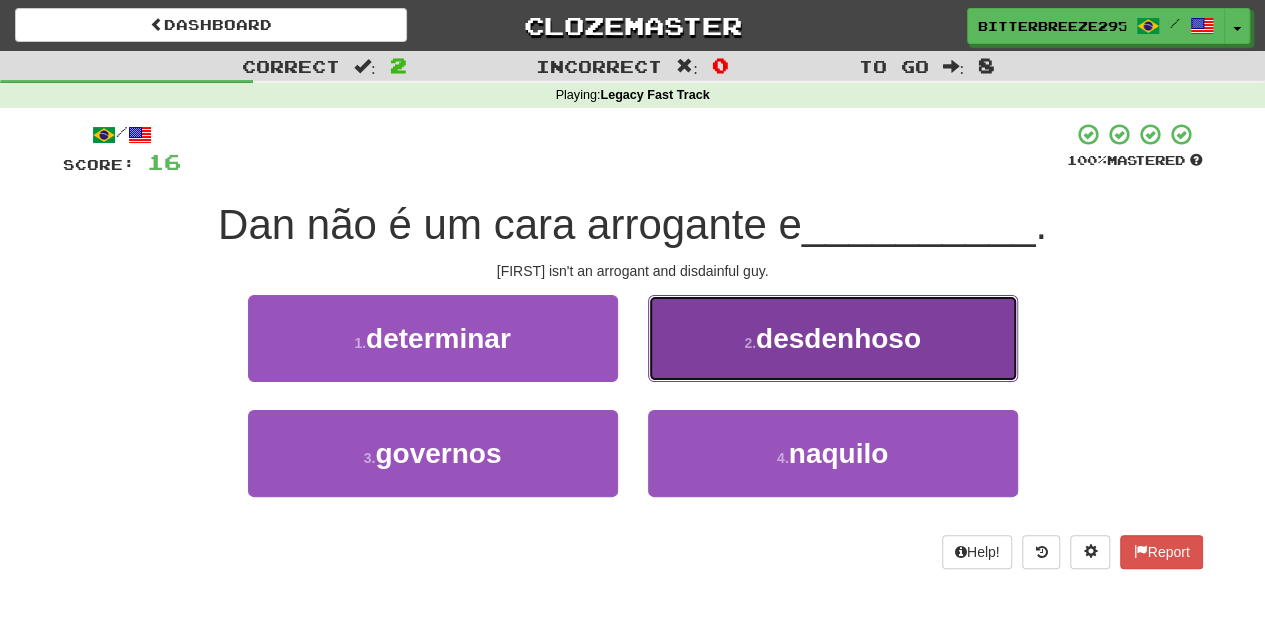 click on "2 .  desdenhoso" at bounding box center [833, 338] 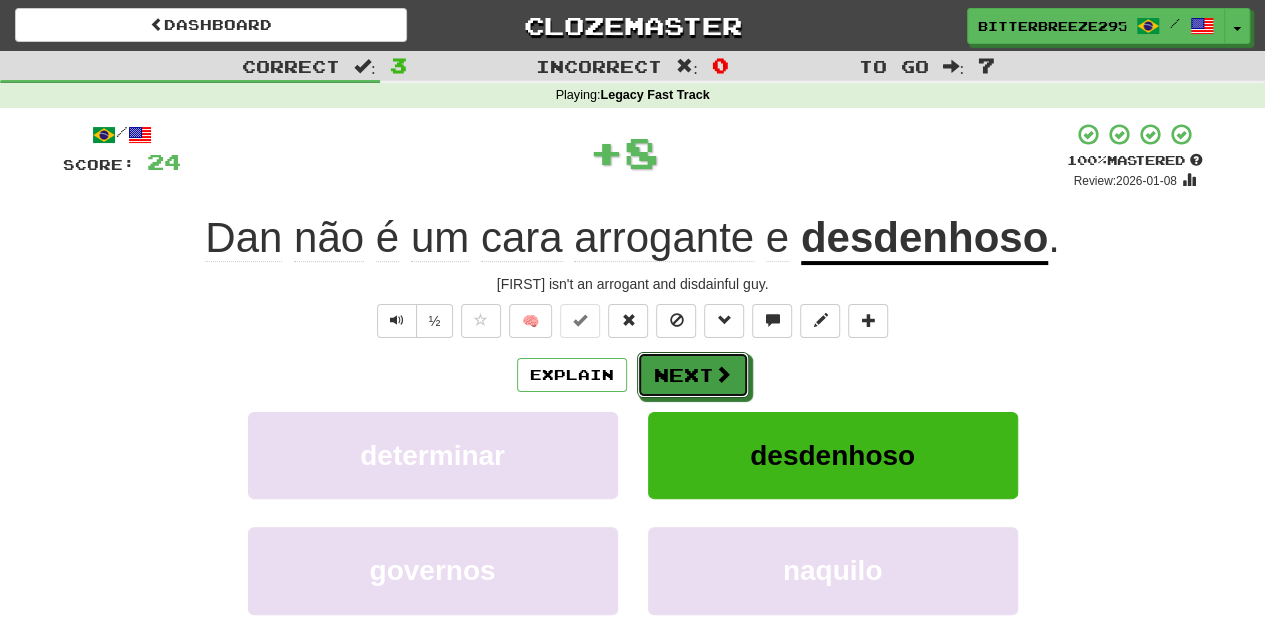 click on "Next" at bounding box center [693, 375] 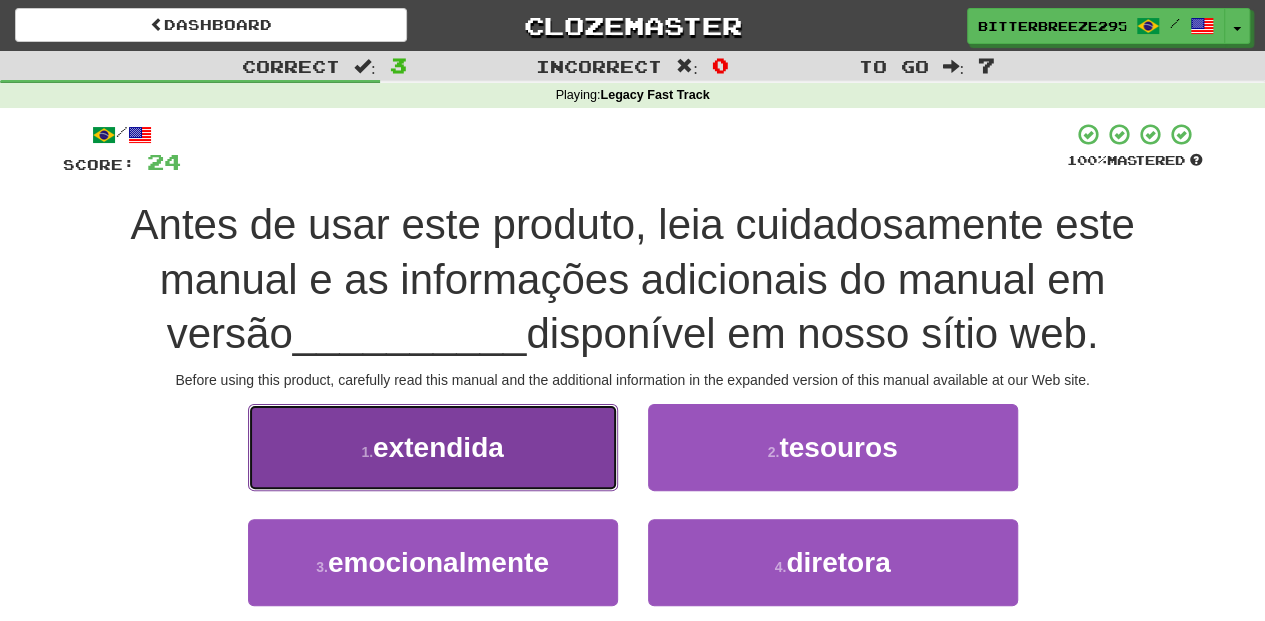 click on "1 .  extendida" at bounding box center [433, 447] 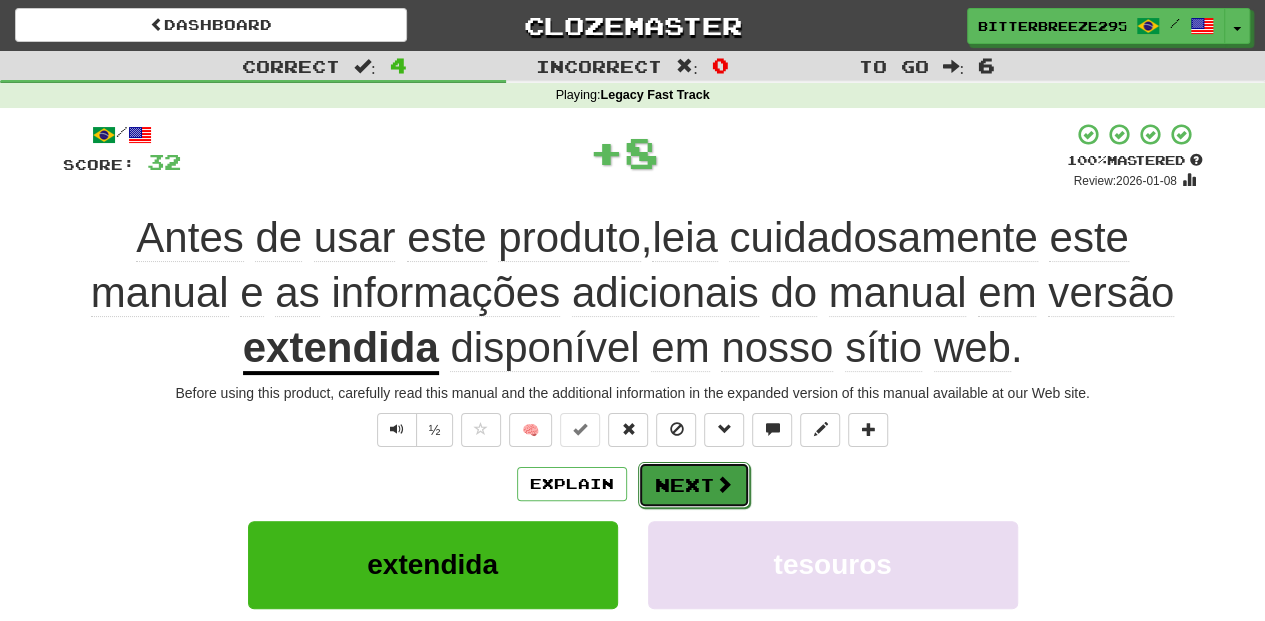 click on "Next" at bounding box center [694, 485] 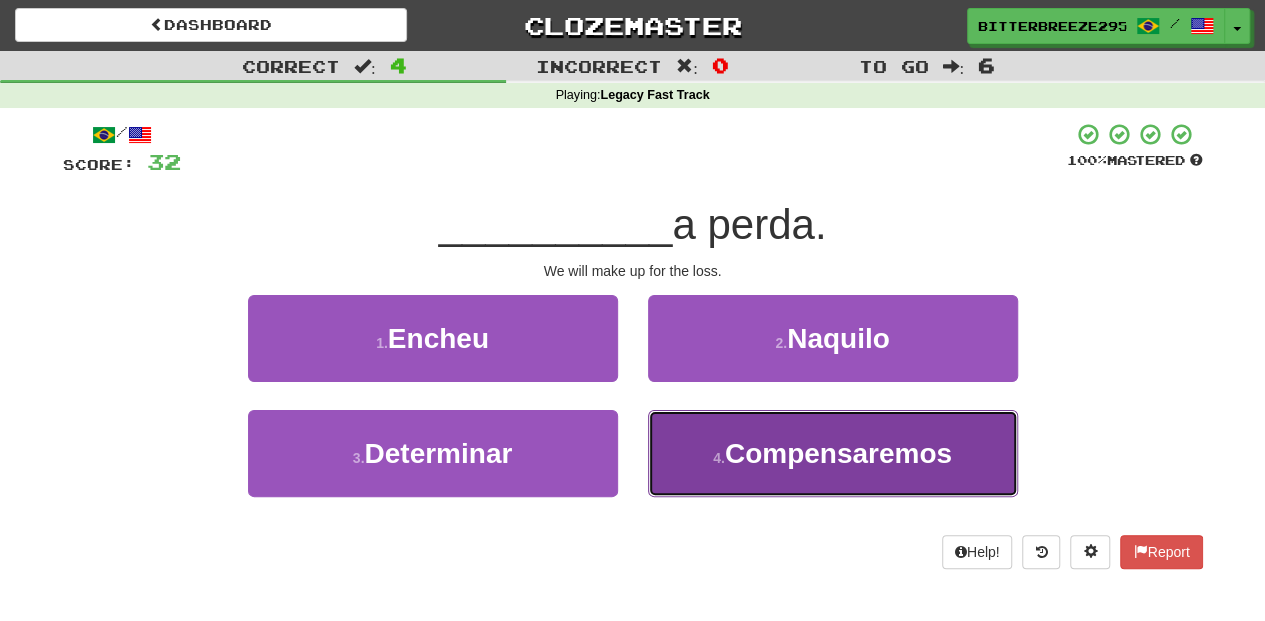 click on "4 .  Compensaremos" at bounding box center [833, 453] 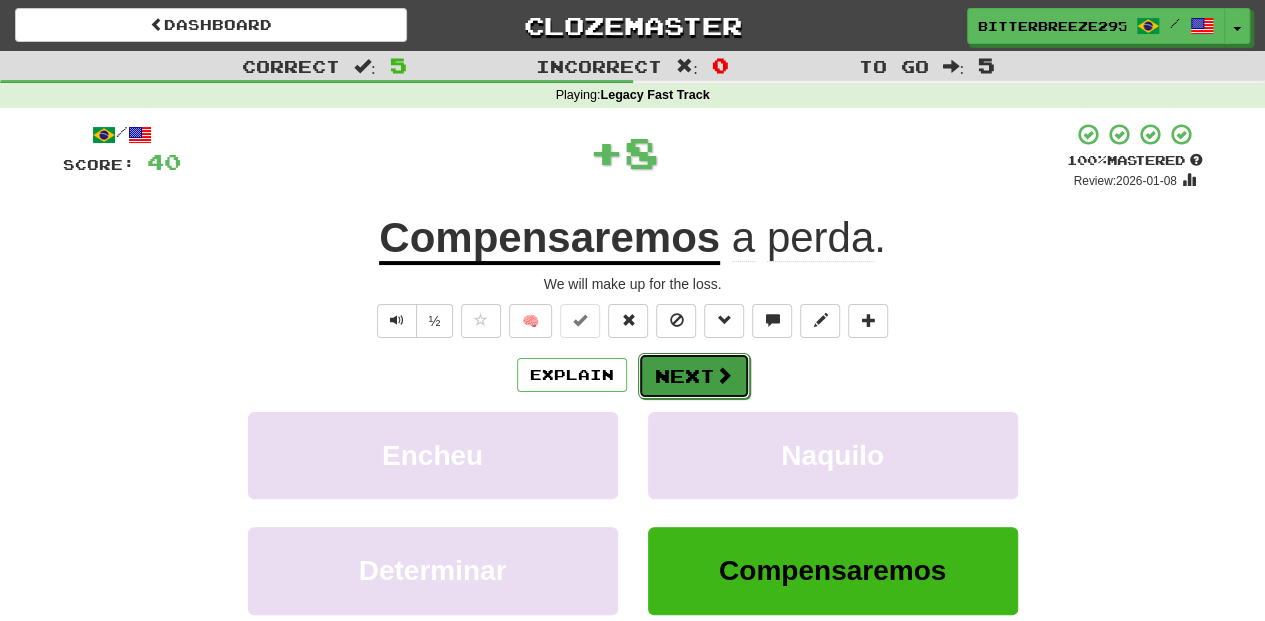 click on "Next" at bounding box center (694, 376) 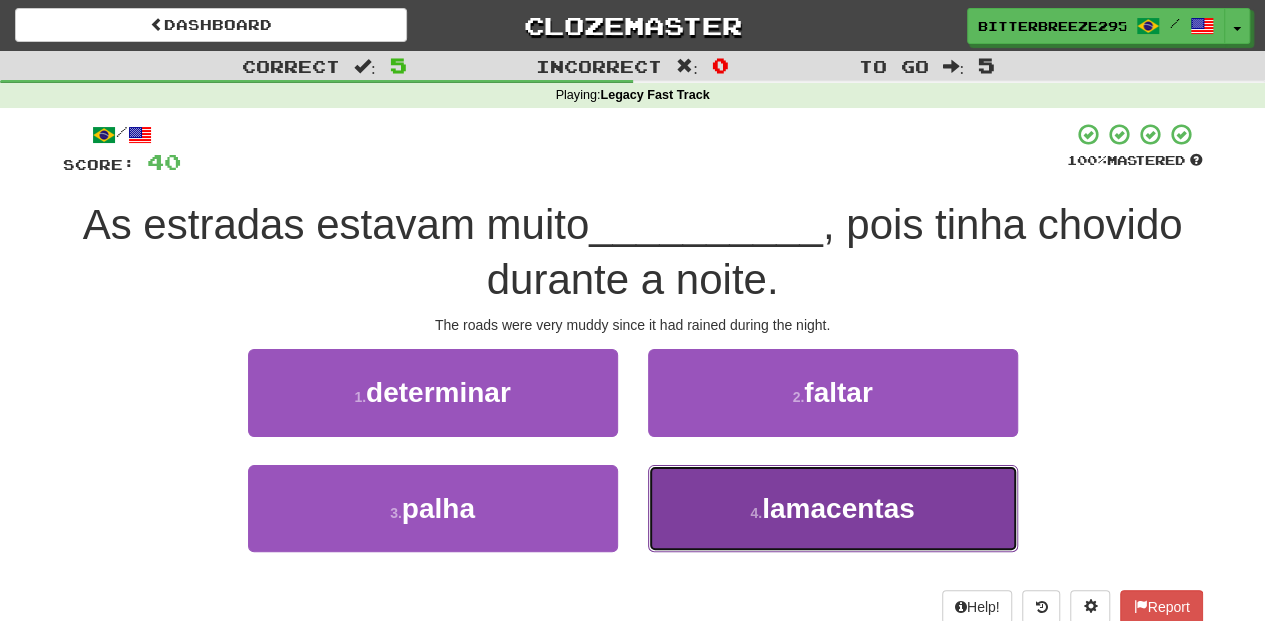 click on "4 .  lamacentas" at bounding box center [833, 508] 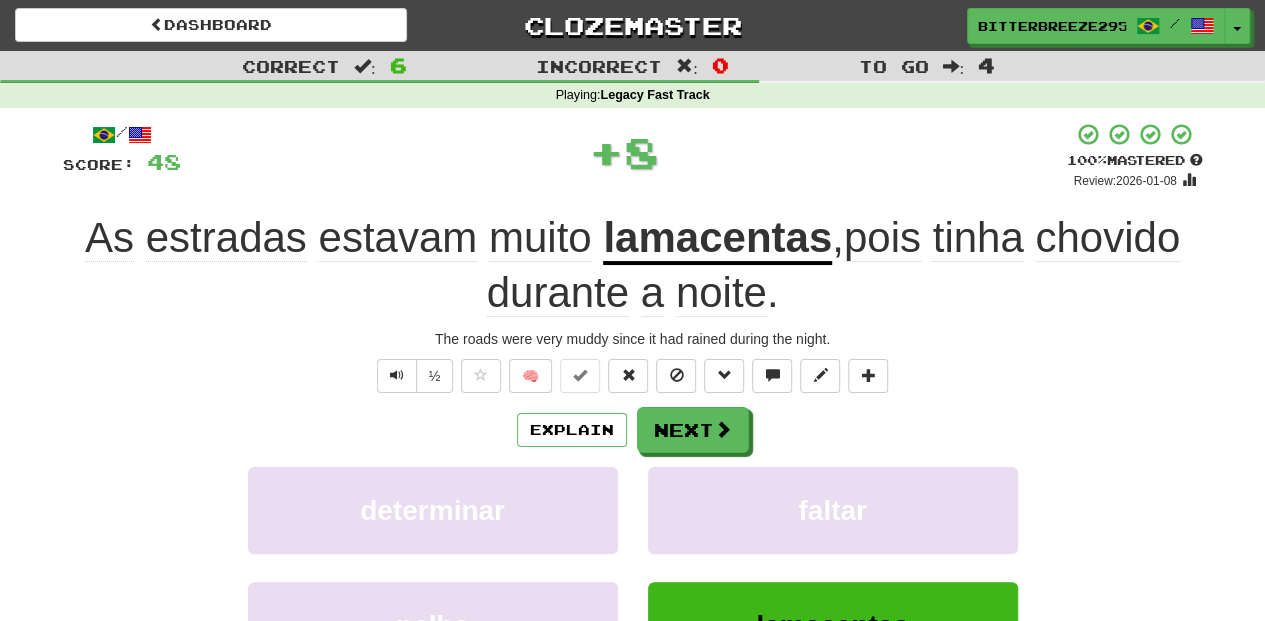 click on "/  Score:   48 + 8 100 %  Mastered Review:  2026-01-08 As   estradas   estavam   muito   lamacentas ,  pois   tinha   chovido   durante   a   noite . The roads were very muddy since it had rained during the night. ½ 🧠 Explain Next determinar faltar palha lamacentas Learn more: determinar faltar palha lamacentas  Help!  Report Sentence Source" at bounding box center [633, 462] 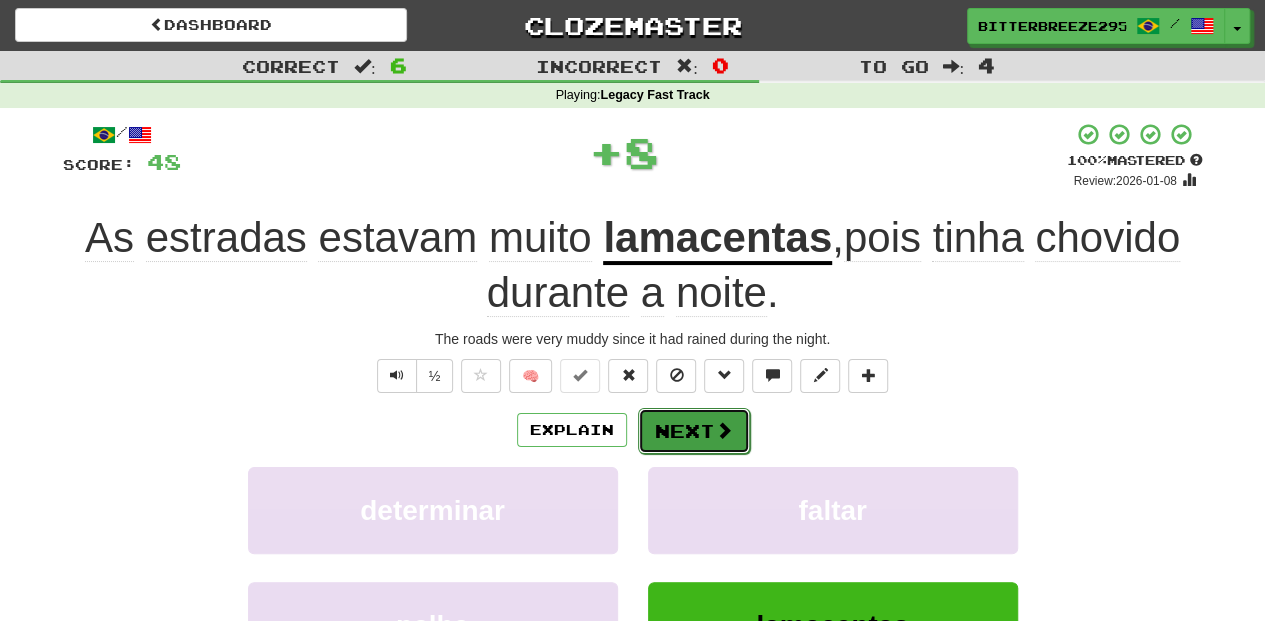 click on "Next" at bounding box center [694, 431] 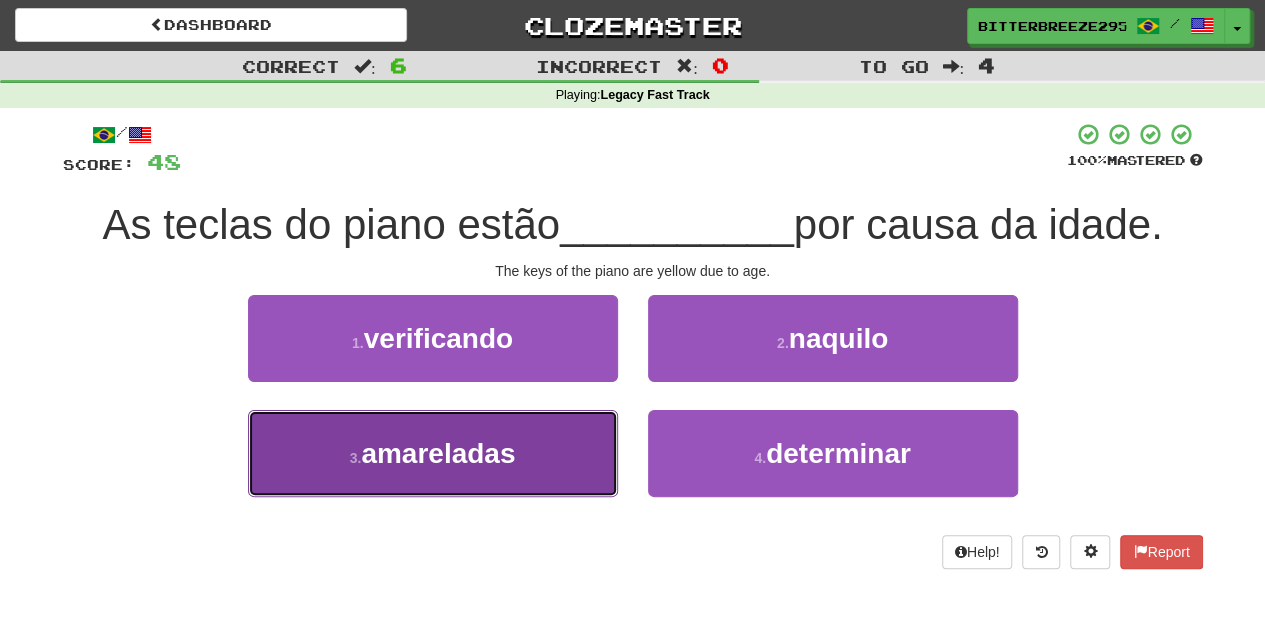 click on "3 .  amareladas" at bounding box center (433, 453) 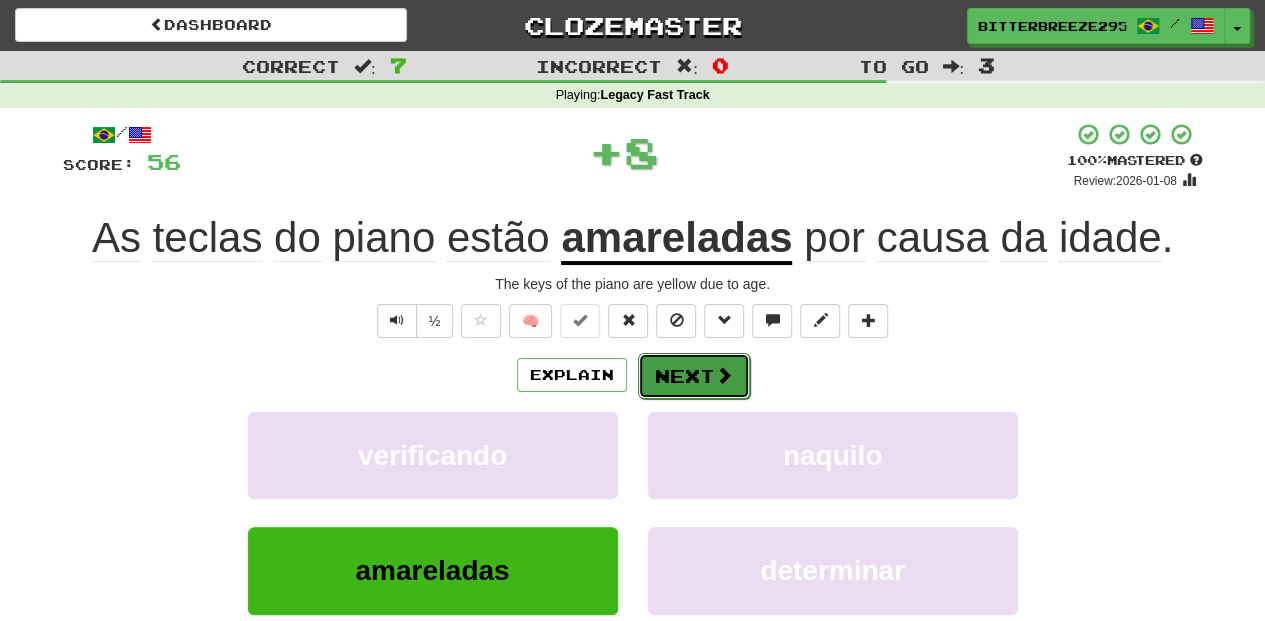 click on "Next" at bounding box center (694, 376) 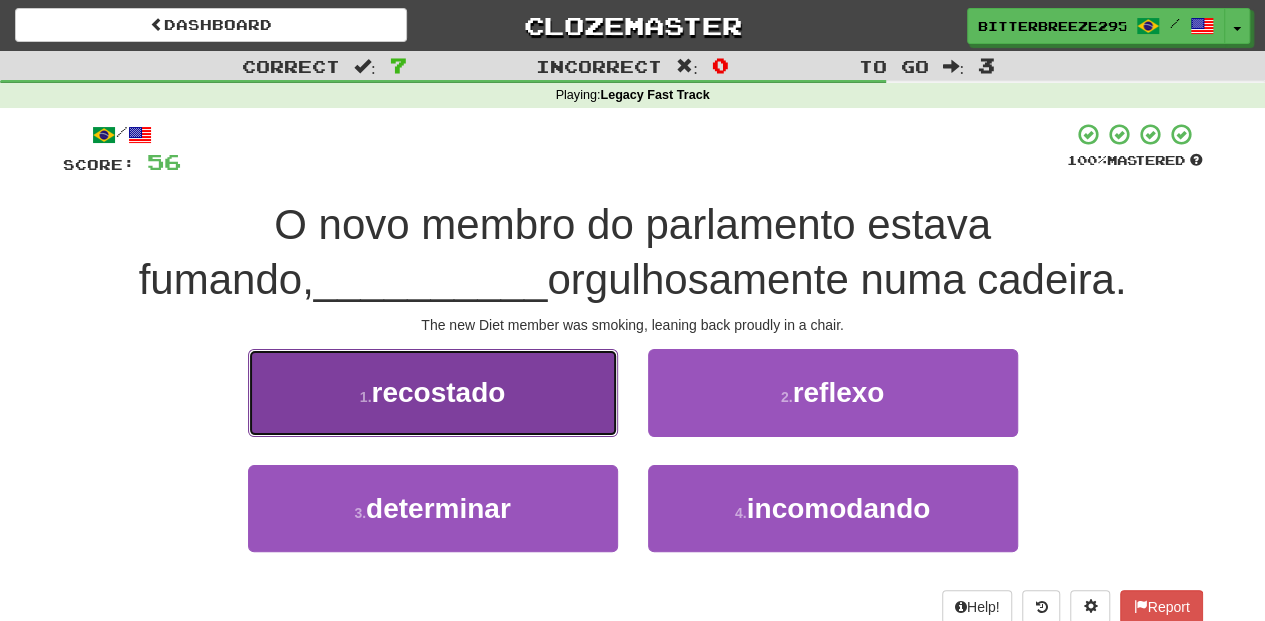 click on "1 .  recostado" at bounding box center (433, 392) 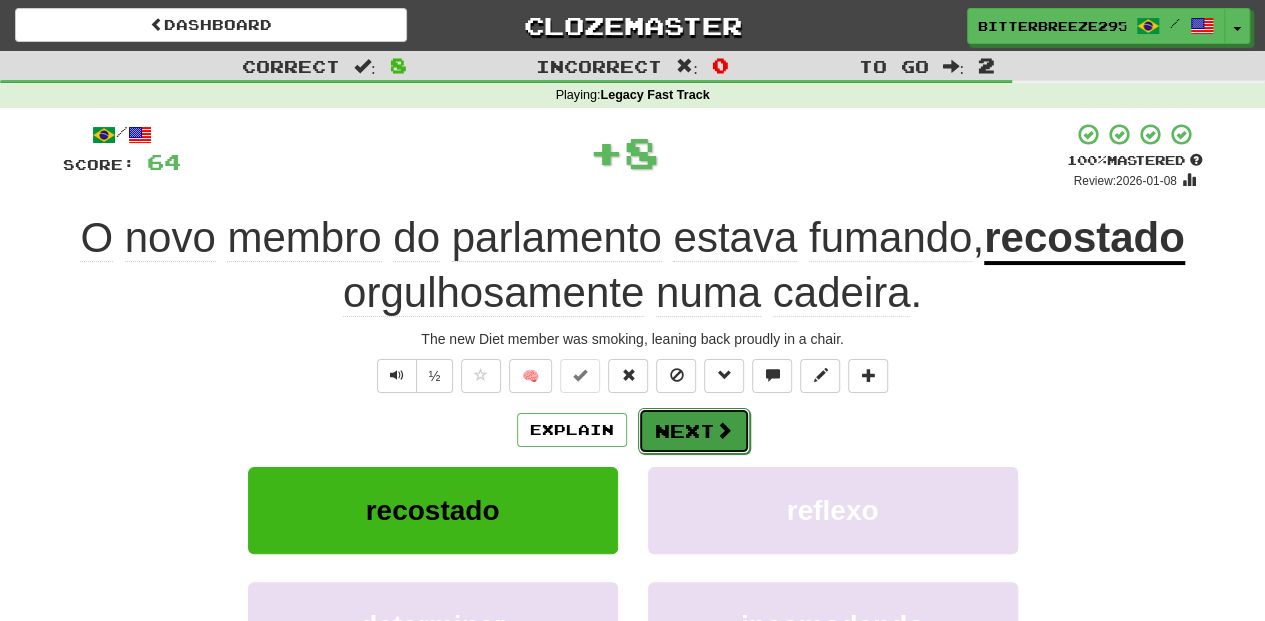 click on "Next" at bounding box center [694, 431] 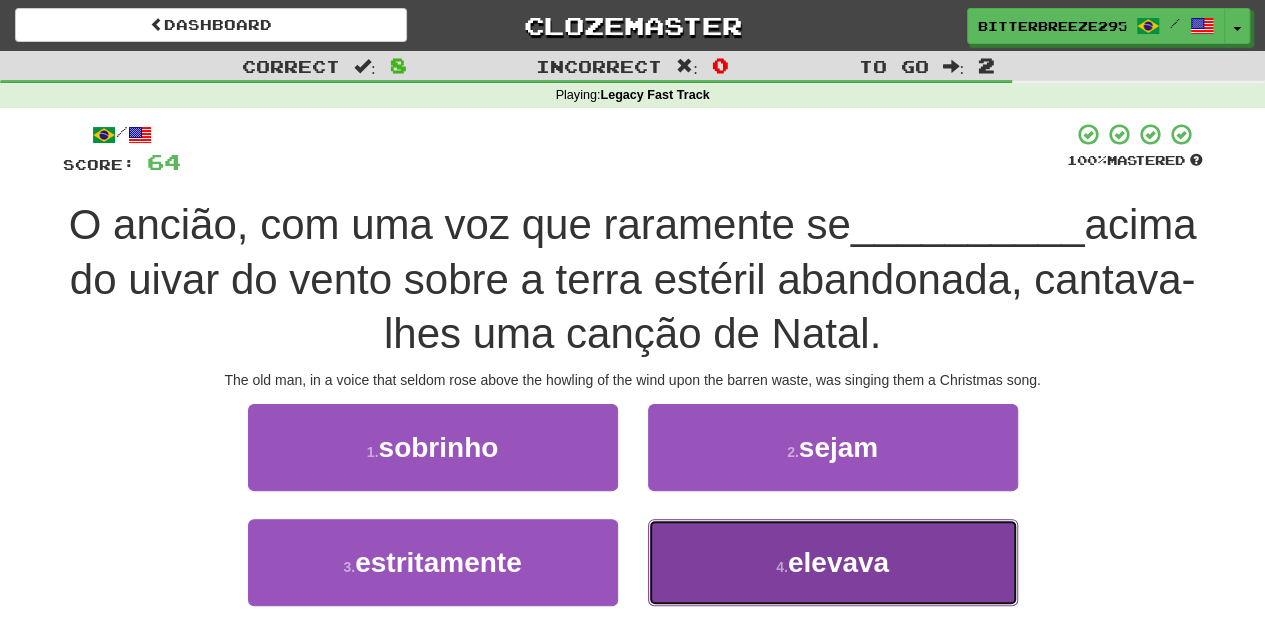 click on "4 .  elevava" at bounding box center (833, 562) 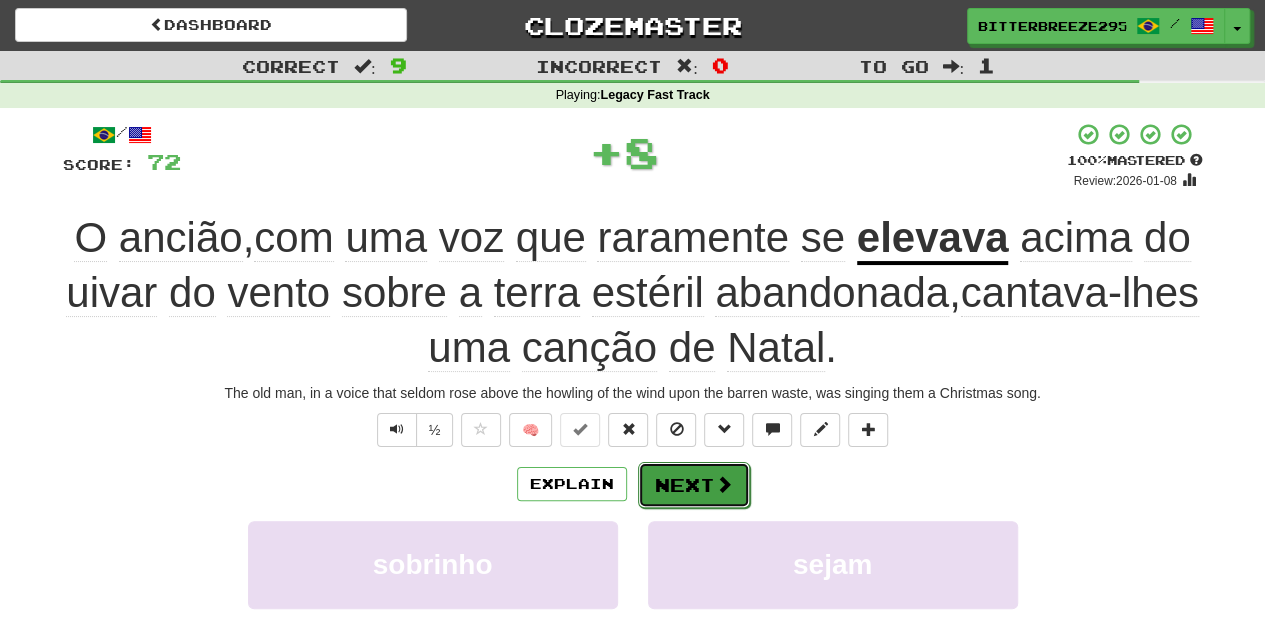 click on "Next" at bounding box center (694, 485) 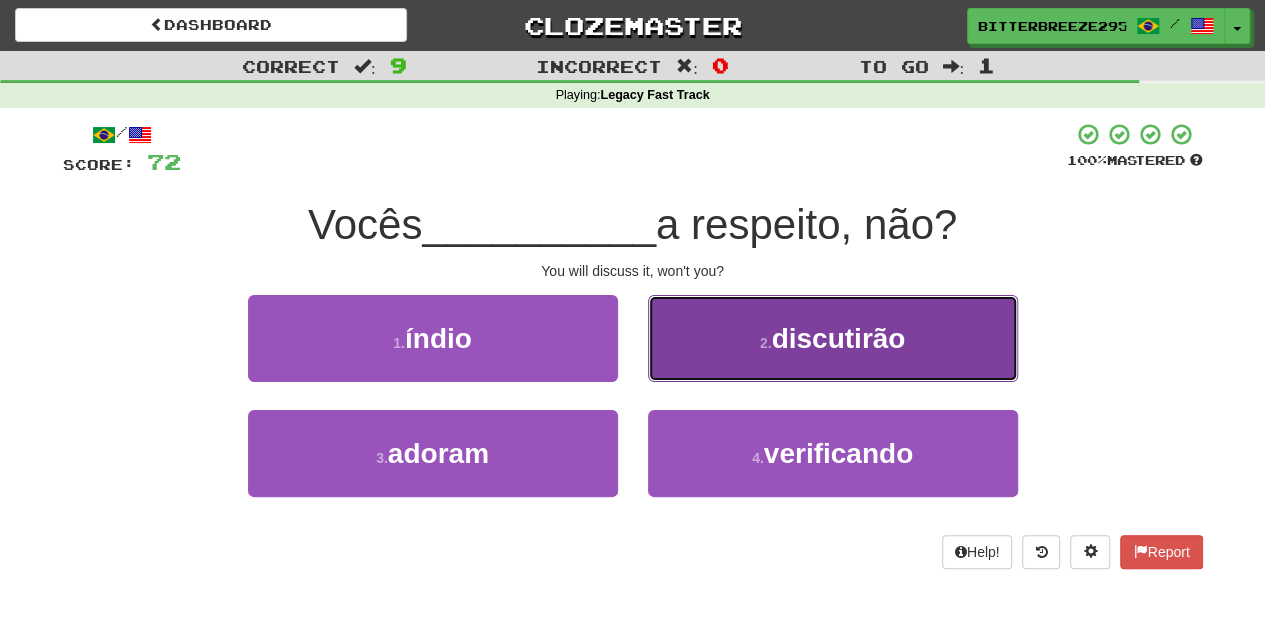 click on "2 .  discutirão" at bounding box center [833, 338] 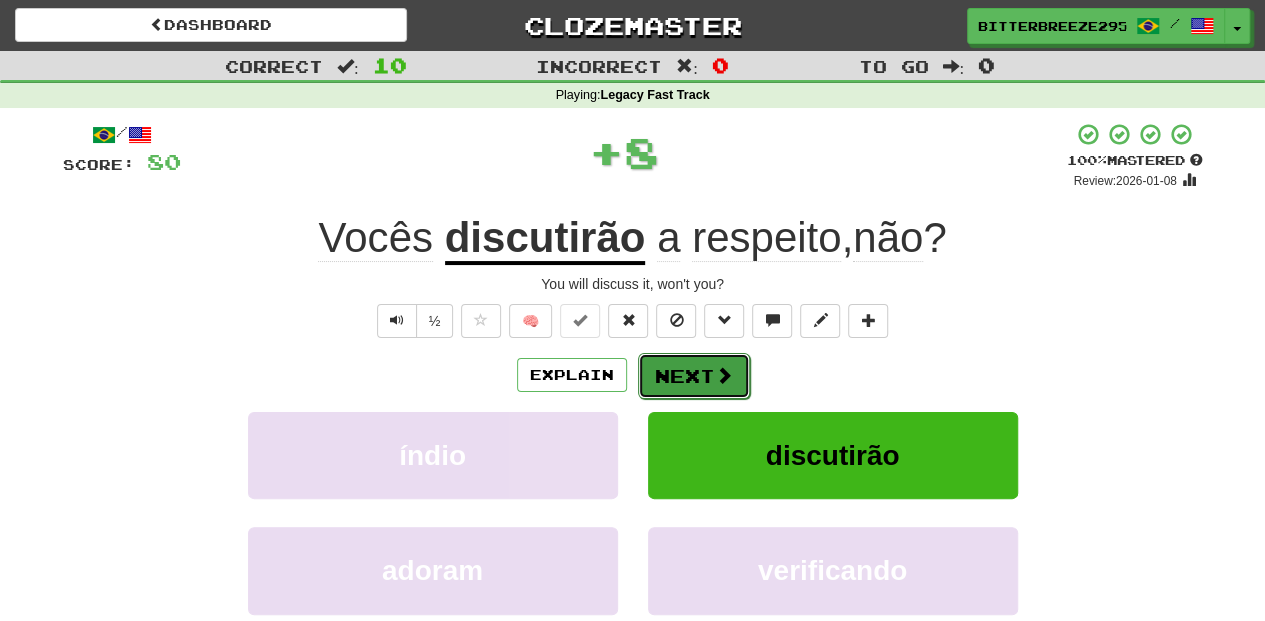 click on "Next" at bounding box center [694, 376] 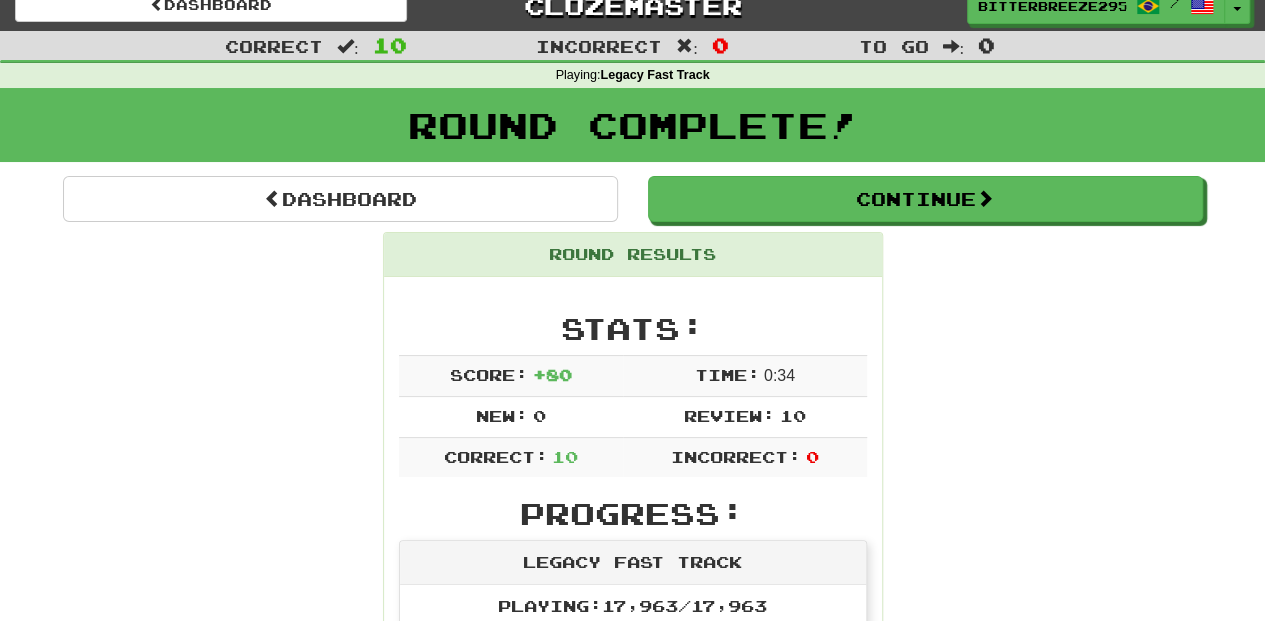 scroll, scrollTop: 0, scrollLeft: 0, axis: both 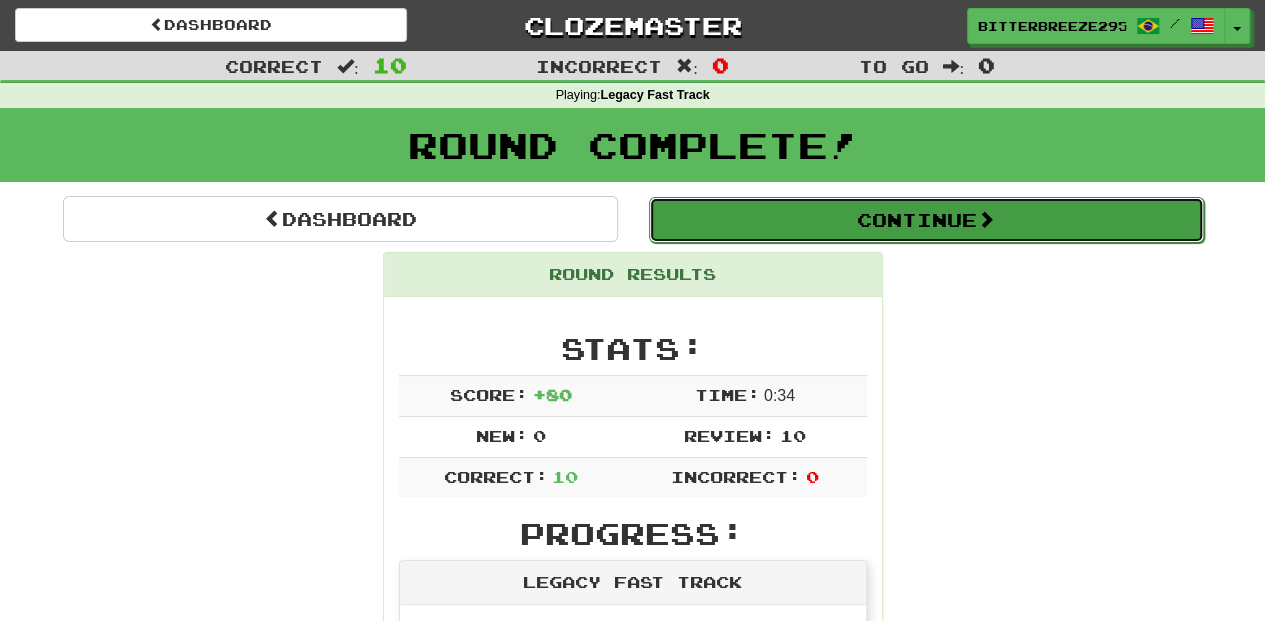 click on "Continue" at bounding box center [926, 220] 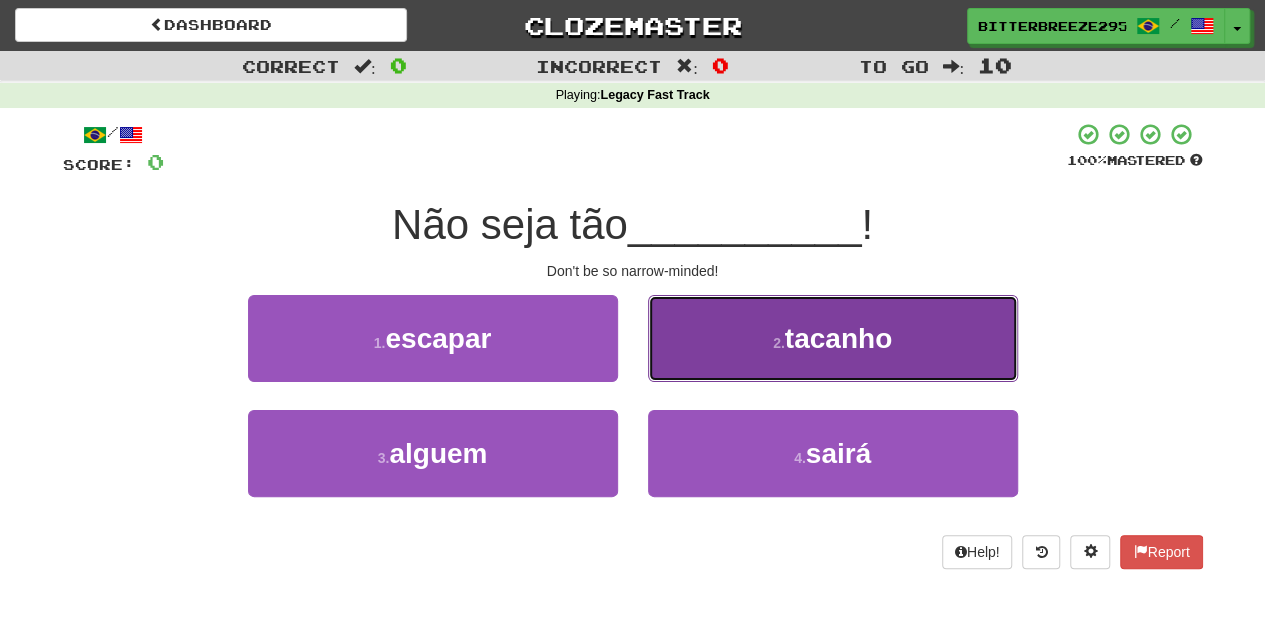 click on "2 .  tacanho" at bounding box center [833, 338] 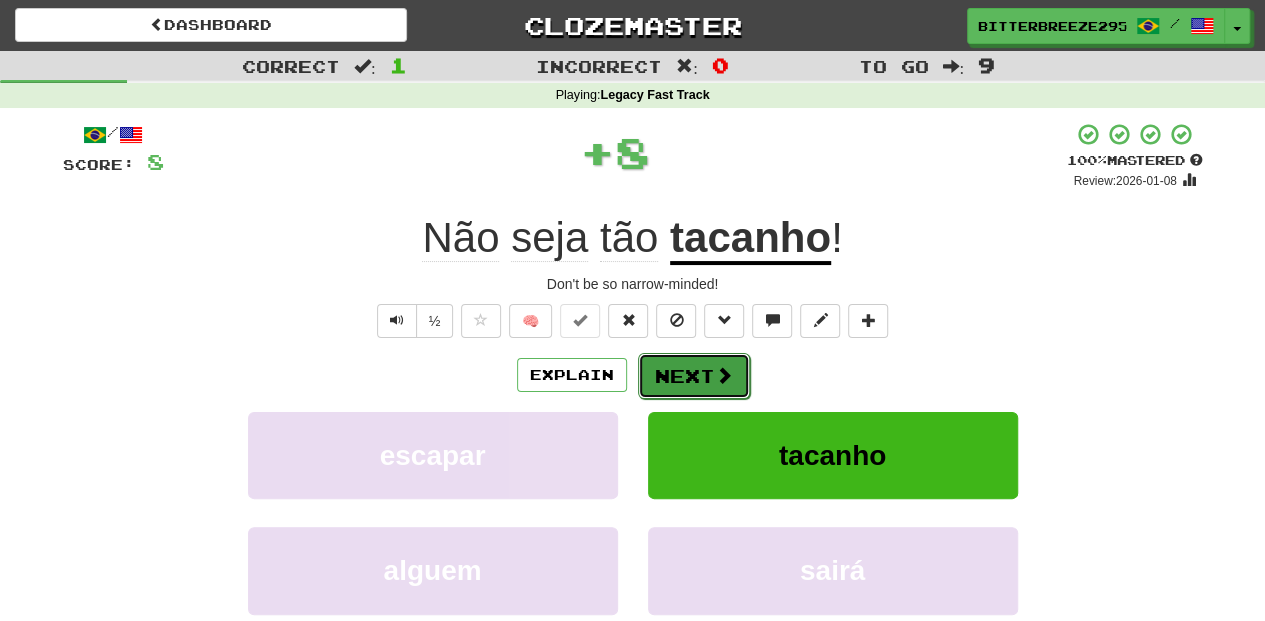 click on "Next" at bounding box center (694, 376) 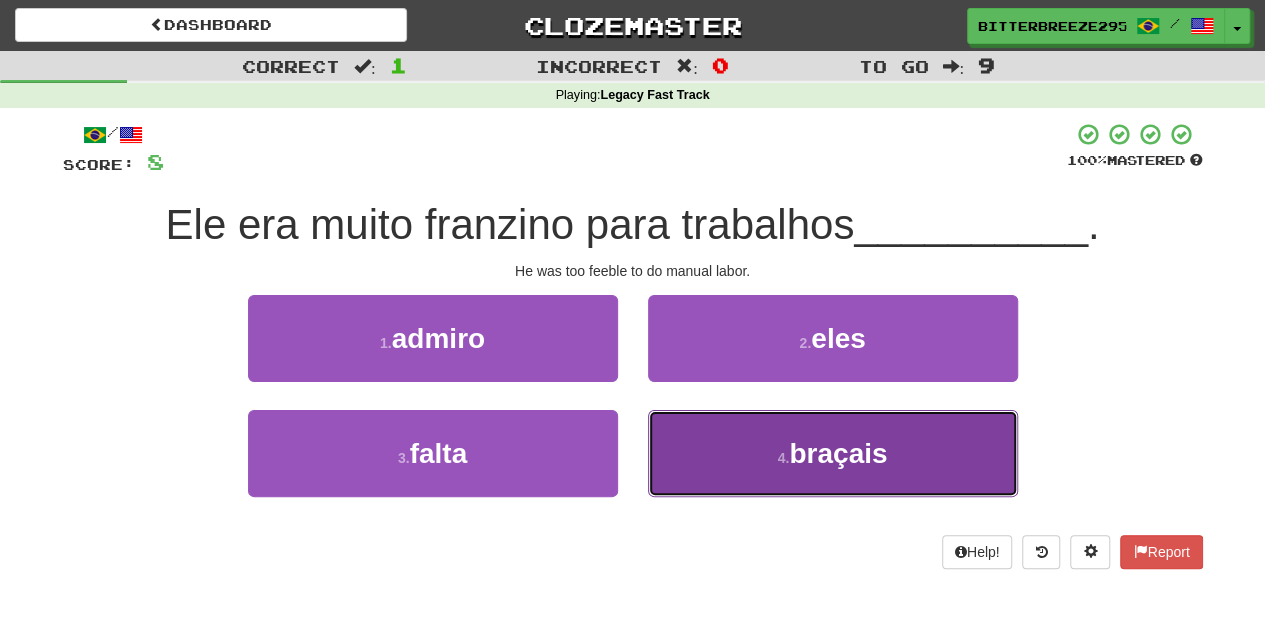 click on "4 .  braçais" at bounding box center (833, 453) 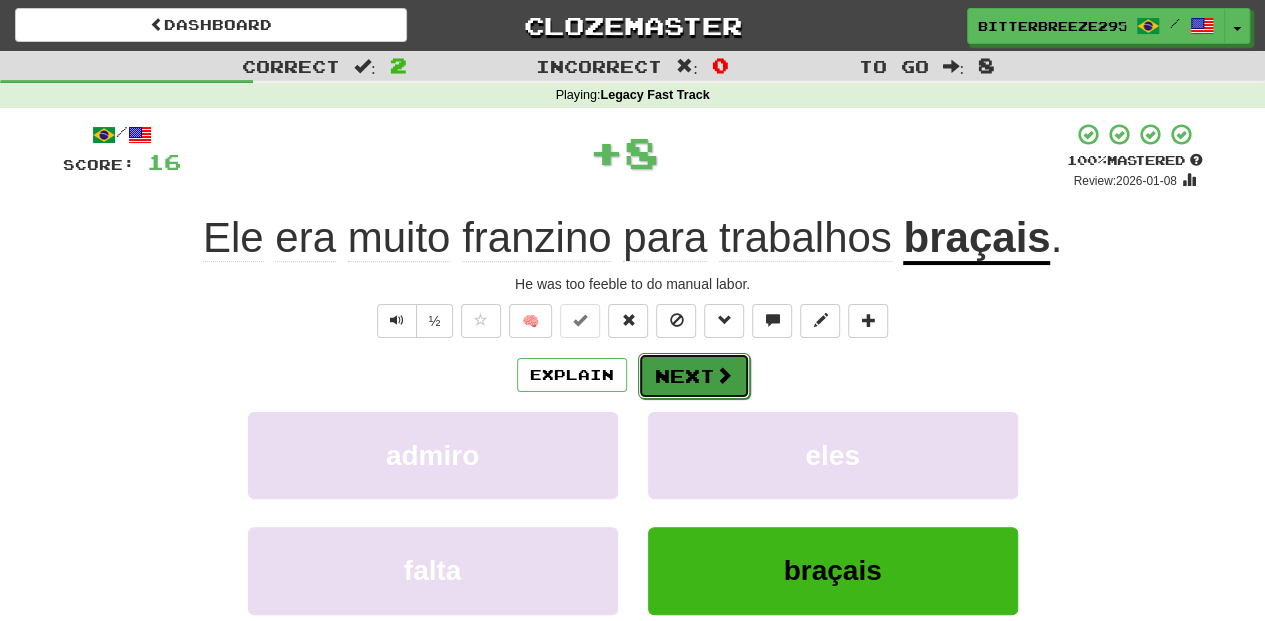 click on "Next" at bounding box center (694, 376) 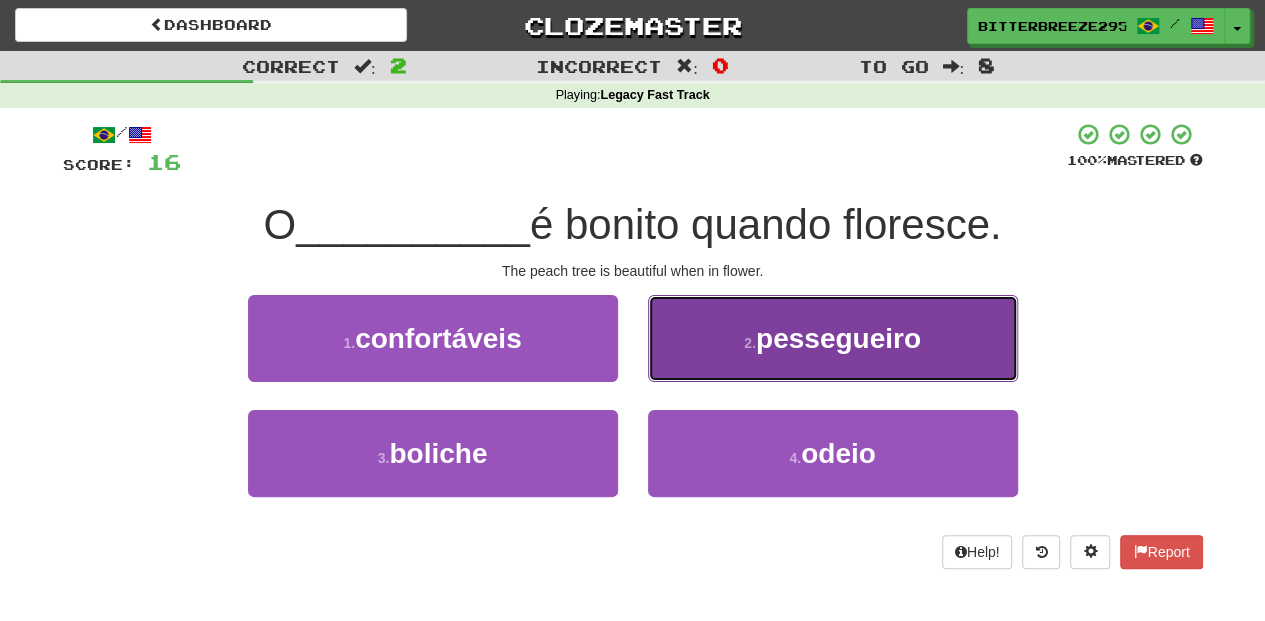 click on "2 .  pessegueiro" at bounding box center (833, 338) 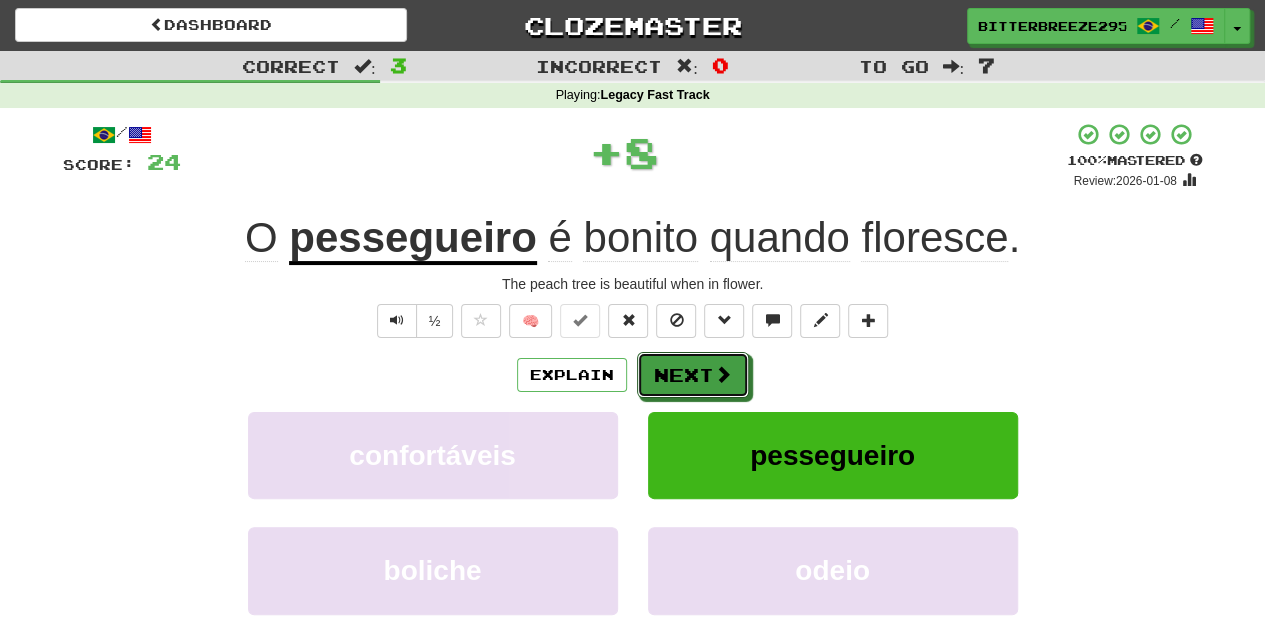 click on "Next" at bounding box center [693, 375] 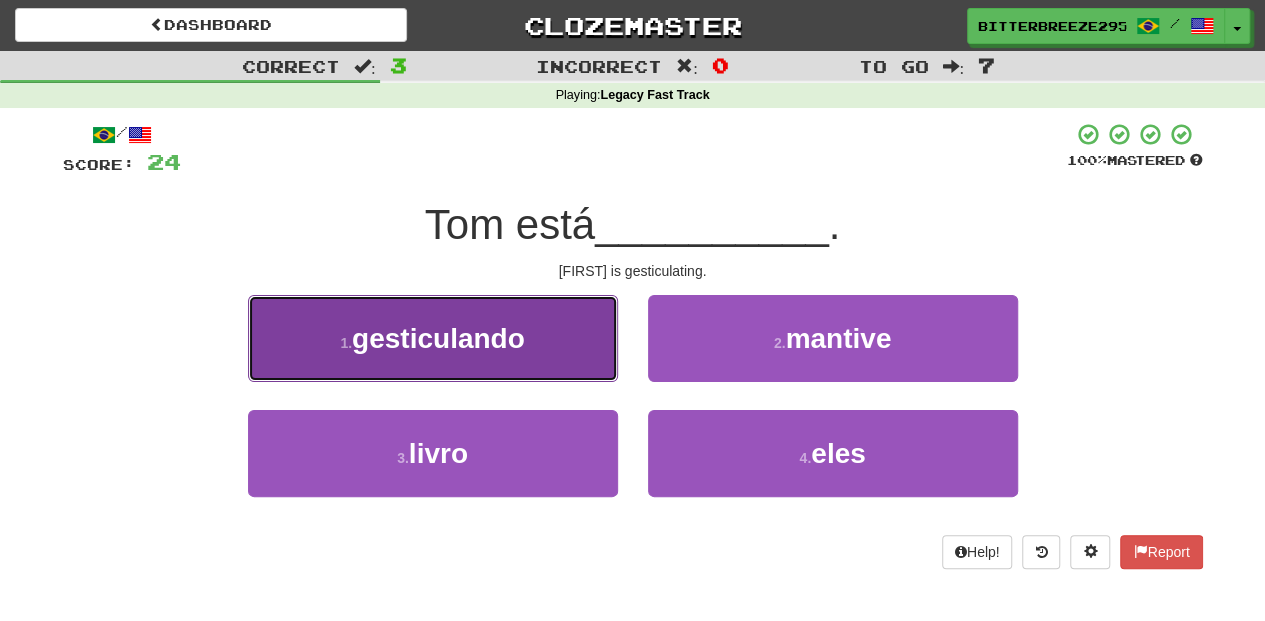 click on "1 .  gesticulando" at bounding box center (433, 338) 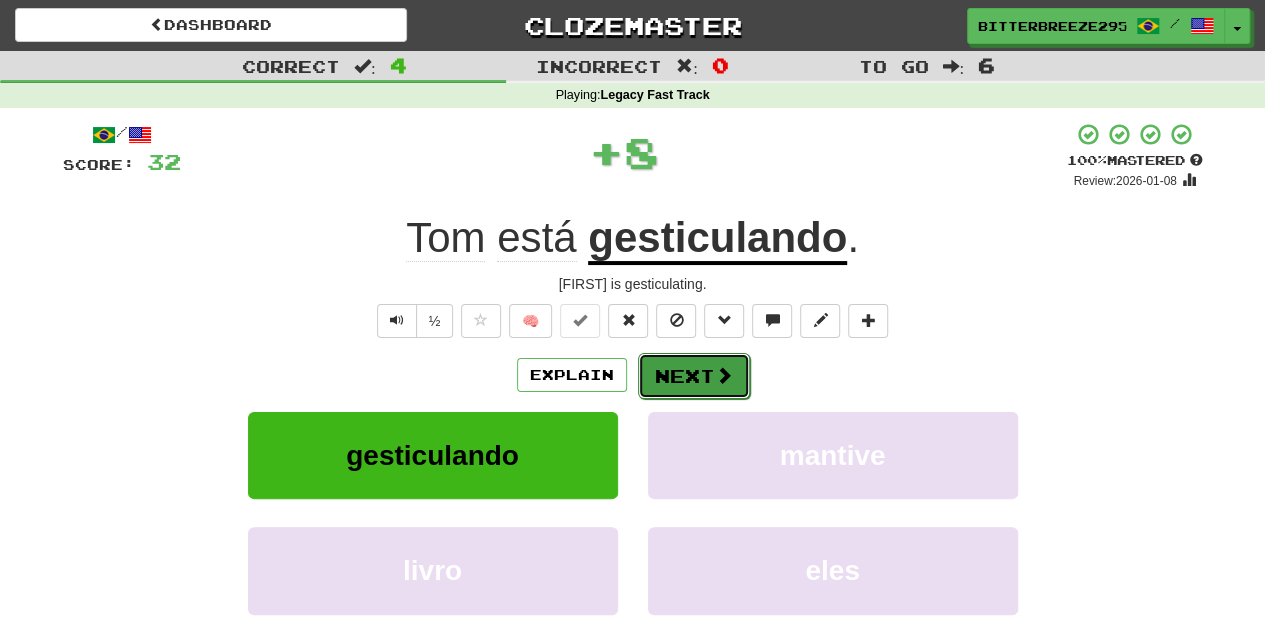 click on "Next" at bounding box center [694, 376] 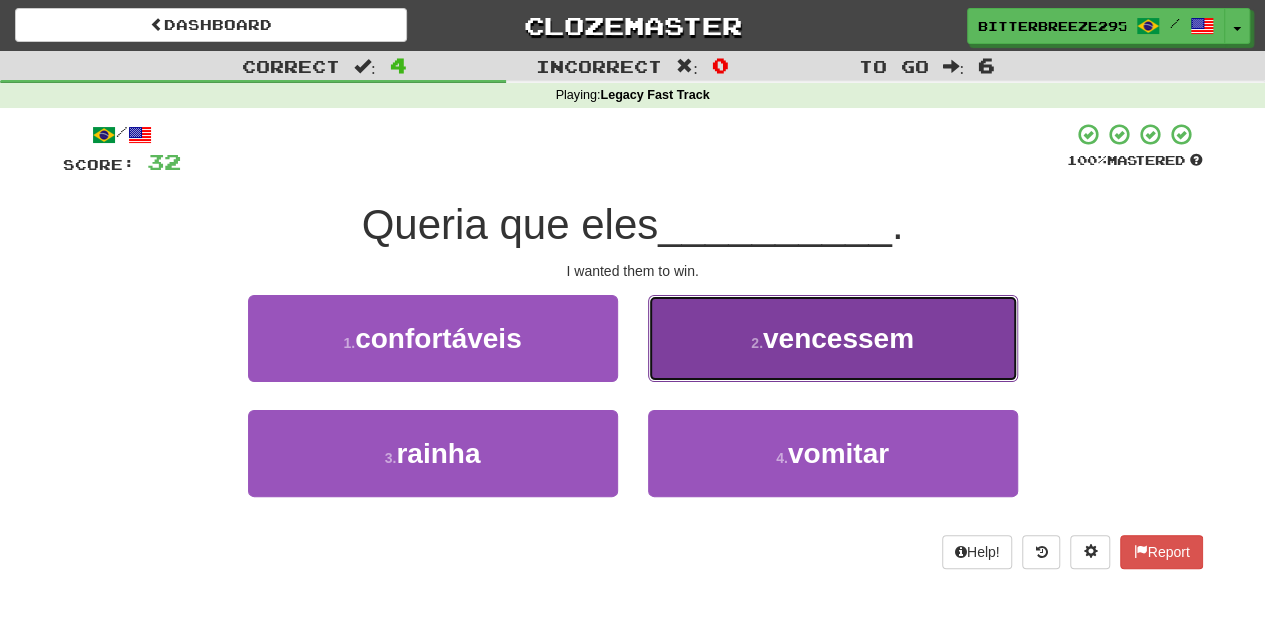 click on "2 .  vencessem" at bounding box center (833, 338) 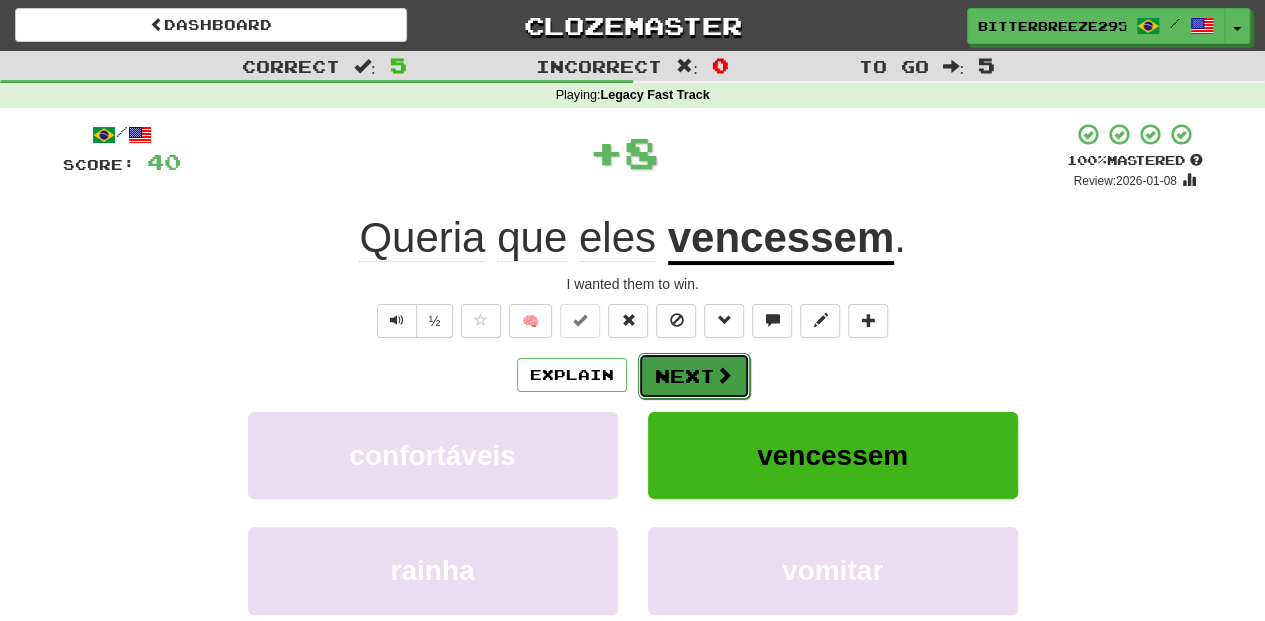 click on "Next" at bounding box center (694, 376) 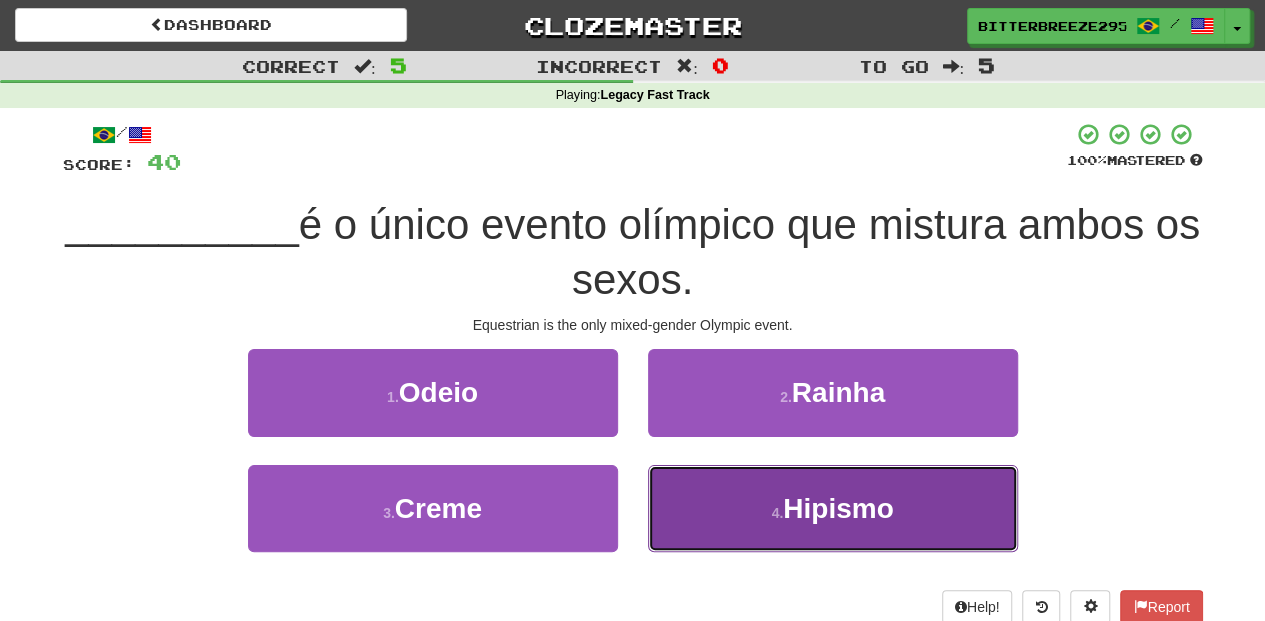 click on "4 .  Hipismo" at bounding box center (833, 508) 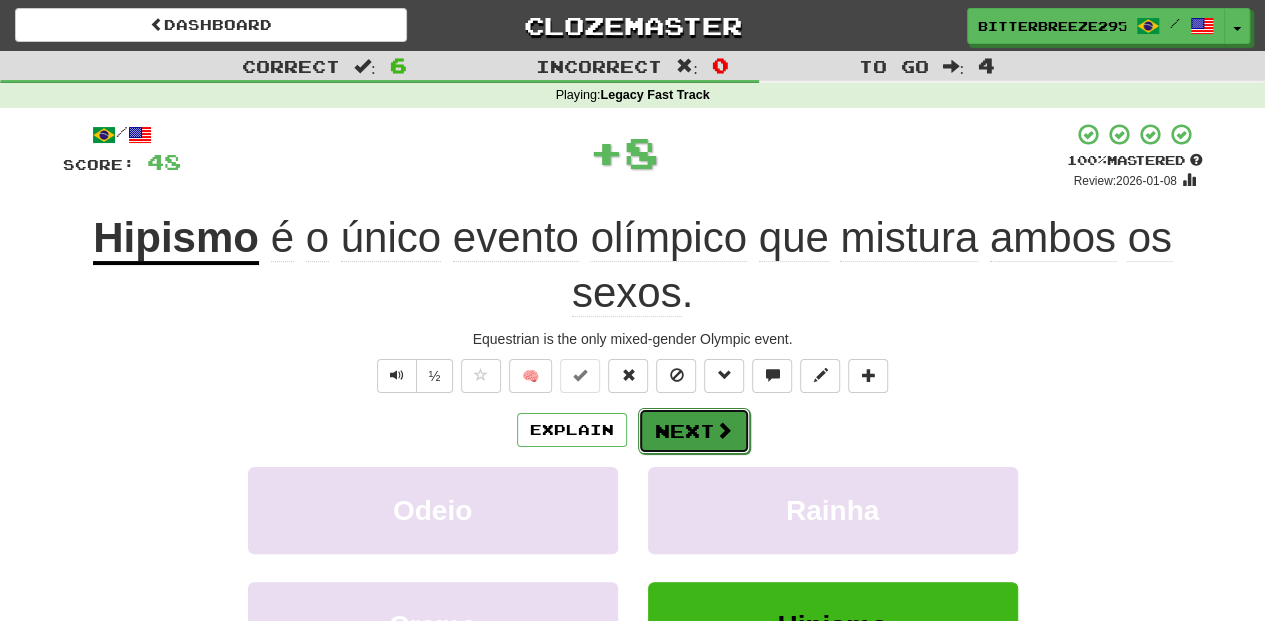 click on "Next" at bounding box center (694, 431) 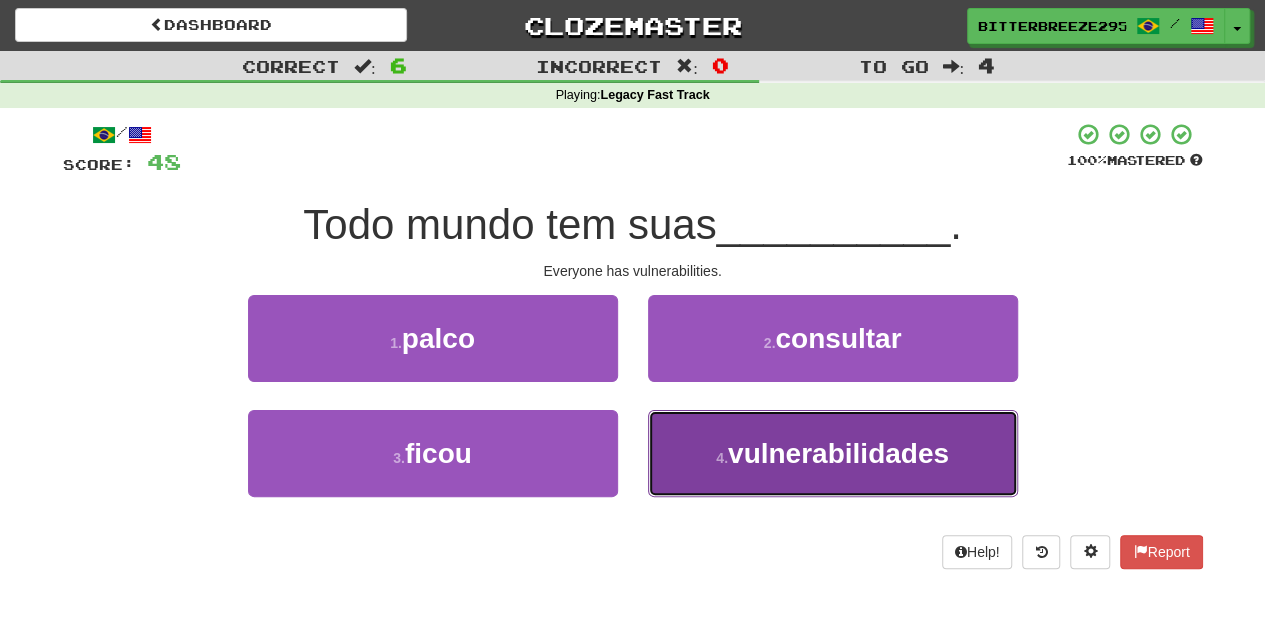 click on "4 .  vulnerabilidades" at bounding box center [833, 453] 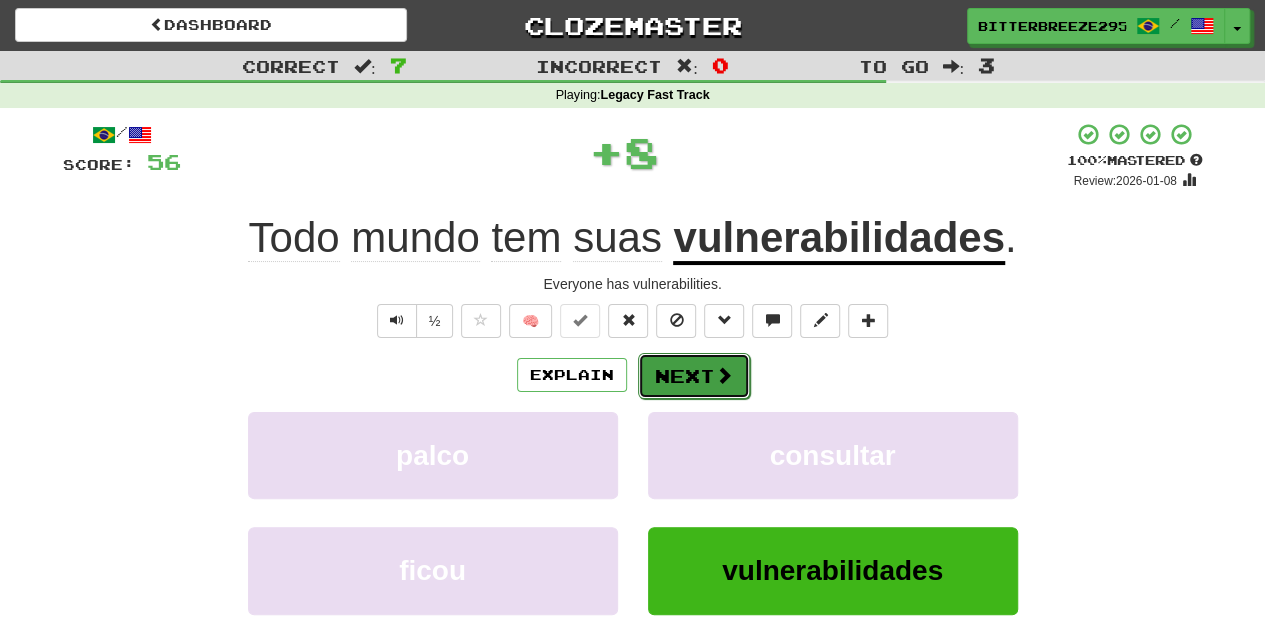 click on "Next" at bounding box center (694, 376) 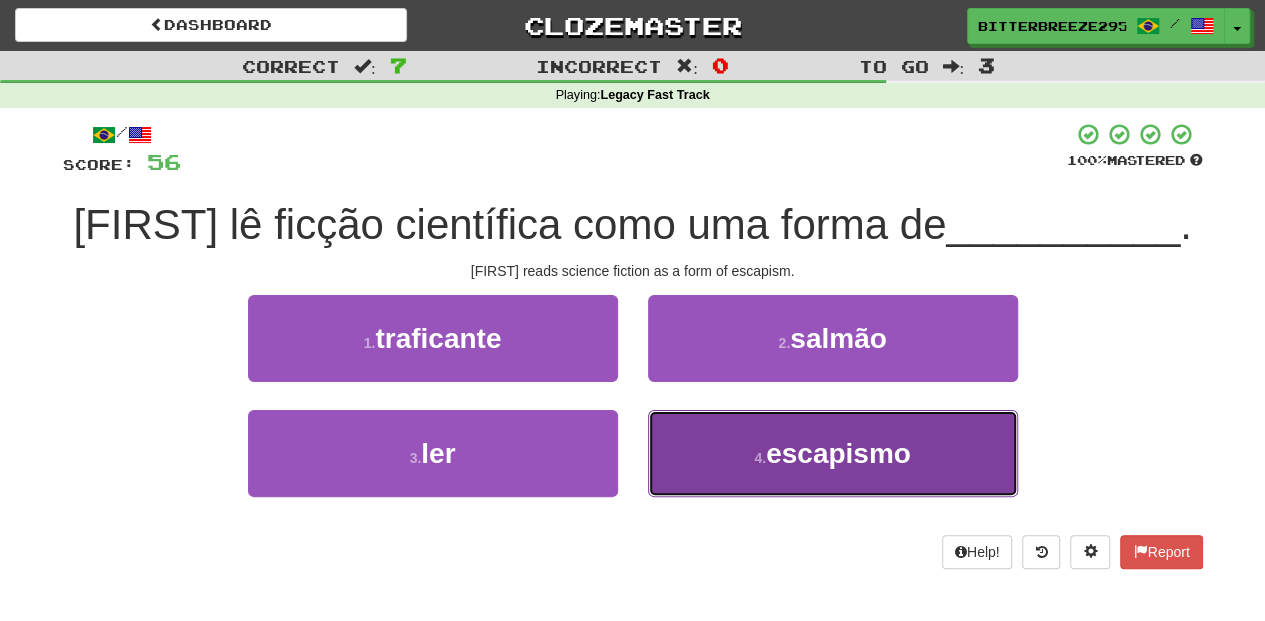 click on "4 .  escapismo" at bounding box center [833, 453] 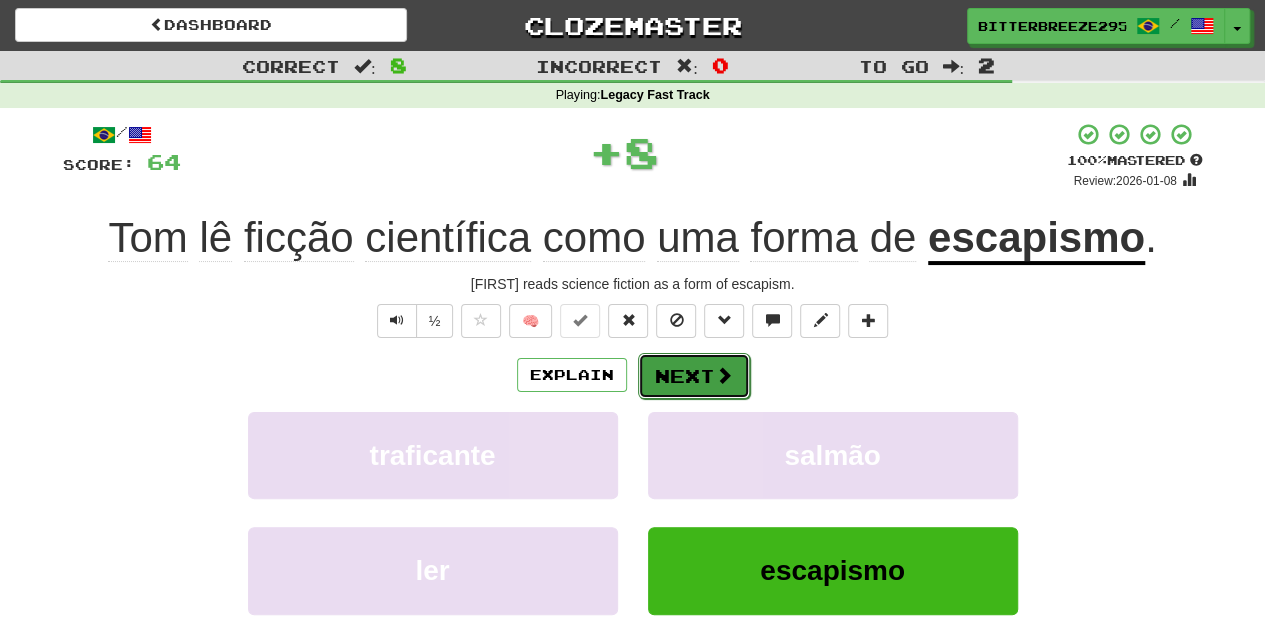 click on "Next" at bounding box center (694, 376) 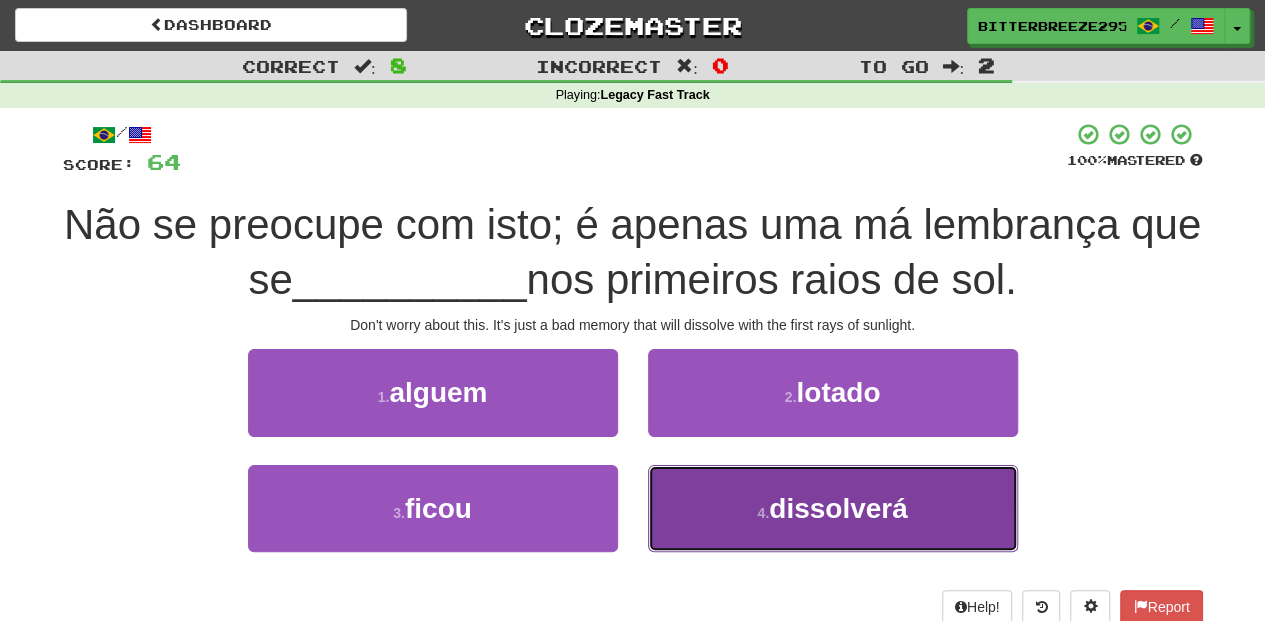 click on "4 .  dissolverá" at bounding box center [833, 508] 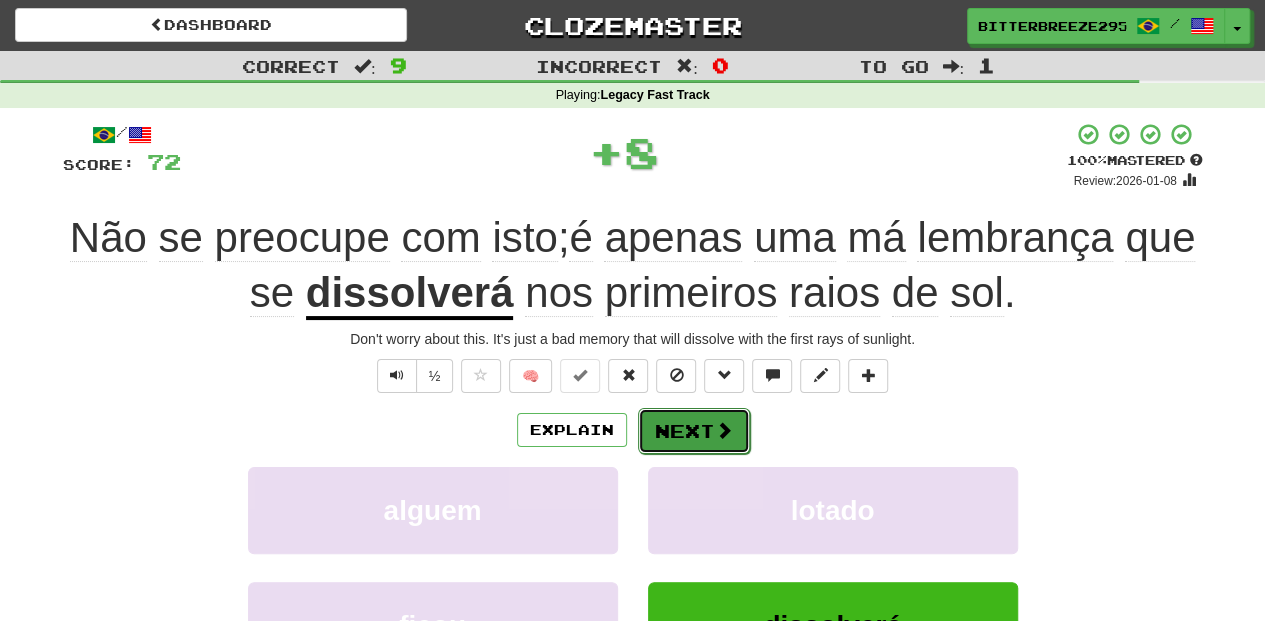 click on "Next" at bounding box center (694, 431) 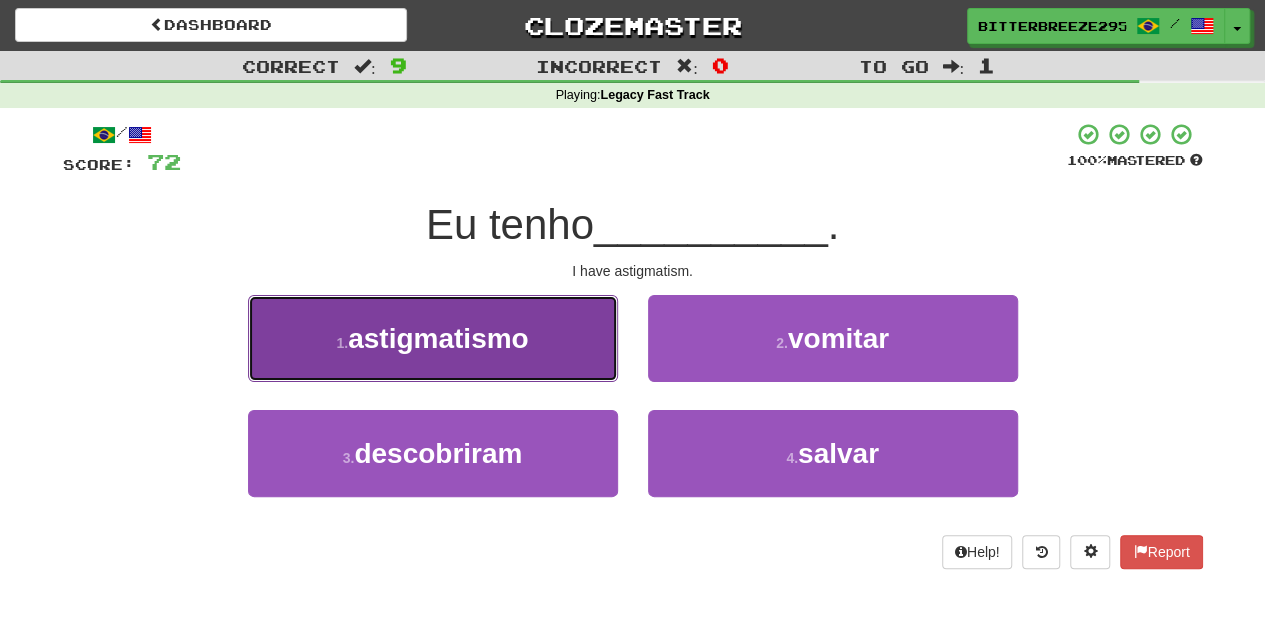 click on "1 .  astigmatismo" at bounding box center [433, 338] 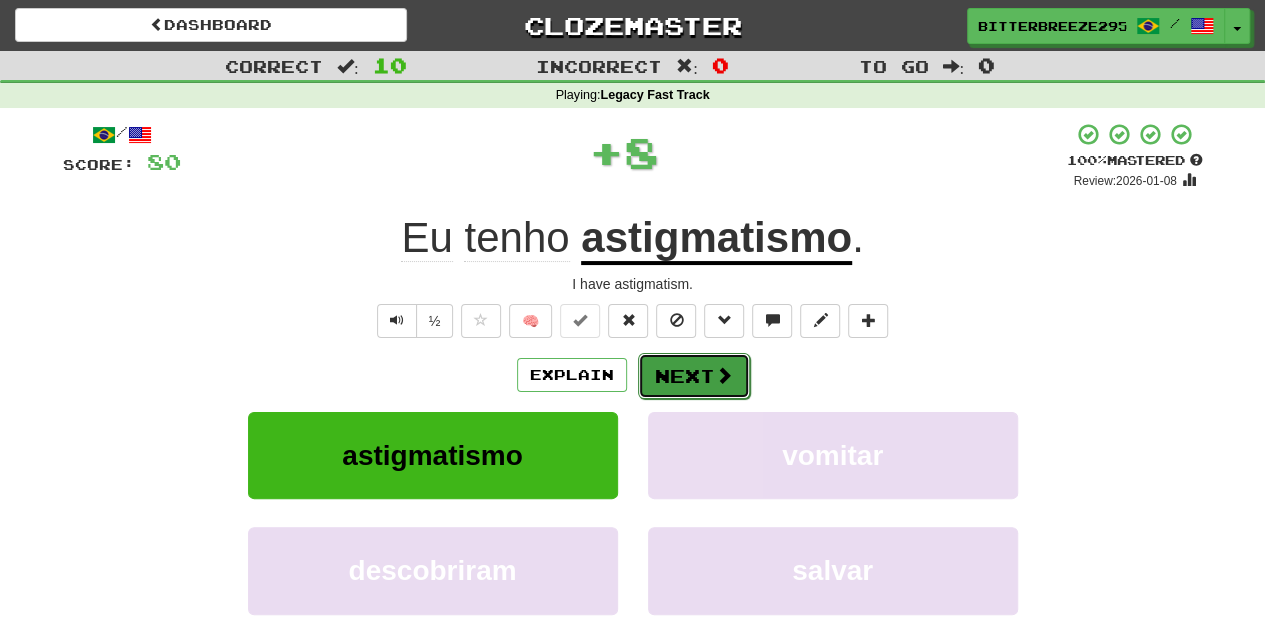 click on "Next" at bounding box center (694, 376) 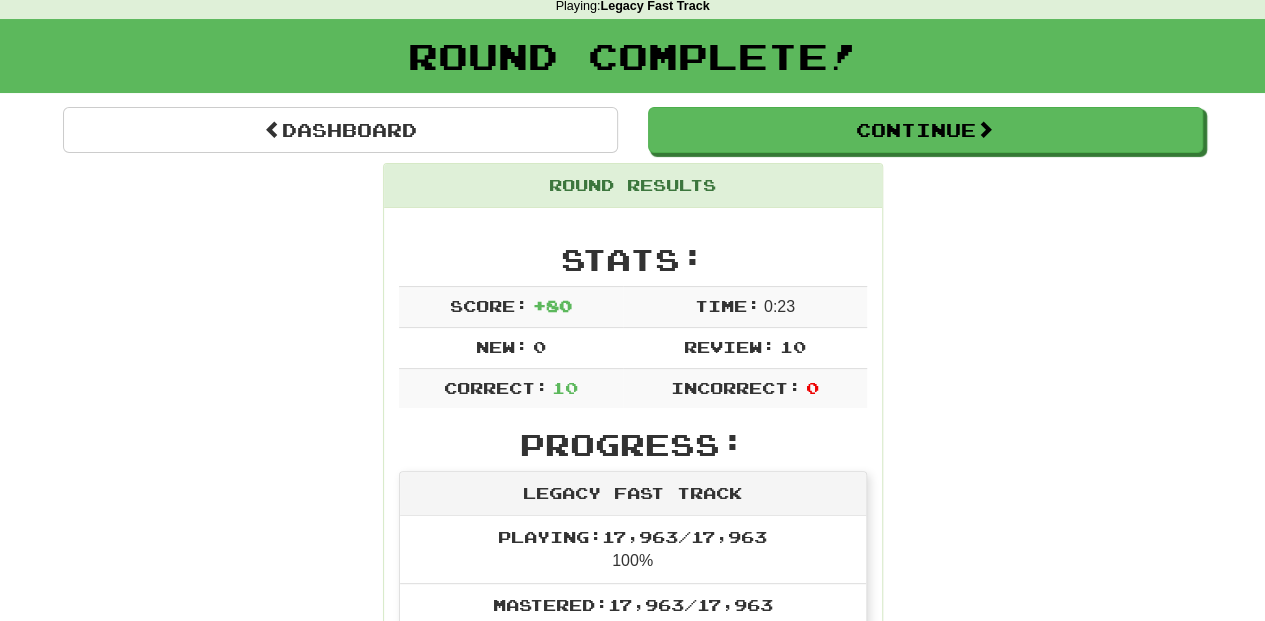 scroll, scrollTop: 0, scrollLeft: 0, axis: both 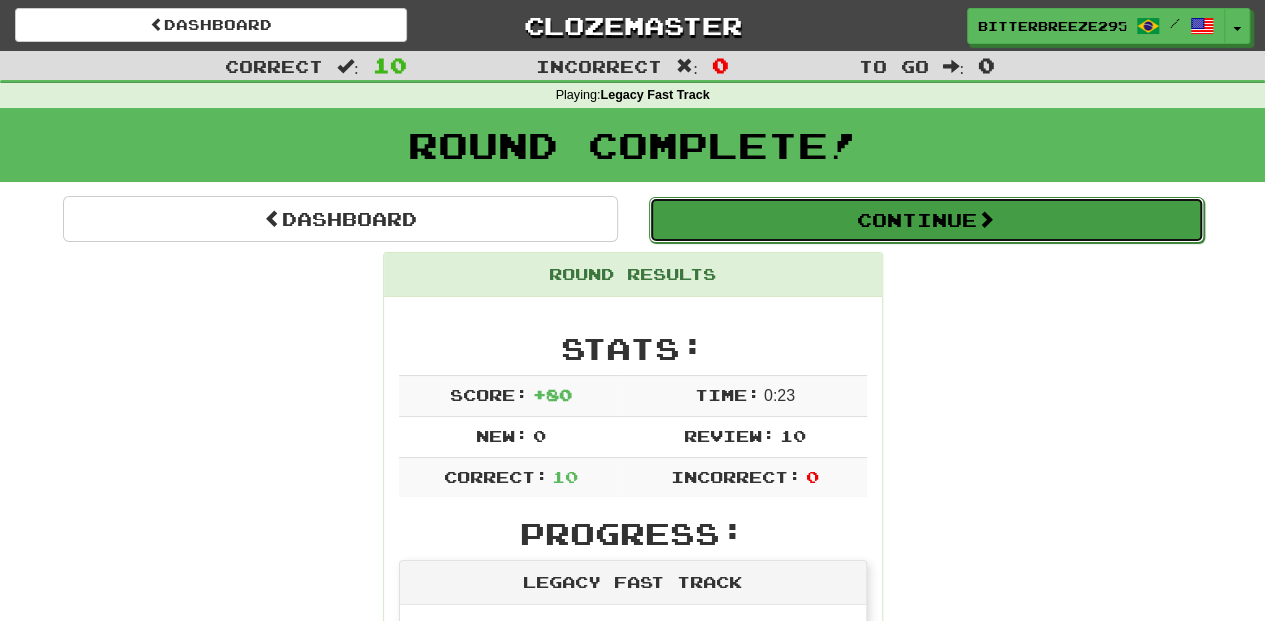 click on "Continue" at bounding box center (926, 220) 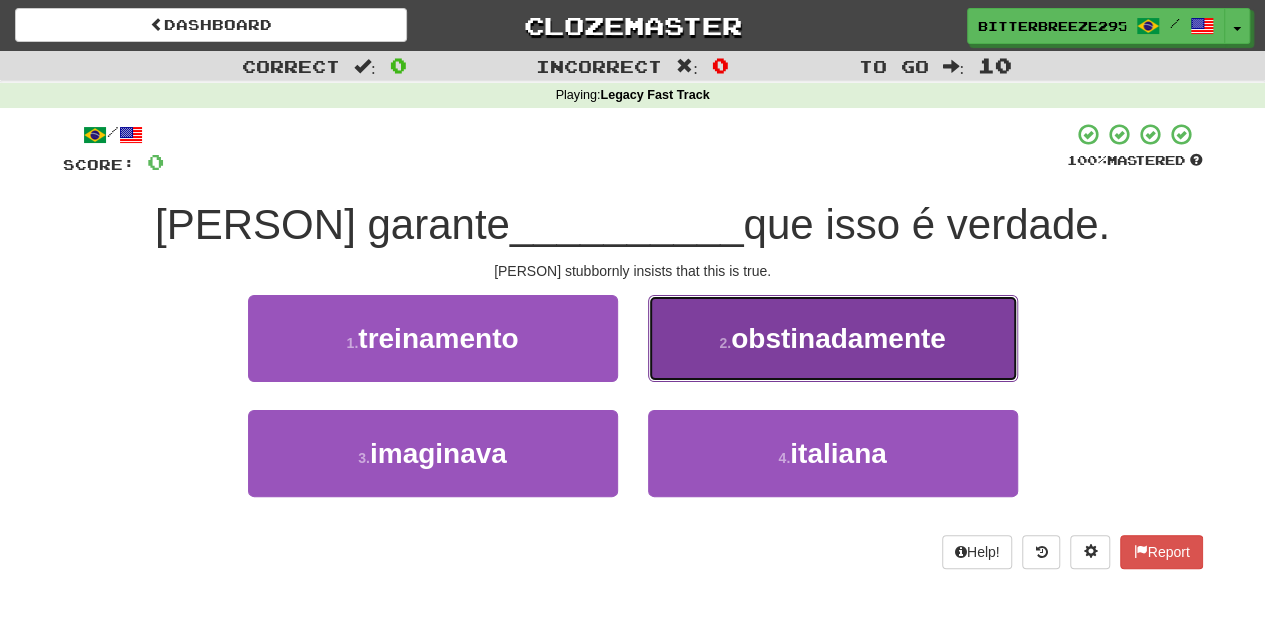 click on "2 .  obstinadamente" at bounding box center [833, 338] 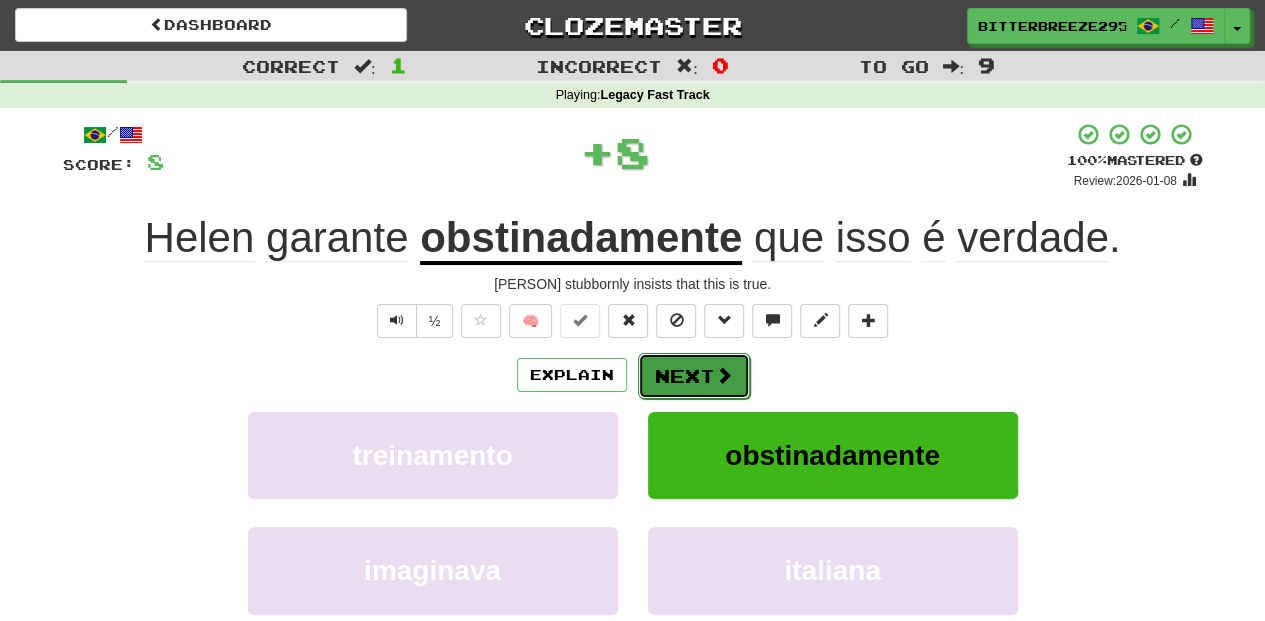 click on "Next" at bounding box center (694, 376) 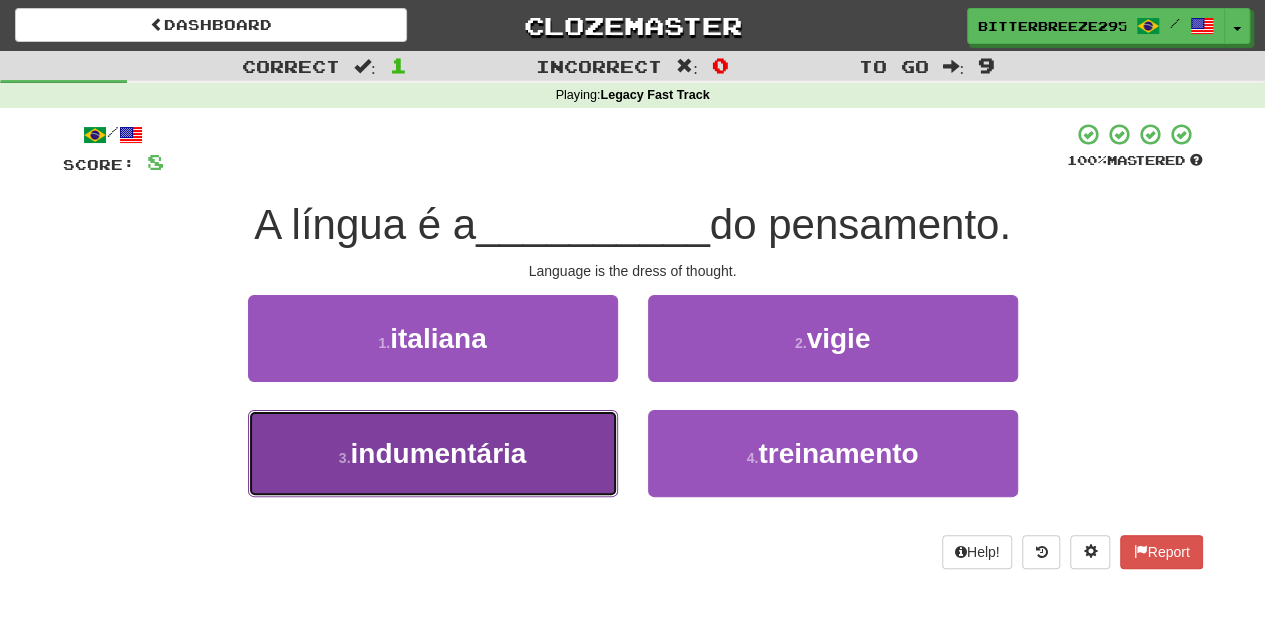 click on "3 .  indumentária" at bounding box center (433, 453) 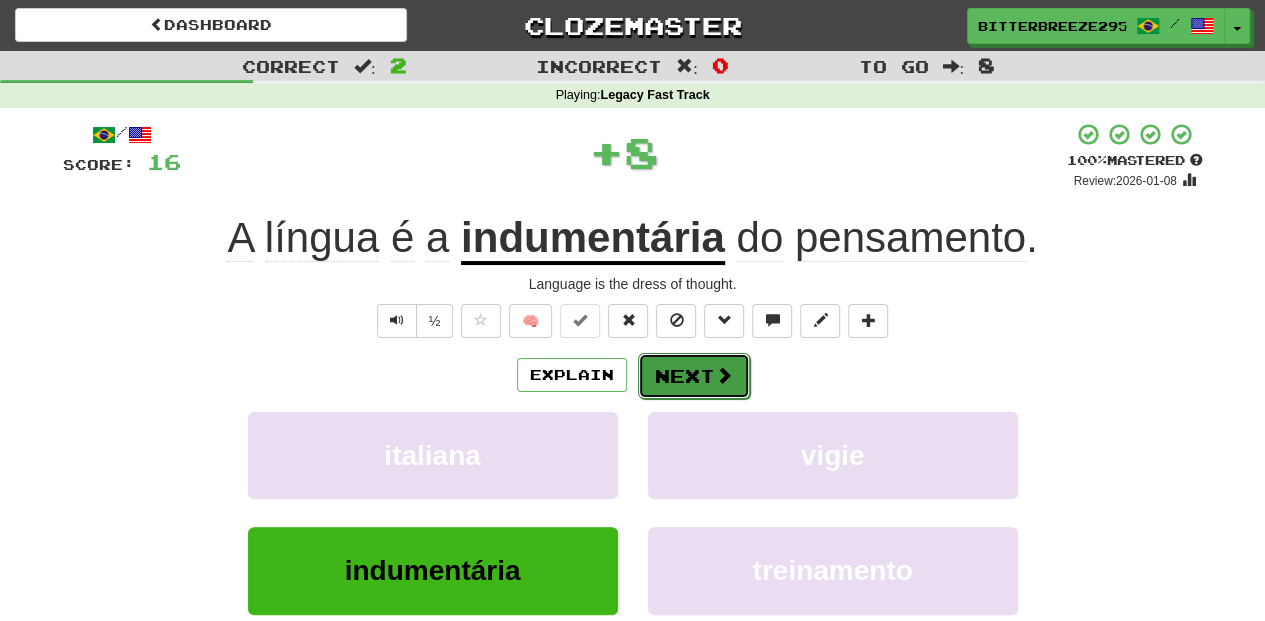click on "Next" at bounding box center [694, 376] 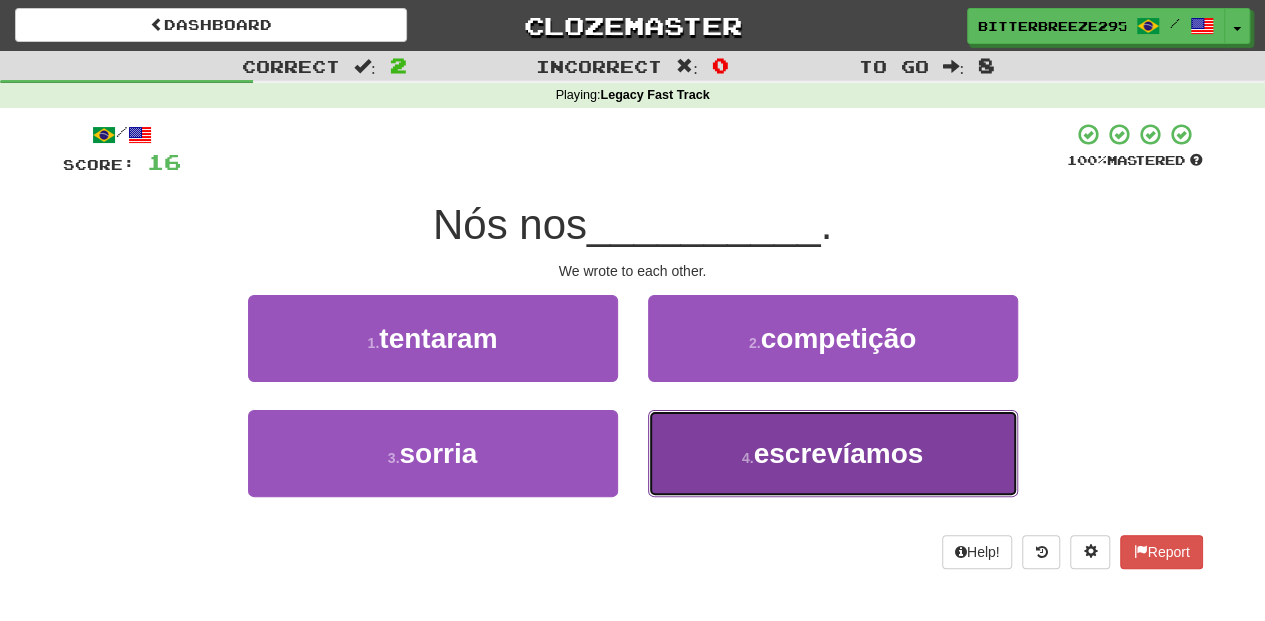 click on "4 .  escrevíamos" at bounding box center (833, 453) 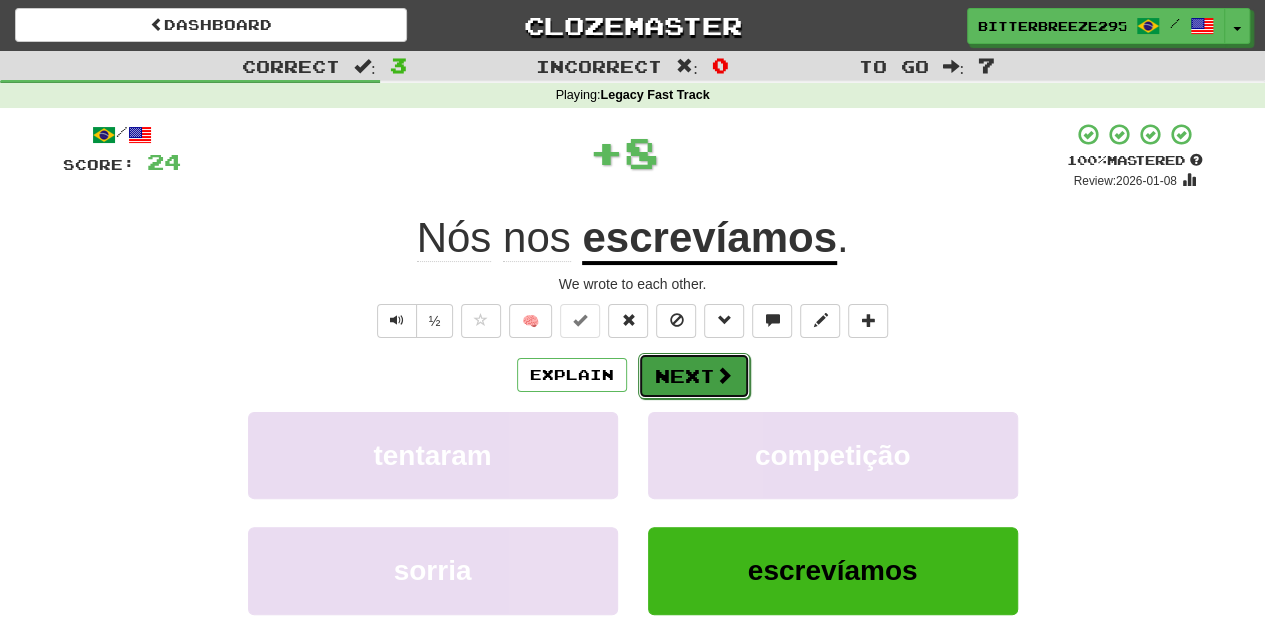 click on "Next" at bounding box center [694, 376] 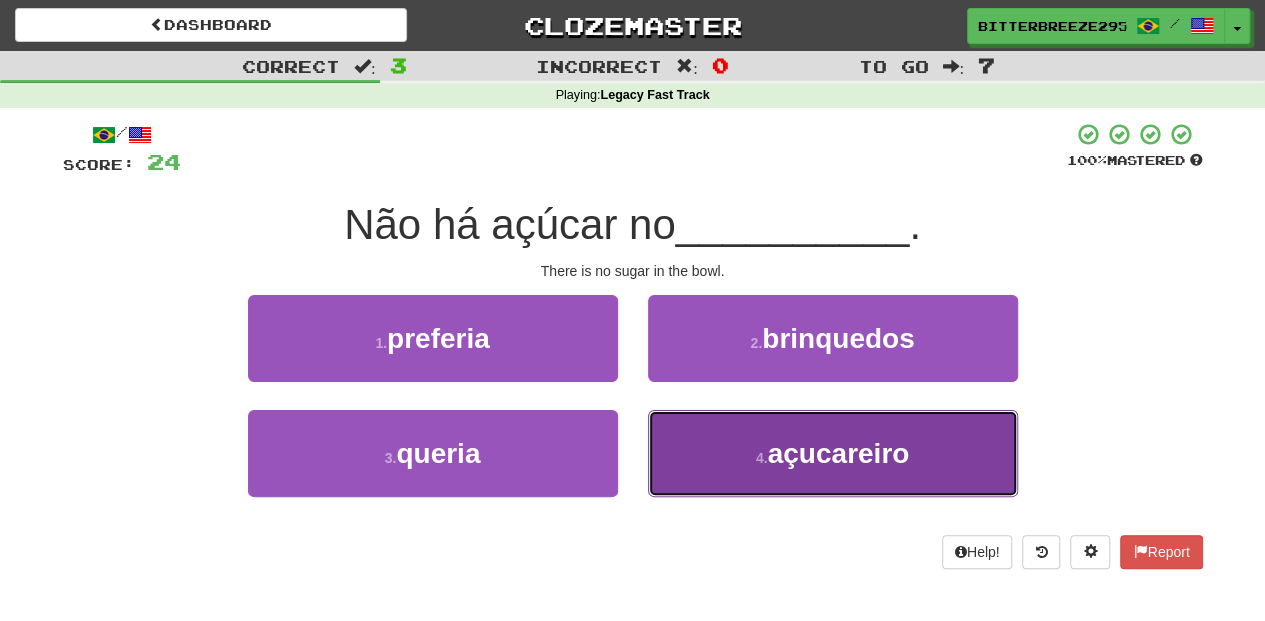 click on "4 .  açucareiro" at bounding box center [833, 453] 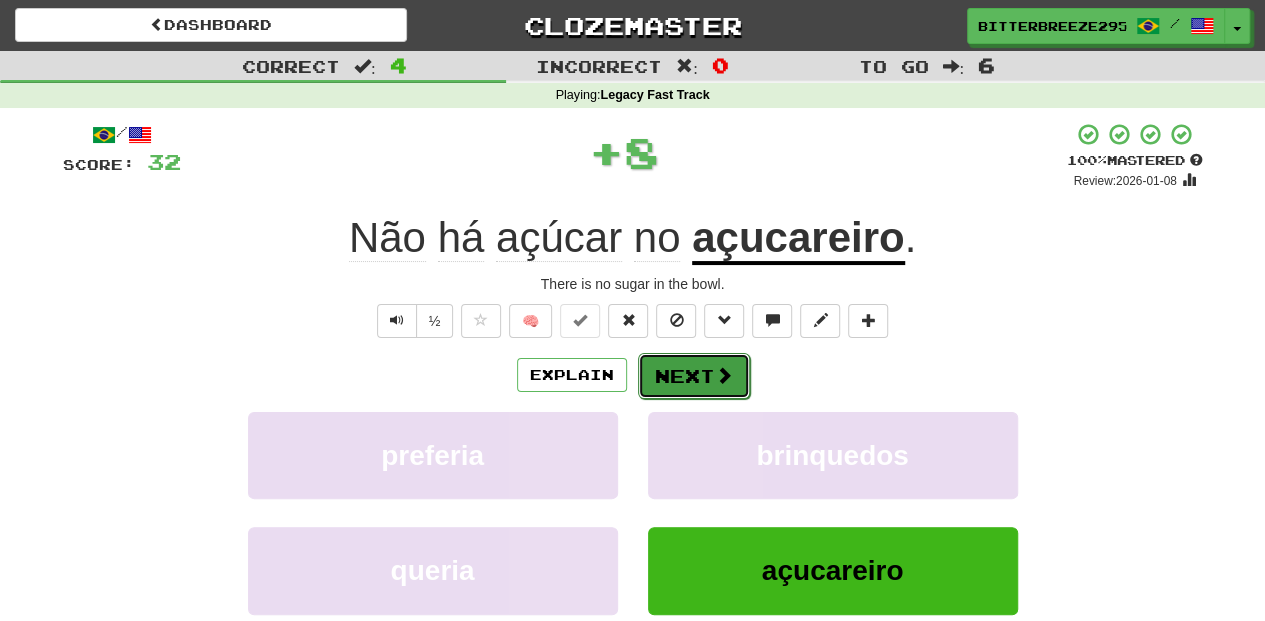 click on "Next" at bounding box center (694, 376) 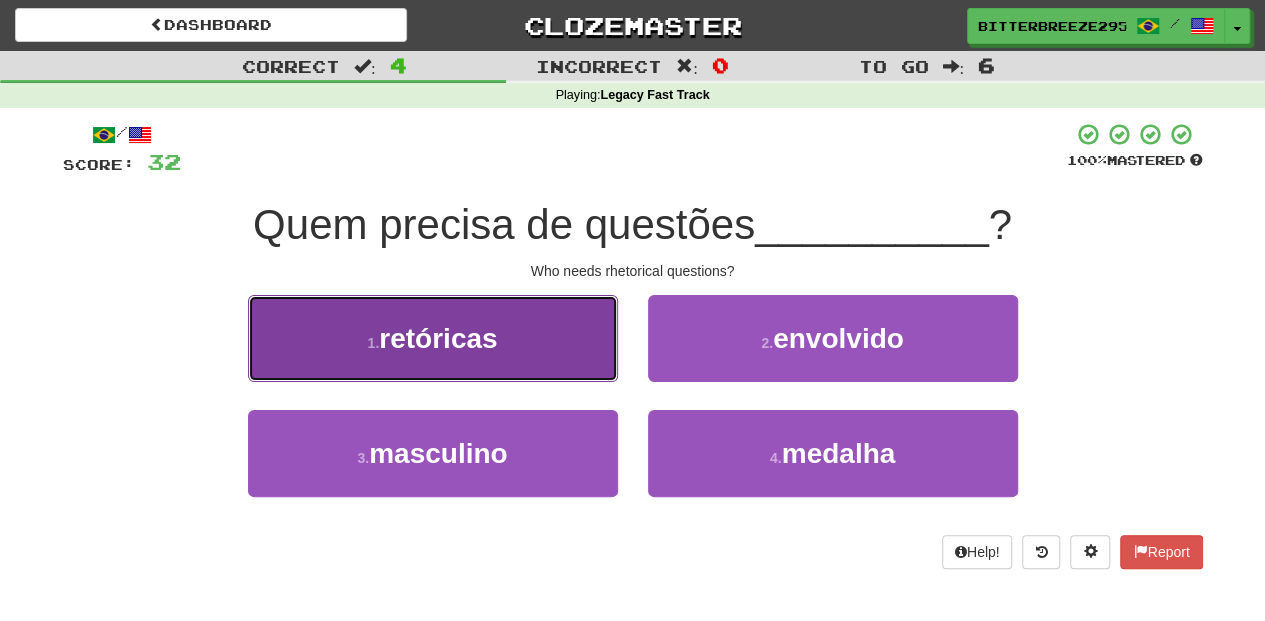 click on "1 .  retóricas" at bounding box center [433, 338] 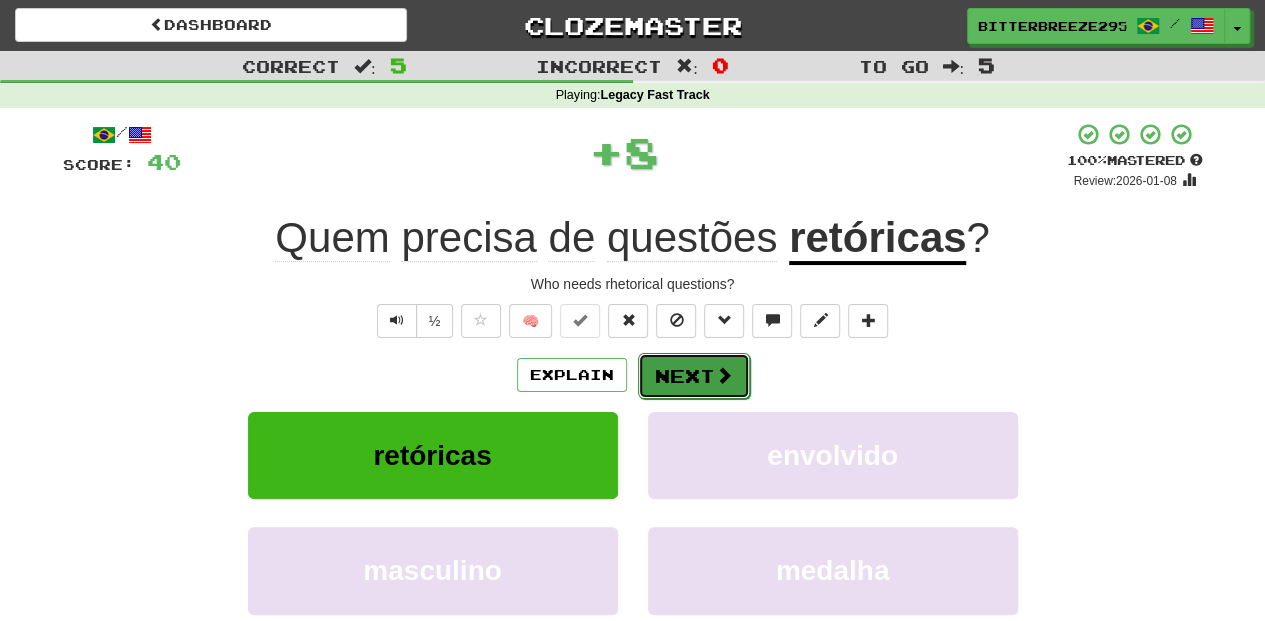 click on "Next" at bounding box center [694, 376] 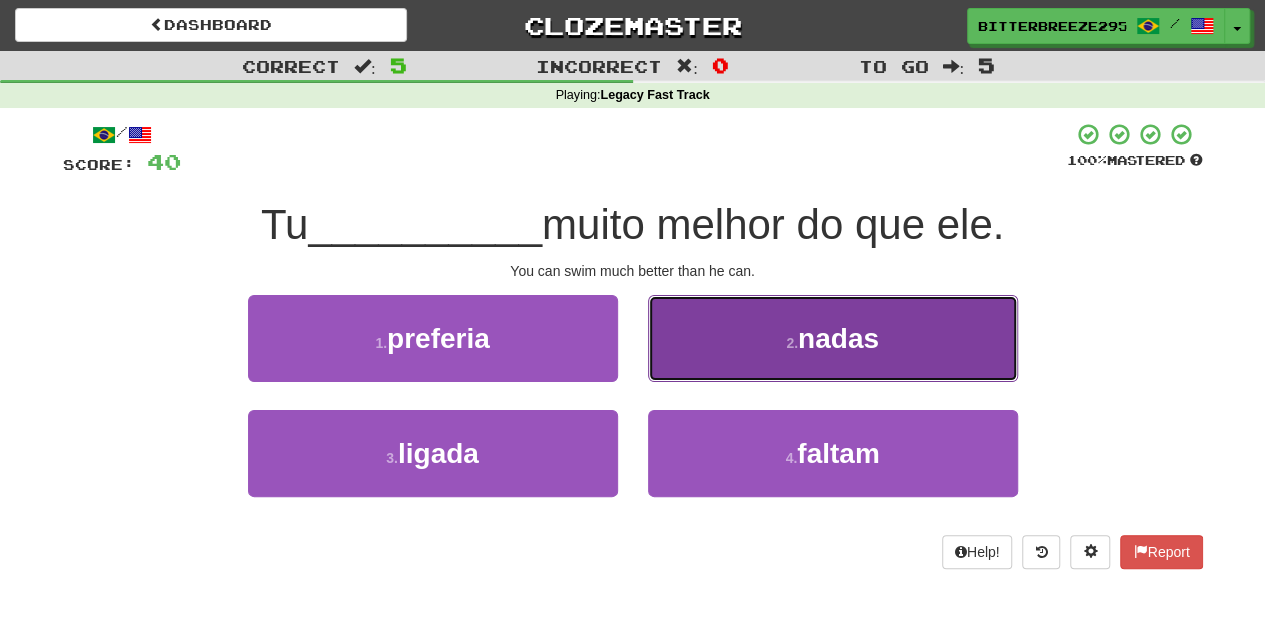 click on "2 .  nadas" at bounding box center [833, 338] 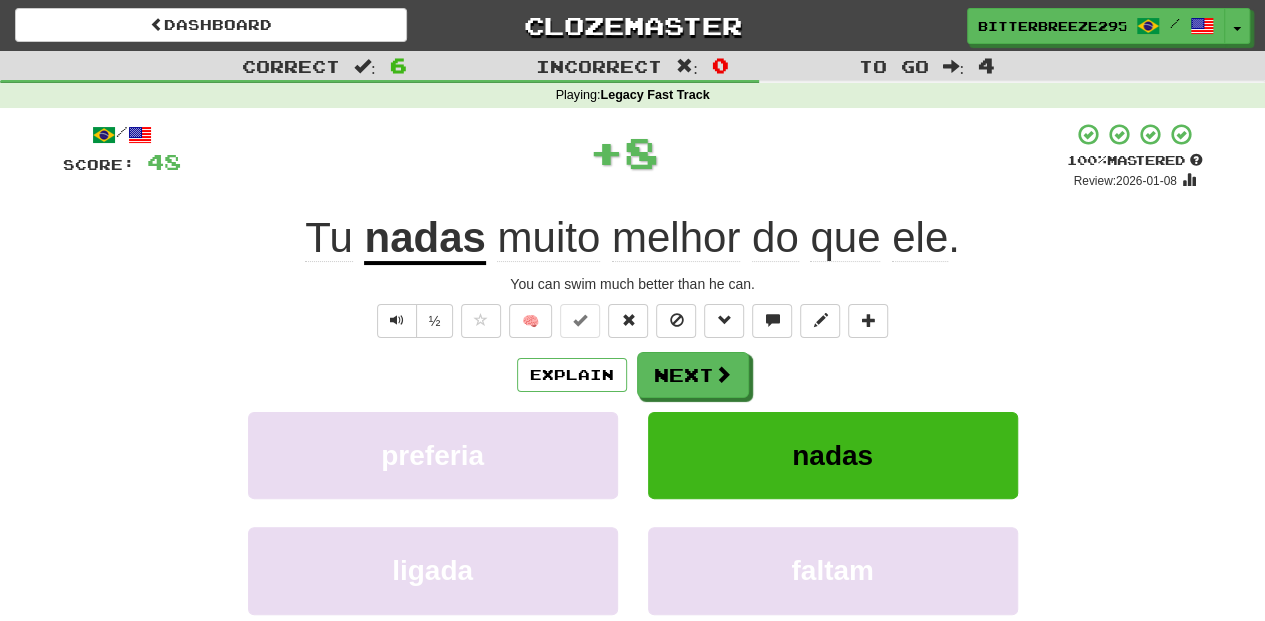 click on "Next" at bounding box center (693, 375) 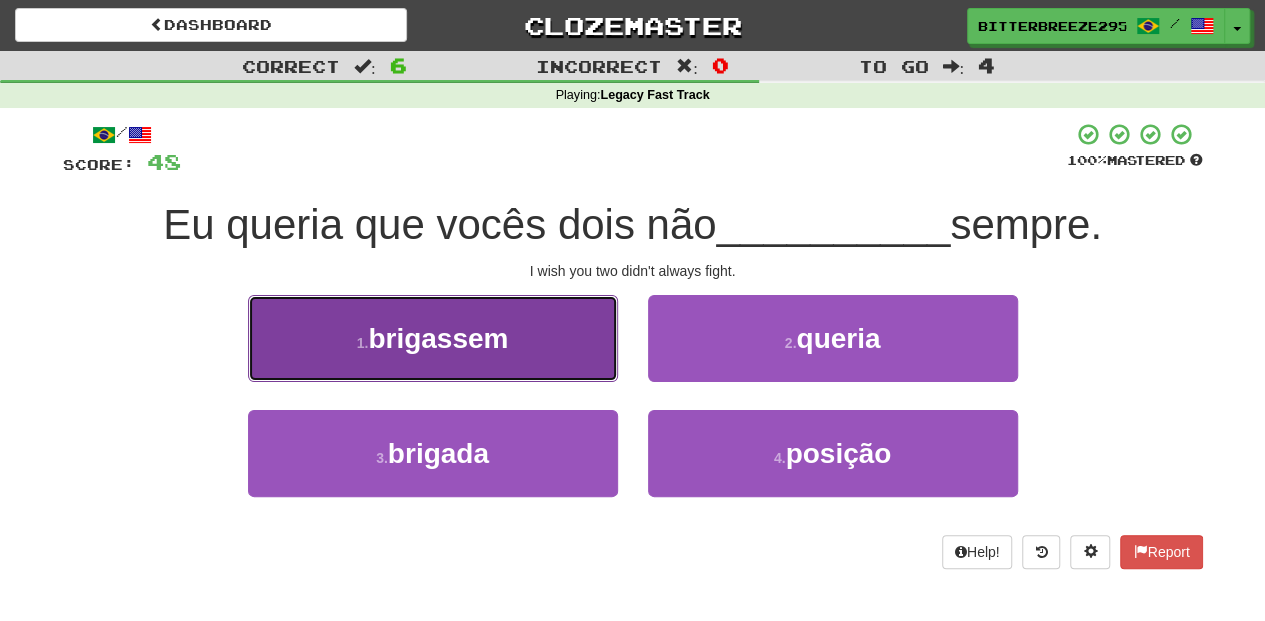 click on "1 .  brigassem" at bounding box center [433, 338] 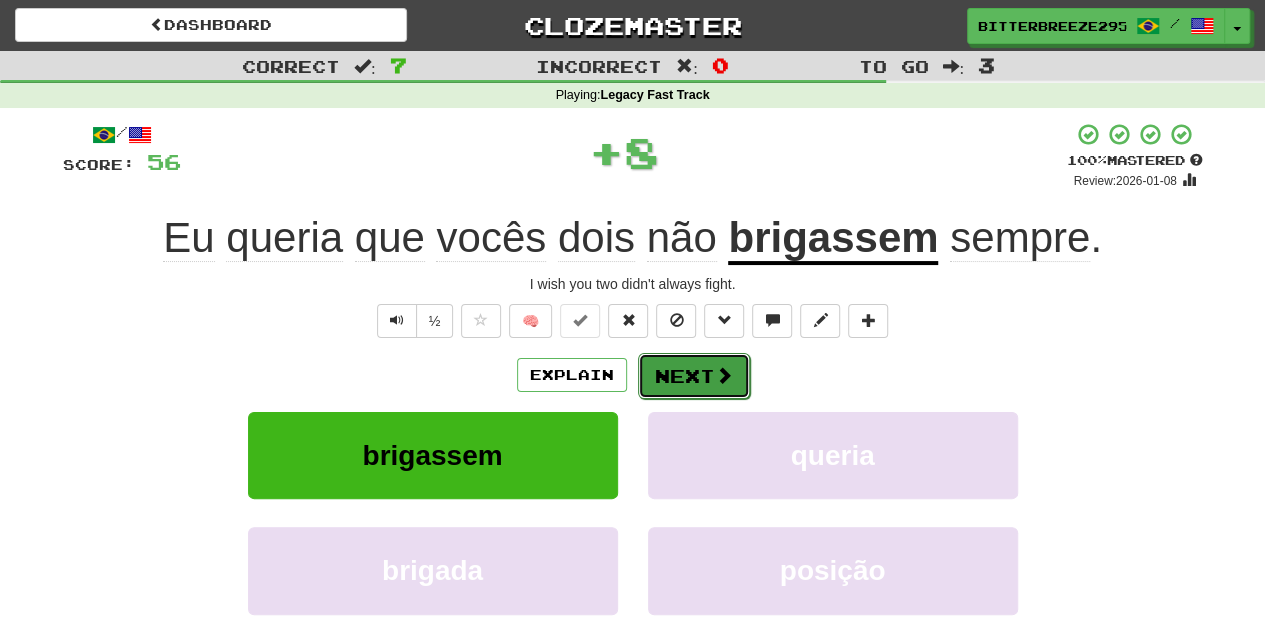 click on "Next" at bounding box center (694, 376) 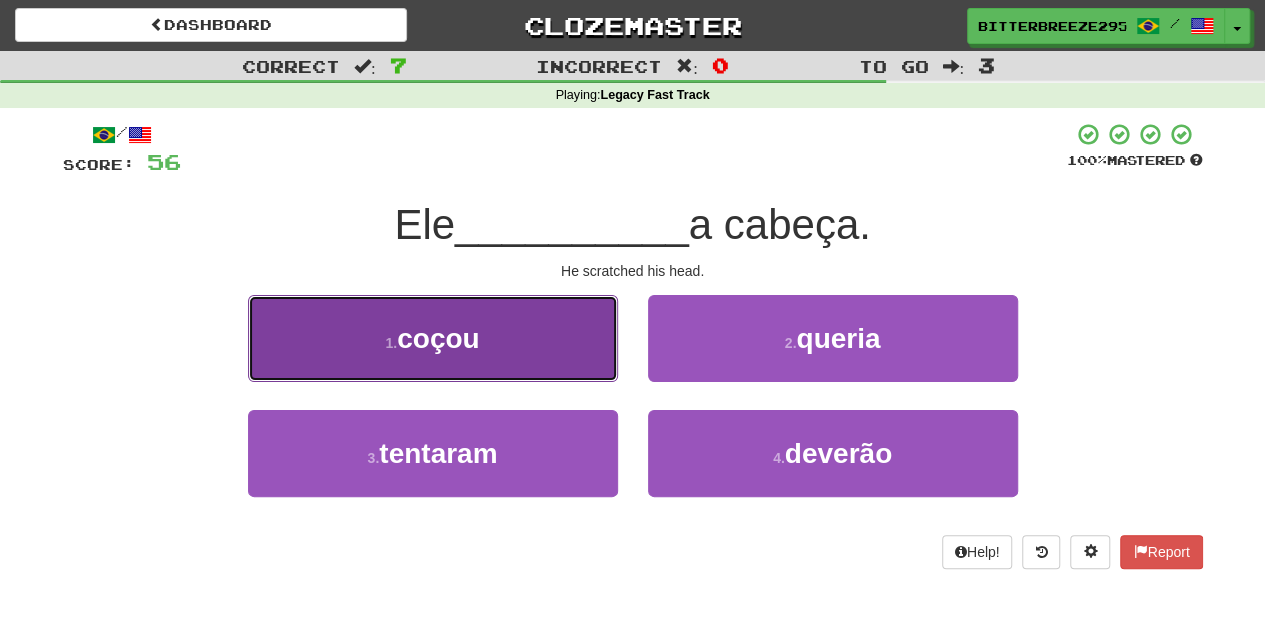 click on "1 .  coçou" at bounding box center (433, 338) 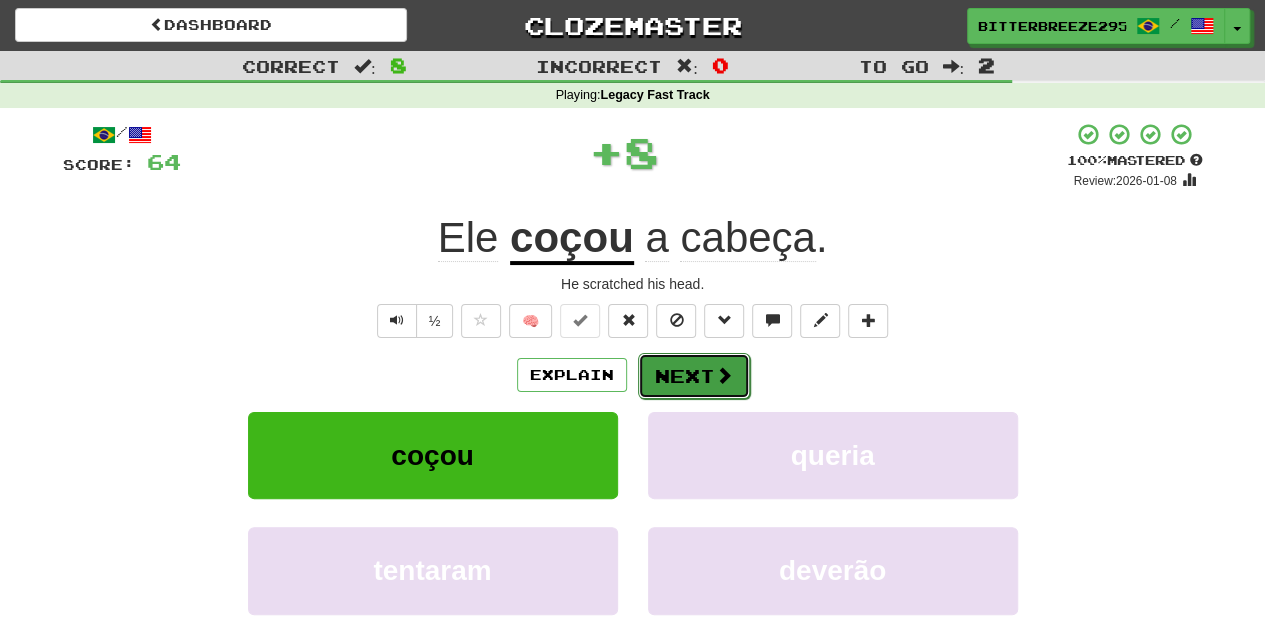 click on "Next" at bounding box center [694, 376] 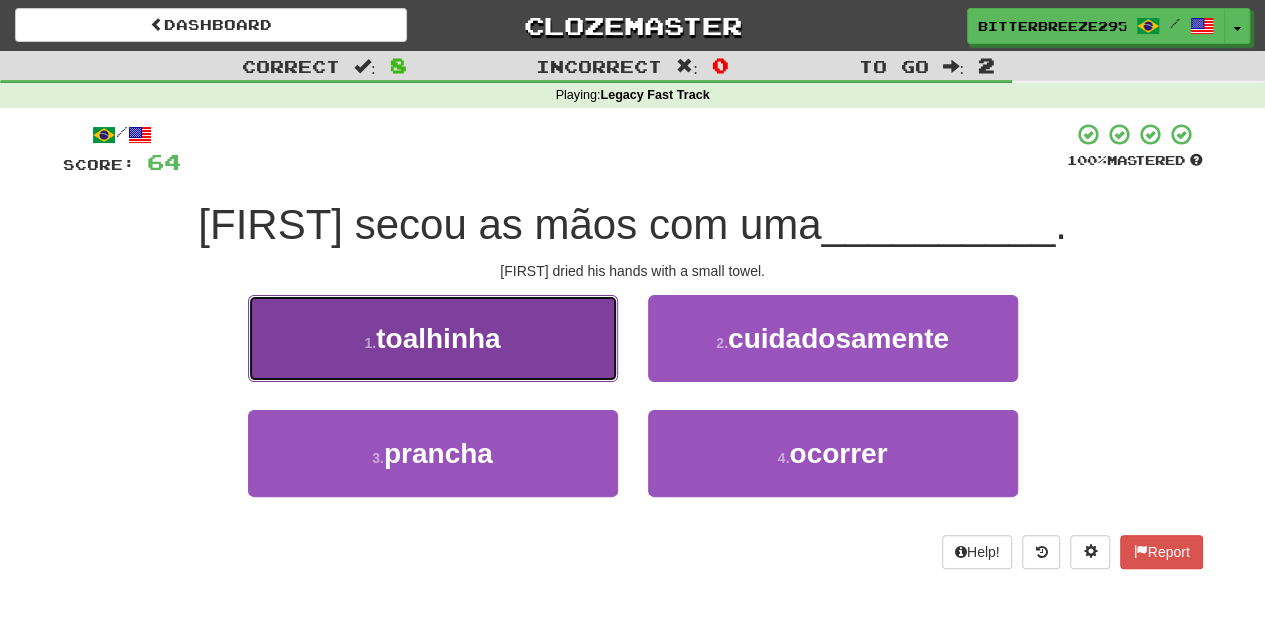 click on "1 .  toalhinha" at bounding box center [433, 338] 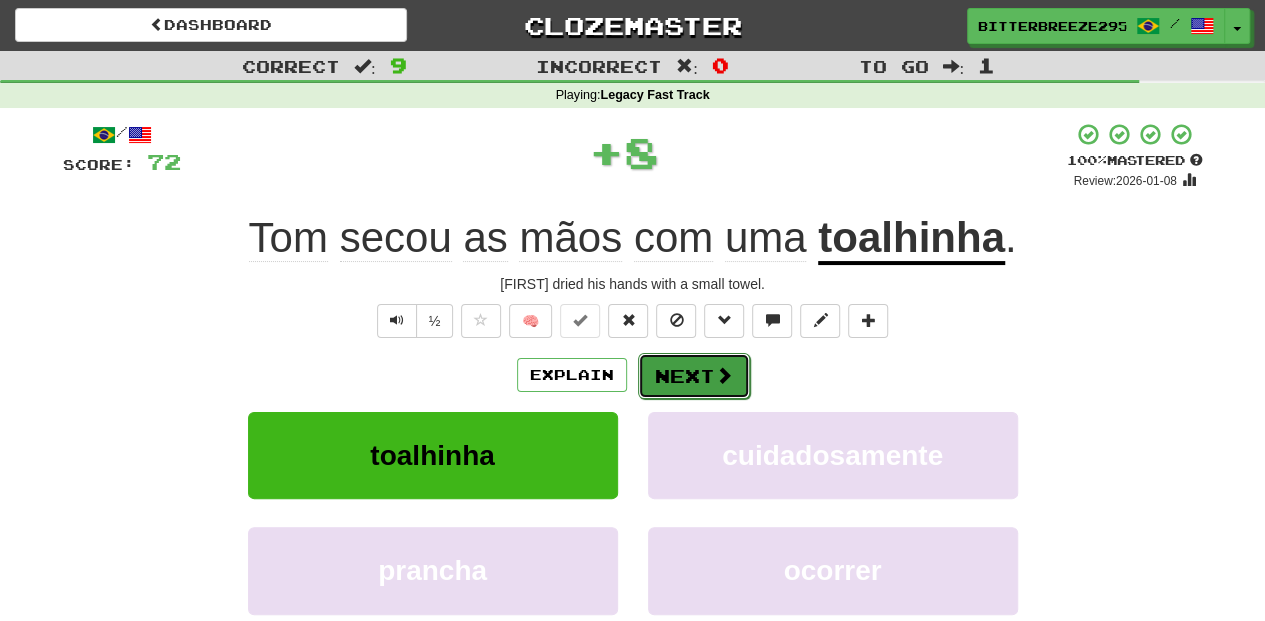 click on "Next" at bounding box center [694, 376] 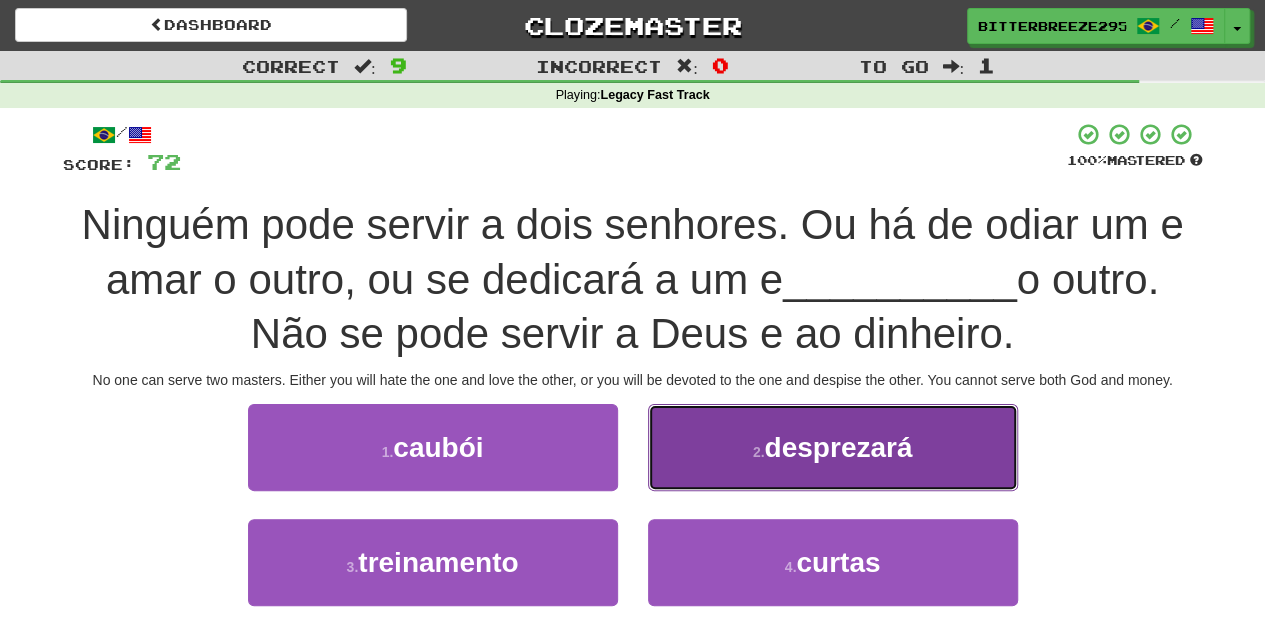click on "2 .  desprezará" at bounding box center [833, 447] 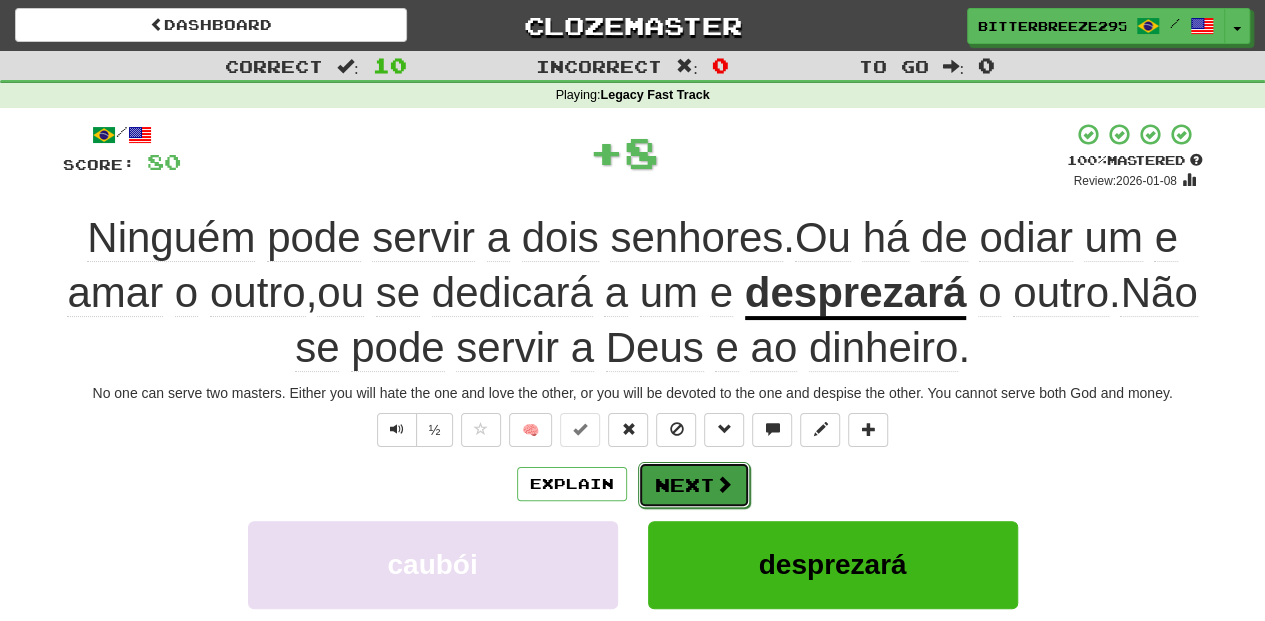click on "Next" at bounding box center (694, 485) 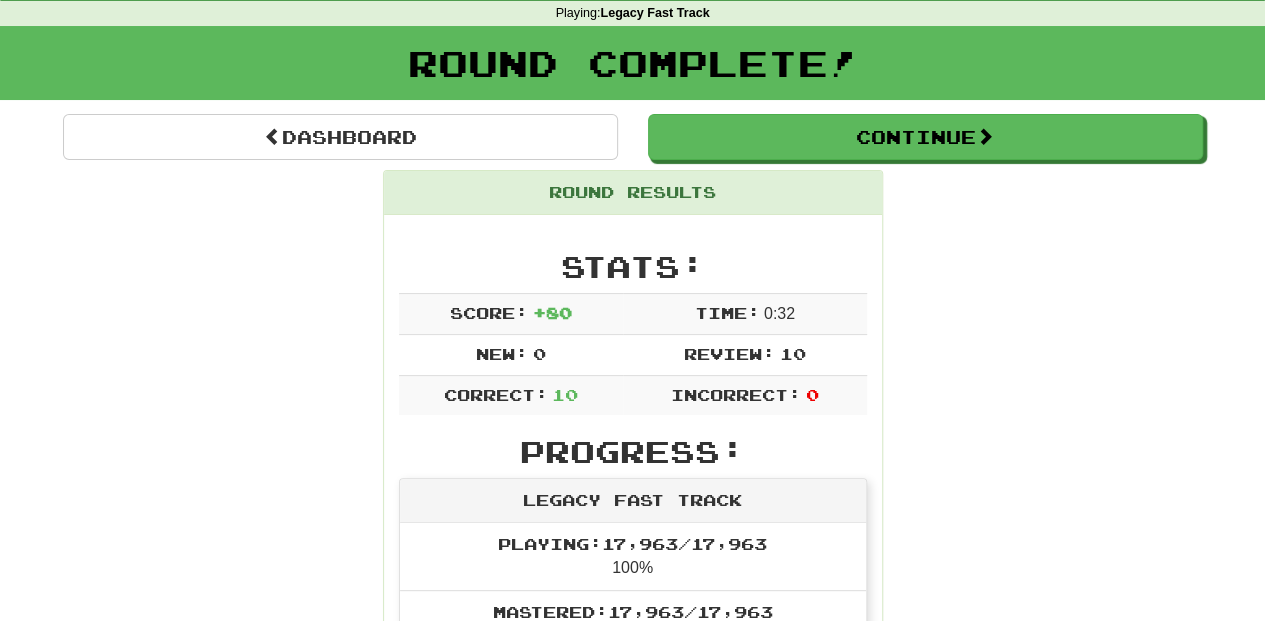 scroll, scrollTop: 0, scrollLeft: 0, axis: both 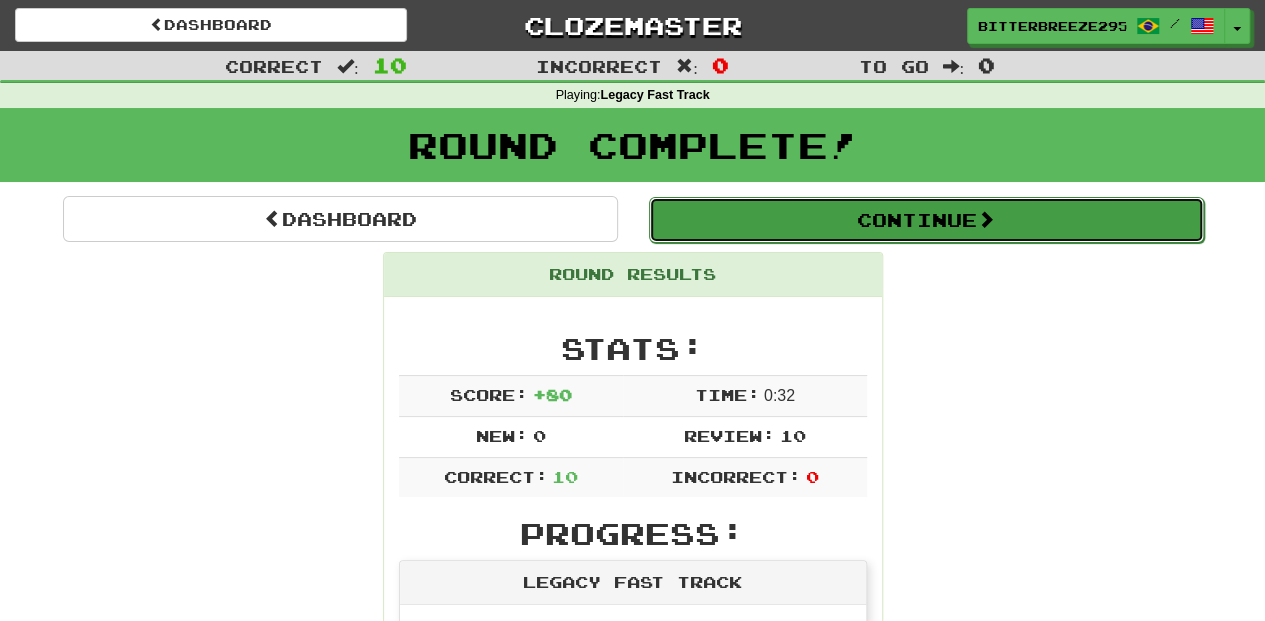 click on "Continue" at bounding box center [926, 220] 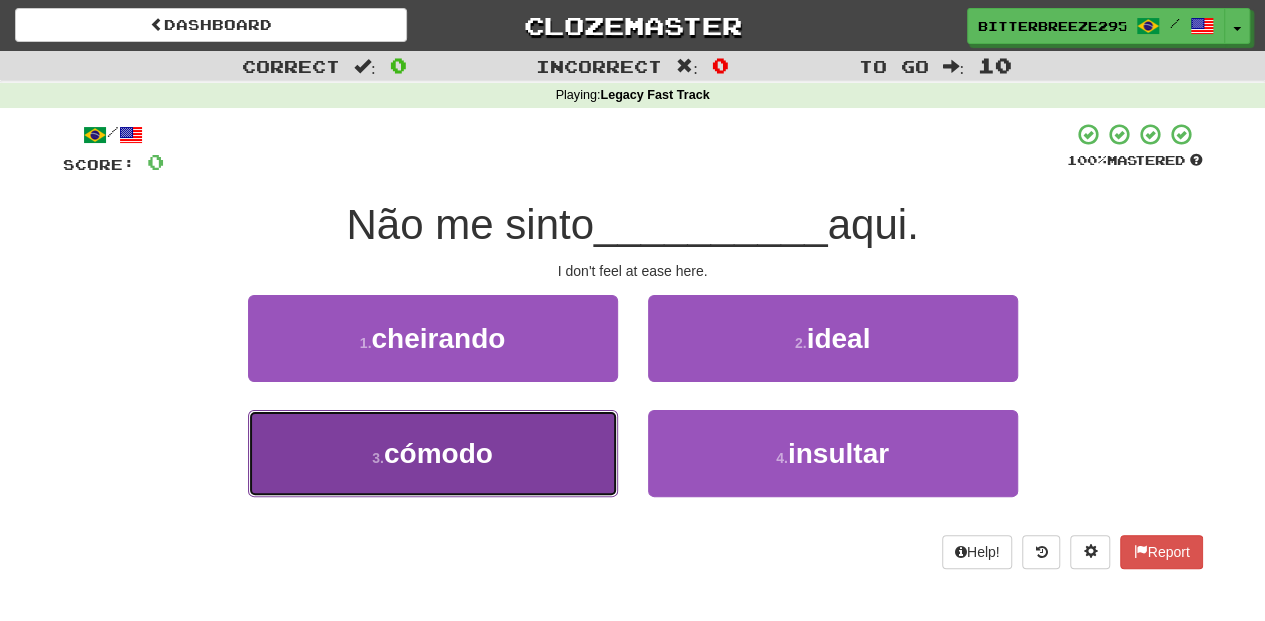click on "3 .  cómodo" at bounding box center [433, 453] 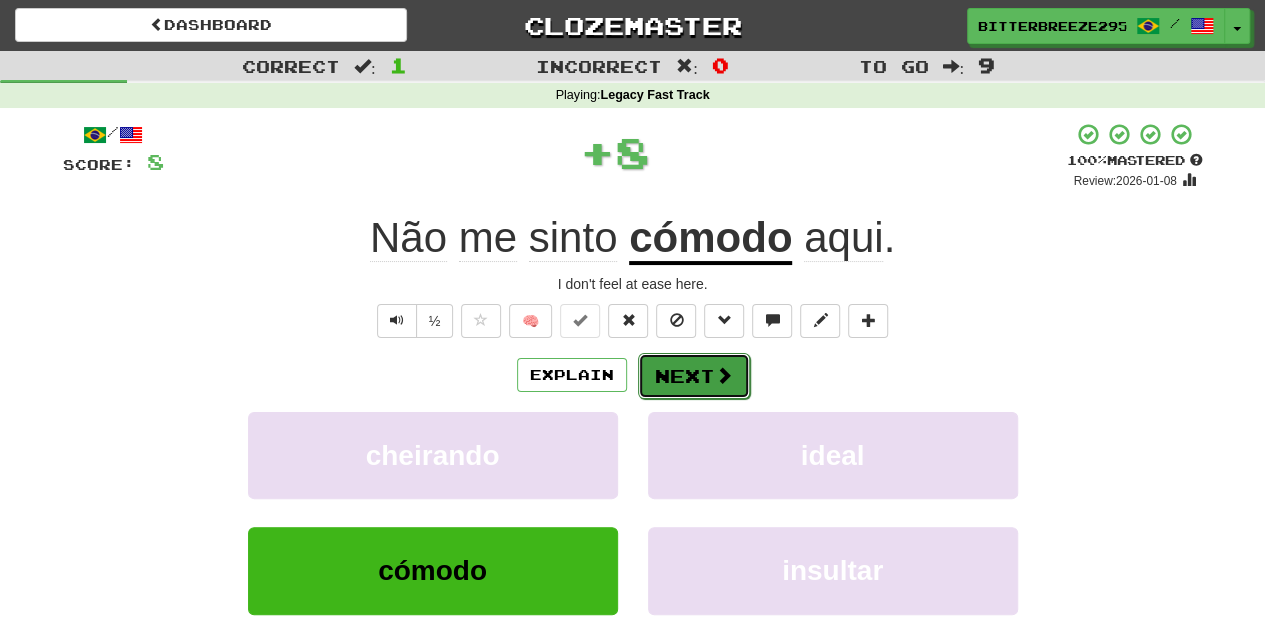 click on "Next" at bounding box center [694, 376] 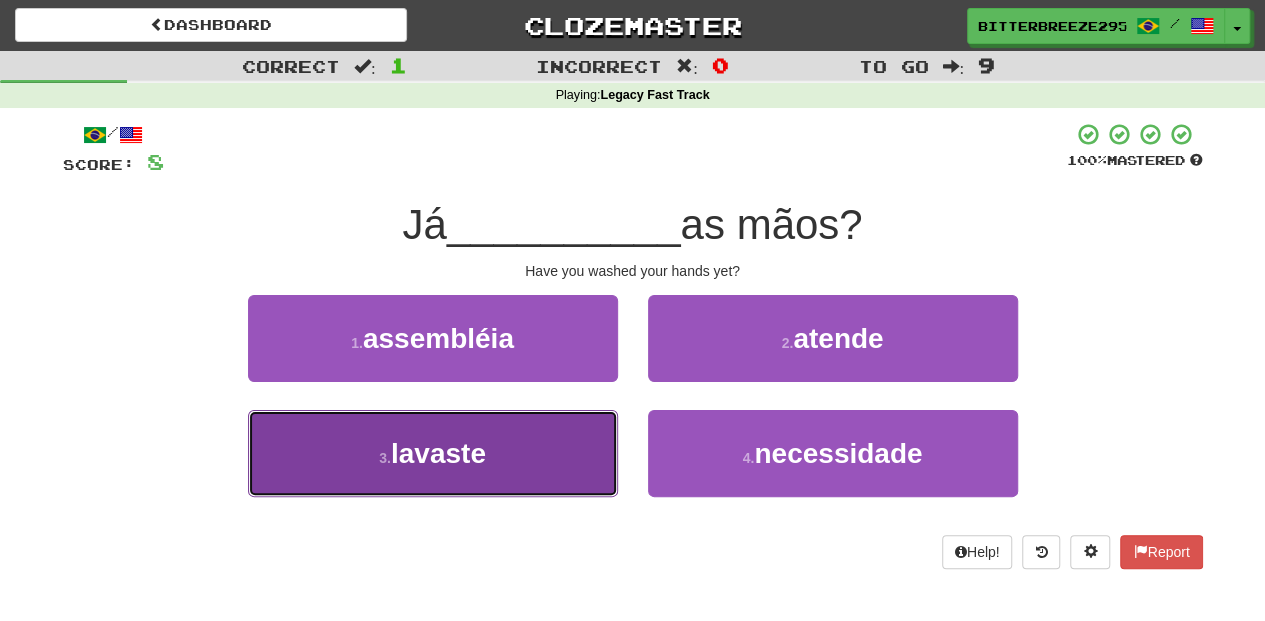 click on "3 .  lavaste" at bounding box center (433, 453) 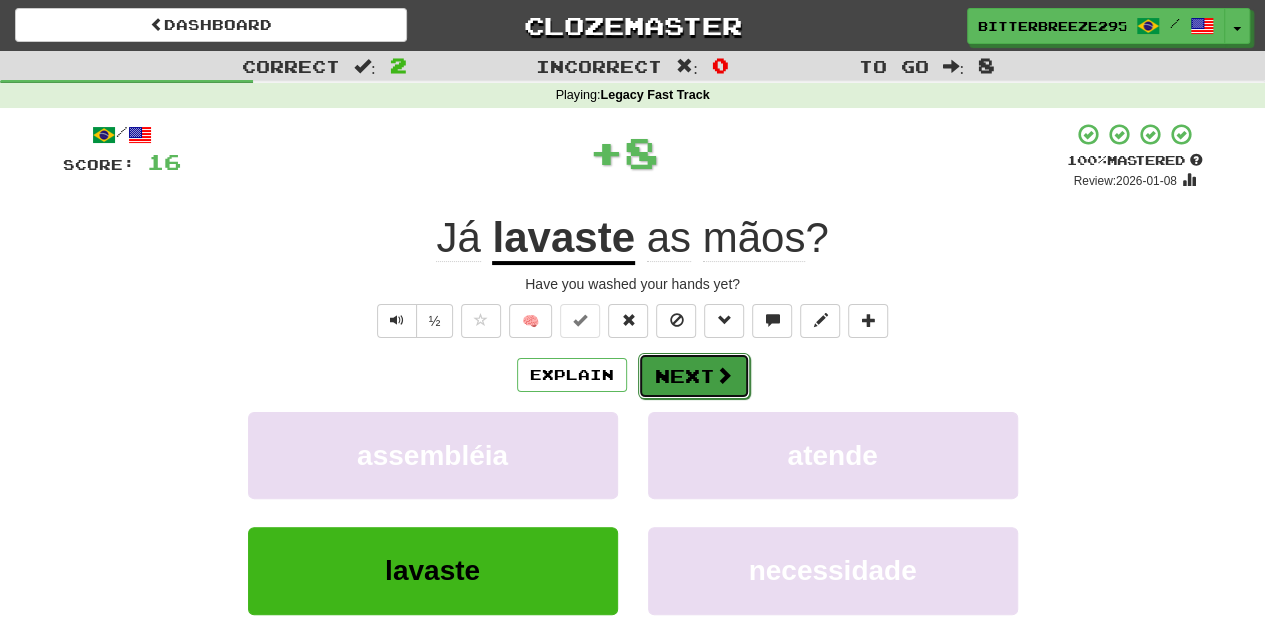 click on "Next" at bounding box center (694, 376) 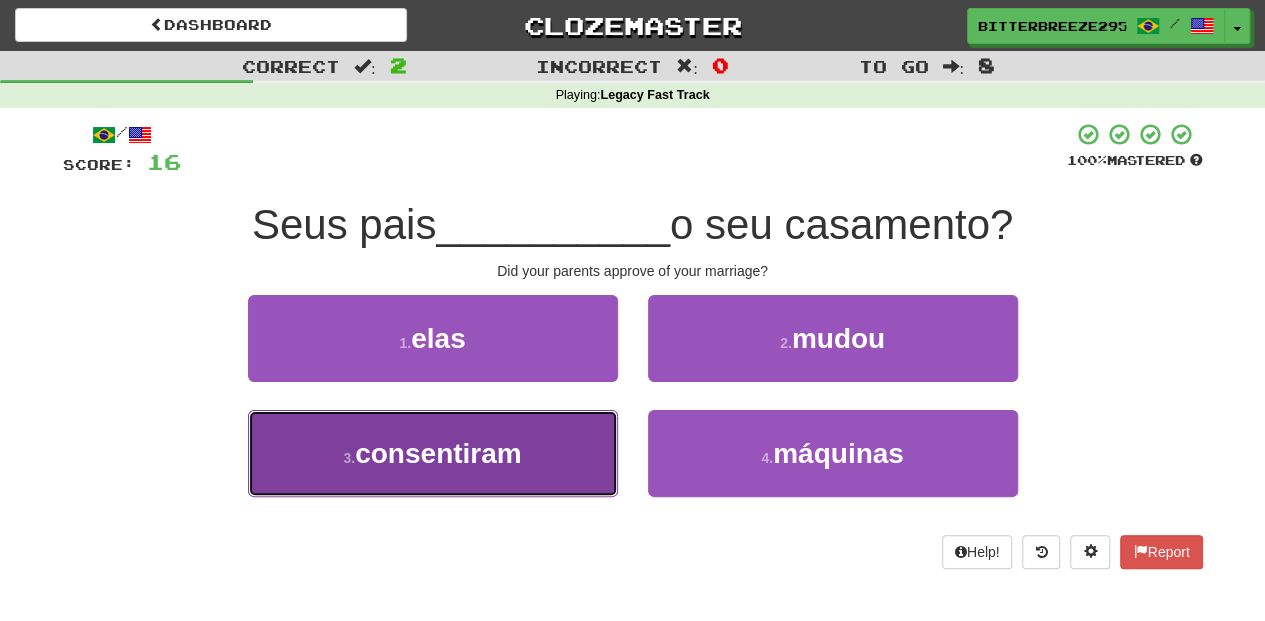 click on "3 .  consentiram" at bounding box center [433, 453] 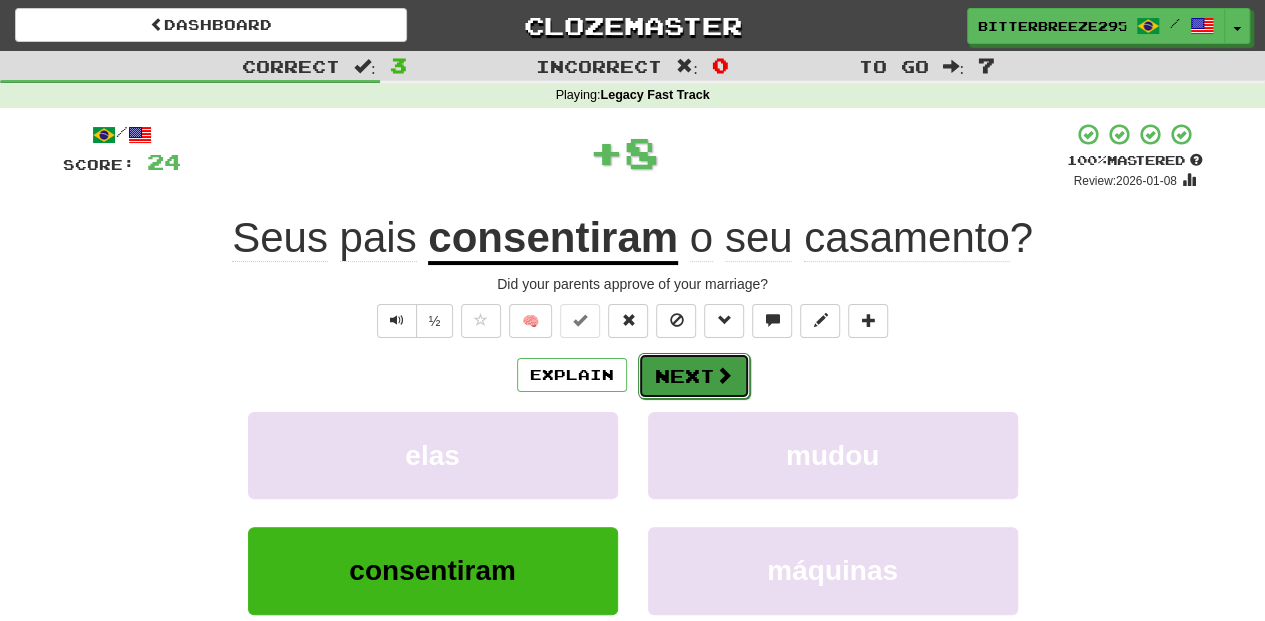 click on "Next" at bounding box center [694, 376] 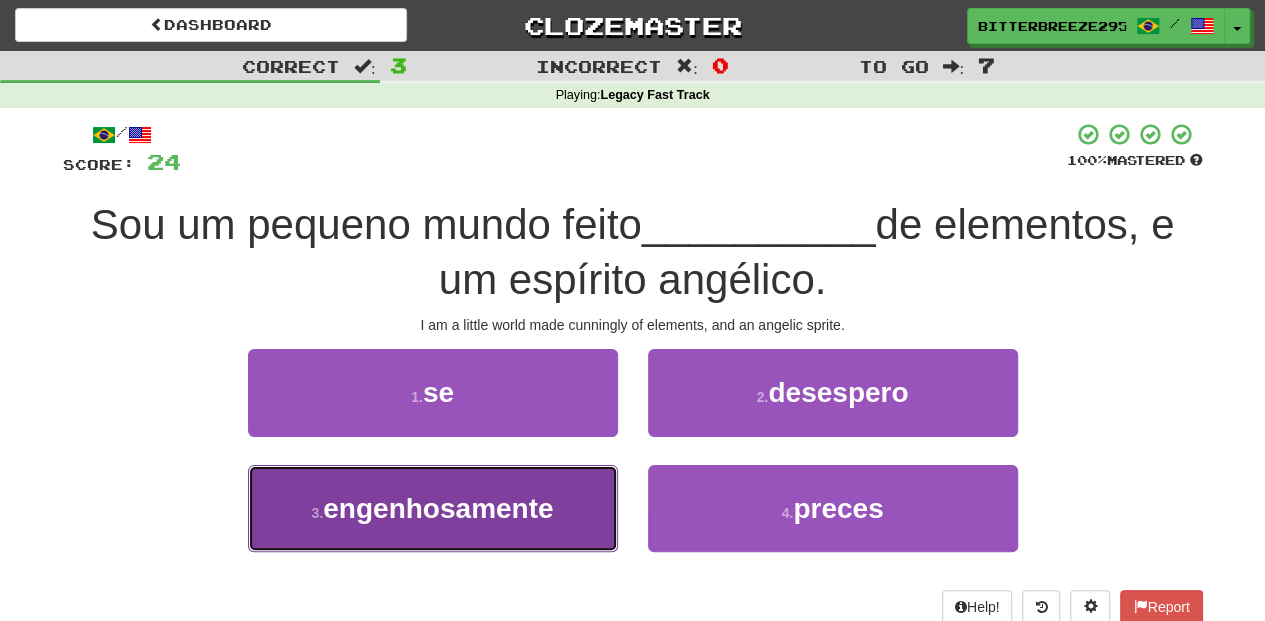 click on "engenhosamente" at bounding box center (438, 508) 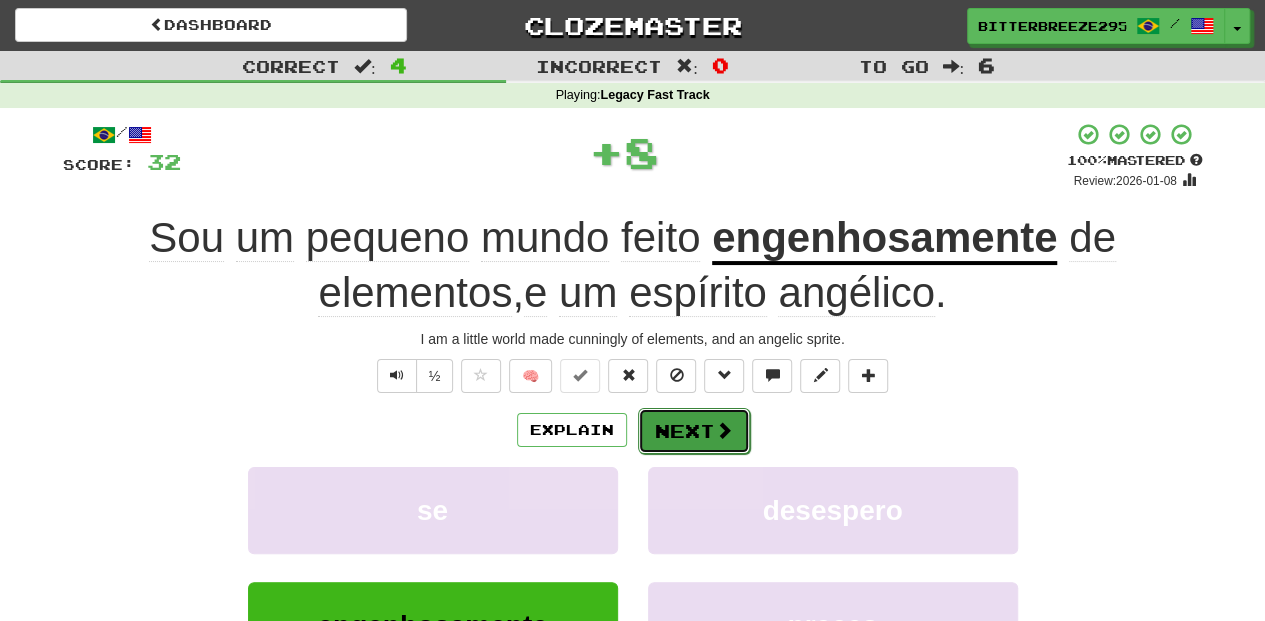 click on "Next" at bounding box center [694, 431] 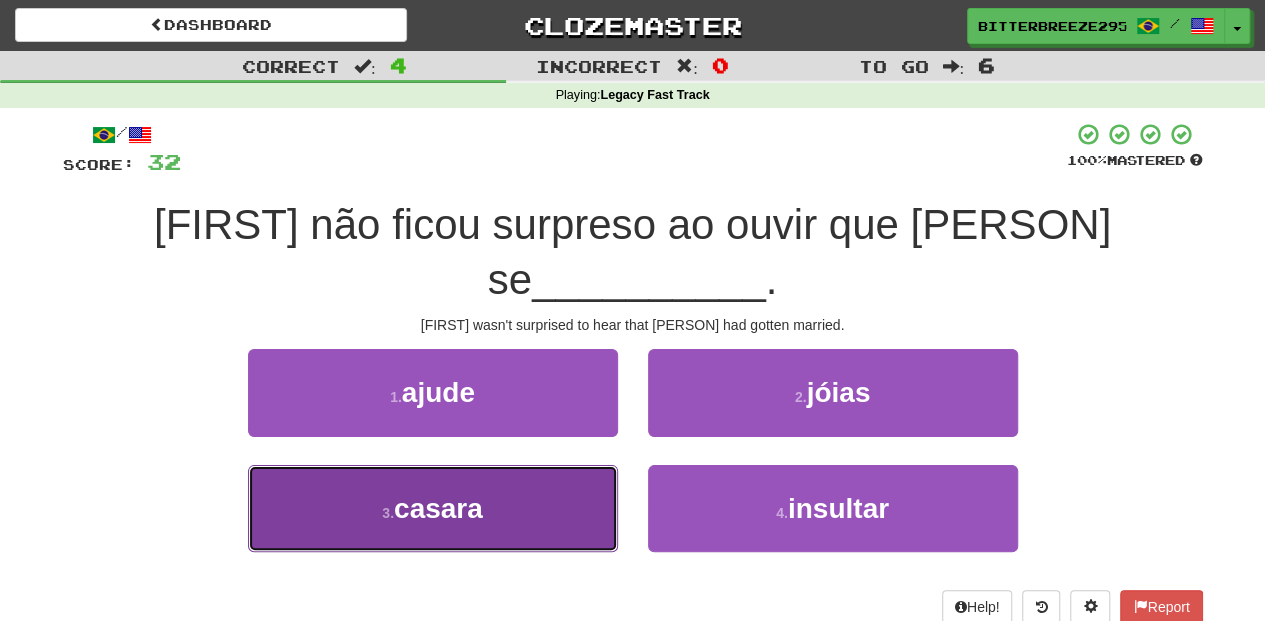click on "3 .  casara" at bounding box center (433, 508) 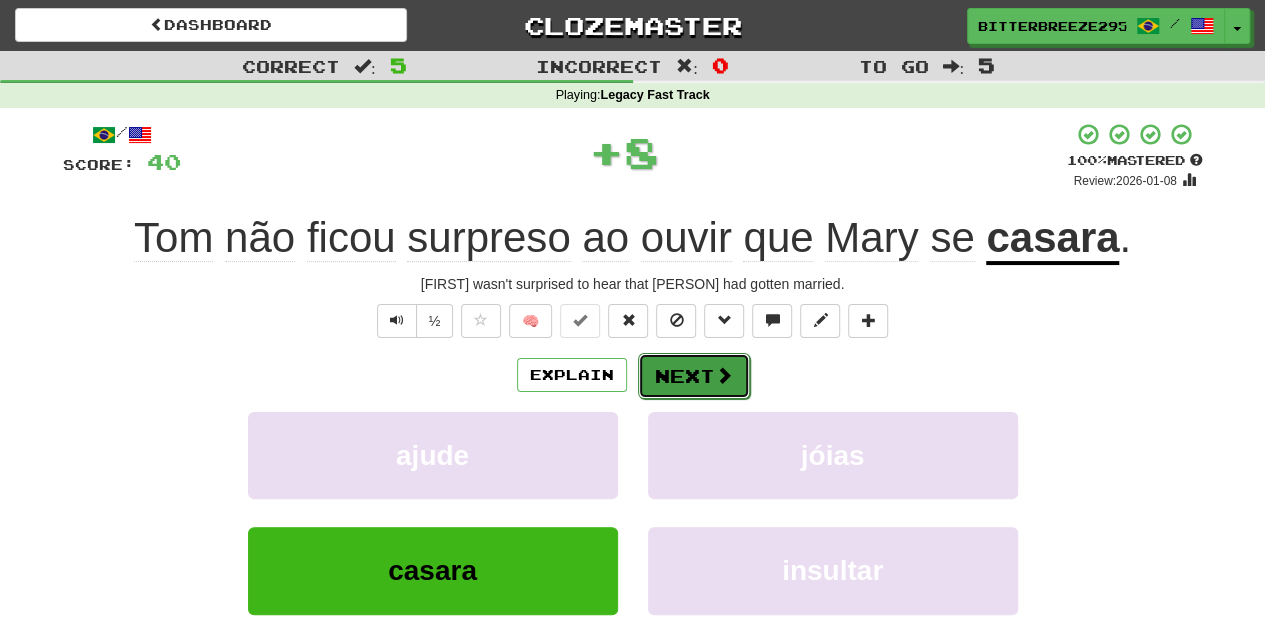 click on "Next" at bounding box center (694, 376) 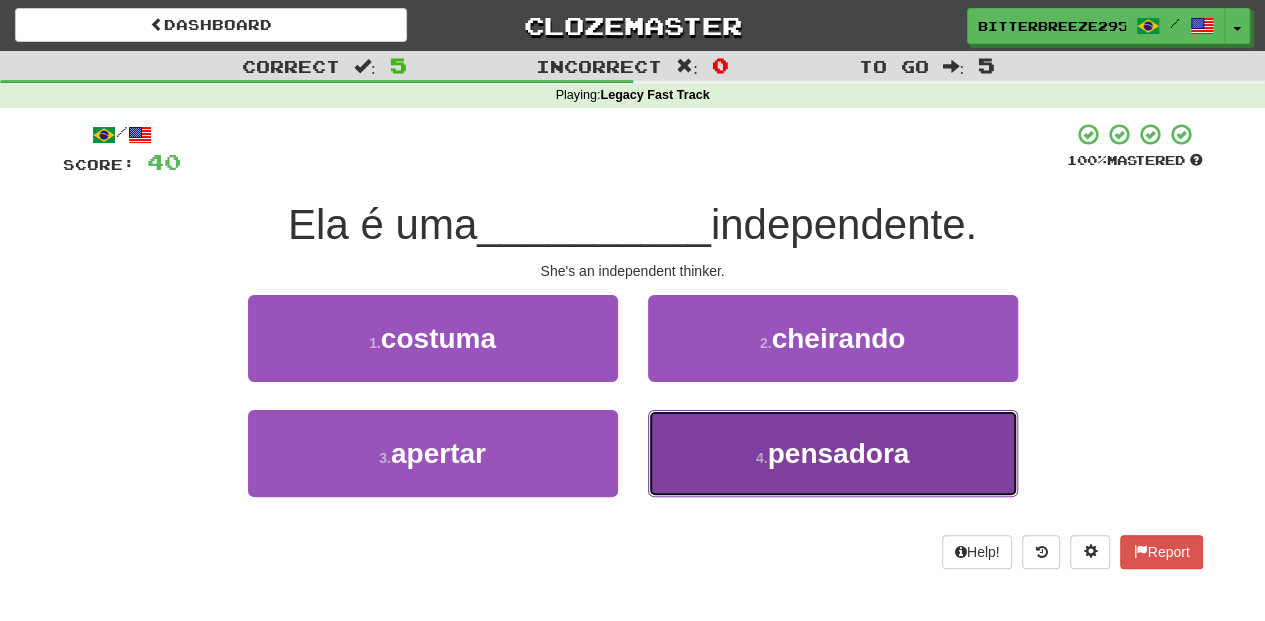 click on "4 .  pensadora" at bounding box center [833, 453] 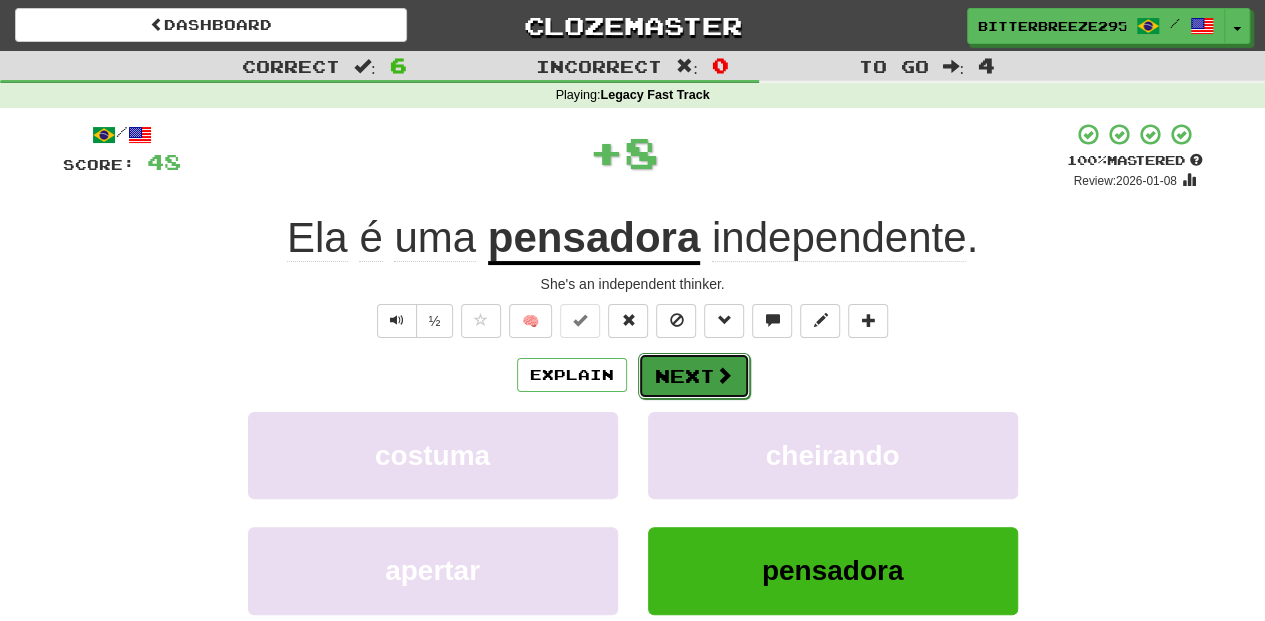 click on "Next" at bounding box center (694, 376) 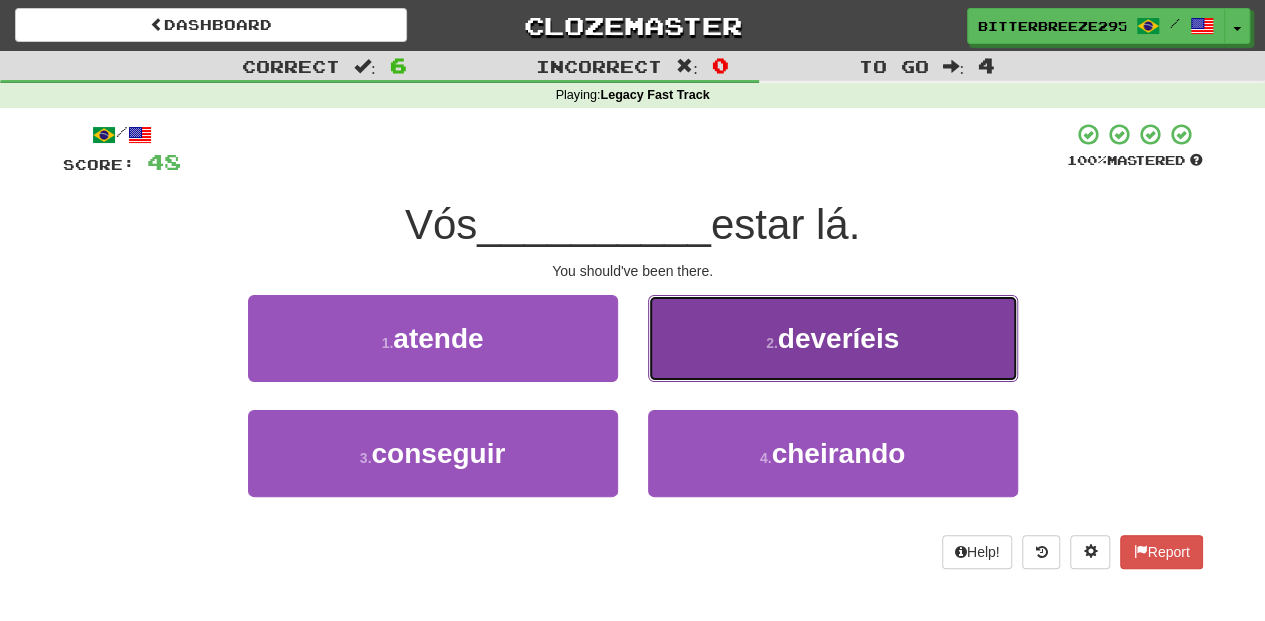 click on "2 .  deveríeis" at bounding box center [833, 338] 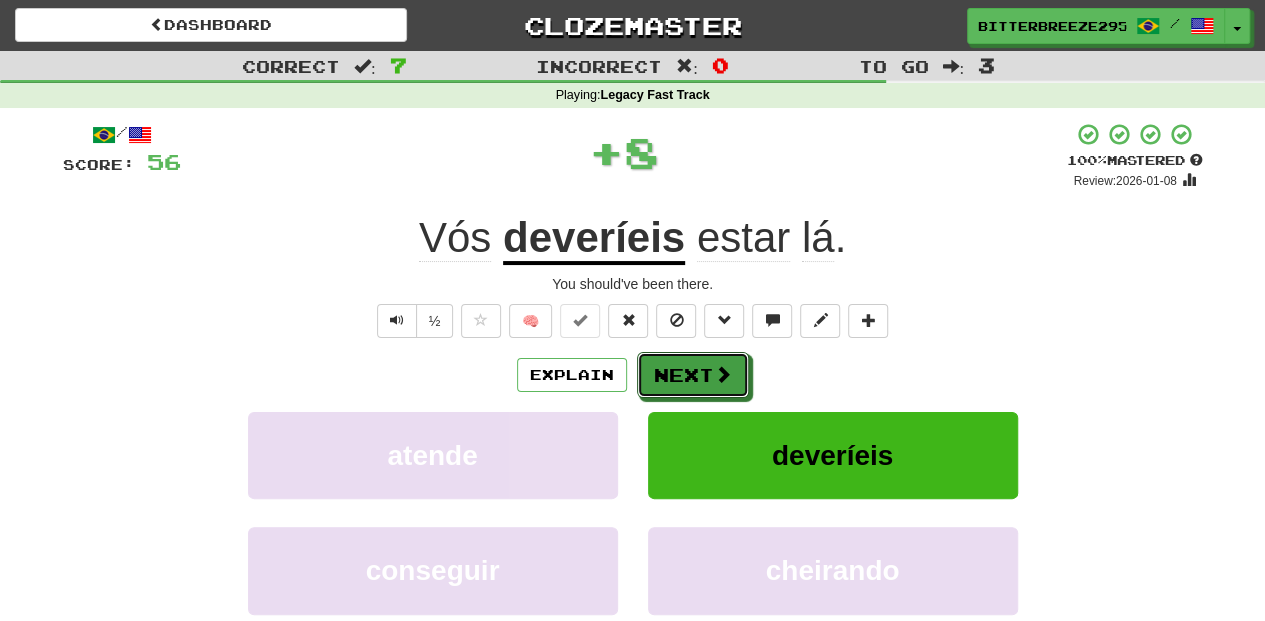 click on "Next" at bounding box center [693, 375] 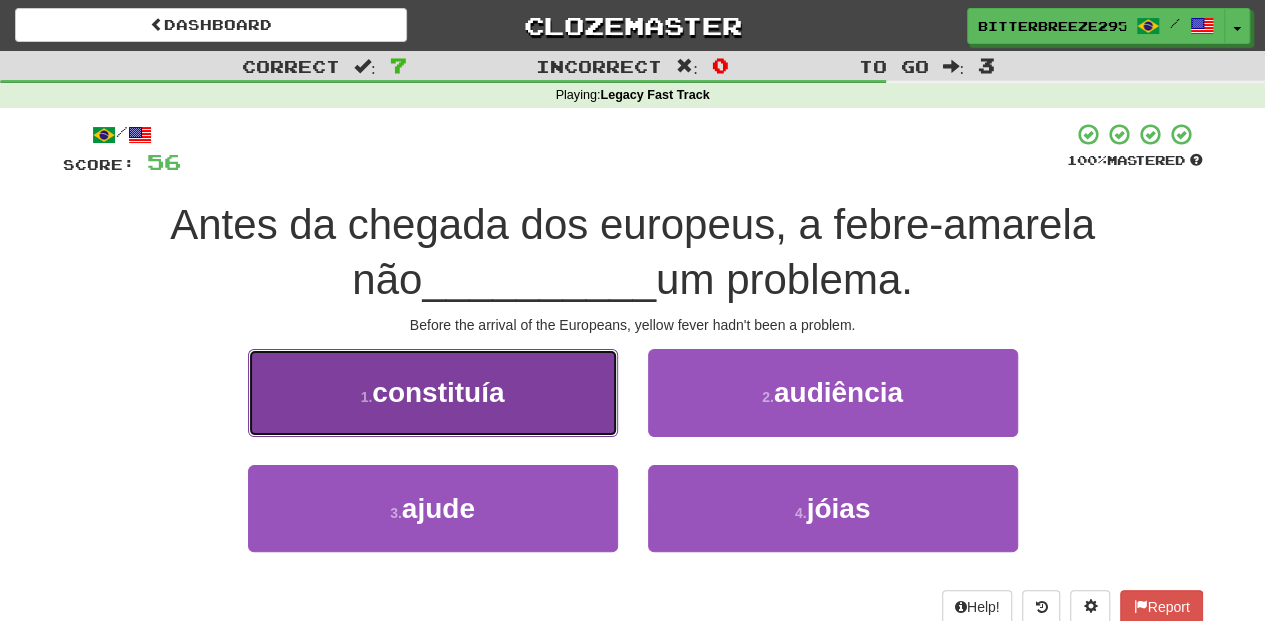 click on "1 .  constituía" at bounding box center (433, 392) 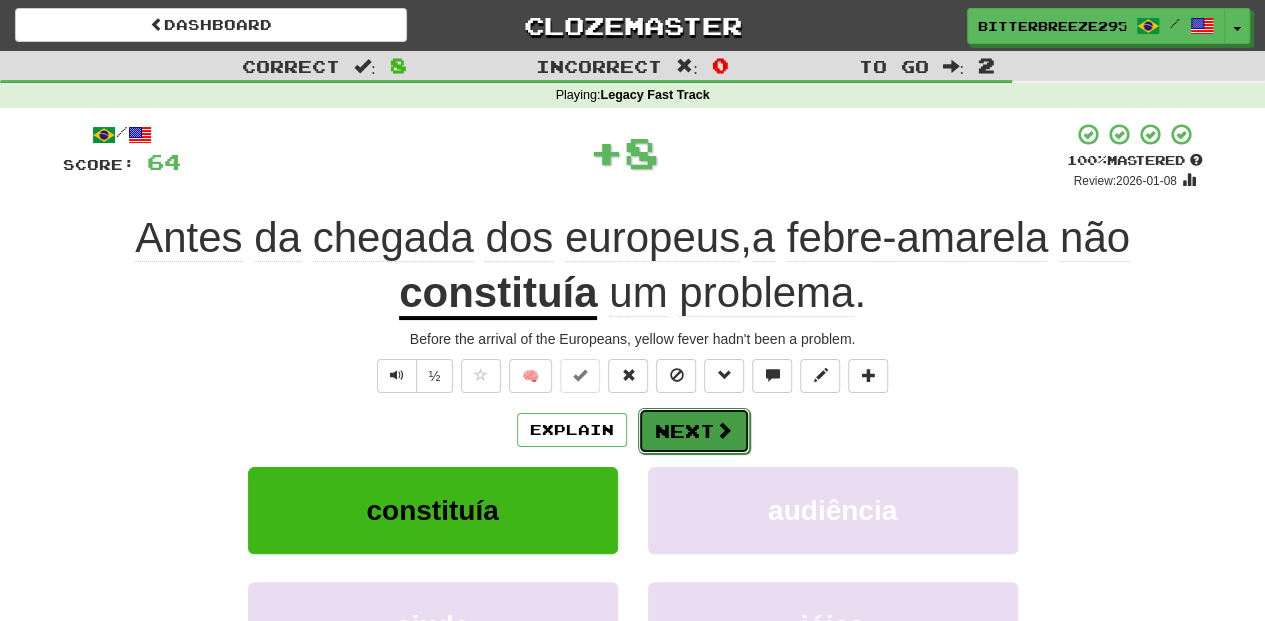 click on "Next" at bounding box center [694, 431] 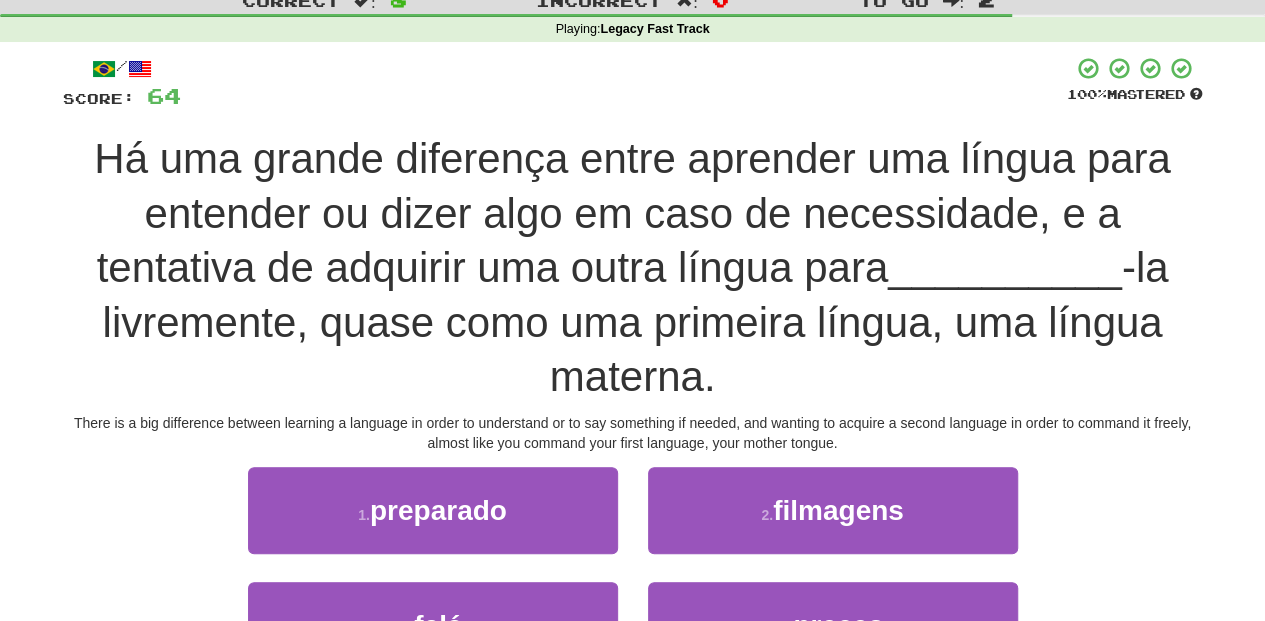 scroll, scrollTop: 133, scrollLeft: 0, axis: vertical 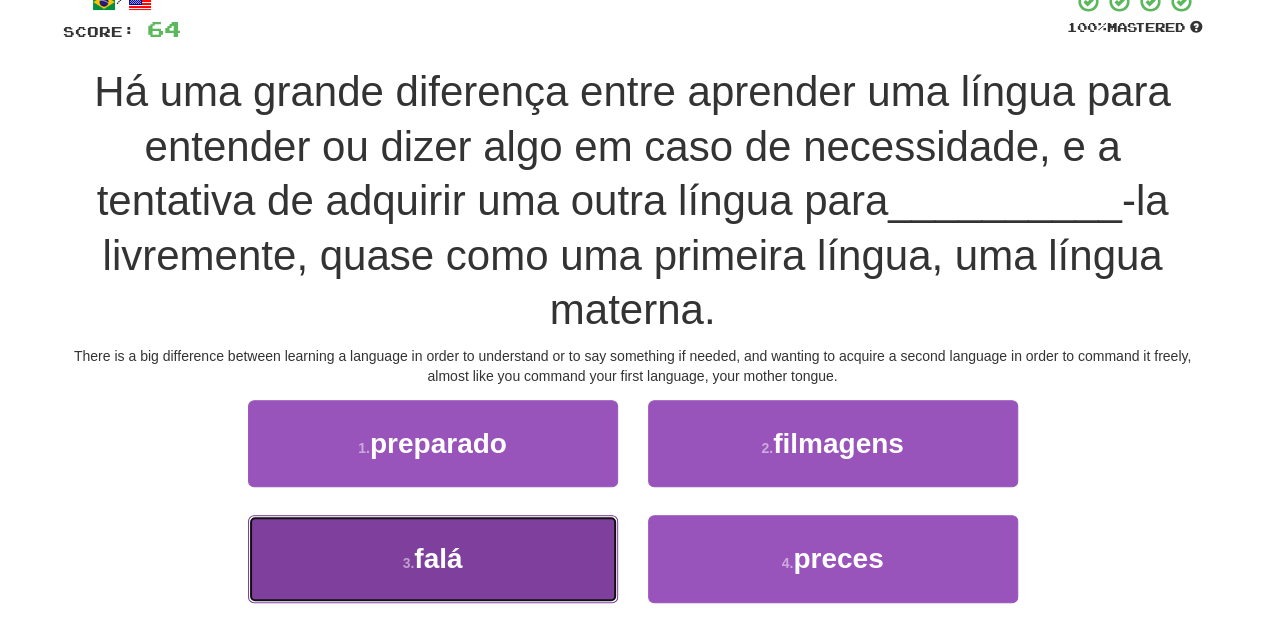click on "3 .  falá" at bounding box center (433, 558) 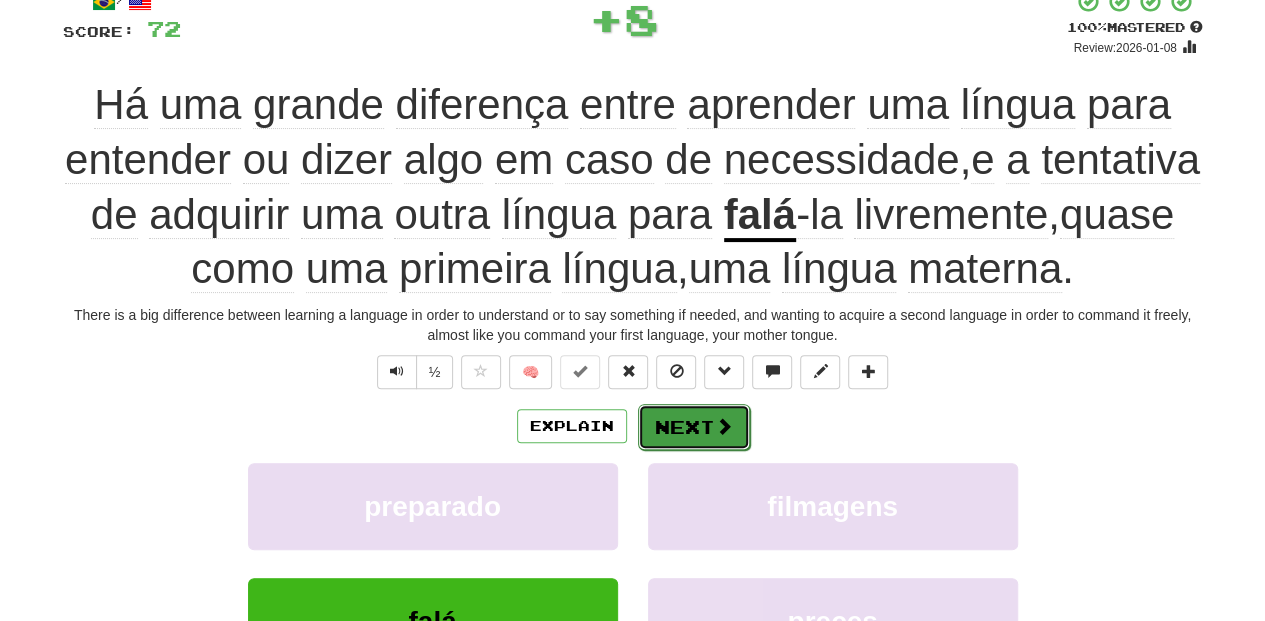 click on "Next" at bounding box center [694, 427] 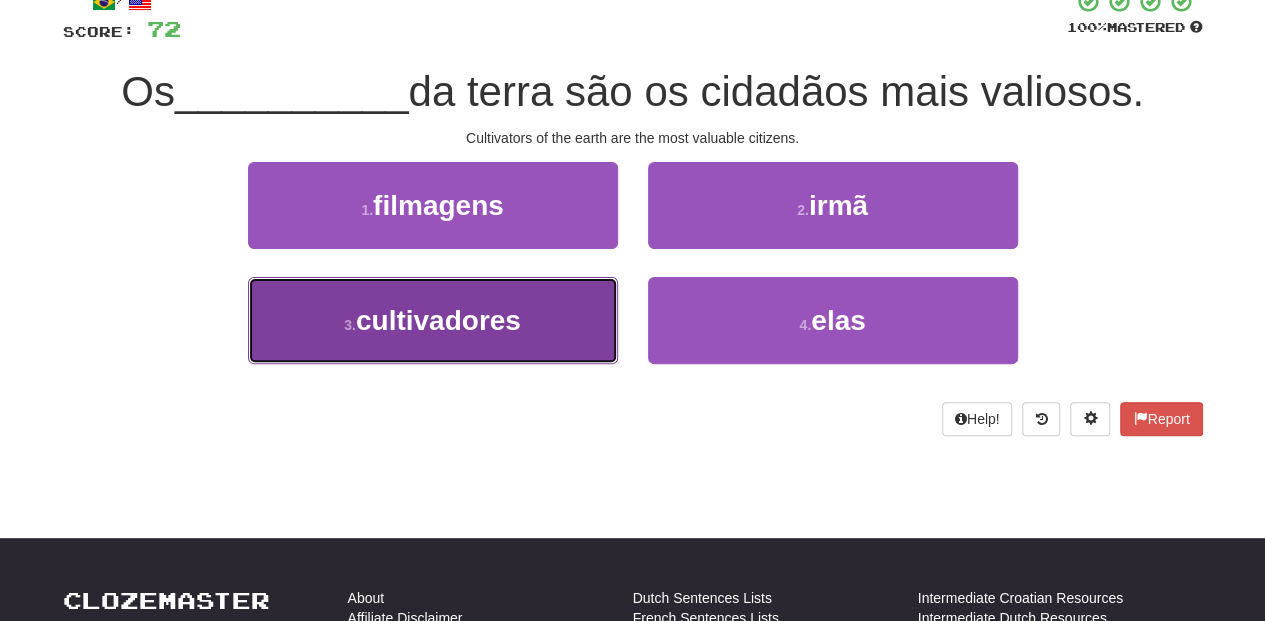 click on "3 .  cultivadores" at bounding box center (433, 320) 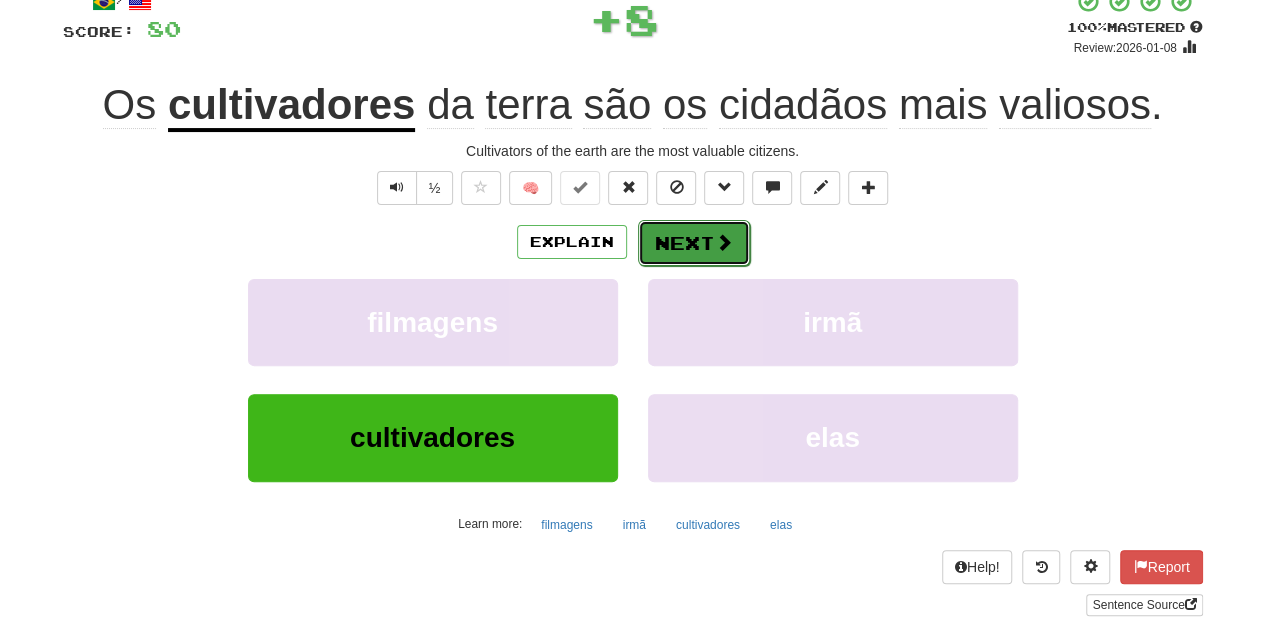 click on "Next" at bounding box center (694, 243) 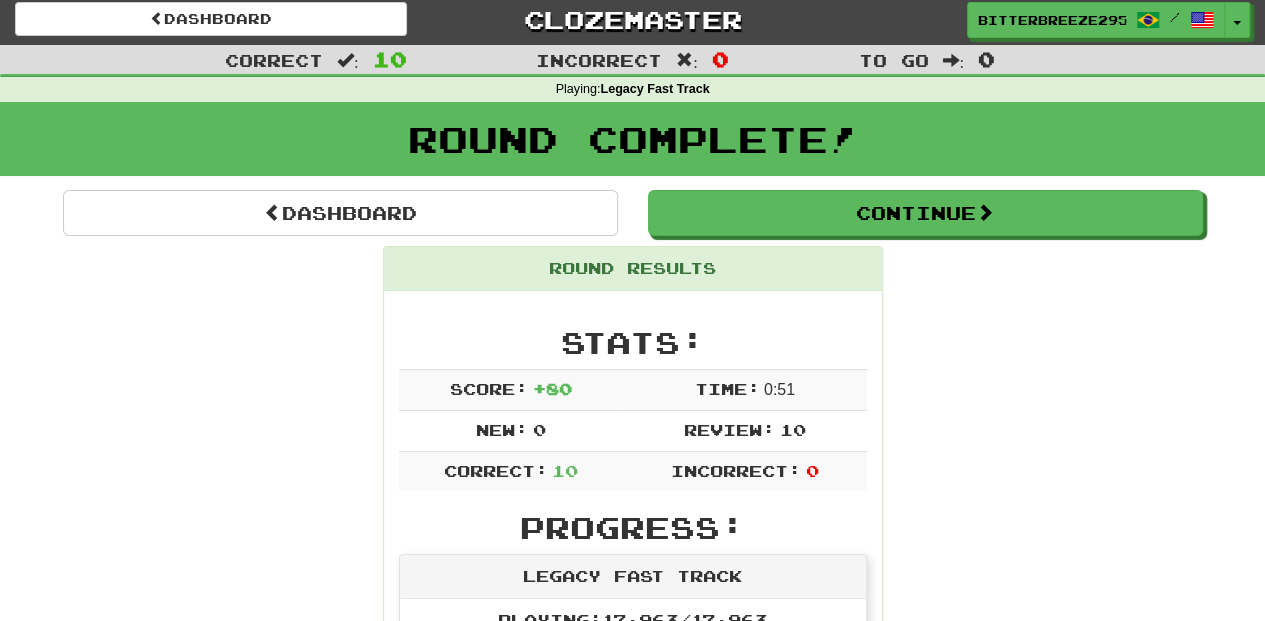 scroll, scrollTop: 0, scrollLeft: 0, axis: both 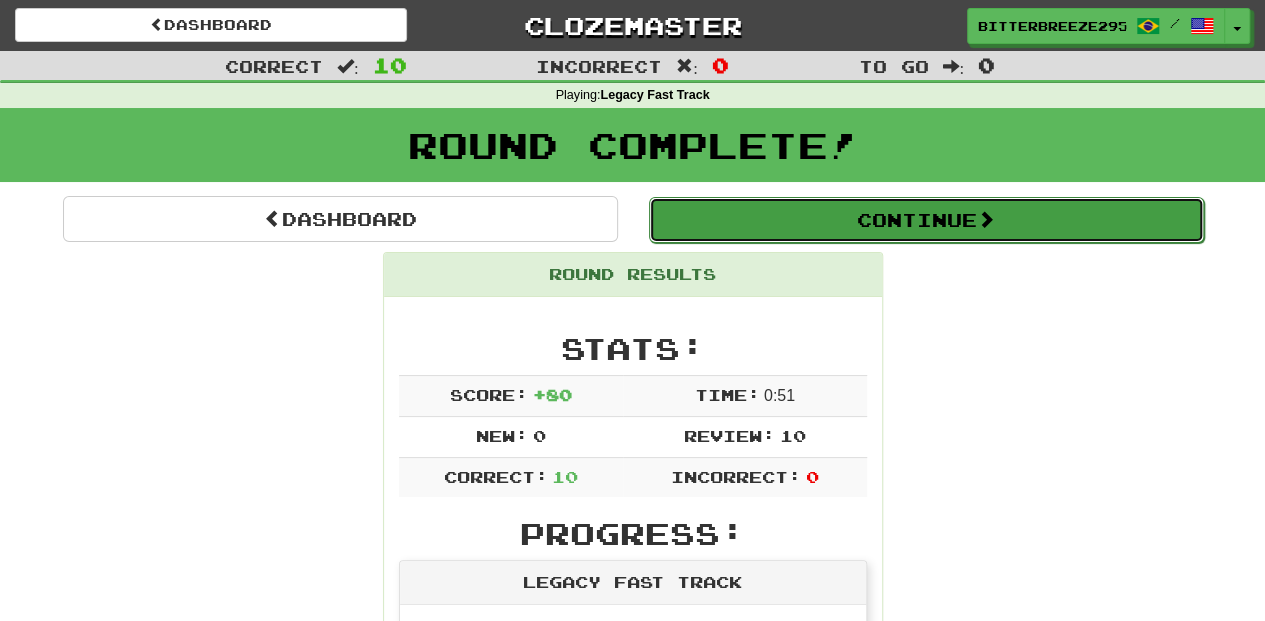 click on "Continue" at bounding box center (926, 220) 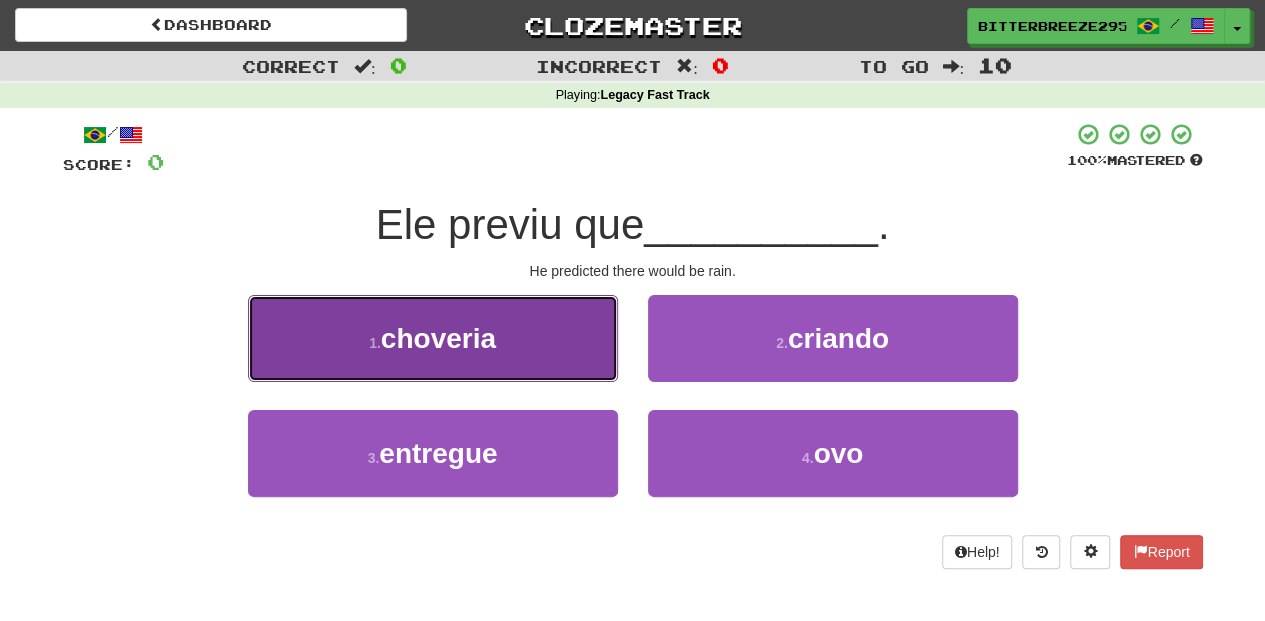 click on "1 .  choveria" at bounding box center [433, 338] 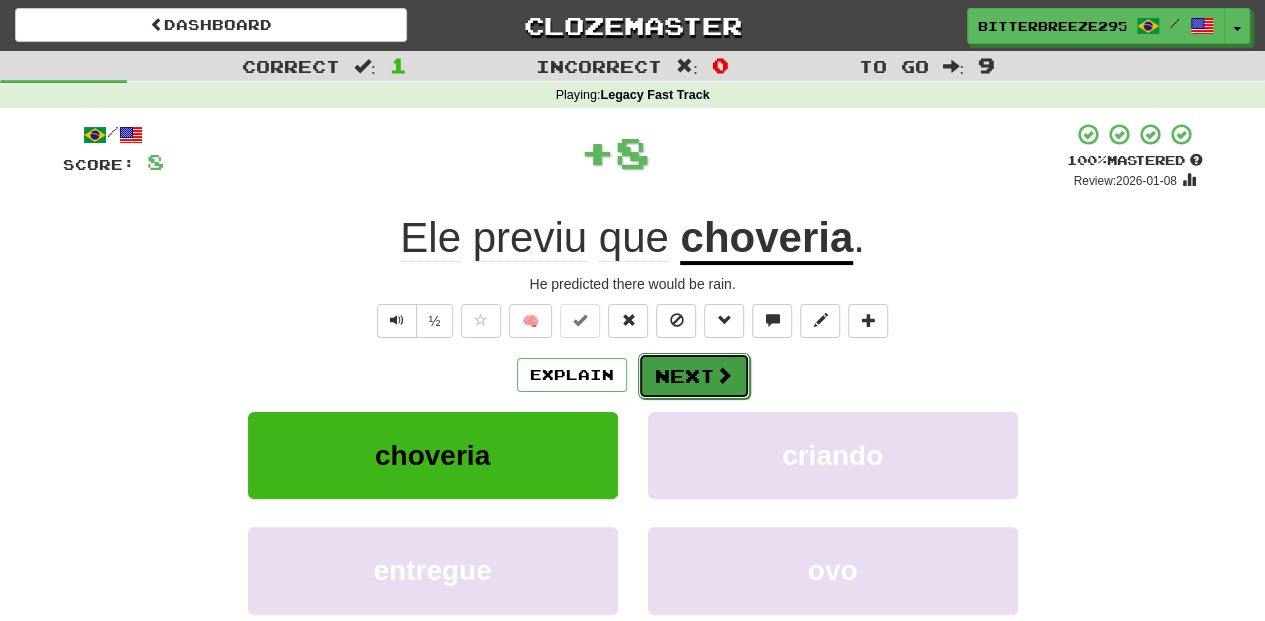click on "Next" at bounding box center (694, 376) 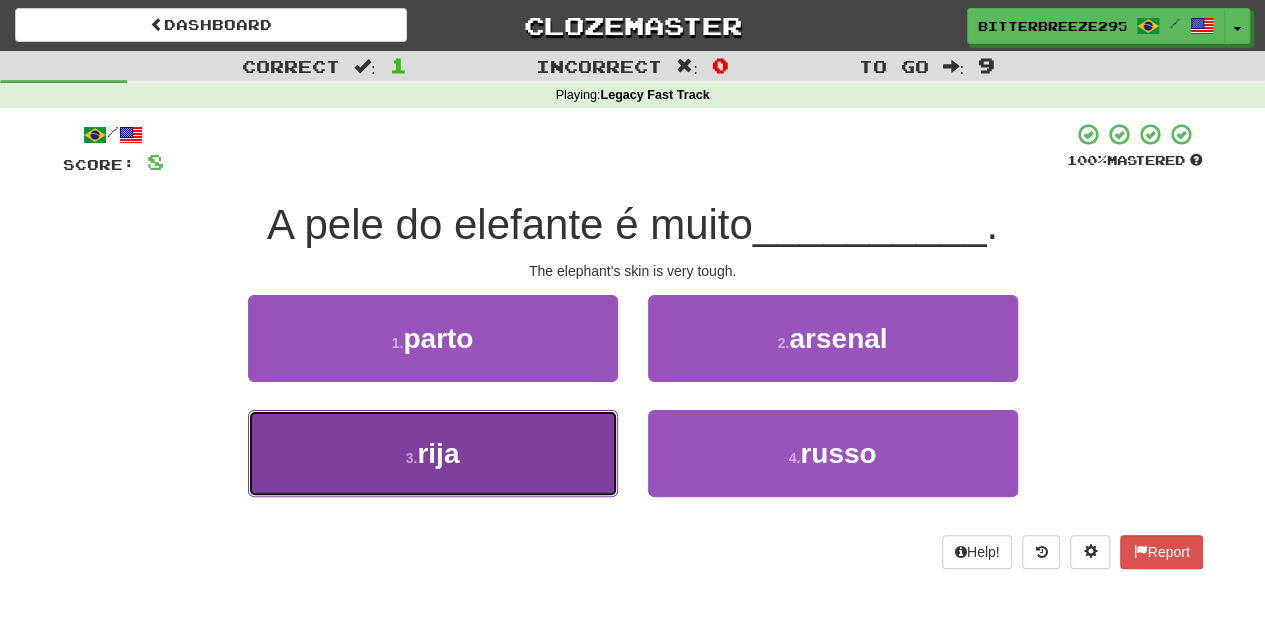click on "3 .  rija" at bounding box center (433, 453) 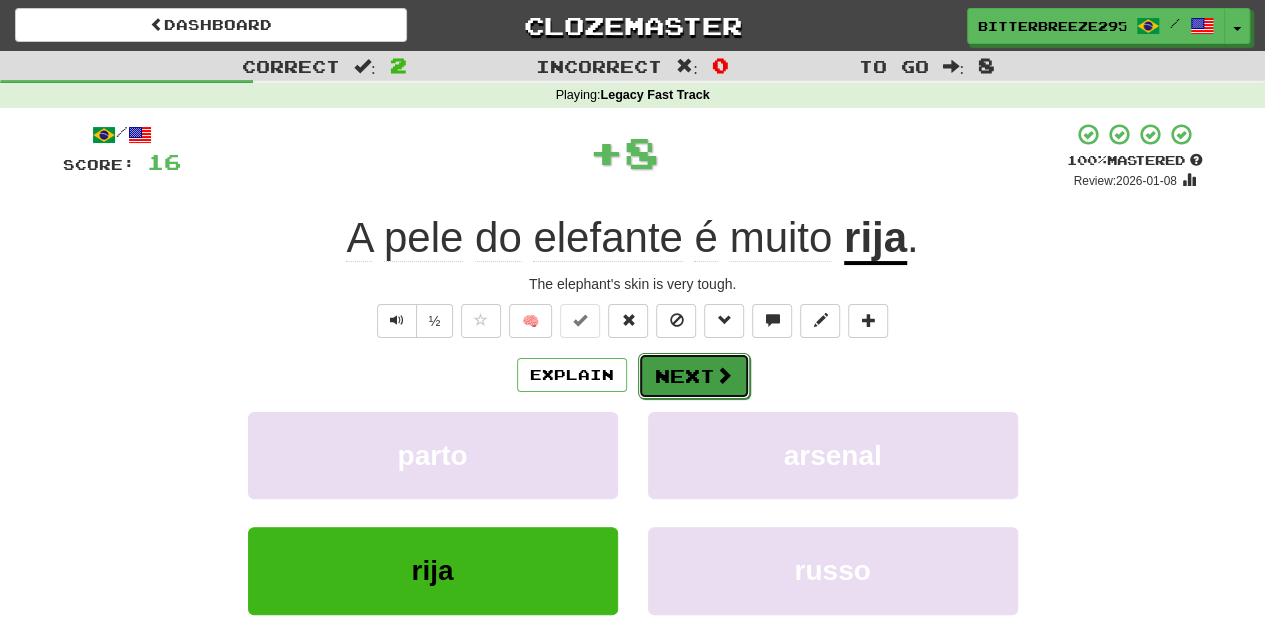 click on "Next" at bounding box center [694, 376] 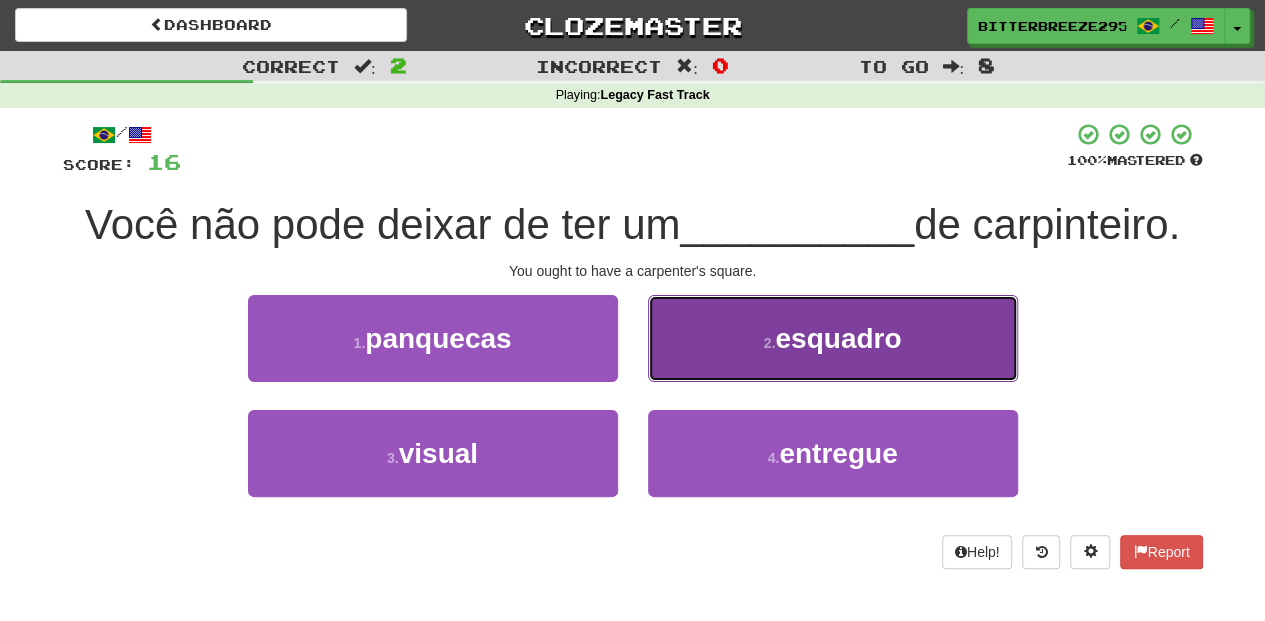 click on "2 .  esquadro" at bounding box center (833, 338) 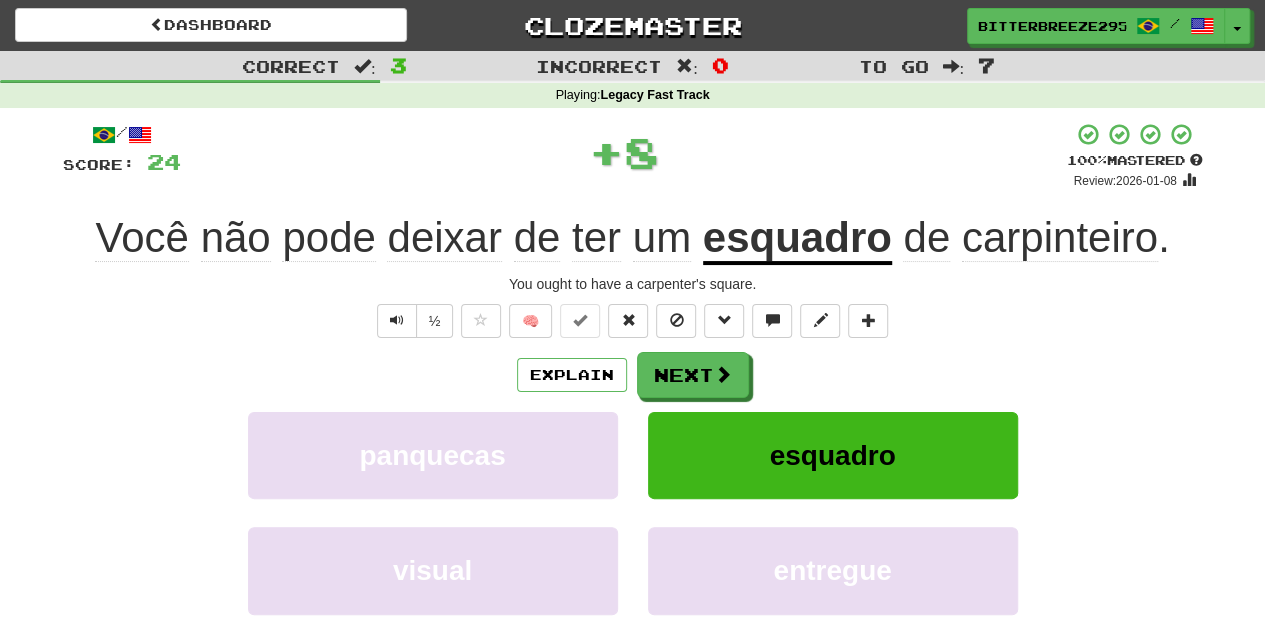 click on "Next" at bounding box center [693, 375] 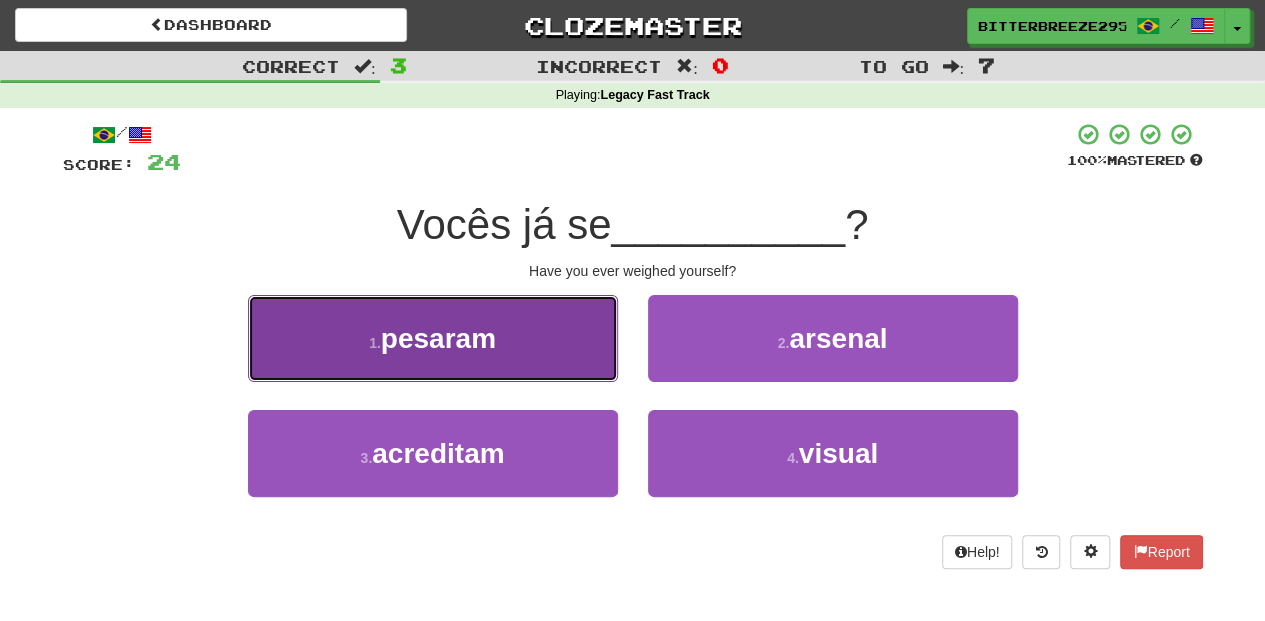 click on "1 .  pesaram" at bounding box center (433, 338) 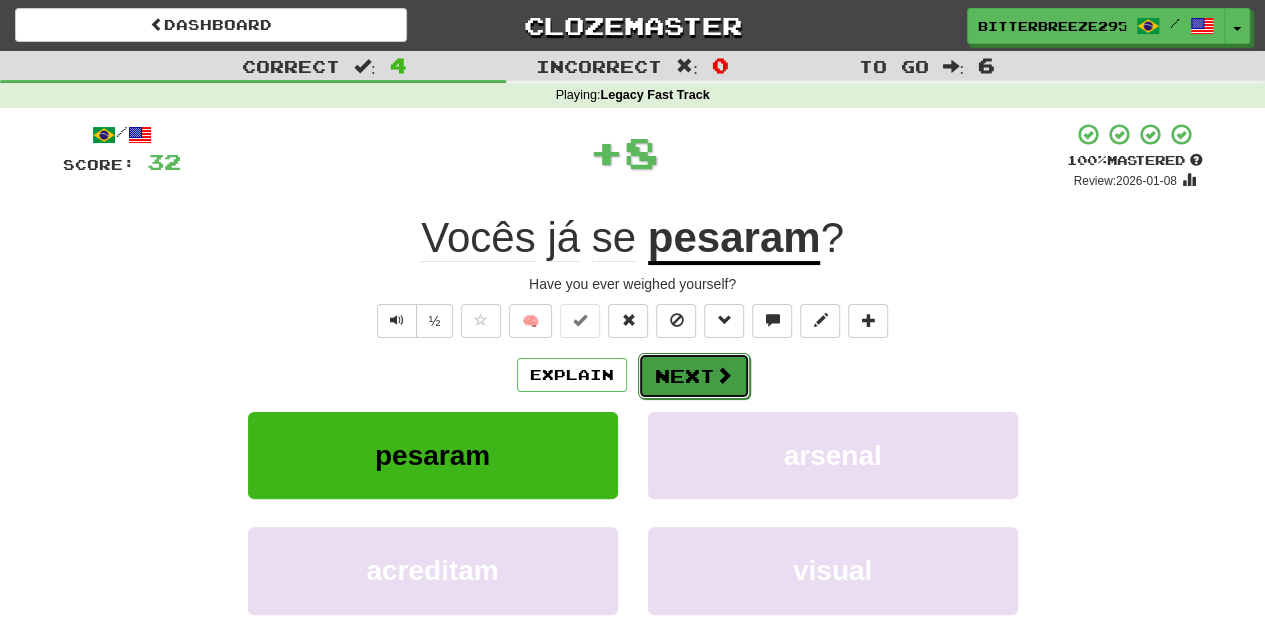 click on "Next" at bounding box center [694, 376] 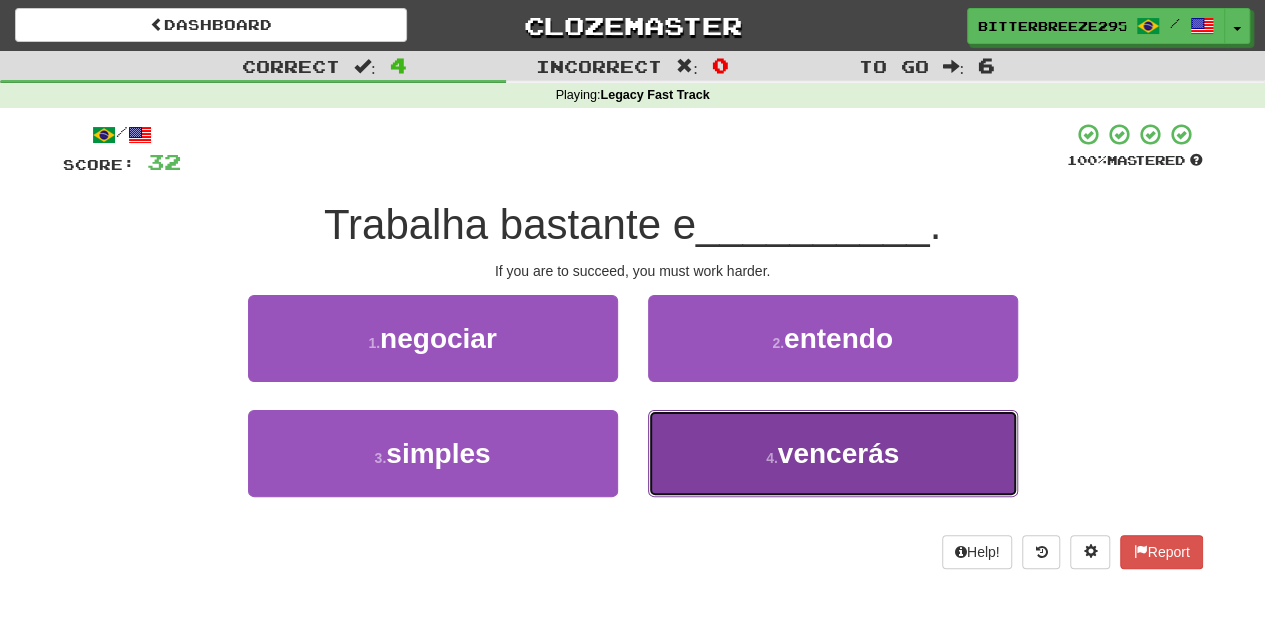 click on "4 .  vencerás" at bounding box center [833, 453] 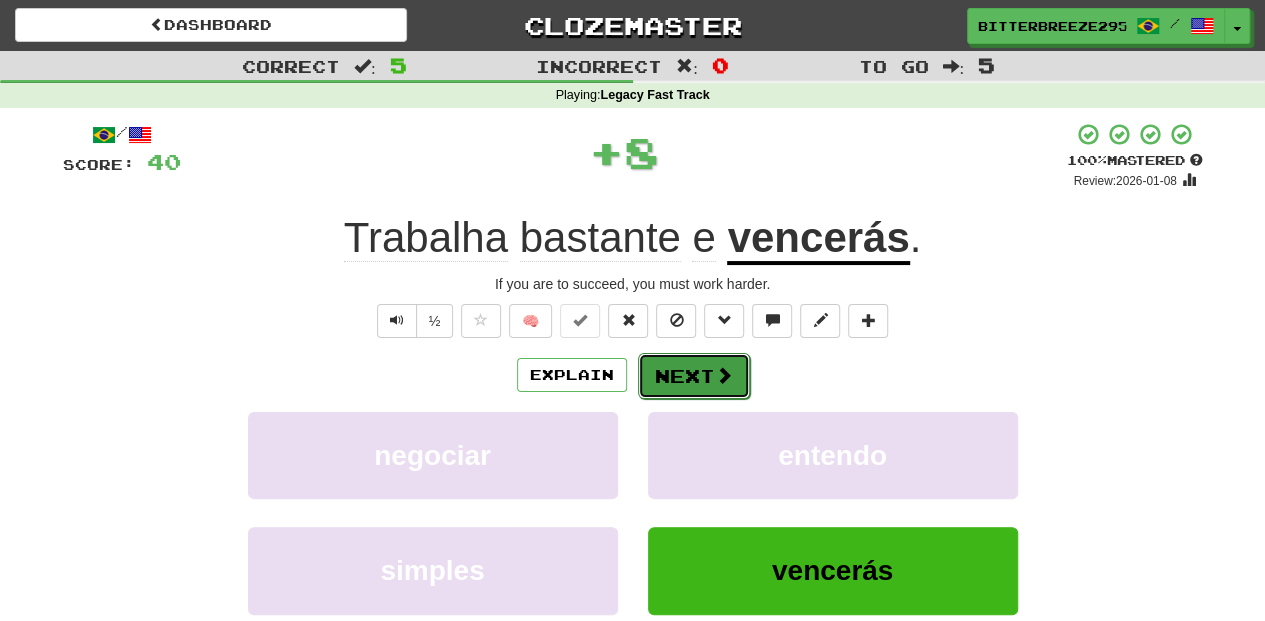 click on "Next" at bounding box center (694, 376) 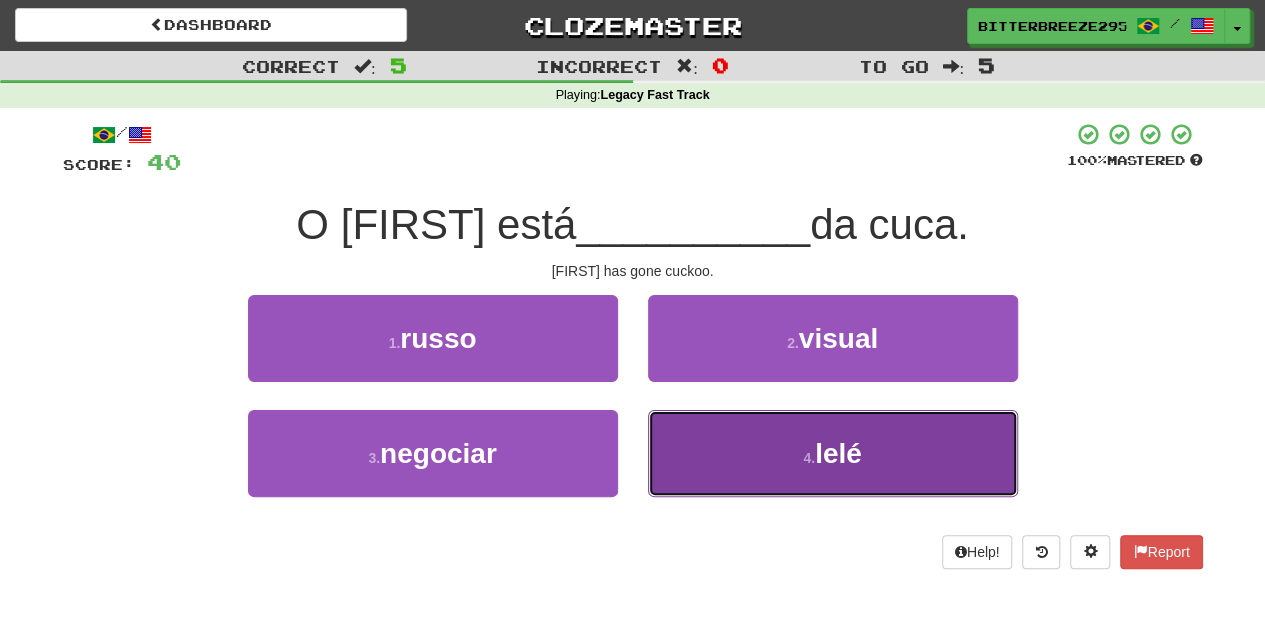 click on "4 .  lelé" at bounding box center (833, 453) 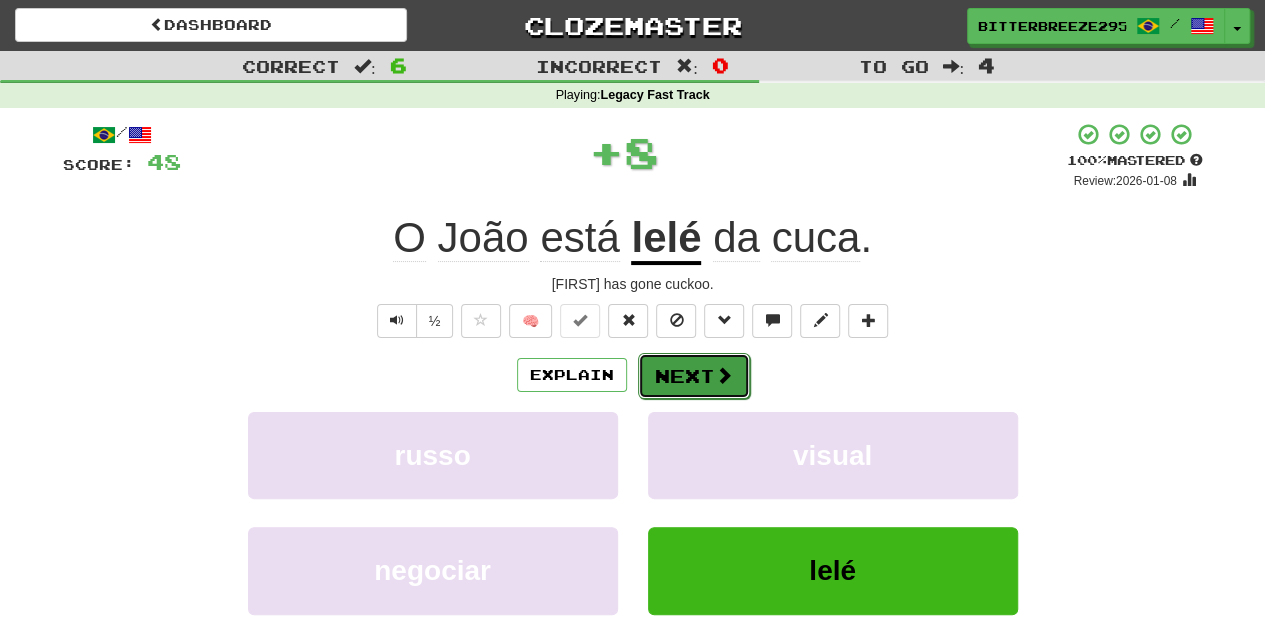 click on "Next" at bounding box center (694, 376) 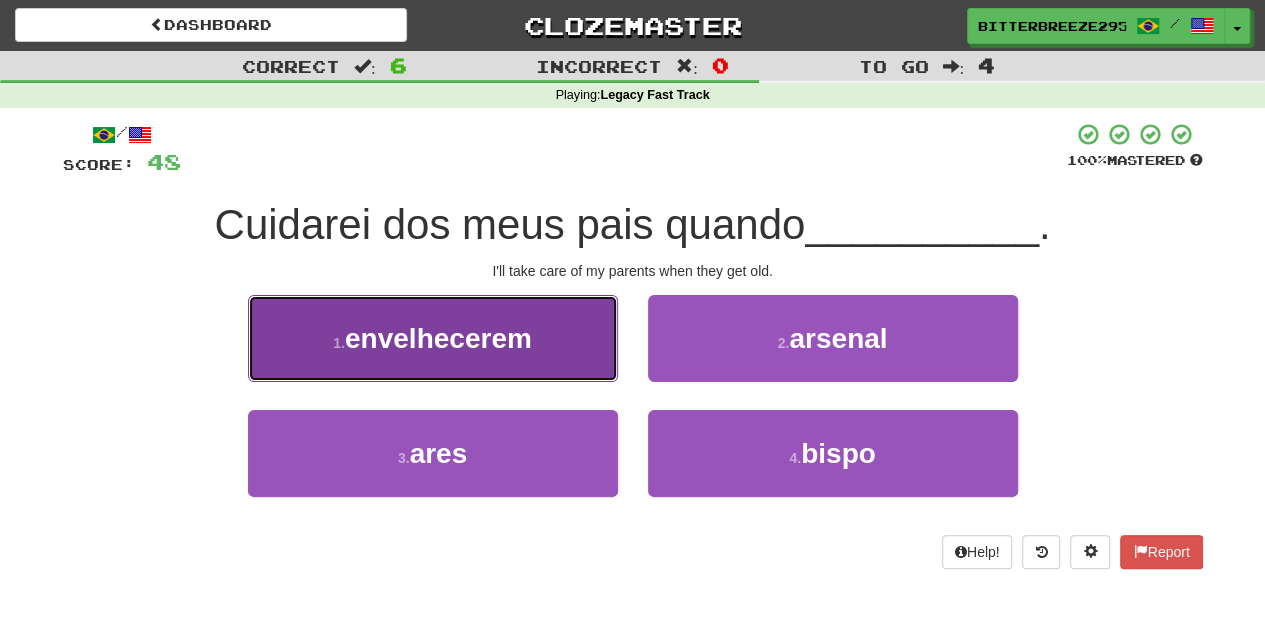 click on "1 .  envelhecerem" at bounding box center [433, 338] 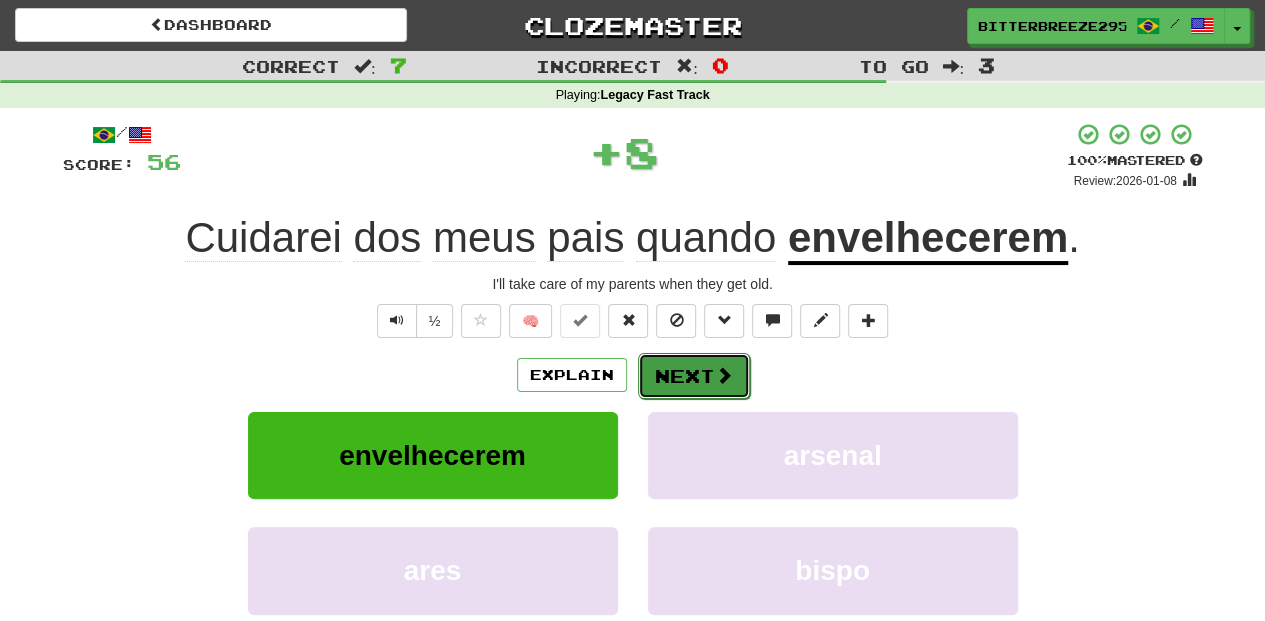 click on "Next" at bounding box center [694, 376] 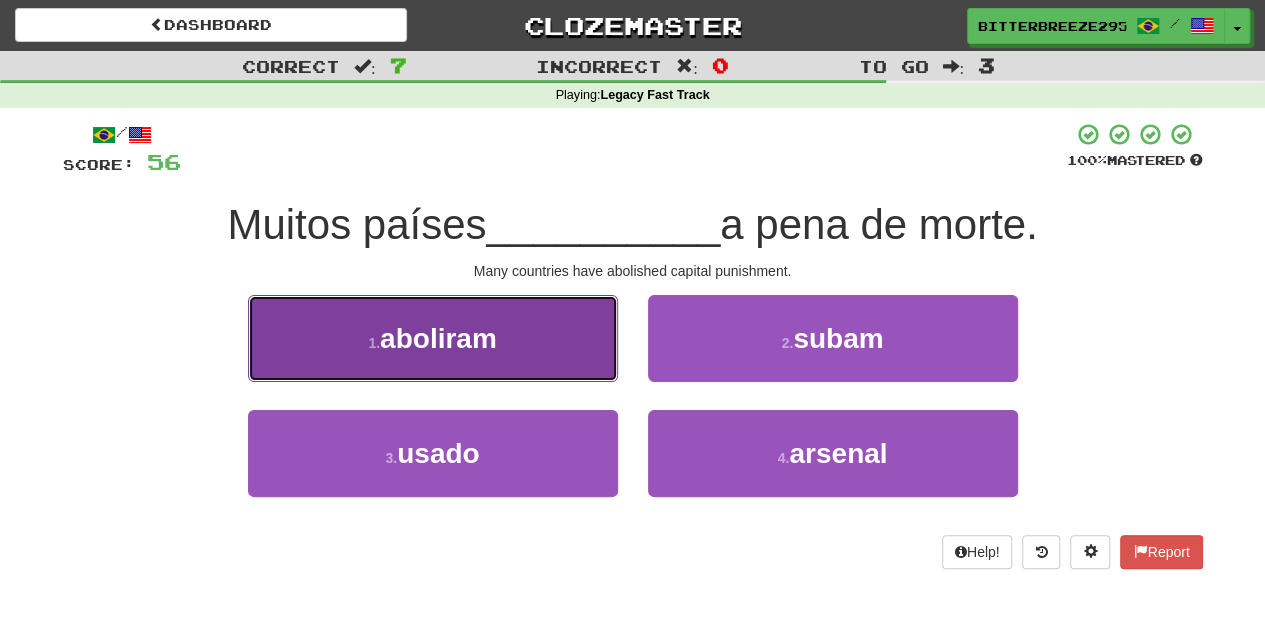 click on "1 .  aboliram" at bounding box center (433, 338) 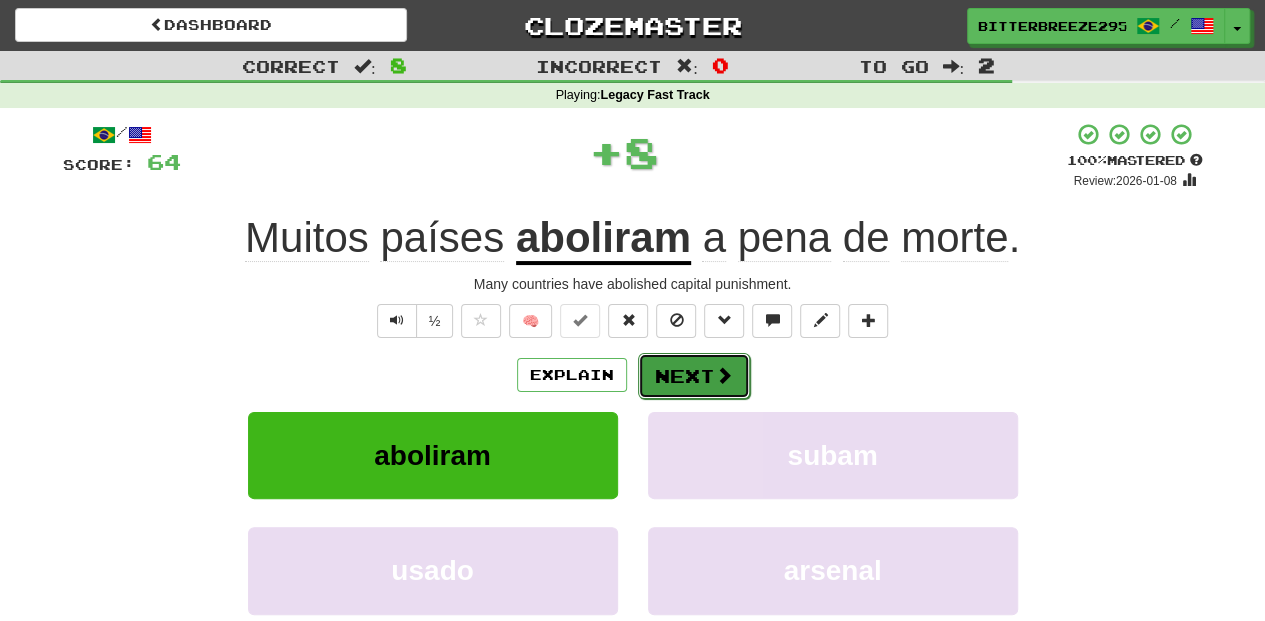 click on "Next" at bounding box center [694, 376] 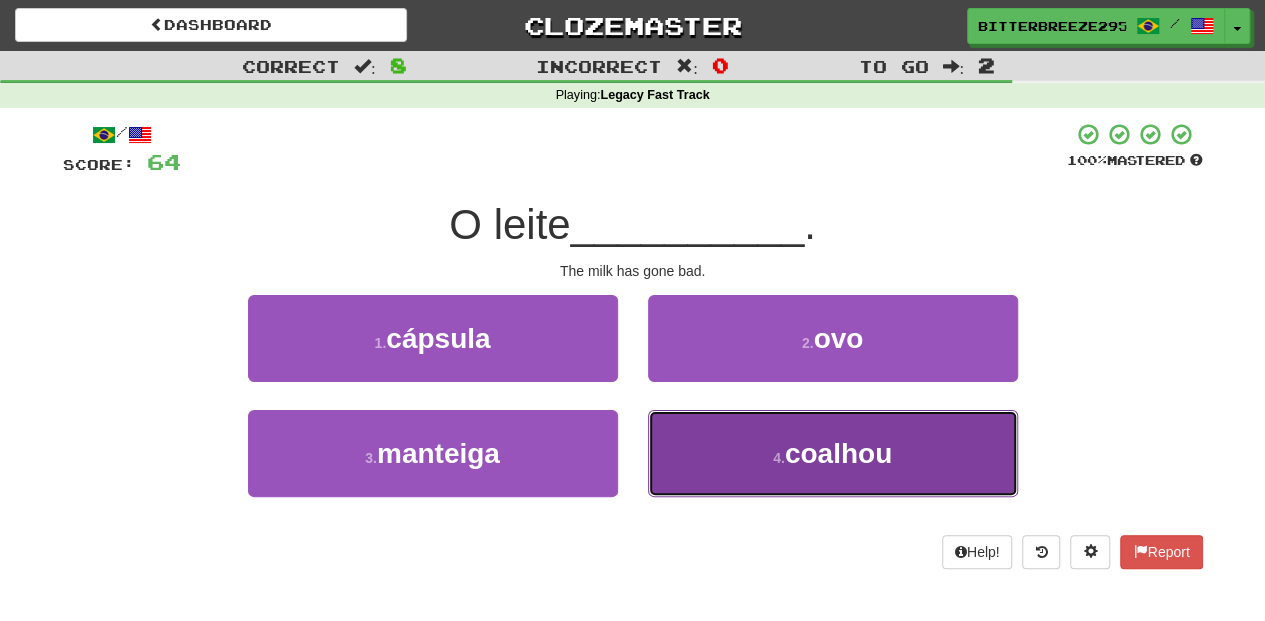 click on "4 .  coalhou" at bounding box center [833, 453] 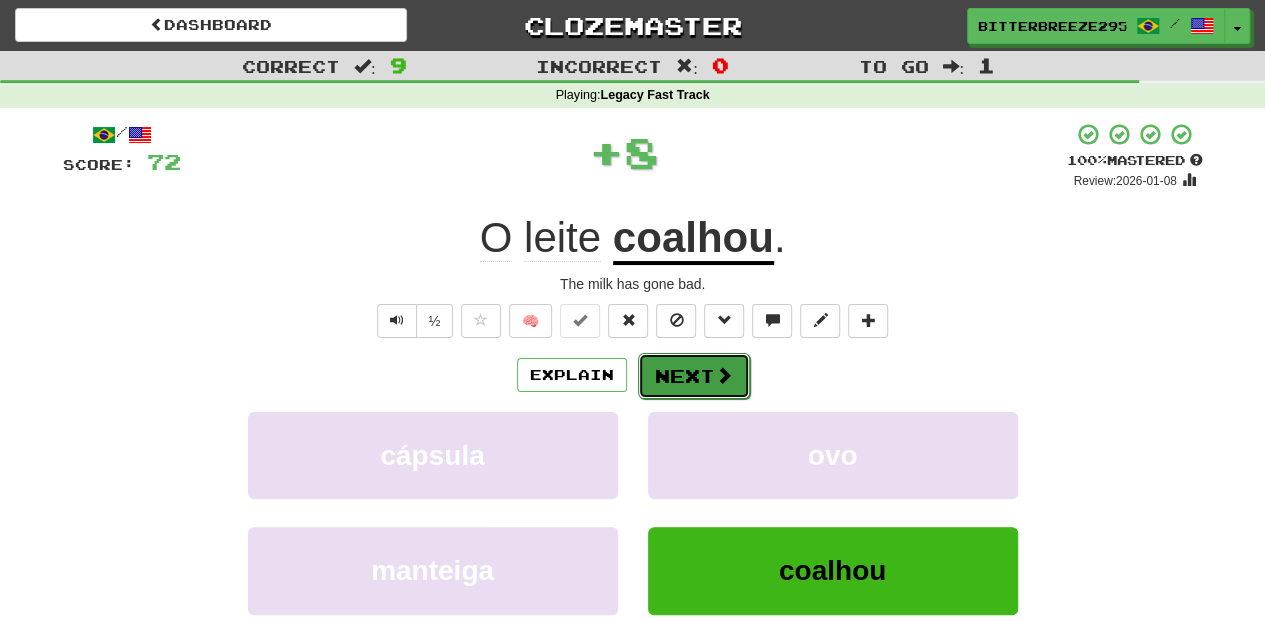 click on "Next" at bounding box center (694, 376) 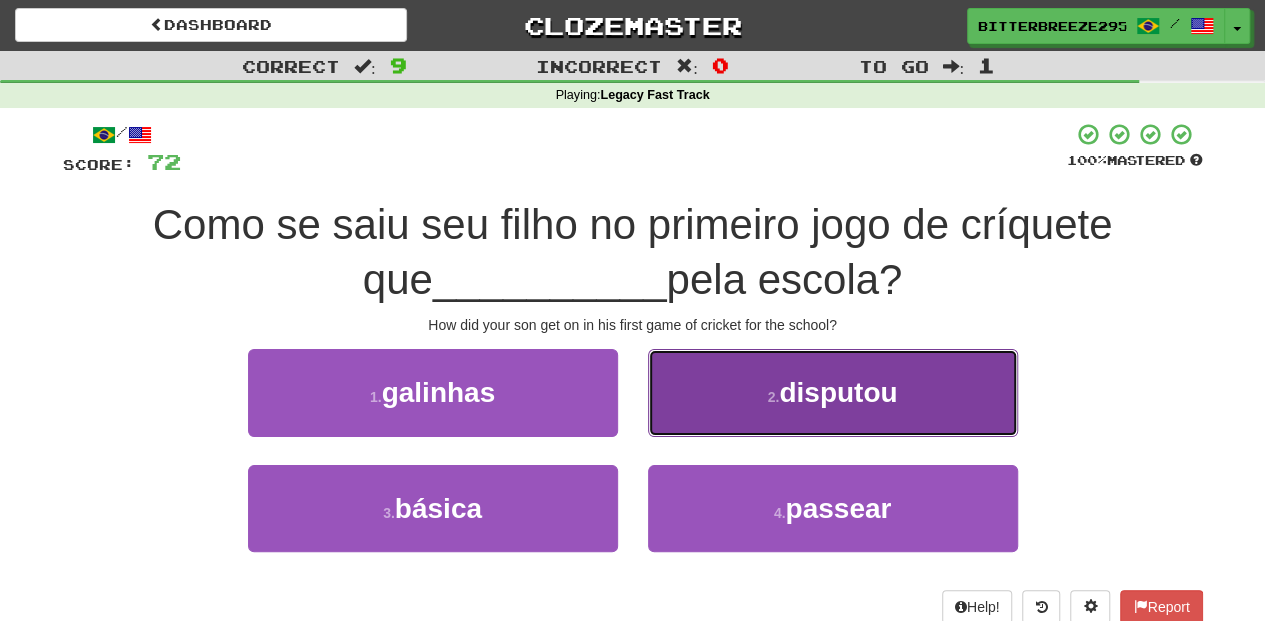 click on "2 .  disputou" at bounding box center [833, 392] 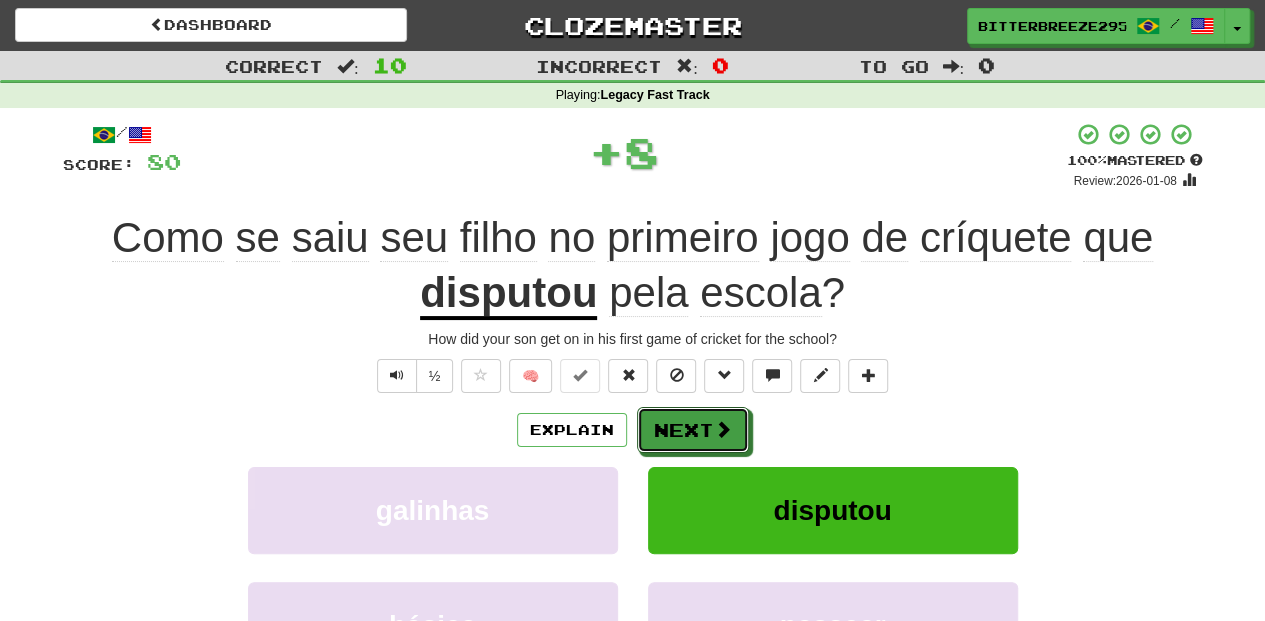 click on "Next" at bounding box center (693, 430) 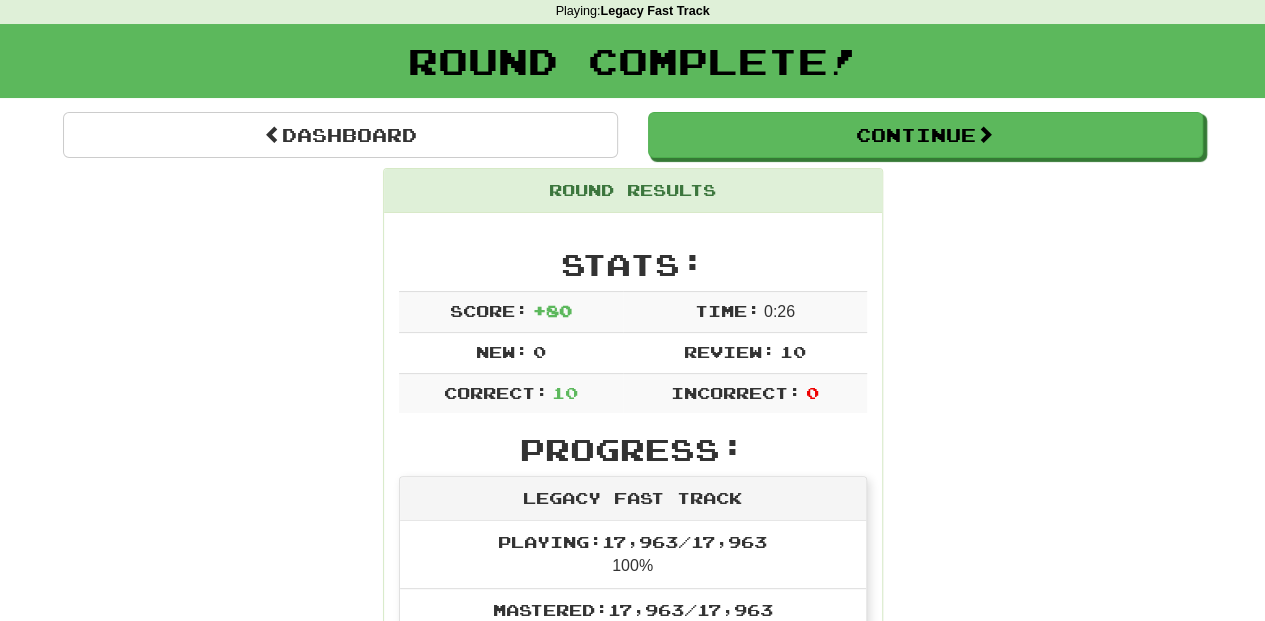 scroll, scrollTop: 66, scrollLeft: 0, axis: vertical 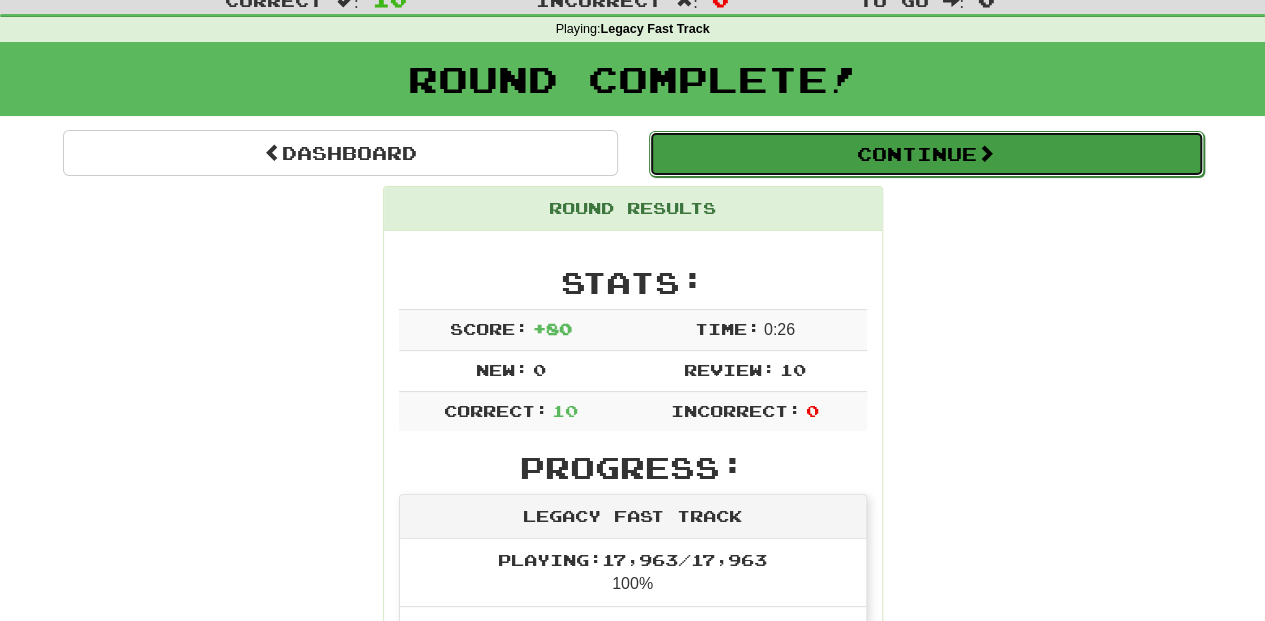 click on "Continue" at bounding box center (926, 154) 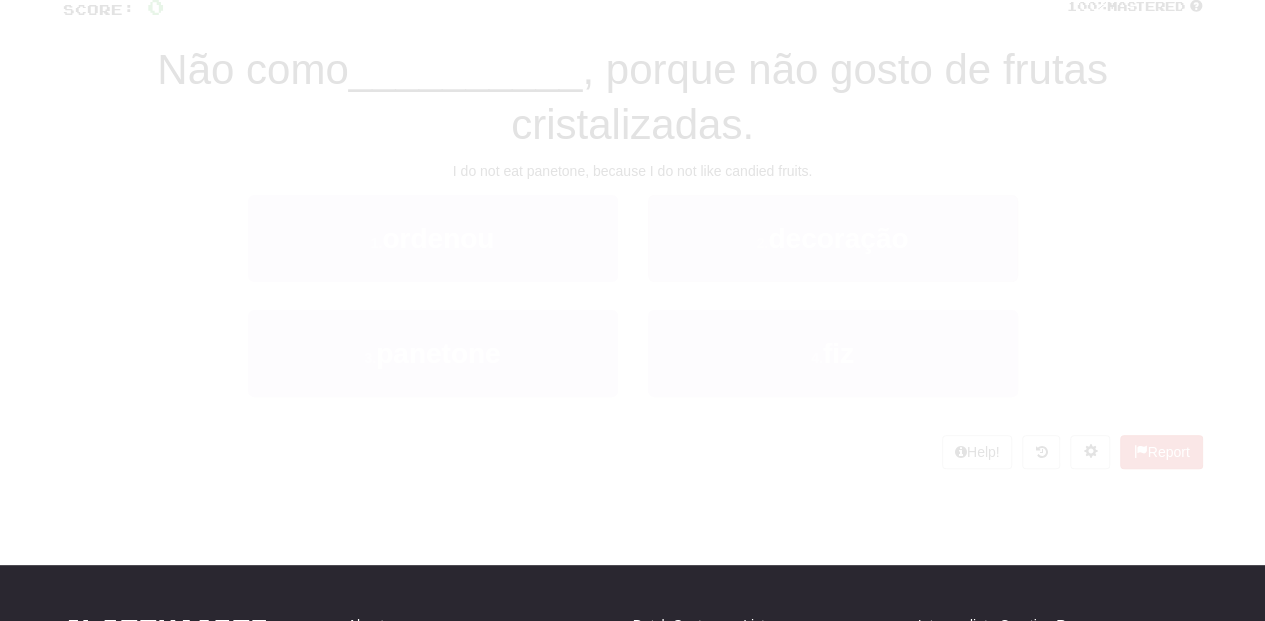 scroll, scrollTop: 66, scrollLeft: 0, axis: vertical 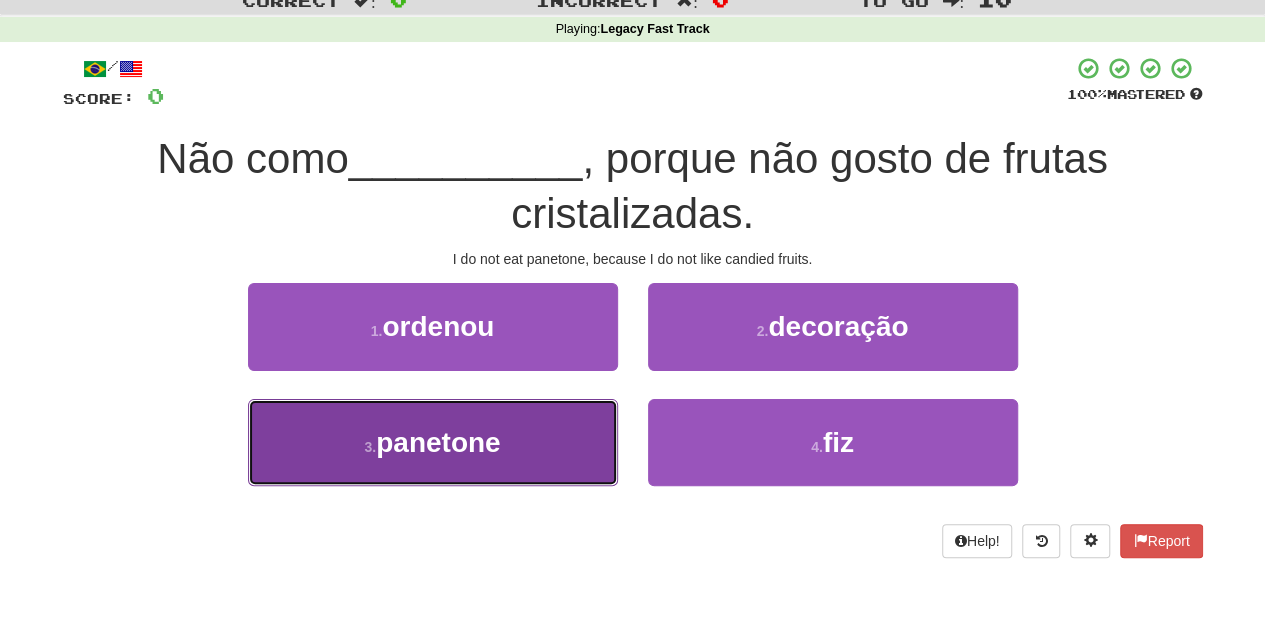 click on "3 .  panetone" at bounding box center (433, 442) 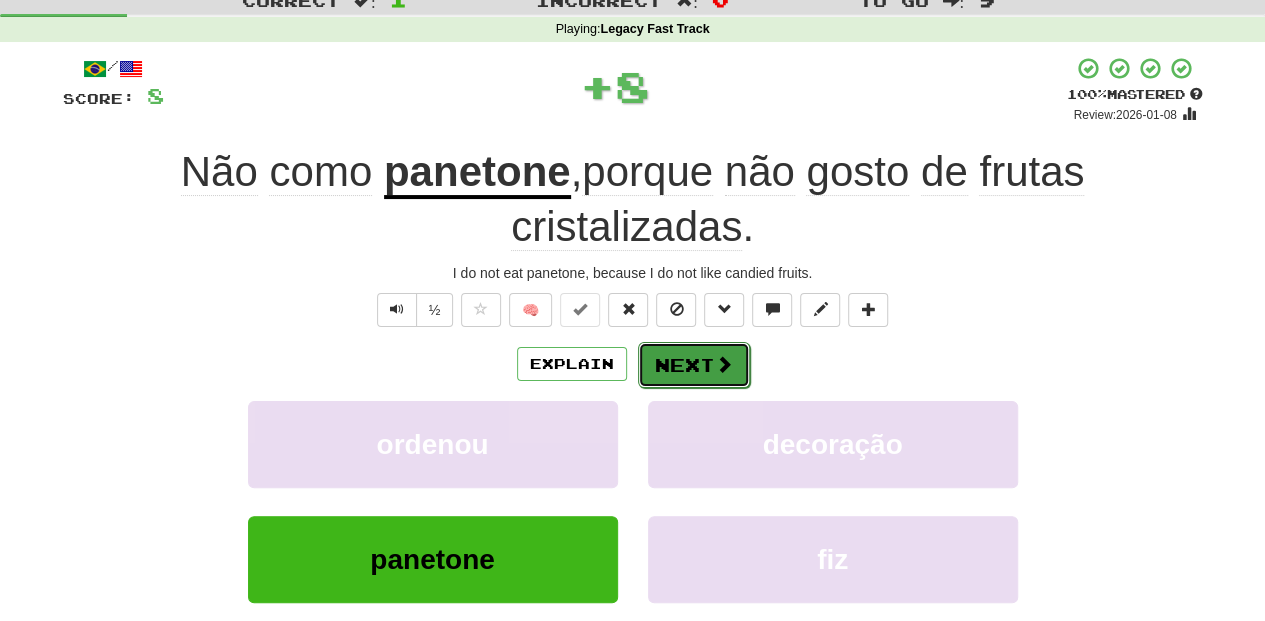 click on "Next" at bounding box center (694, 365) 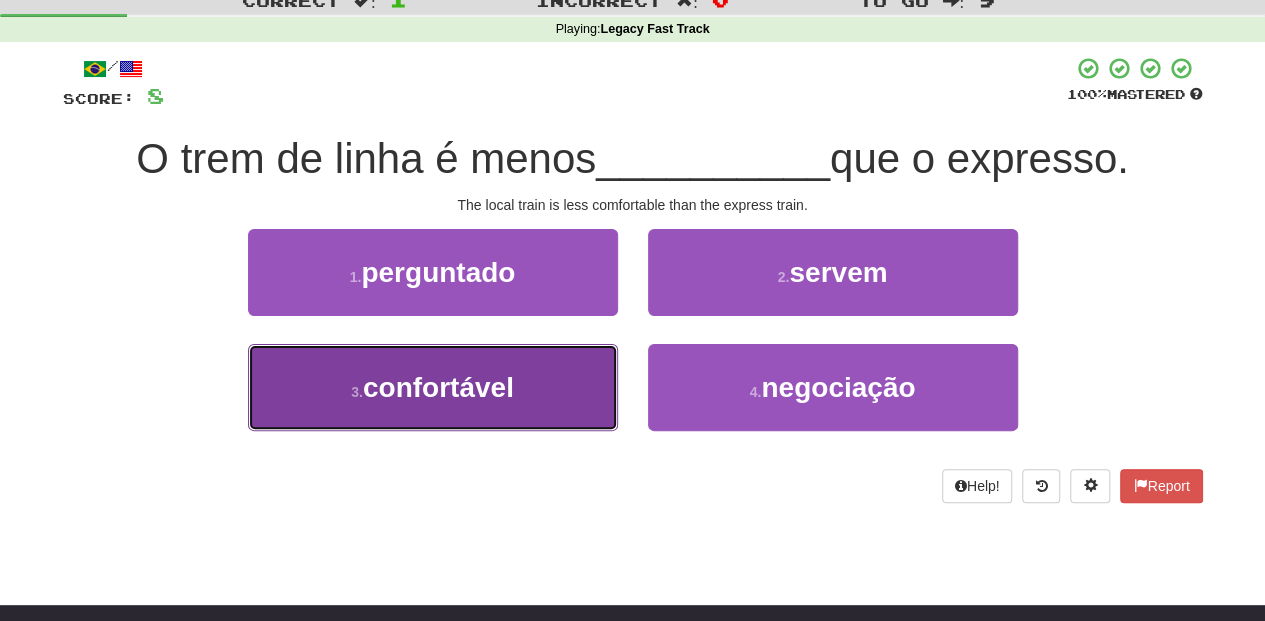 click on "3 .  confortável" at bounding box center [433, 387] 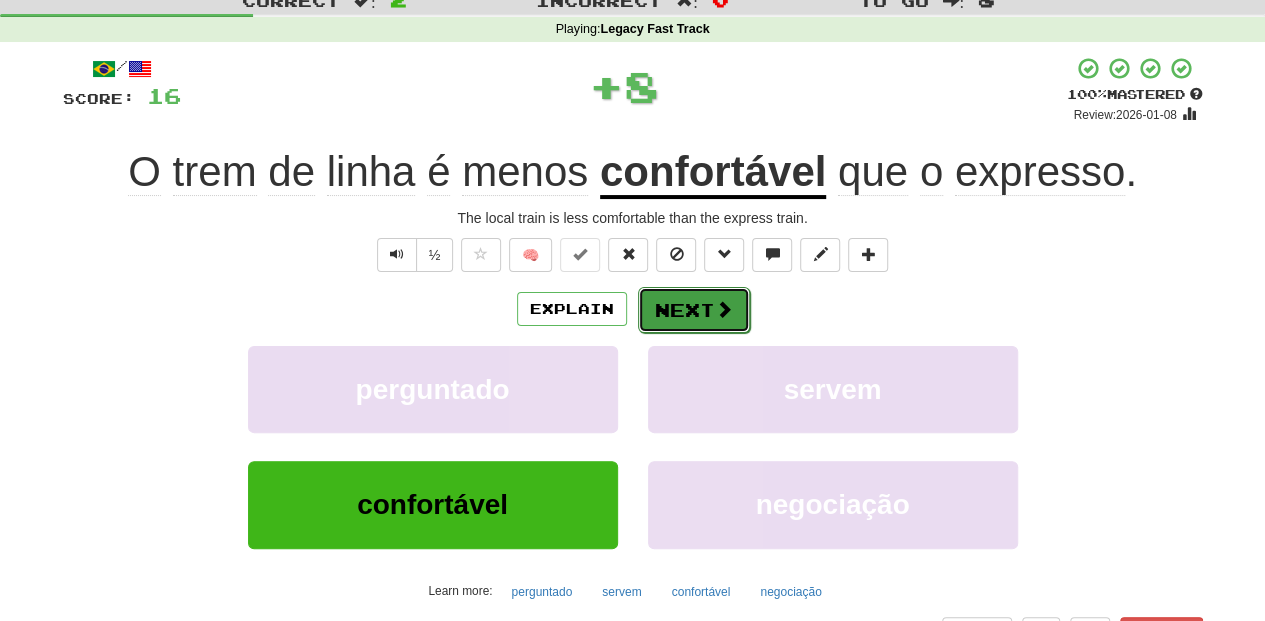 click on "Next" at bounding box center [694, 310] 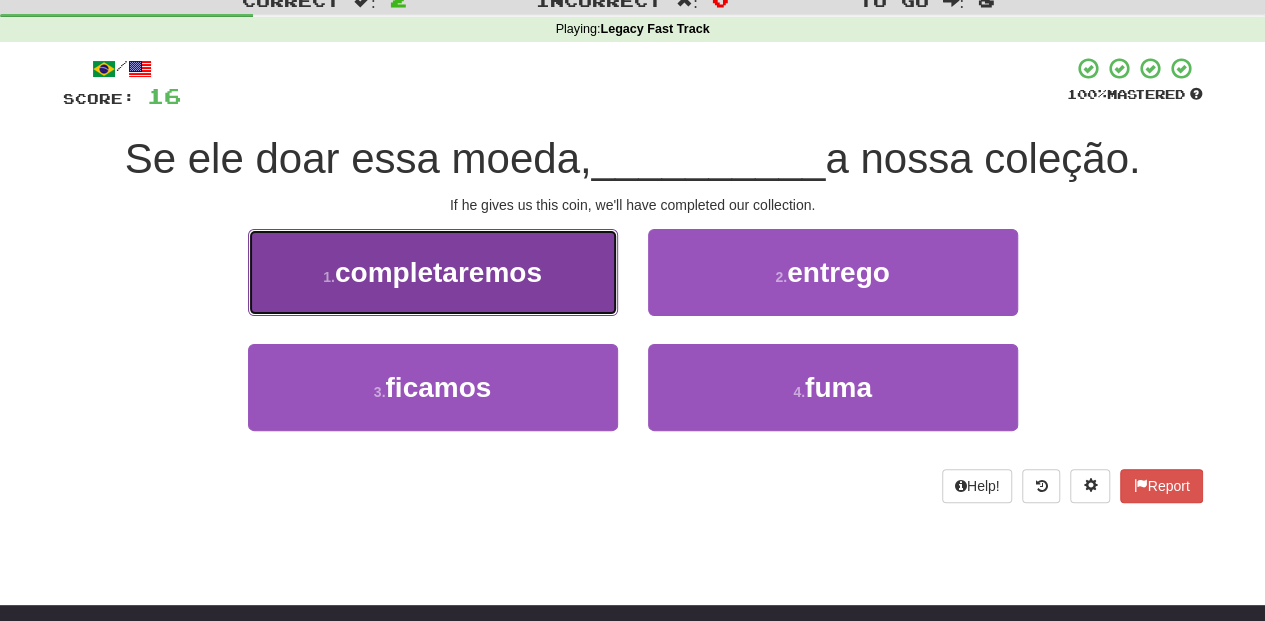 click on "1 .  completaremos" at bounding box center [433, 272] 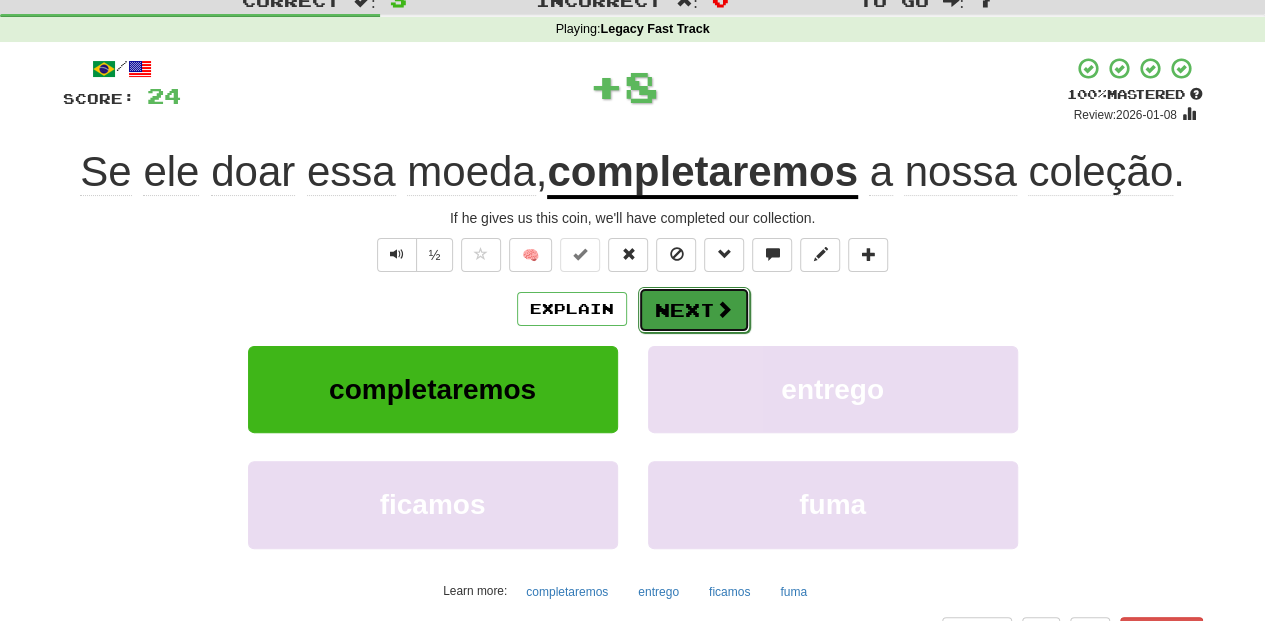 click on "Next" at bounding box center (694, 310) 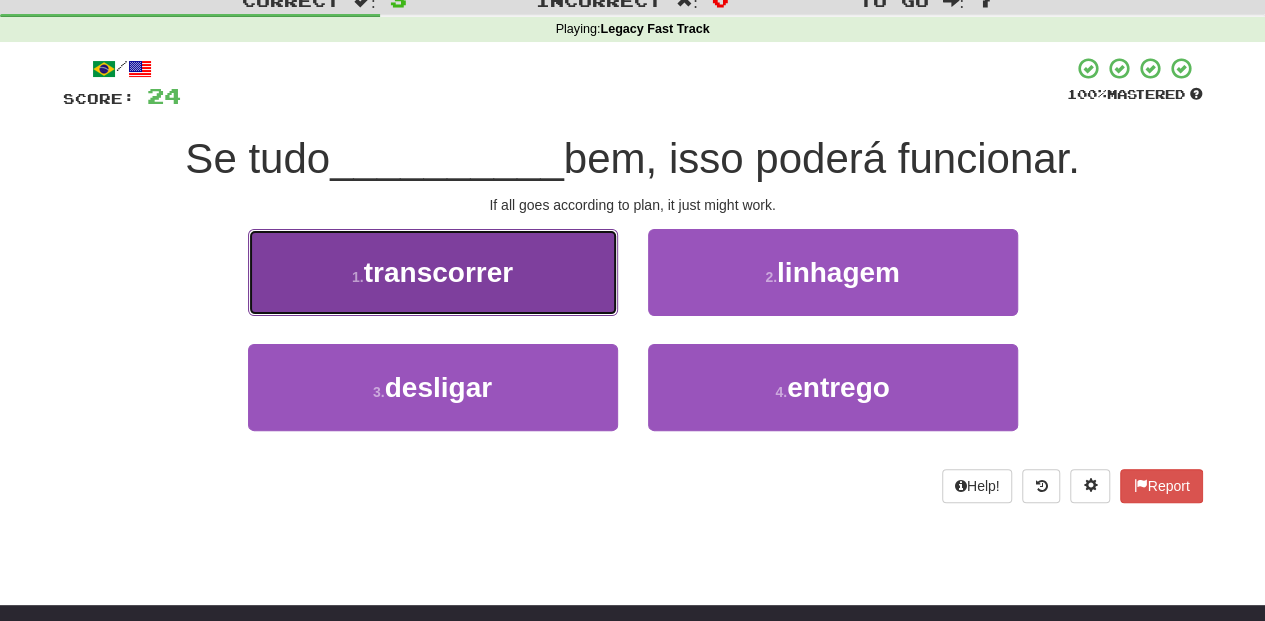 click on "1 .  transcorrer" at bounding box center [433, 272] 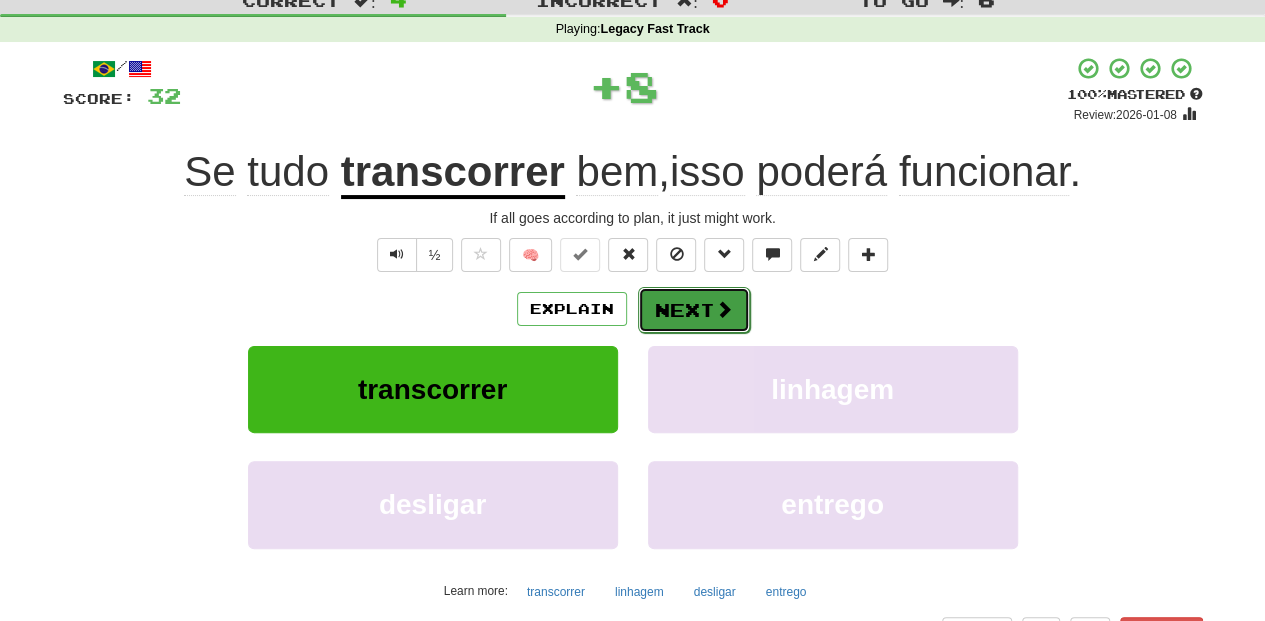 click on "Next" at bounding box center [694, 310] 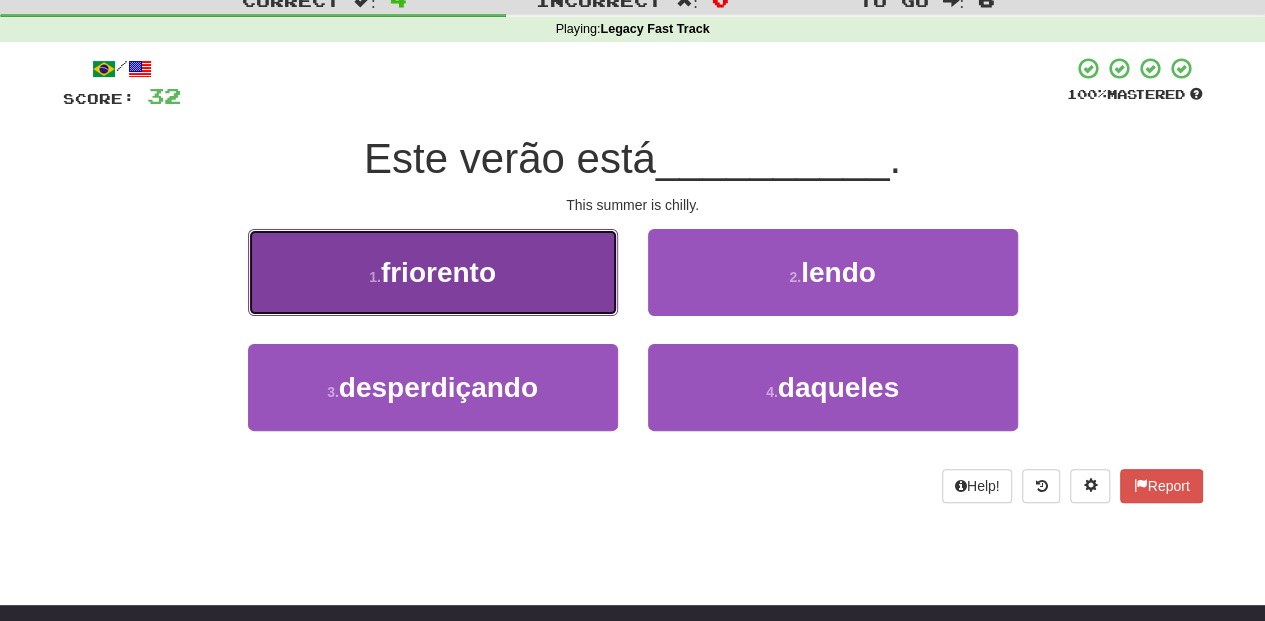 click on "1 .  friorento" at bounding box center (433, 272) 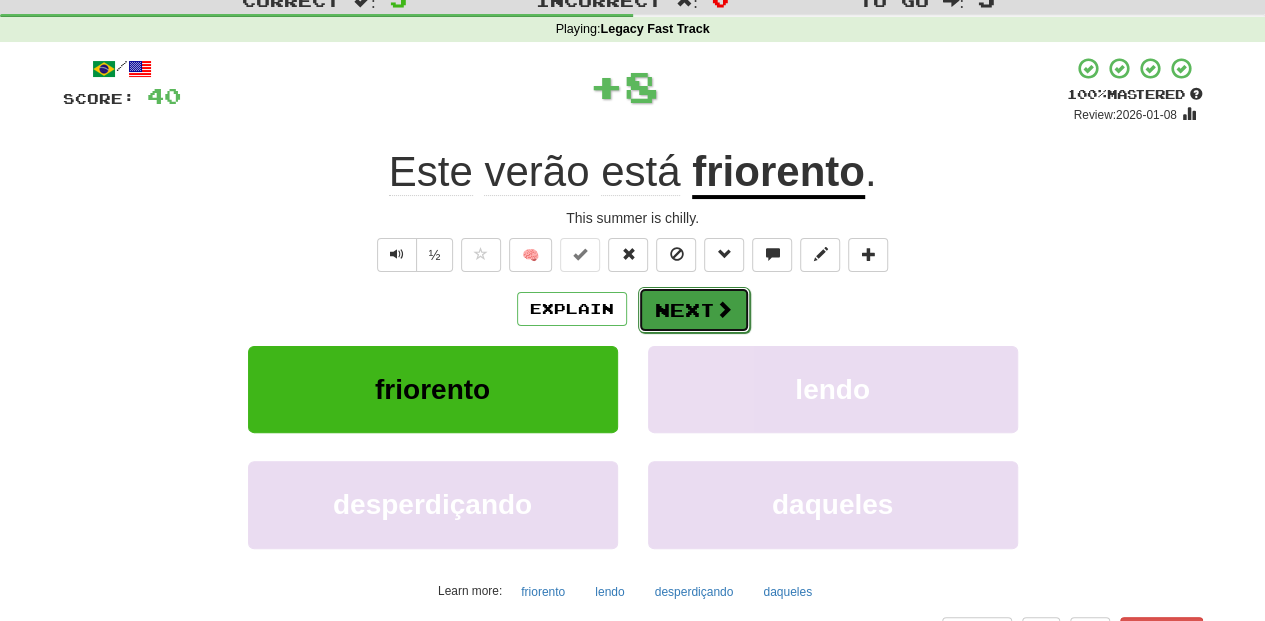 click on "Next" at bounding box center [694, 310] 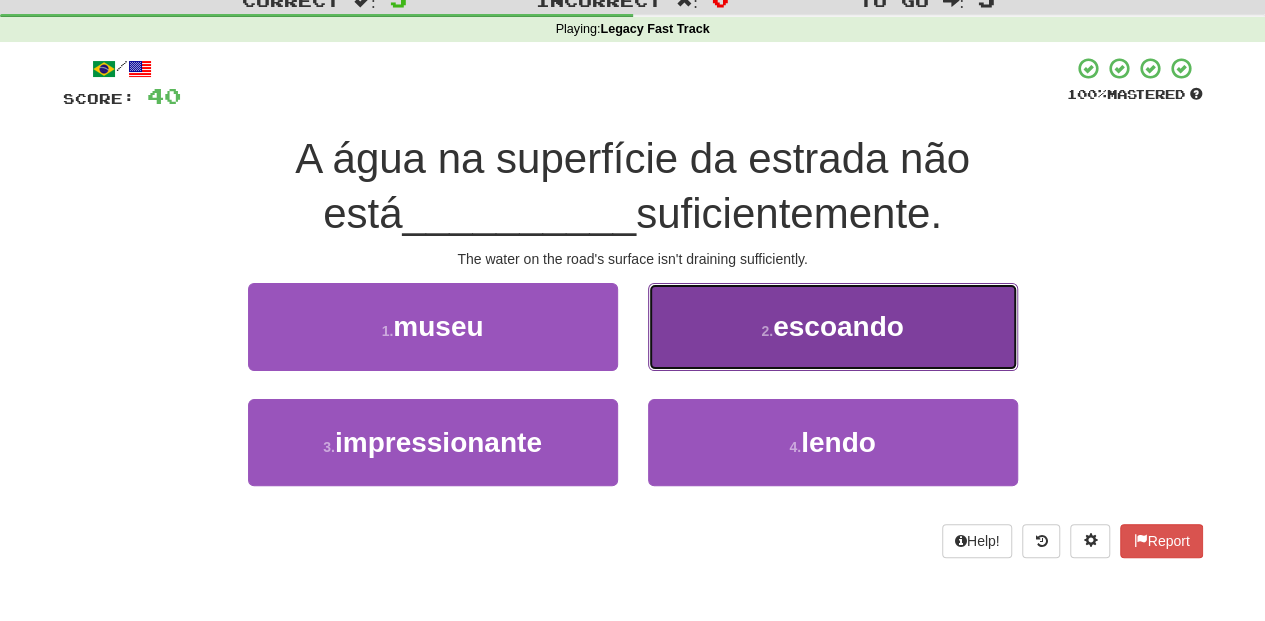 click on "2 .  escoando" at bounding box center [833, 326] 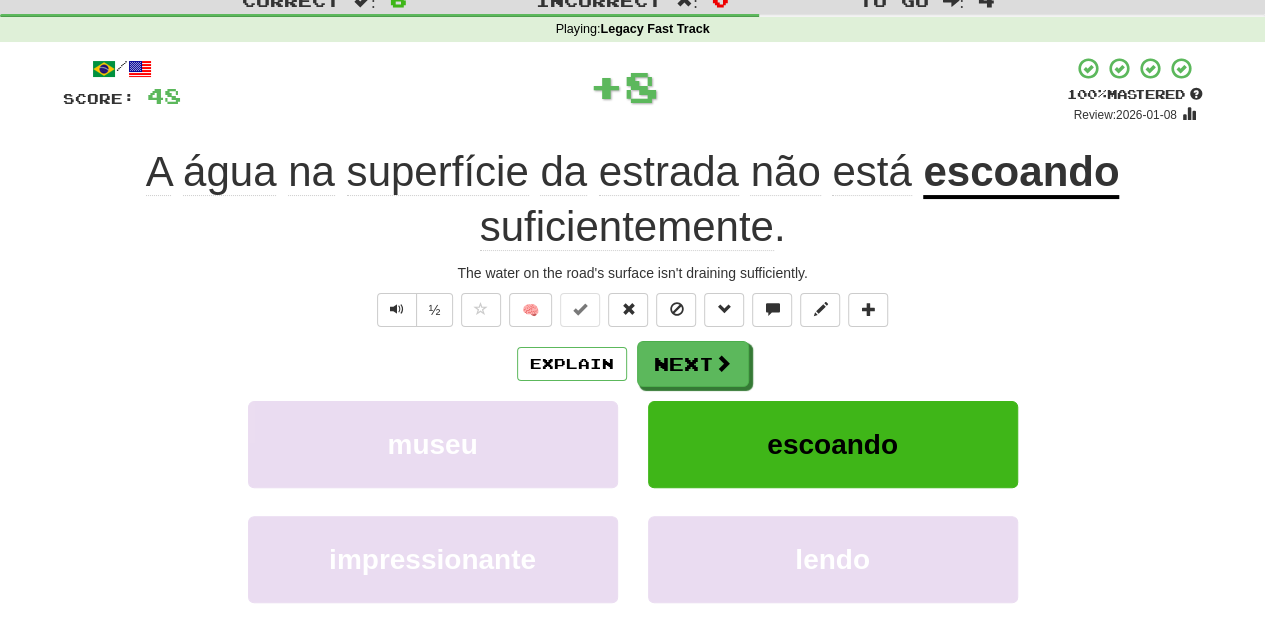 click on "Next" at bounding box center (693, 364) 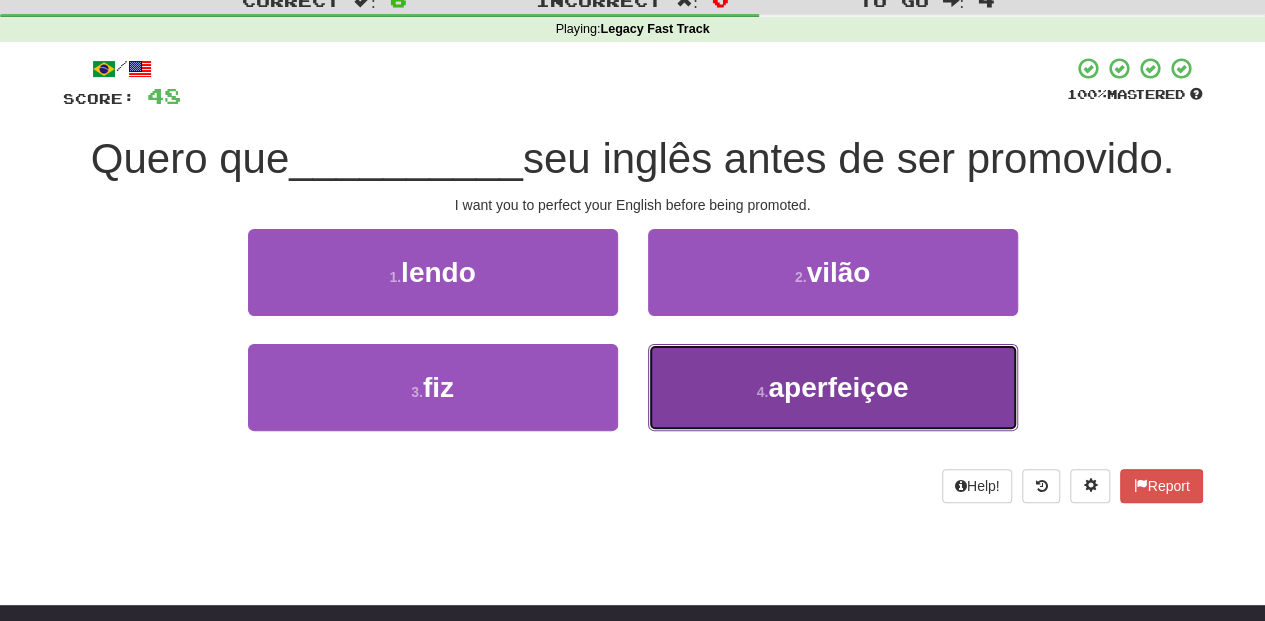 click on "4 .  aperfeiçoe" at bounding box center [833, 387] 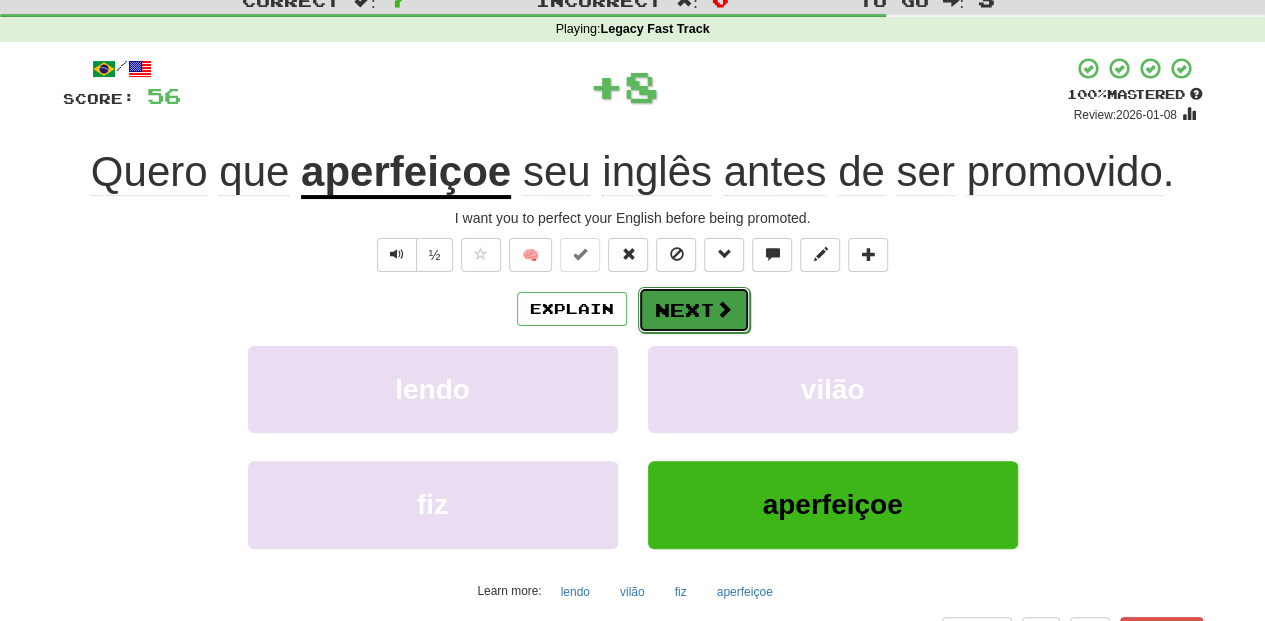 click on "Next" at bounding box center [694, 310] 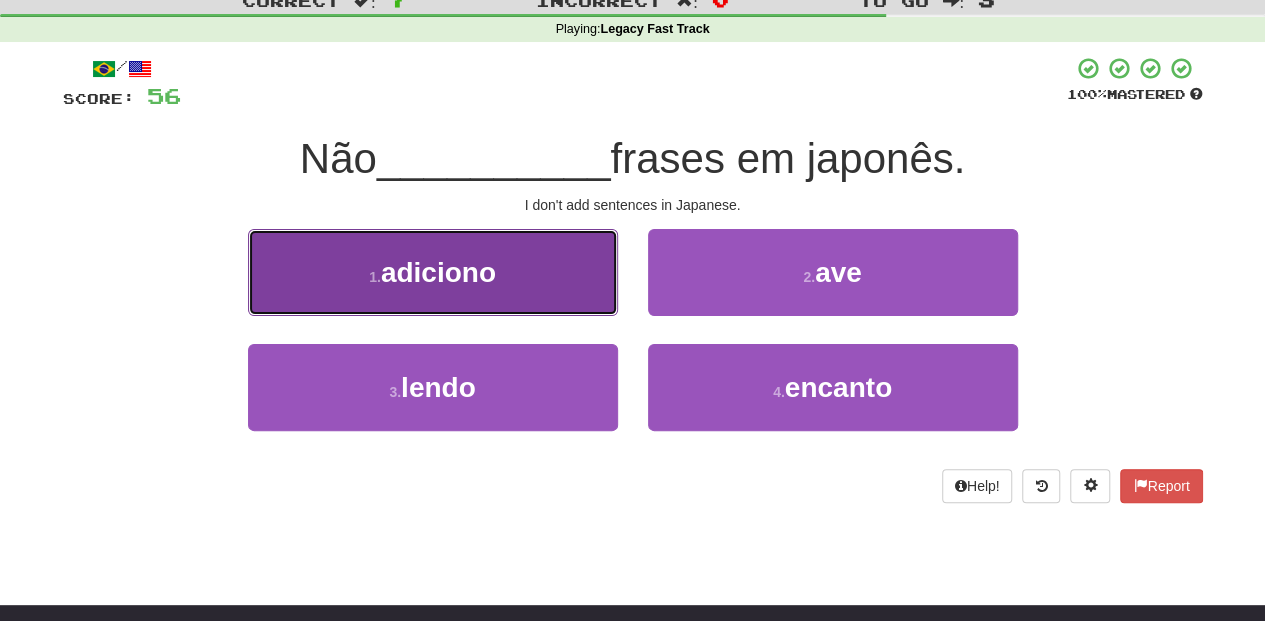 click on "1 .  adiciono" at bounding box center (433, 272) 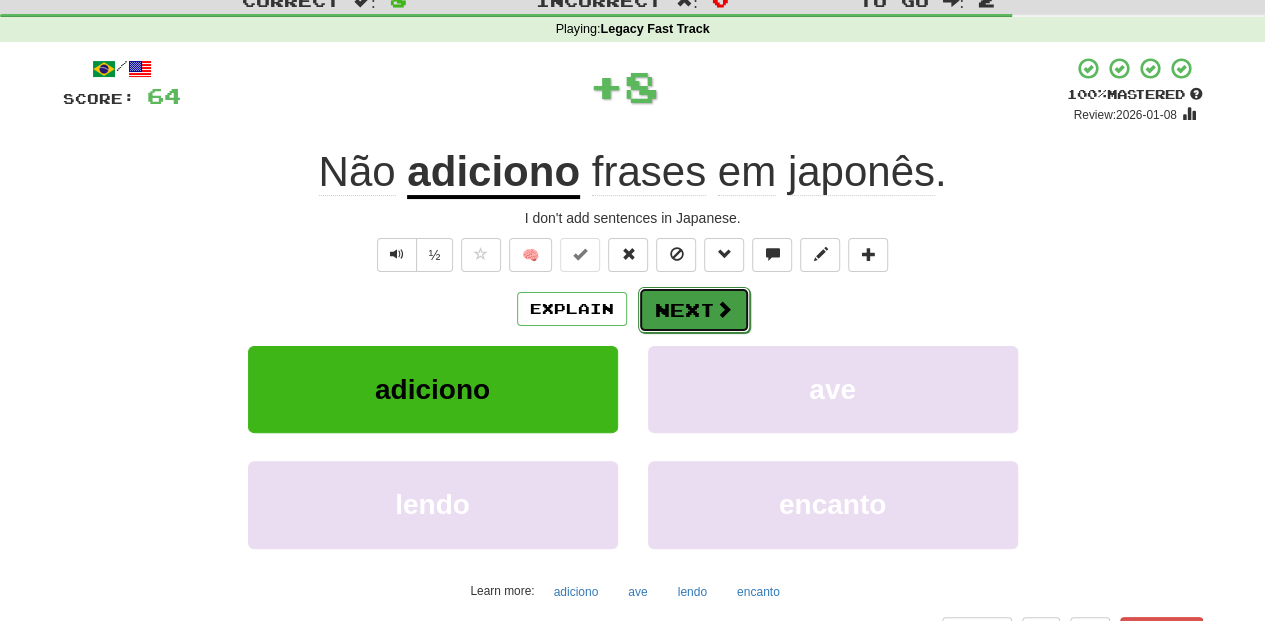 click on "Next" at bounding box center (694, 310) 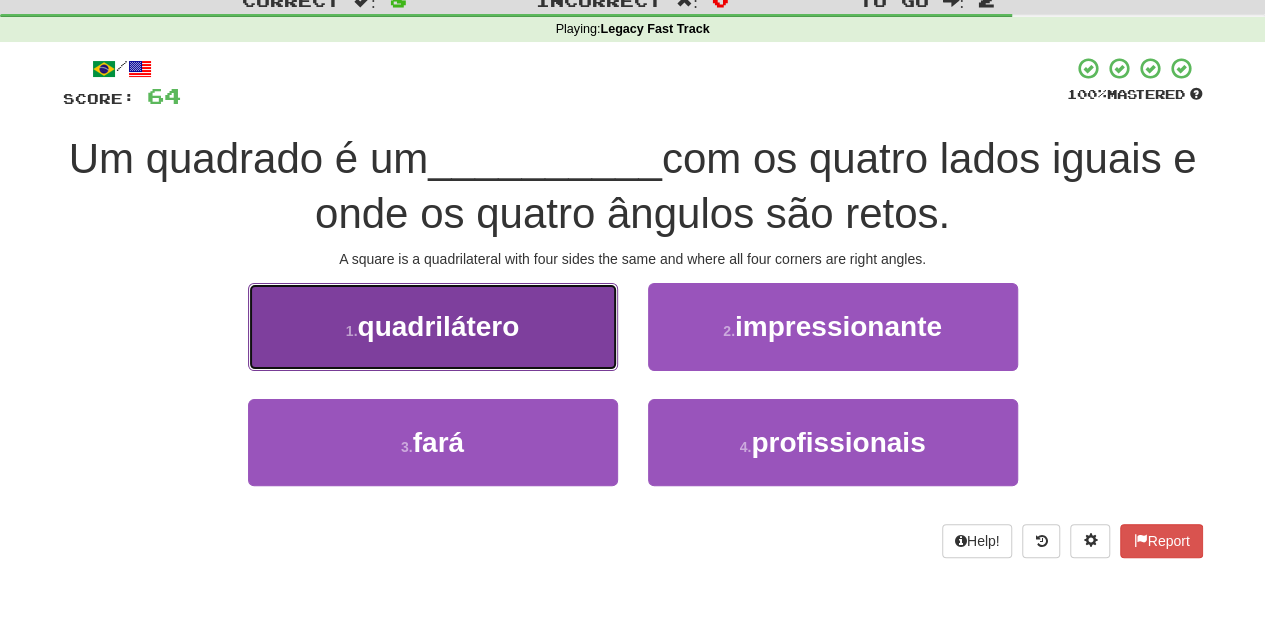 click on "1 .  quadrilátero" at bounding box center [433, 326] 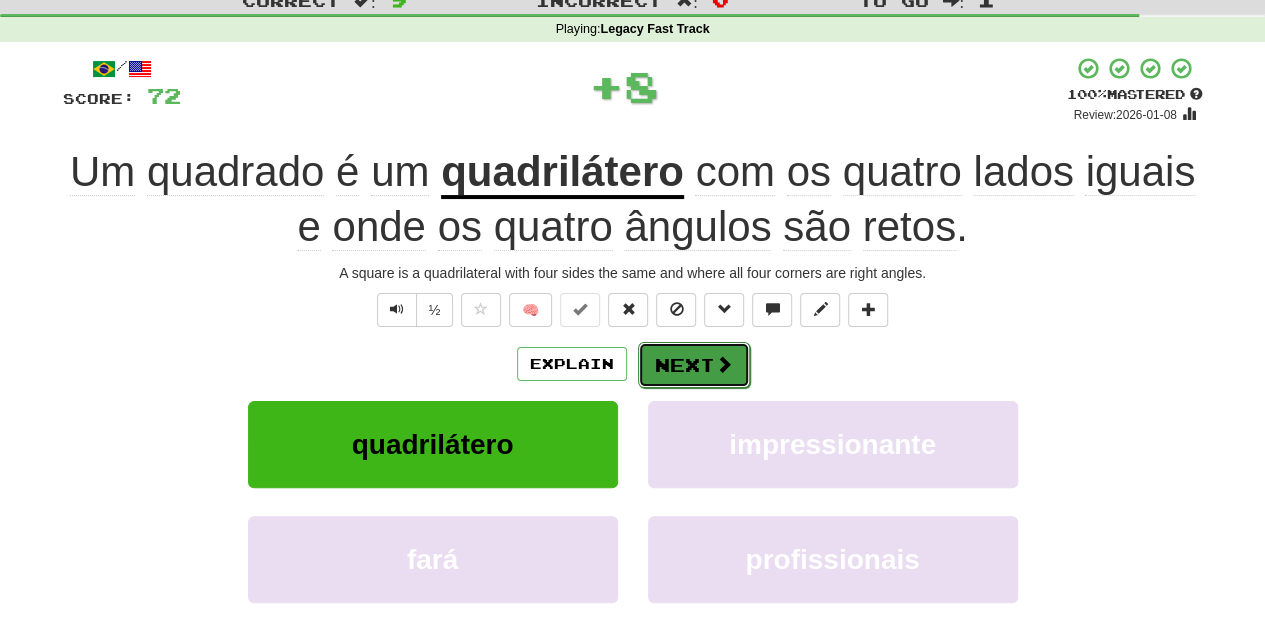click on "Next" at bounding box center (694, 365) 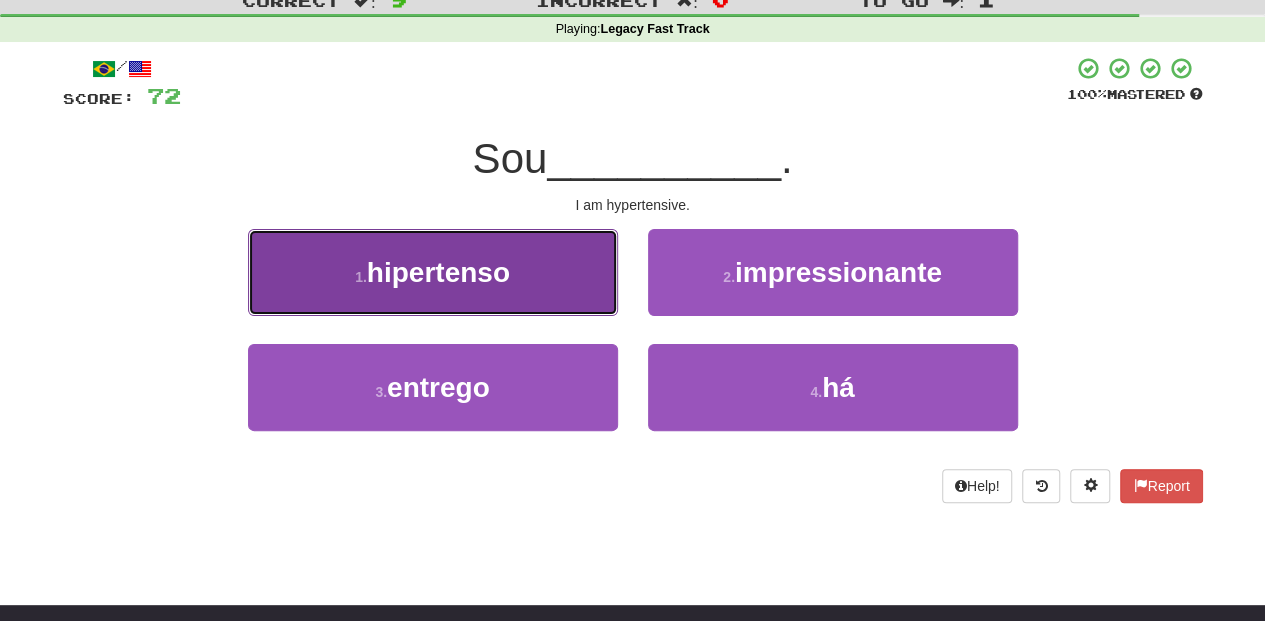 click on "1 .  hipertenso" at bounding box center [433, 272] 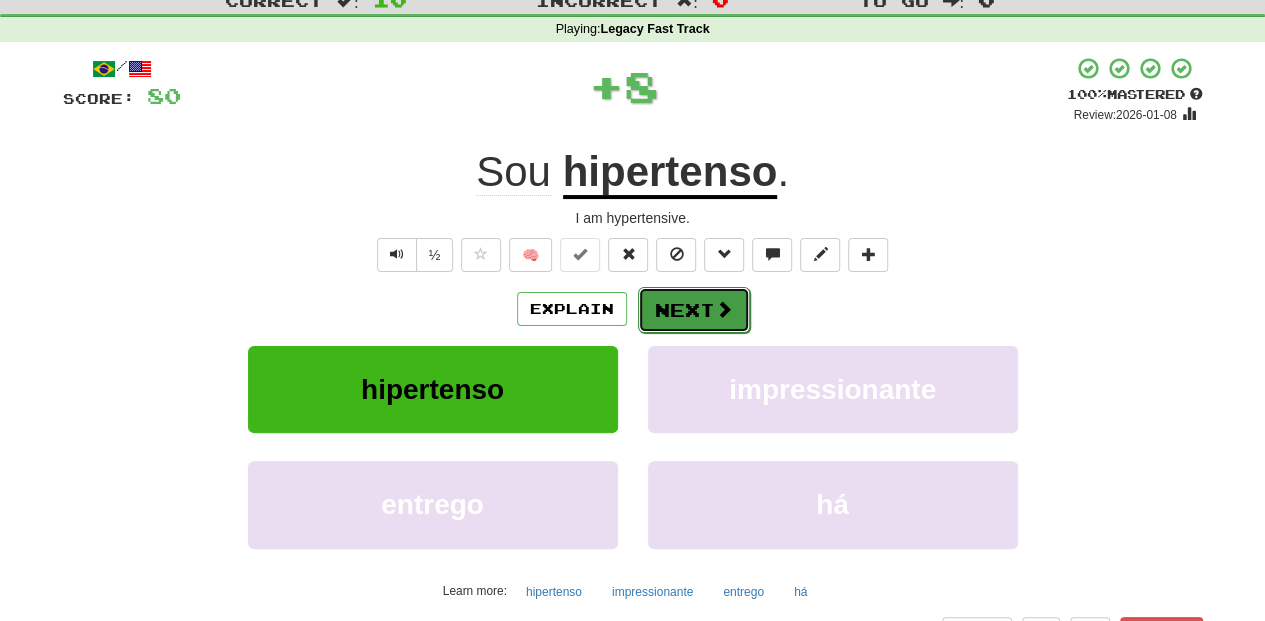 click on "Next" at bounding box center (694, 310) 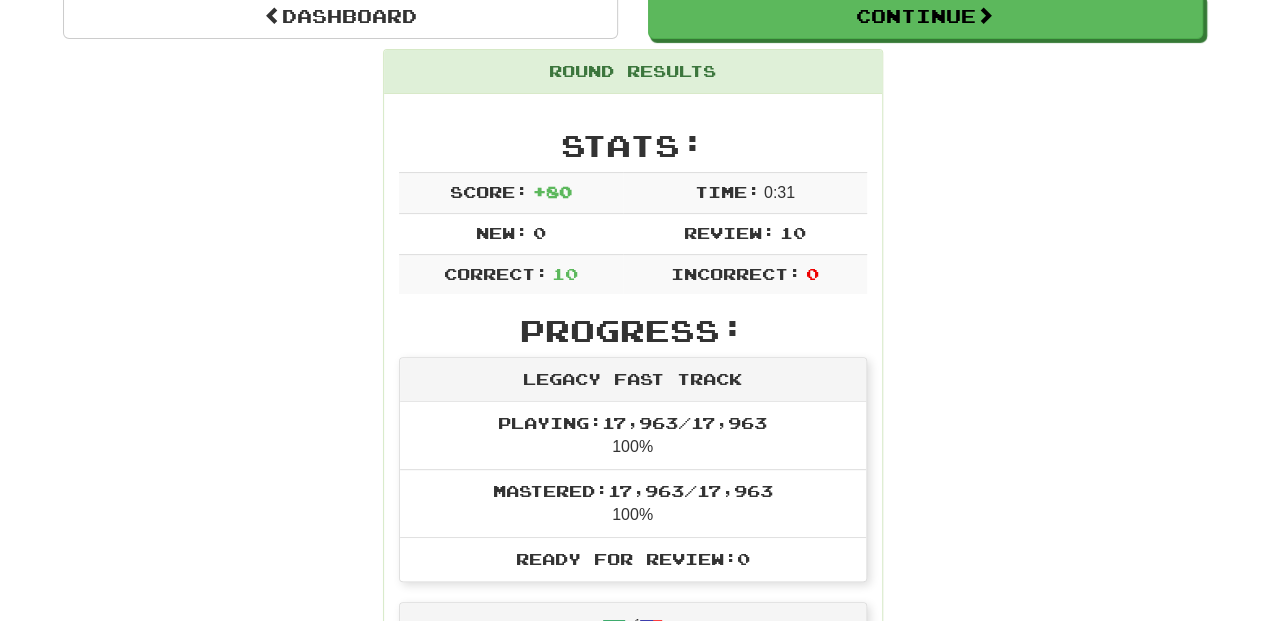scroll, scrollTop: 0, scrollLeft: 0, axis: both 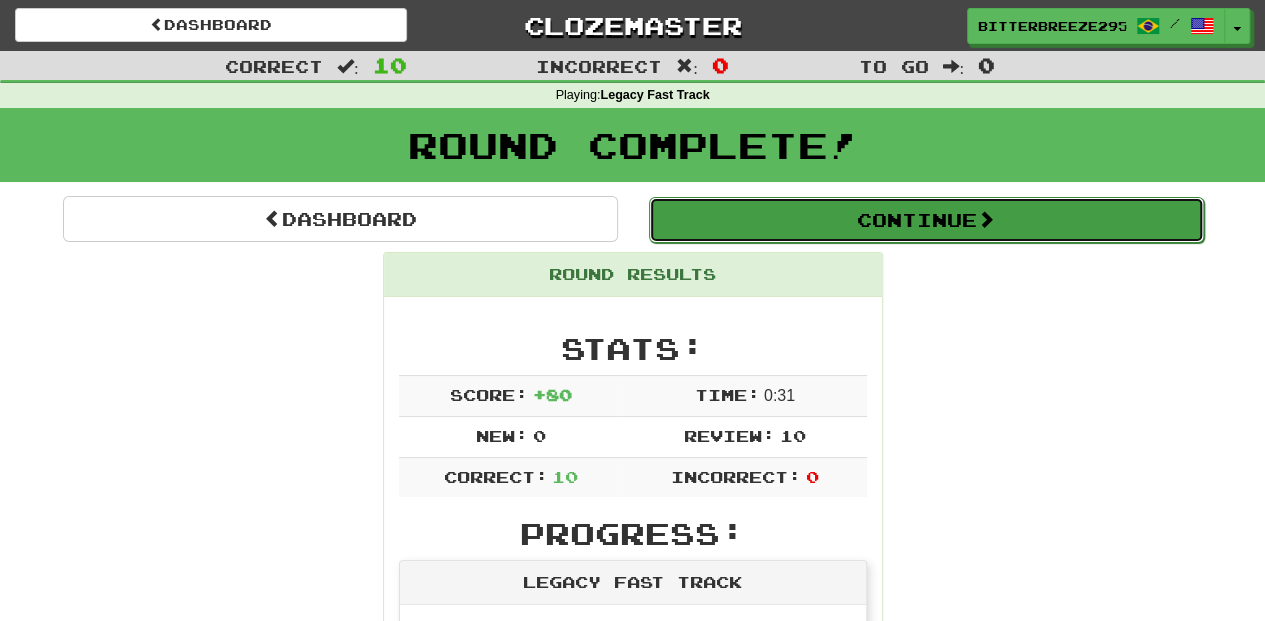 click on "Continue" at bounding box center [926, 220] 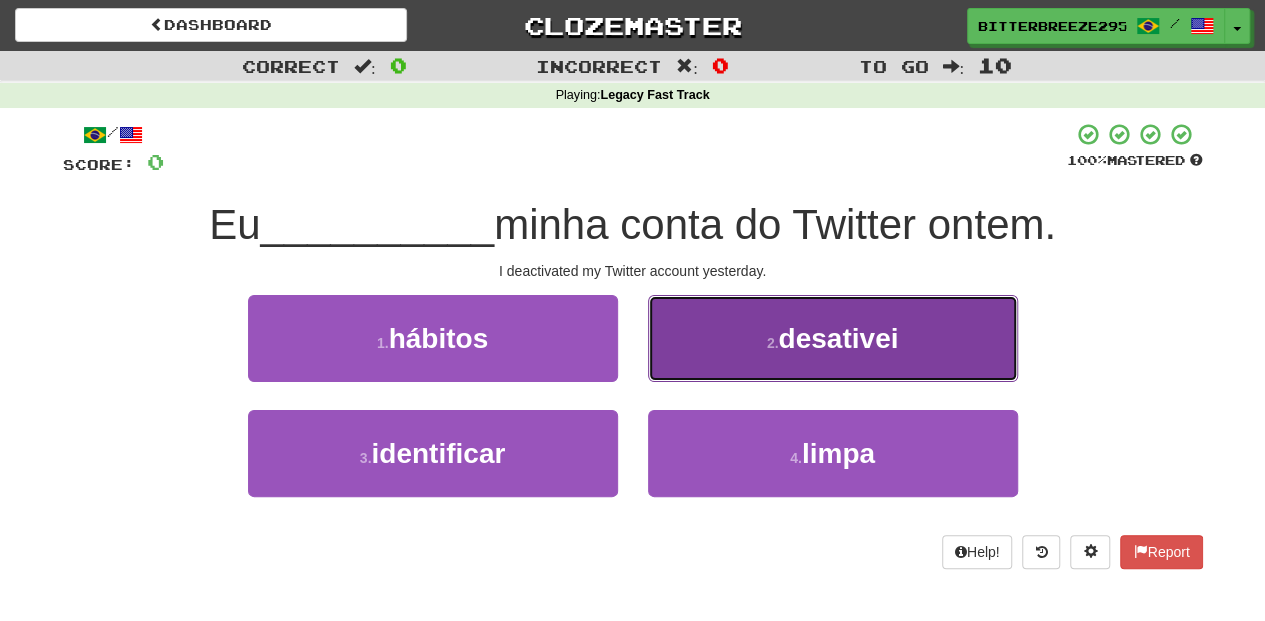 click on "2 .  desativei" at bounding box center [833, 338] 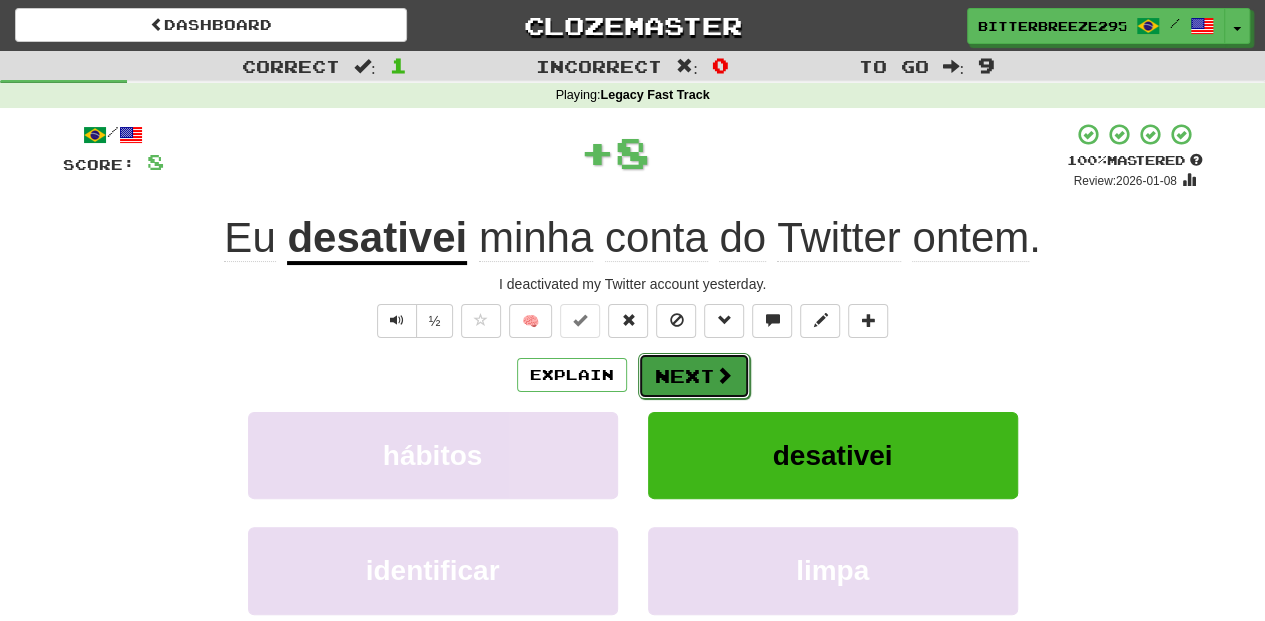 click on "Next" at bounding box center (694, 376) 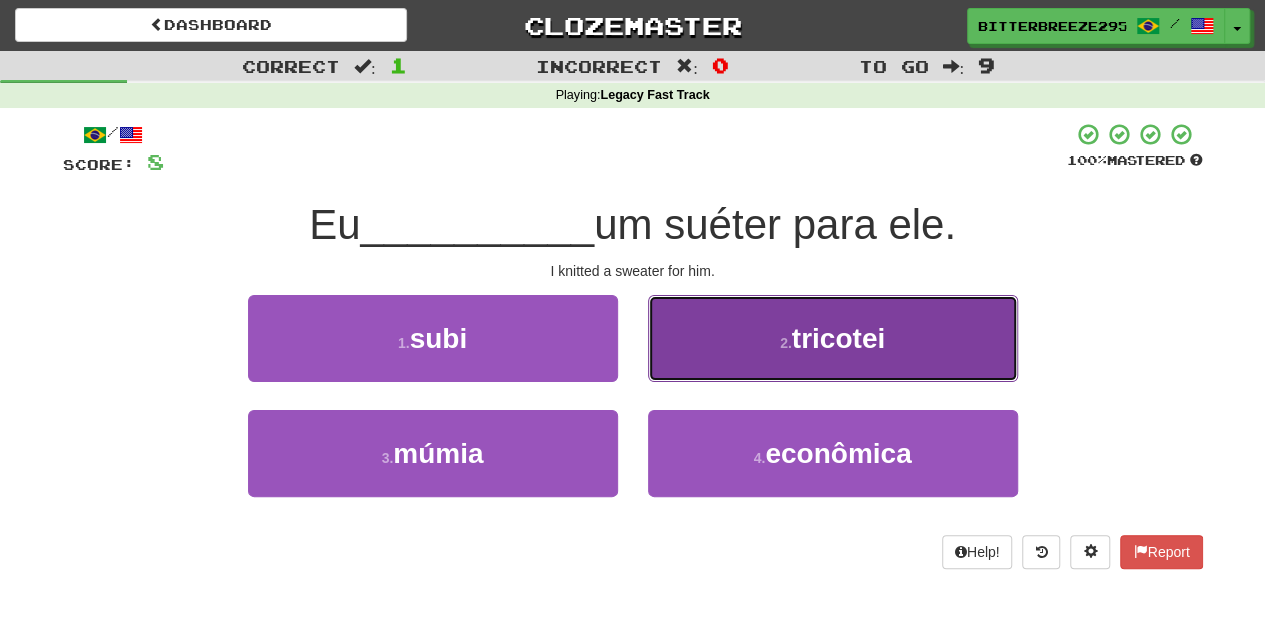 click on "2 .  tricotei" at bounding box center [833, 338] 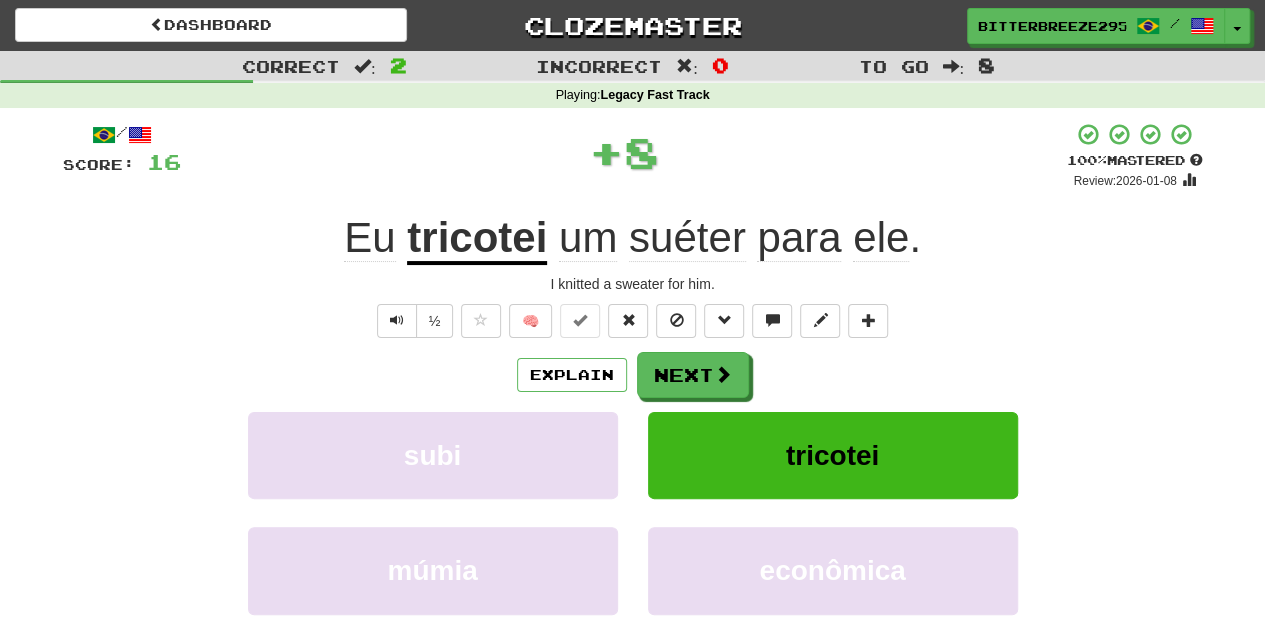 click on "Next" at bounding box center [693, 375] 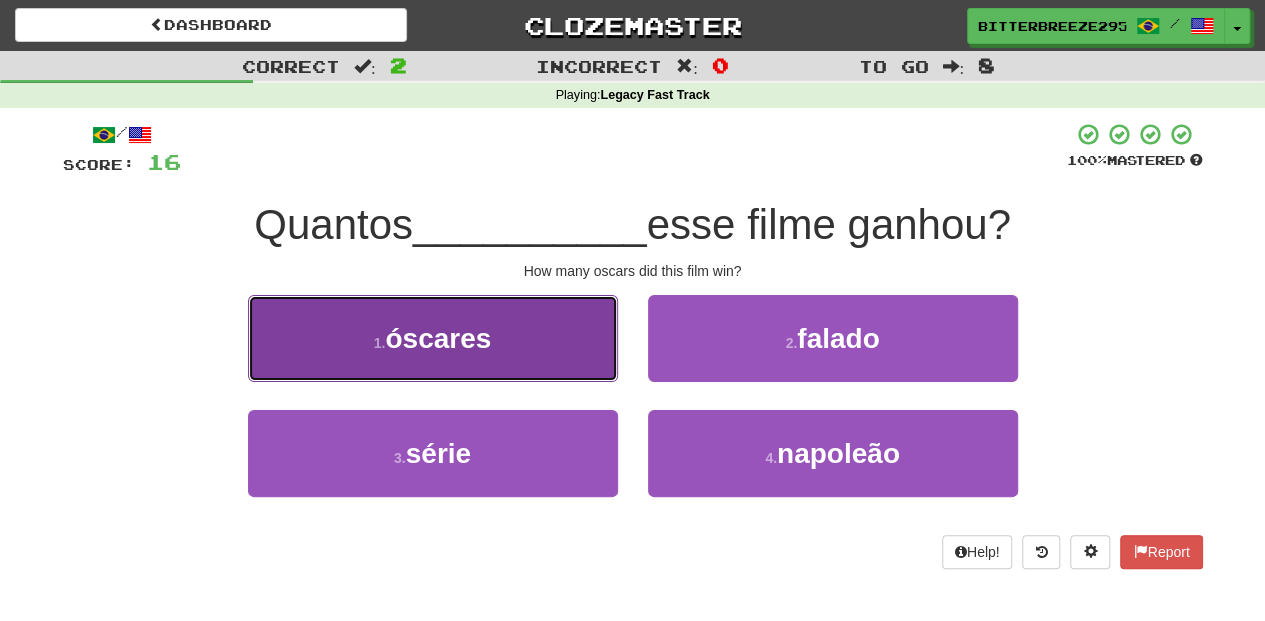 click on "1 .  óscares" at bounding box center (433, 338) 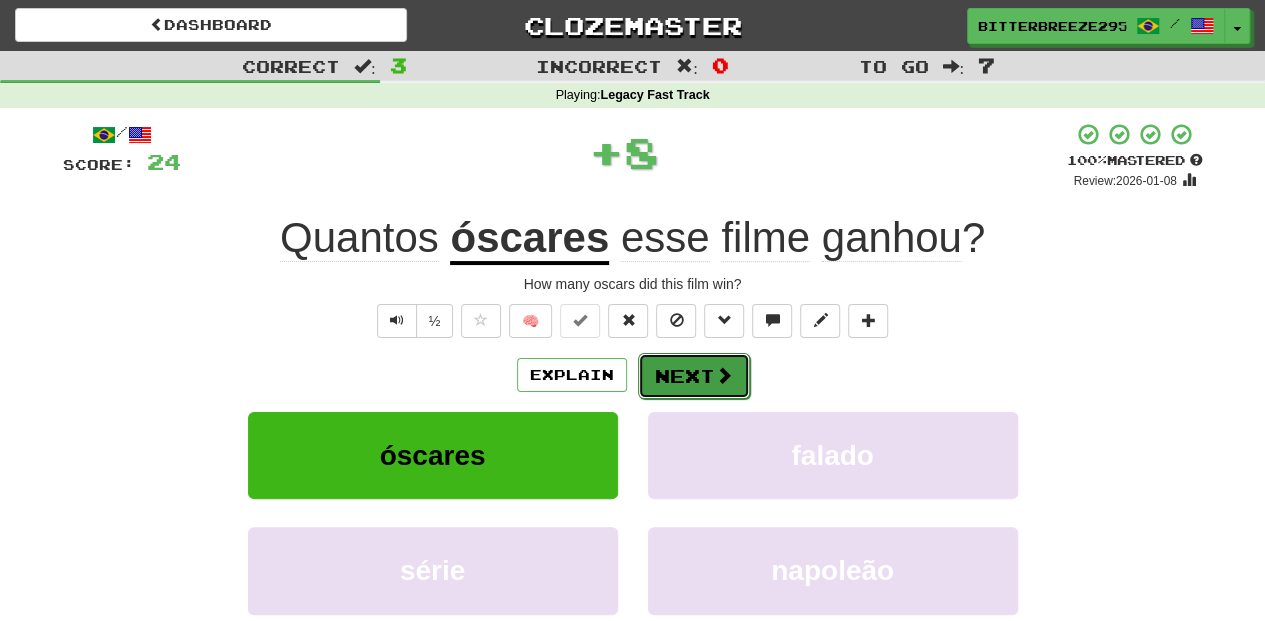 click on "Next" at bounding box center (694, 376) 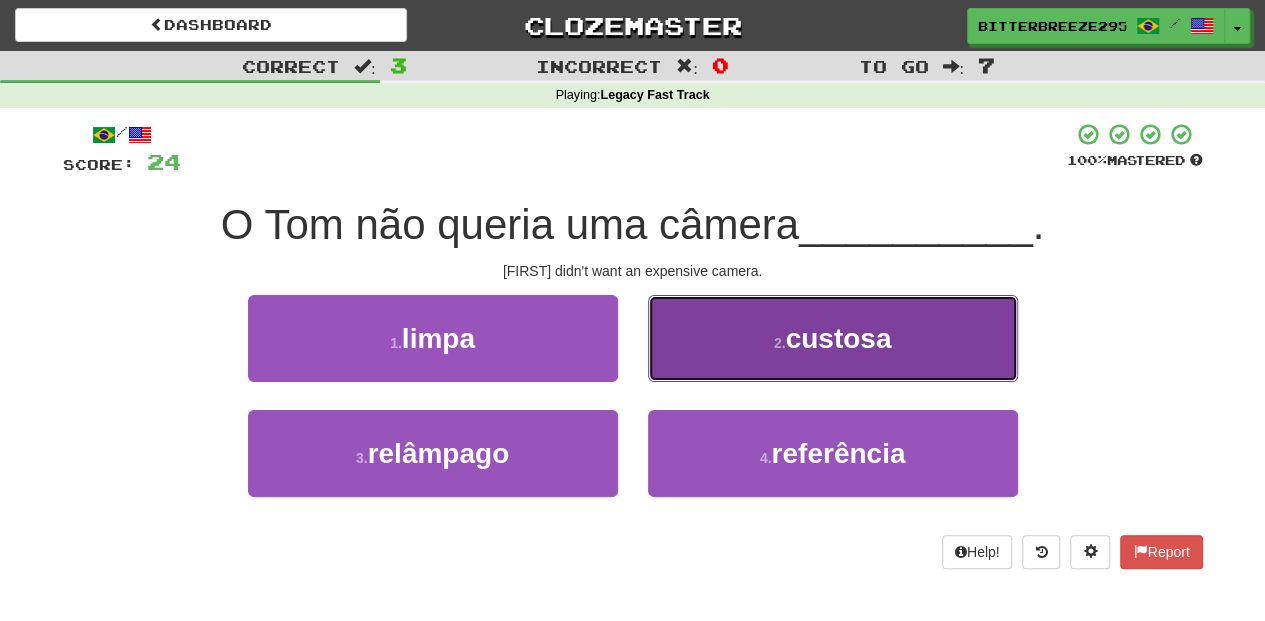 click on "2 .  custosa" at bounding box center [833, 338] 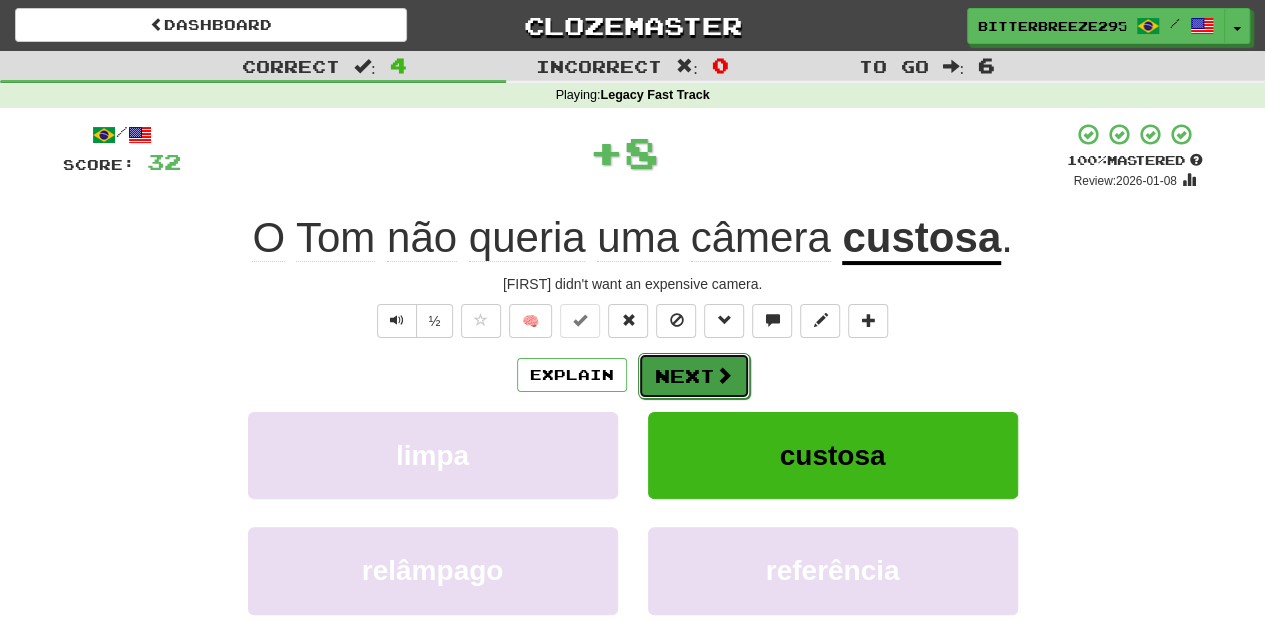 click on "Next" at bounding box center [694, 376] 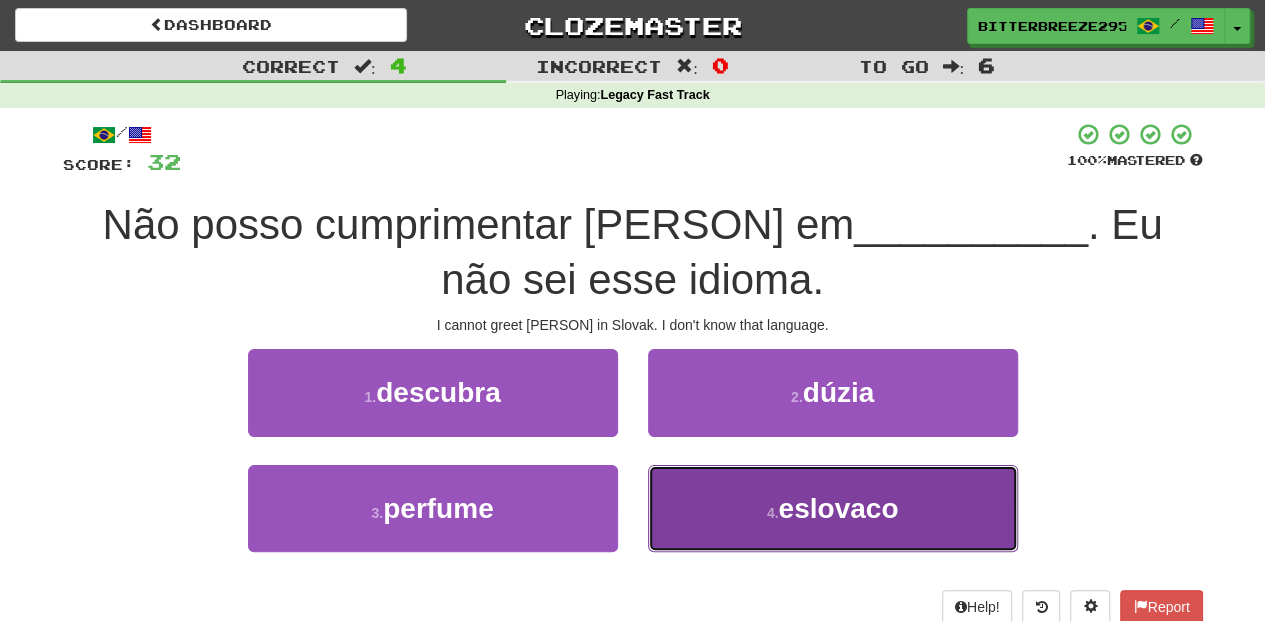 click on "4 .  eslovaco" at bounding box center [833, 508] 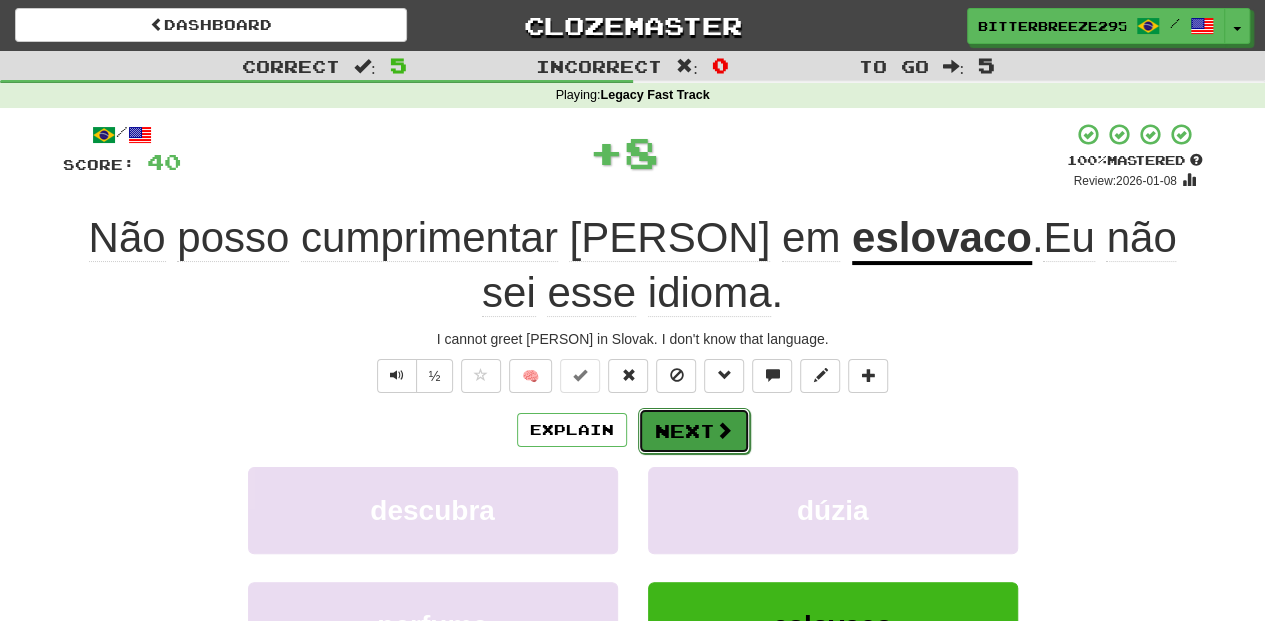 click on "Next" at bounding box center (694, 431) 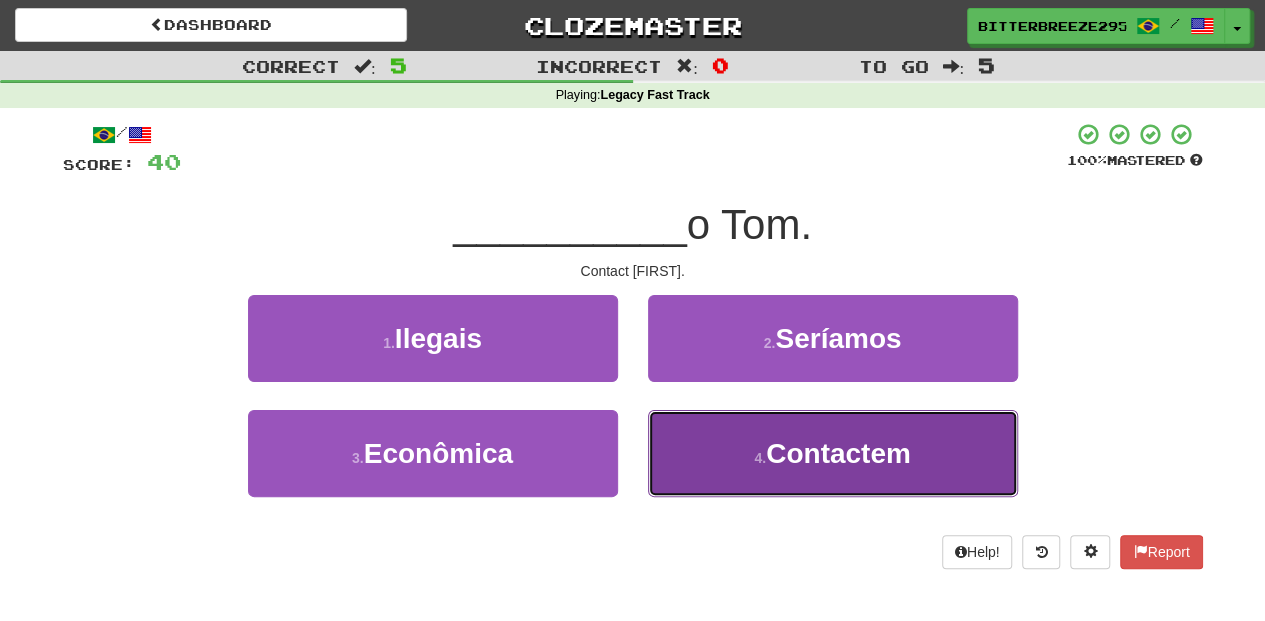click on "4 .  Contactem" at bounding box center (833, 453) 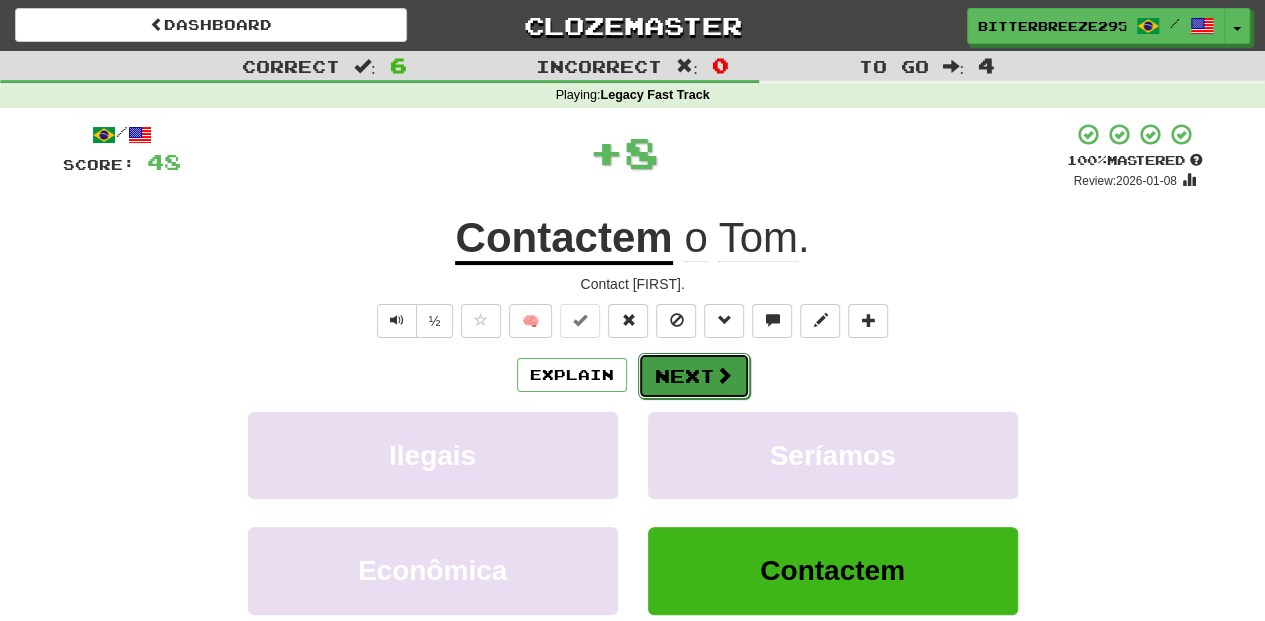 click on "Next" at bounding box center (694, 376) 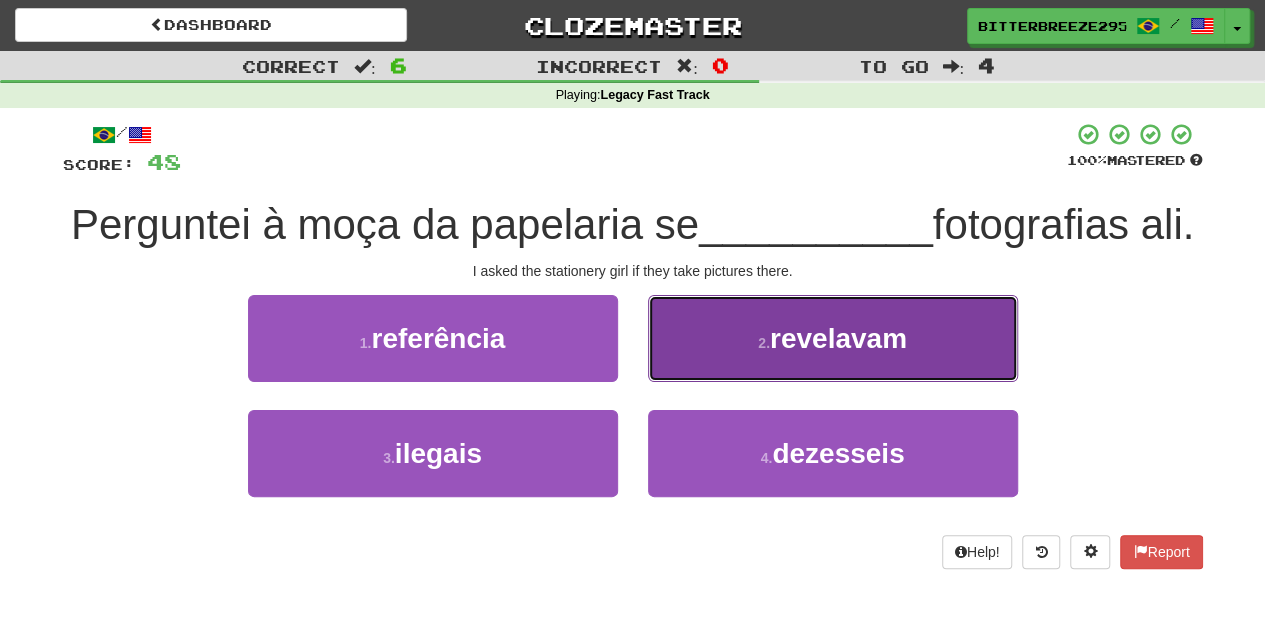 click on "2 .  revelavam" at bounding box center (833, 338) 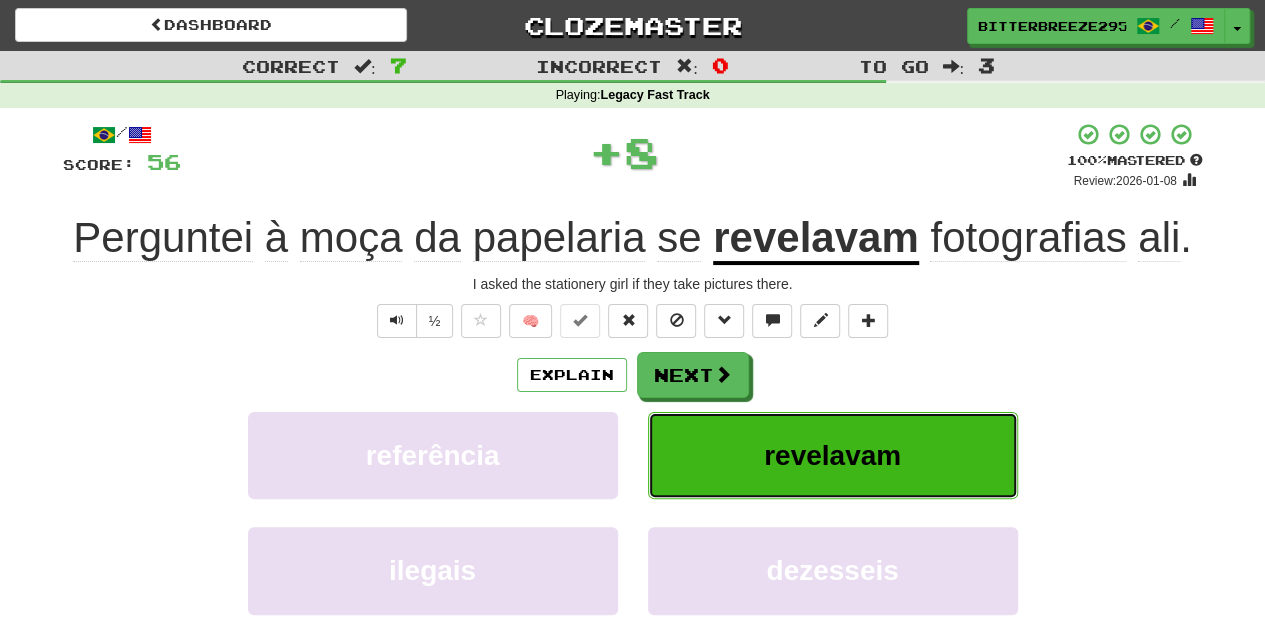 click on "revelavam" at bounding box center [833, 455] 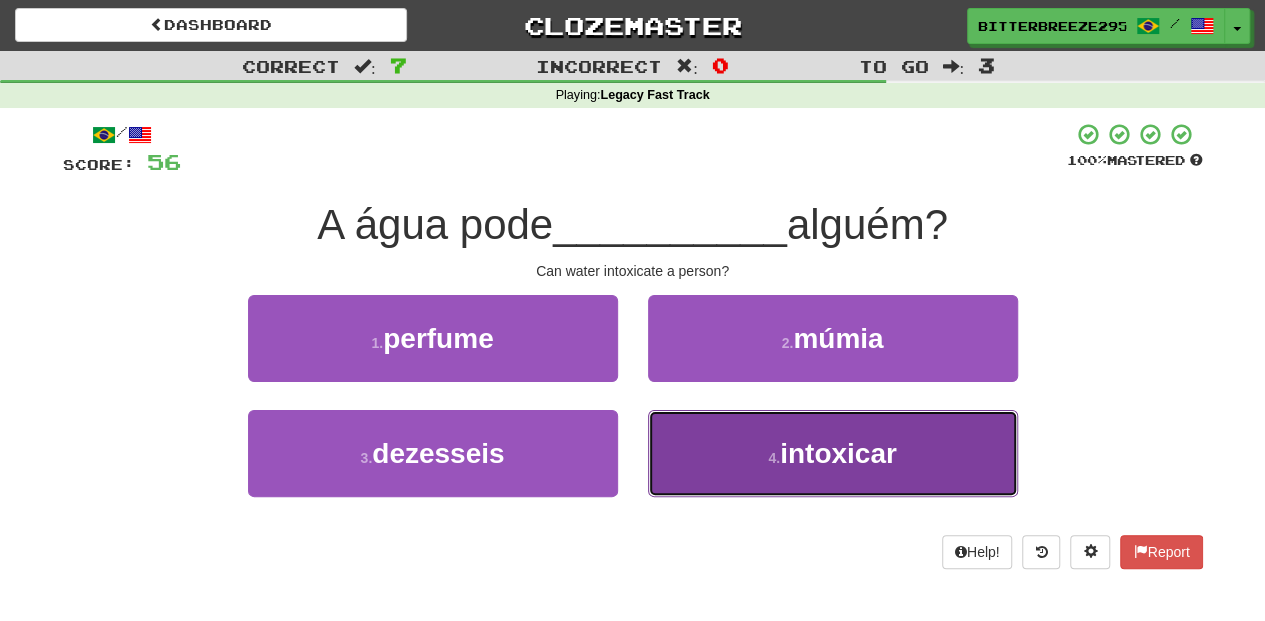 click on "4 .  intoxicar" at bounding box center [833, 453] 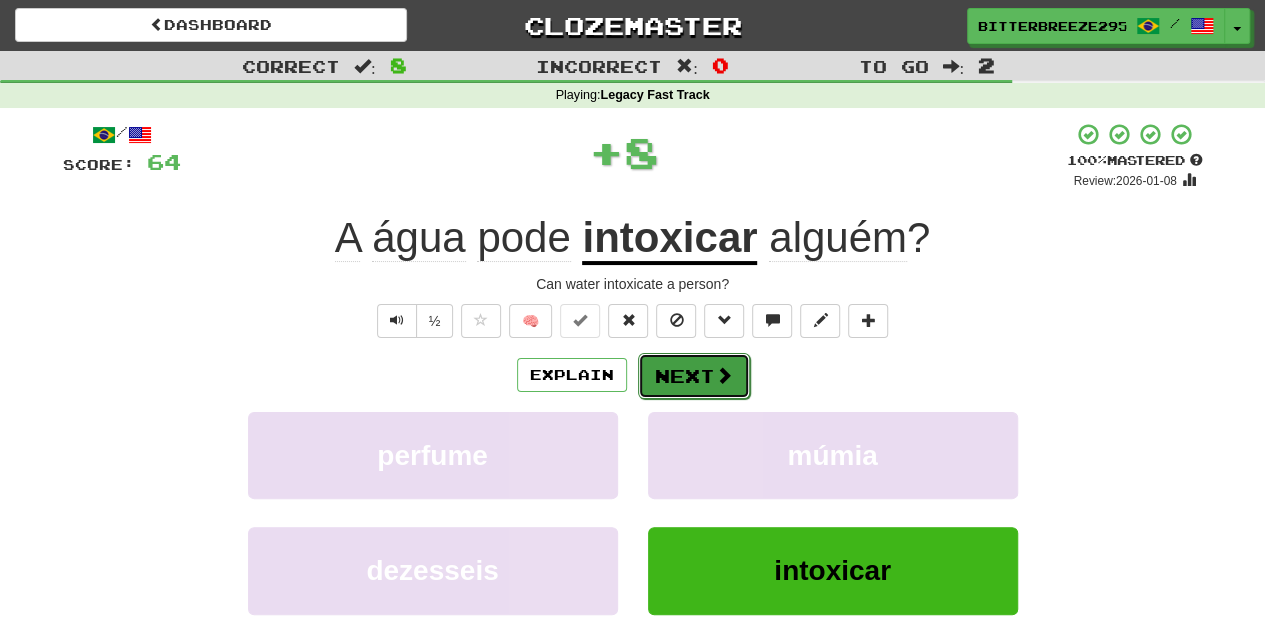 click on "Next" at bounding box center [694, 376] 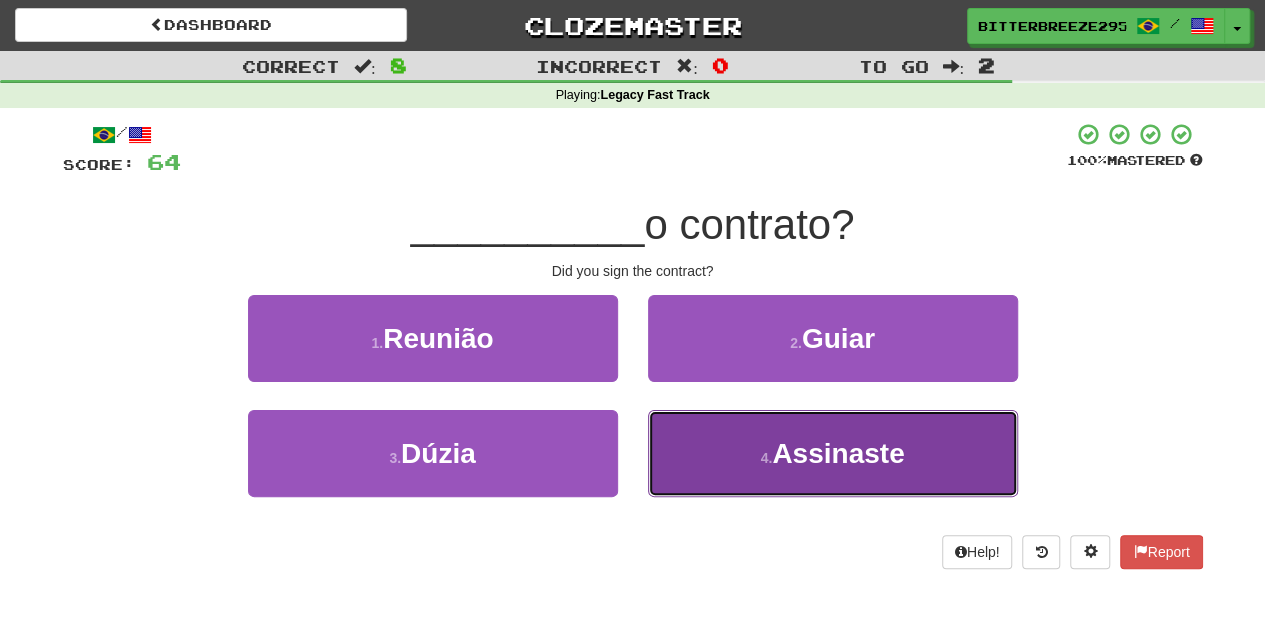 click on "4 .  Assinaste" at bounding box center (833, 453) 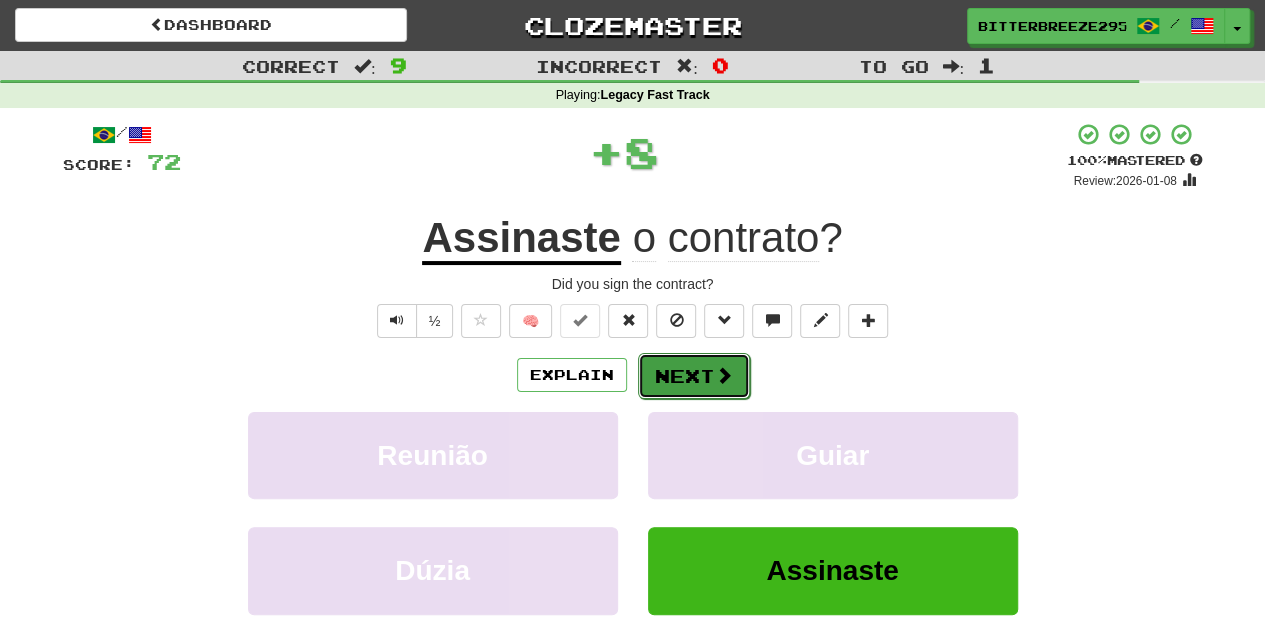 click on "Next" at bounding box center [694, 376] 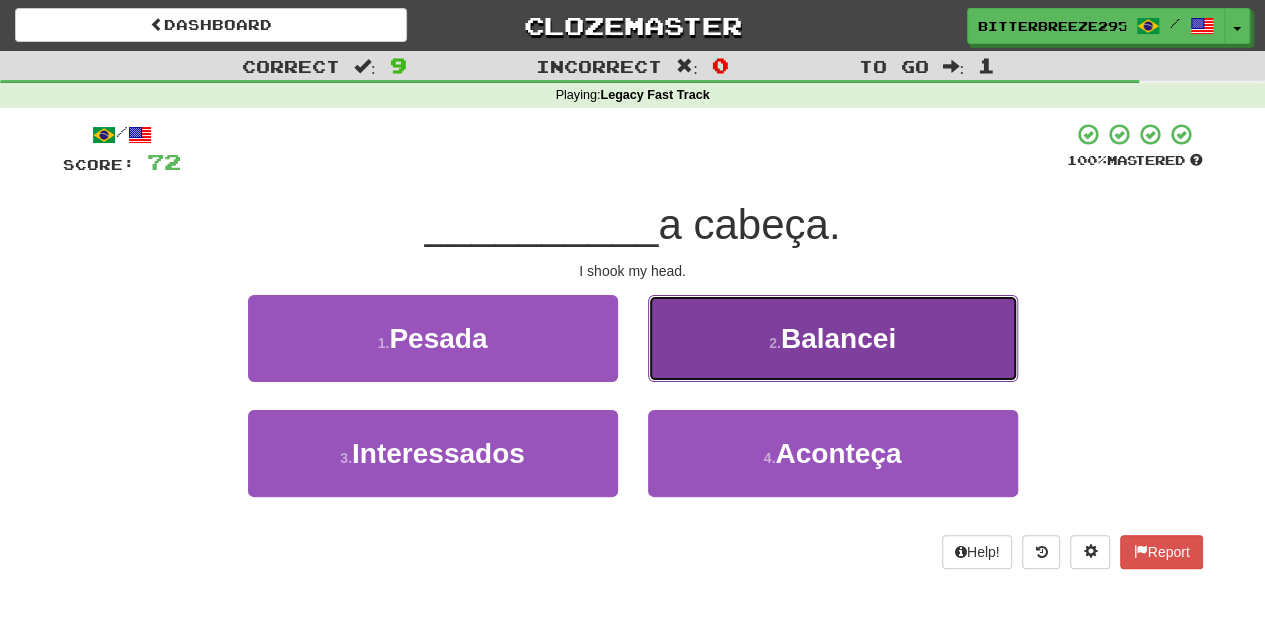click on "2 .  Balancei" at bounding box center (833, 338) 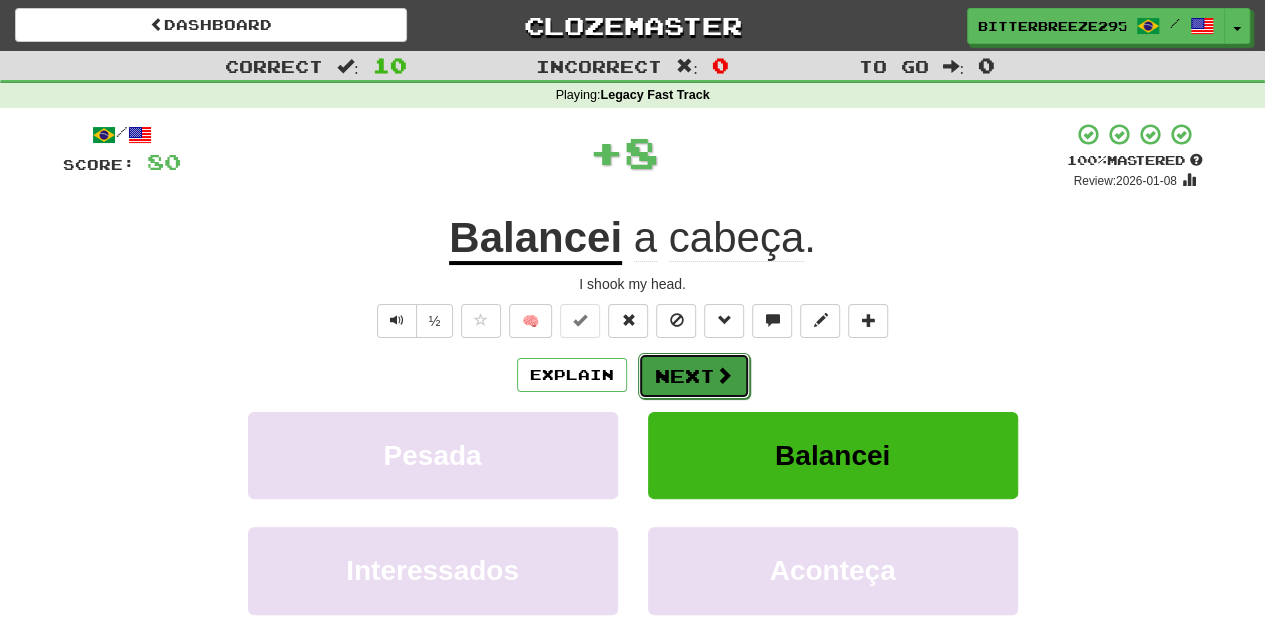 click on "Next" at bounding box center [694, 376] 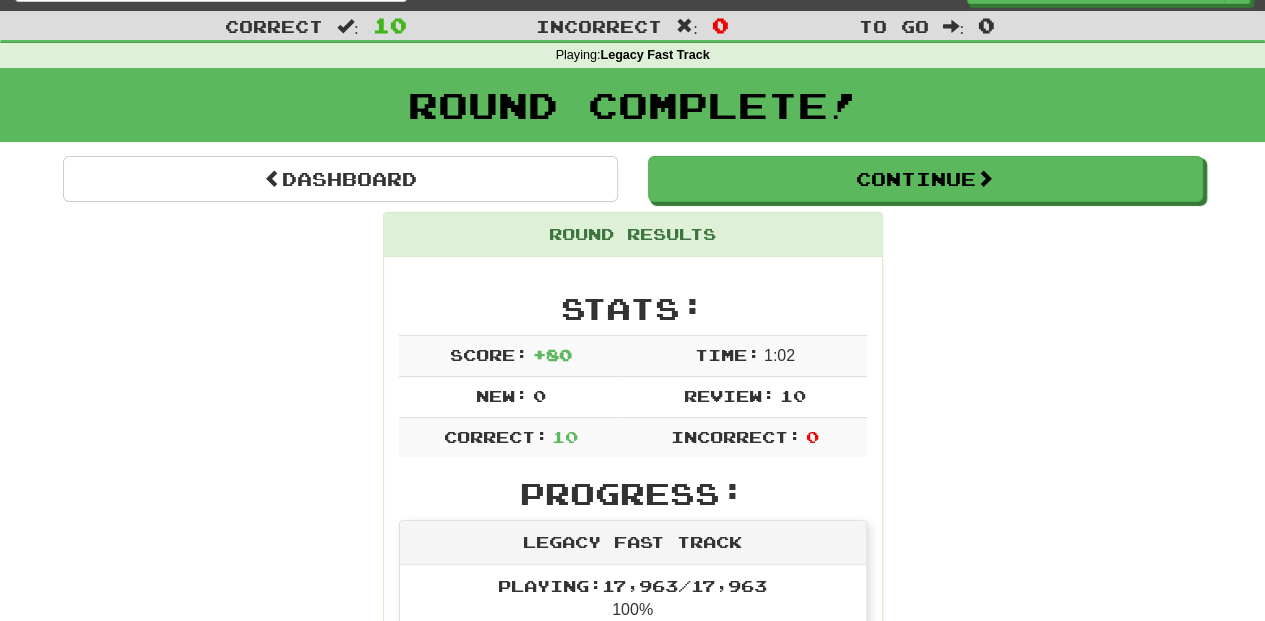 scroll, scrollTop: 0, scrollLeft: 0, axis: both 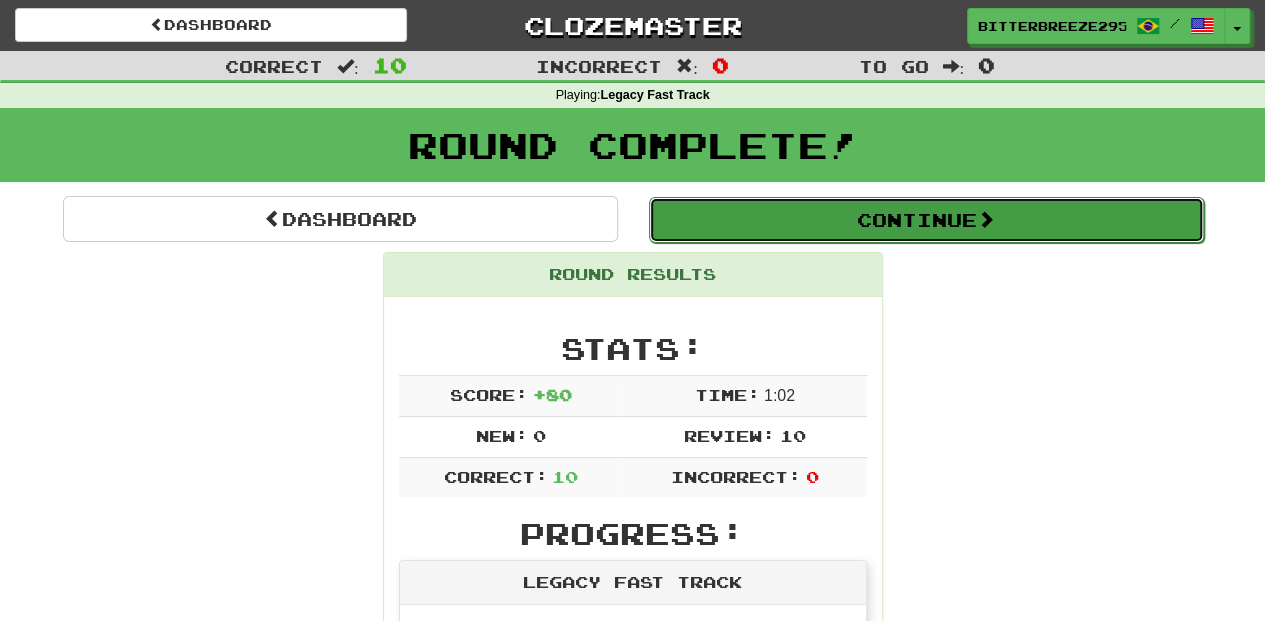 click on "Continue" at bounding box center (926, 220) 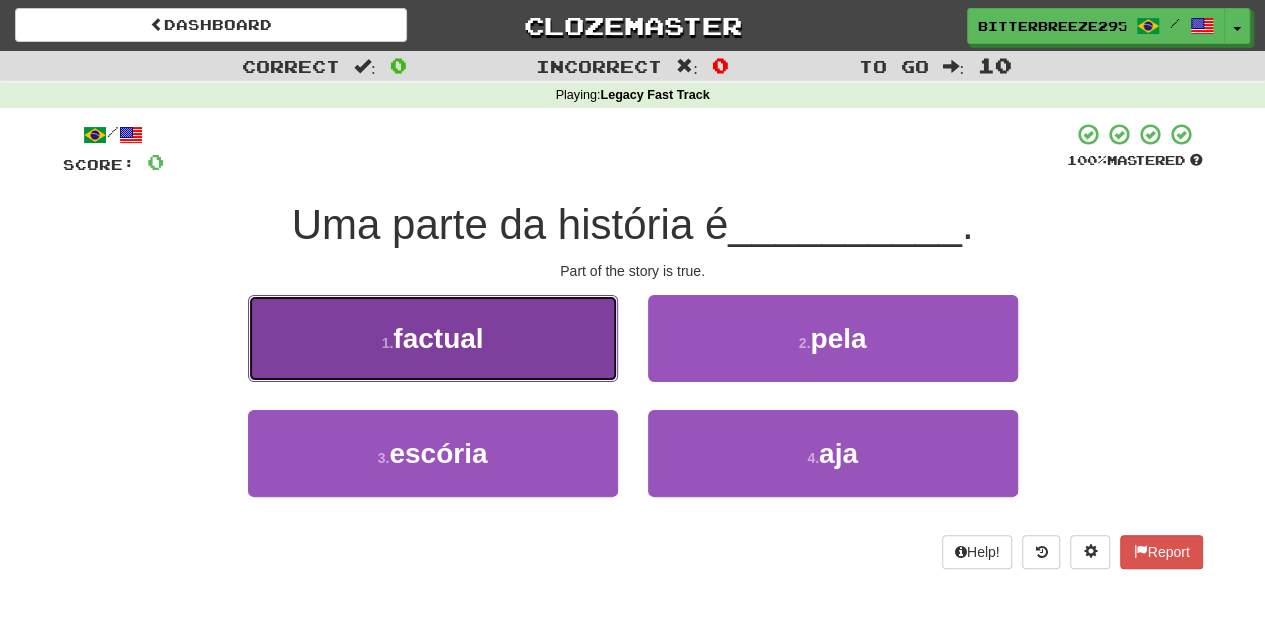 click on "1 .  factual" at bounding box center (433, 338) 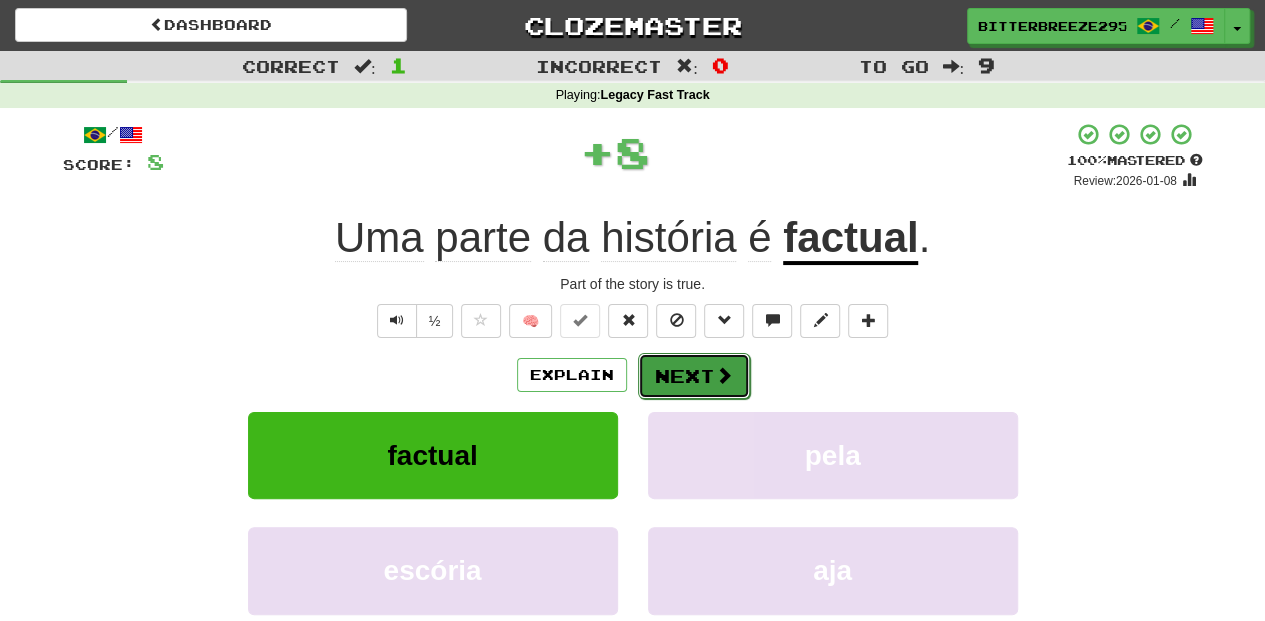 click on "Next" at bounding box center (694, 376) 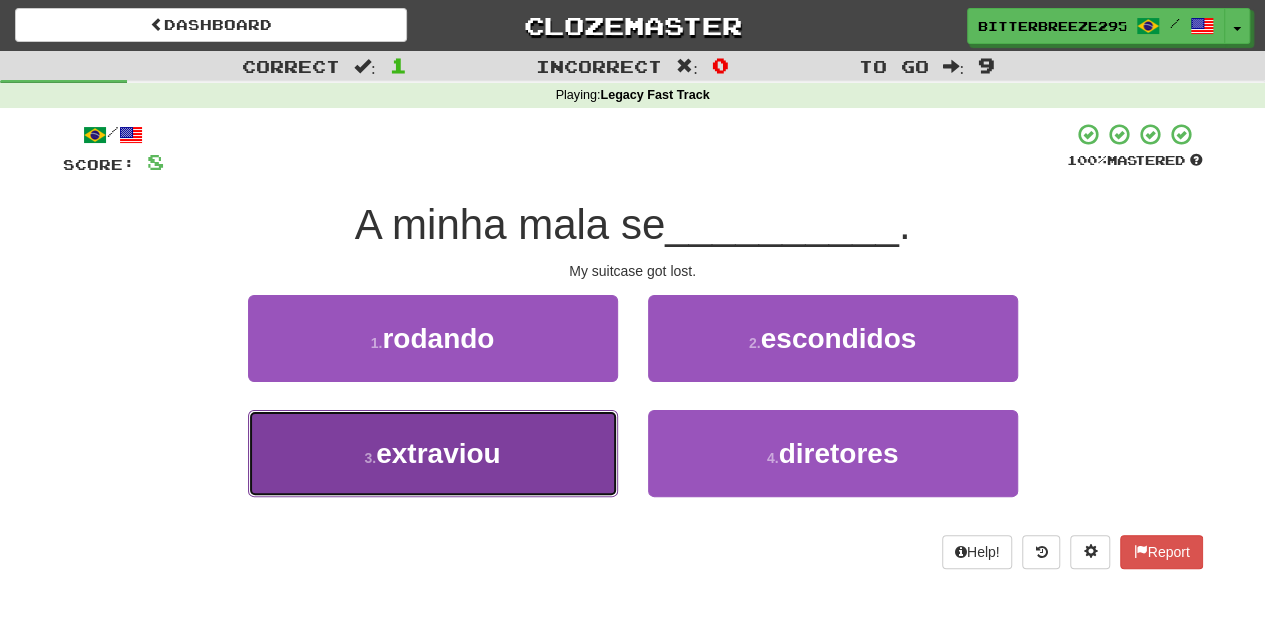 click on "3 .  extraviou" at bounding box center (433, 453) 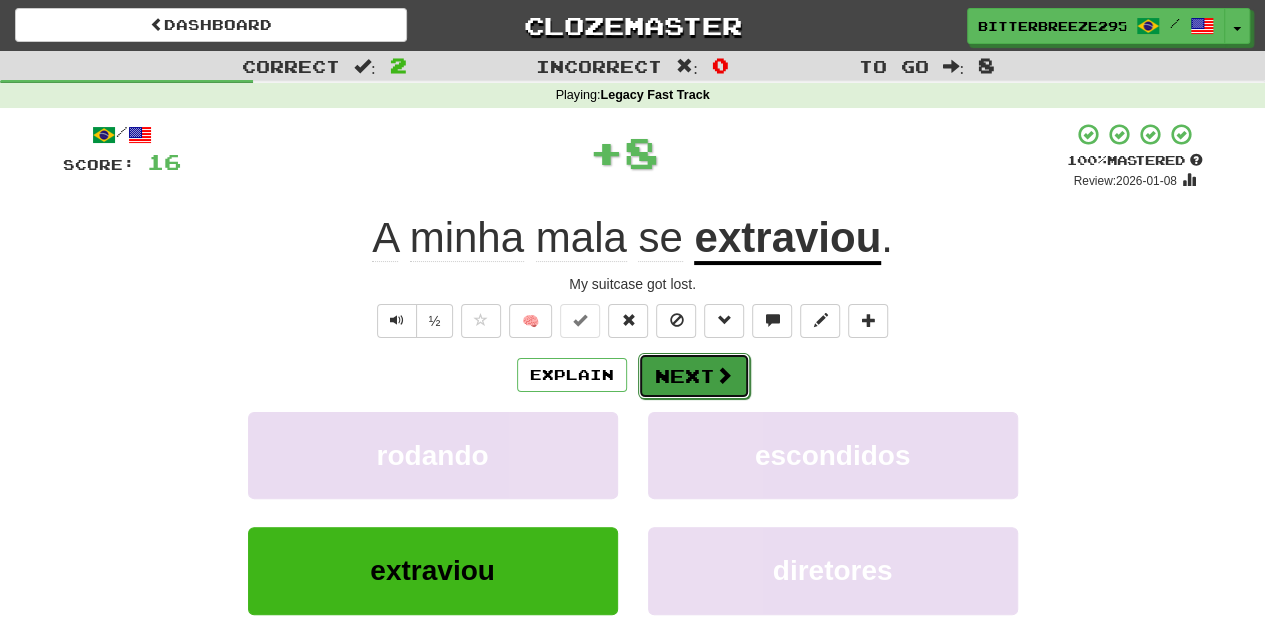 click on "Next" at bounding box center [694, 376] 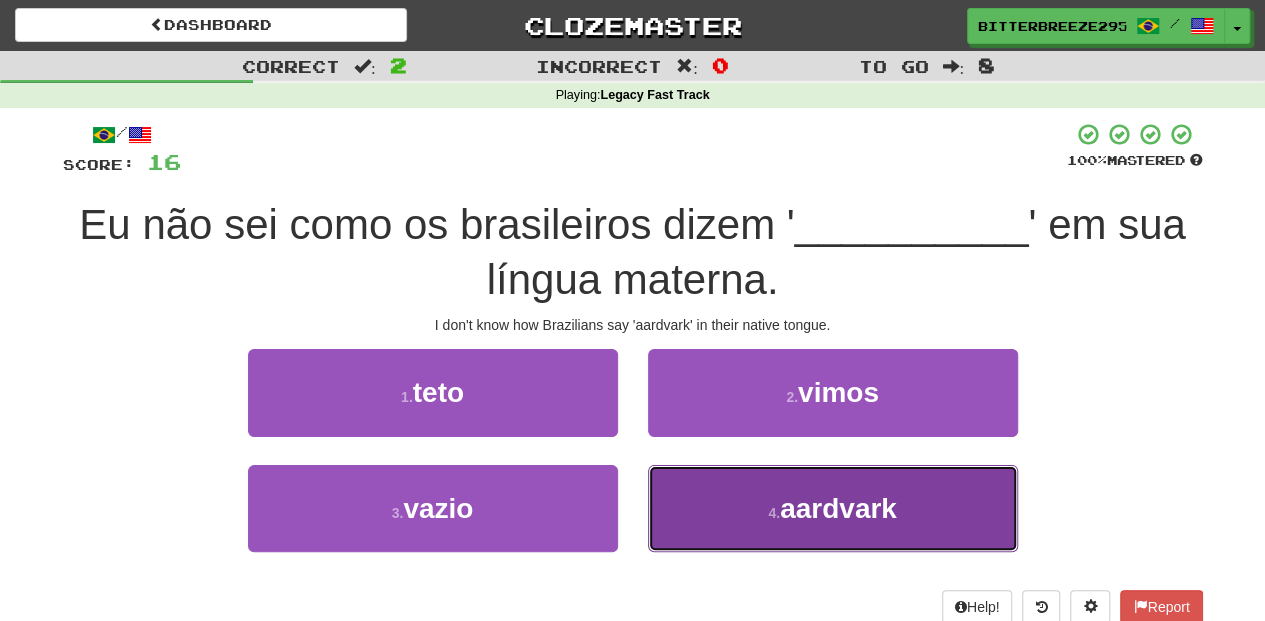 click on "4 .  aardvark" at bounding box center (833, 508) 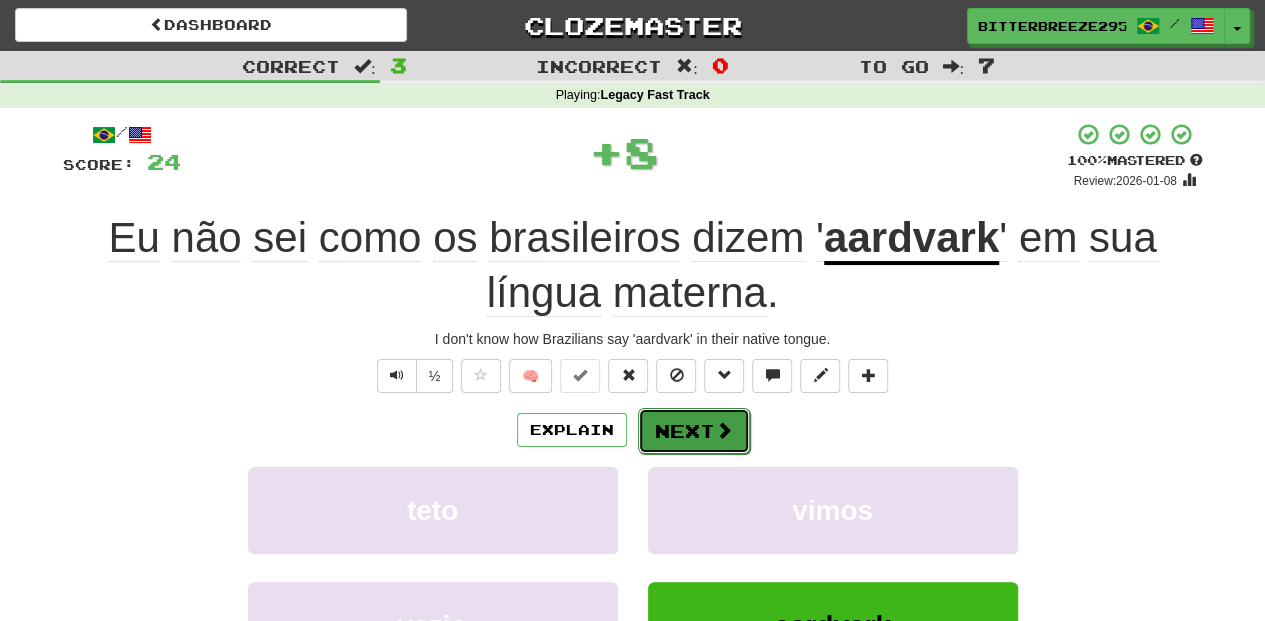 click on "Next" at bounding box center [694, 431] 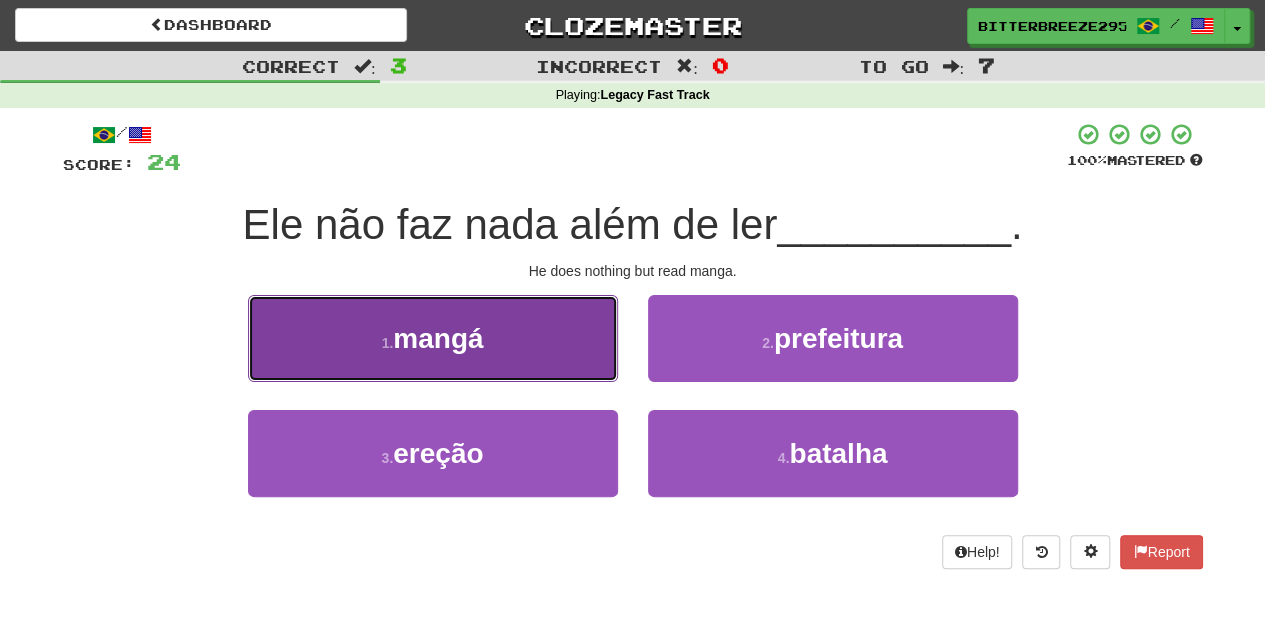 click on "1 .  mangá" at bounding box center [433, 338] 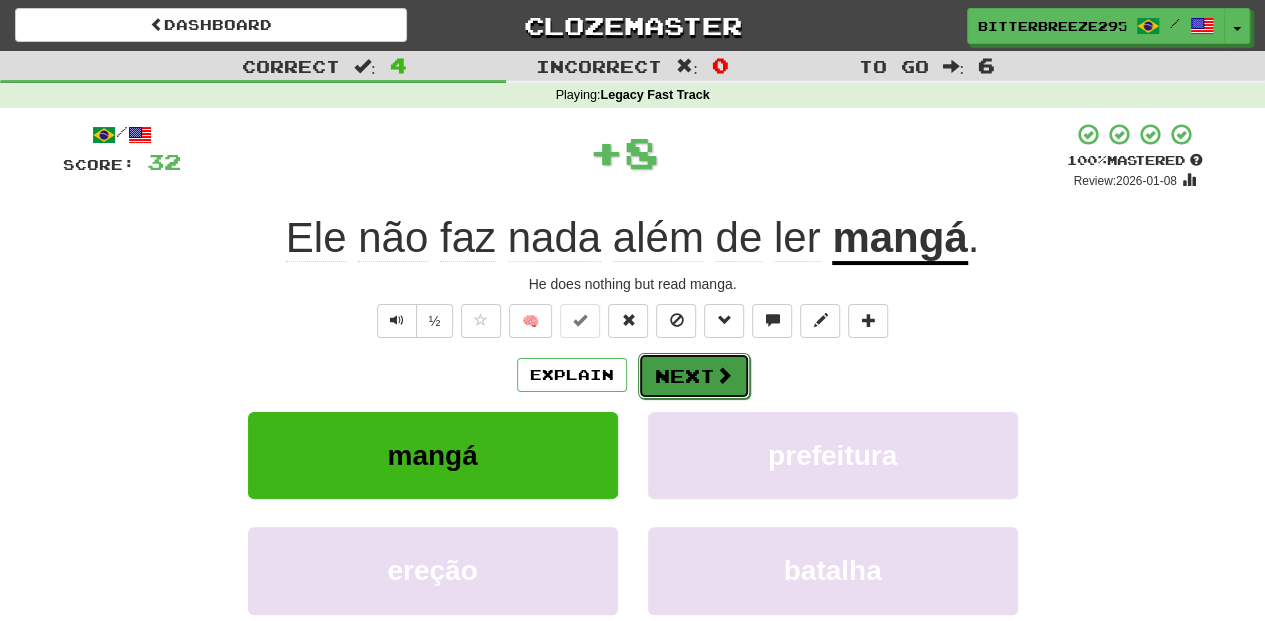 click on "Next" at bounding box center (694, 376) 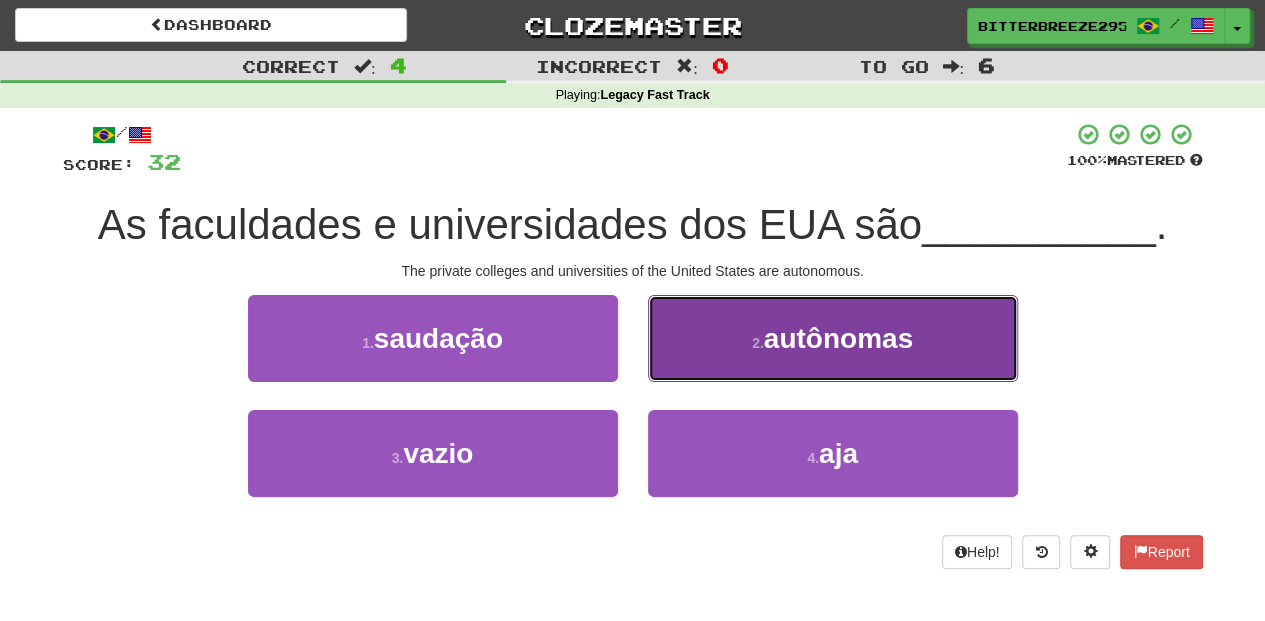 click on "2 .  autônomas" at bounding box center [833, 338] 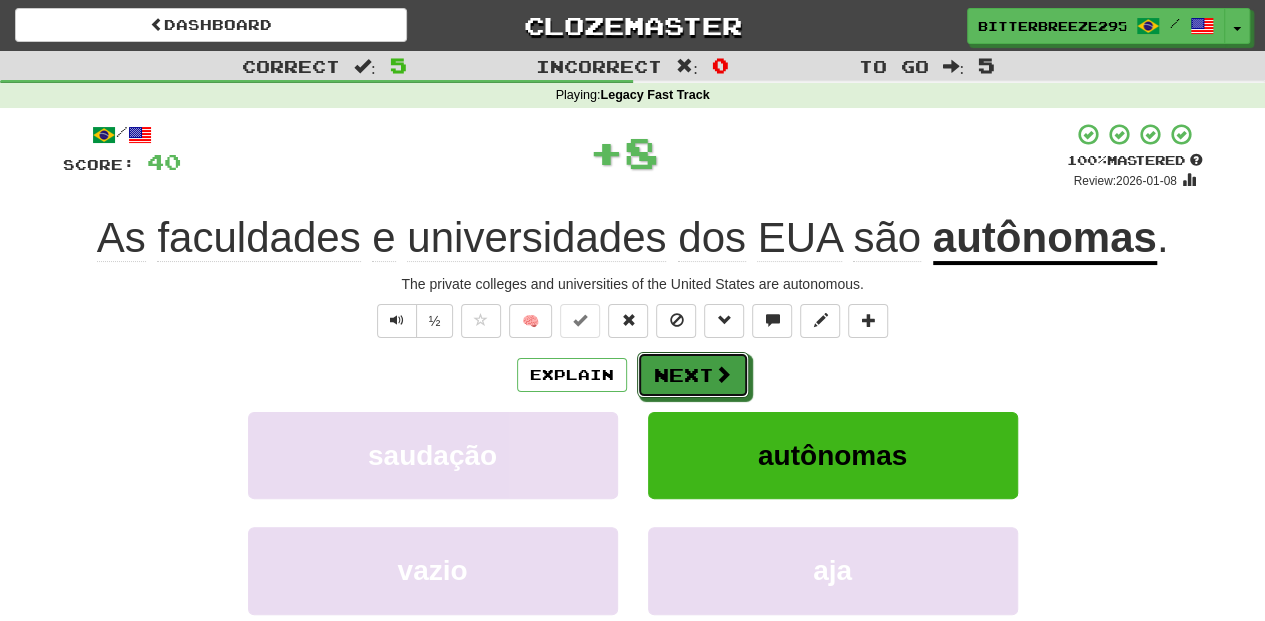 click on "Next" at bounding box center [693, 375] 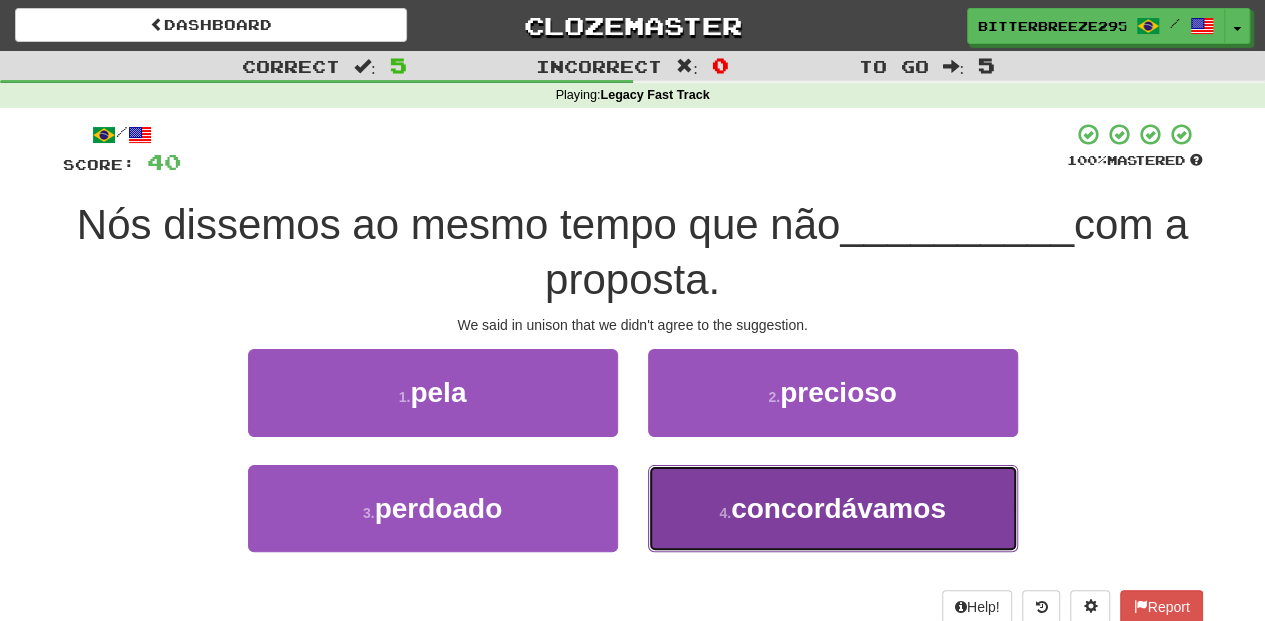 click on "4 .  concordávamos" at bounding box center [833, 508] 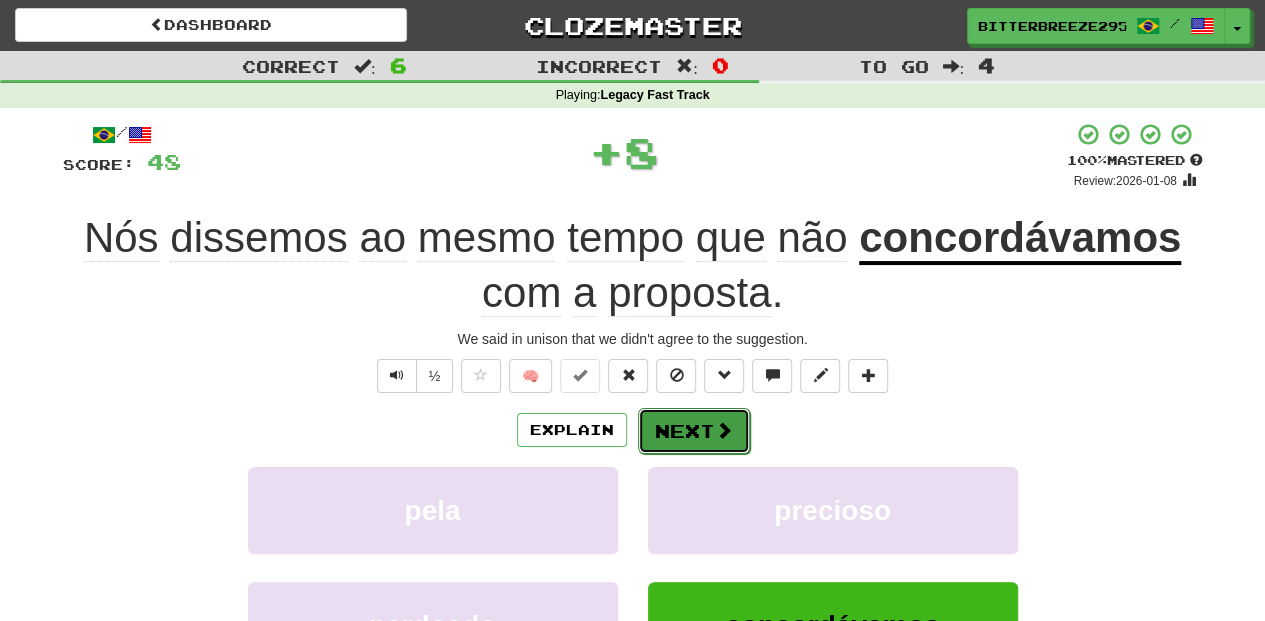 click on "Next" at bounding box center (694, 431) 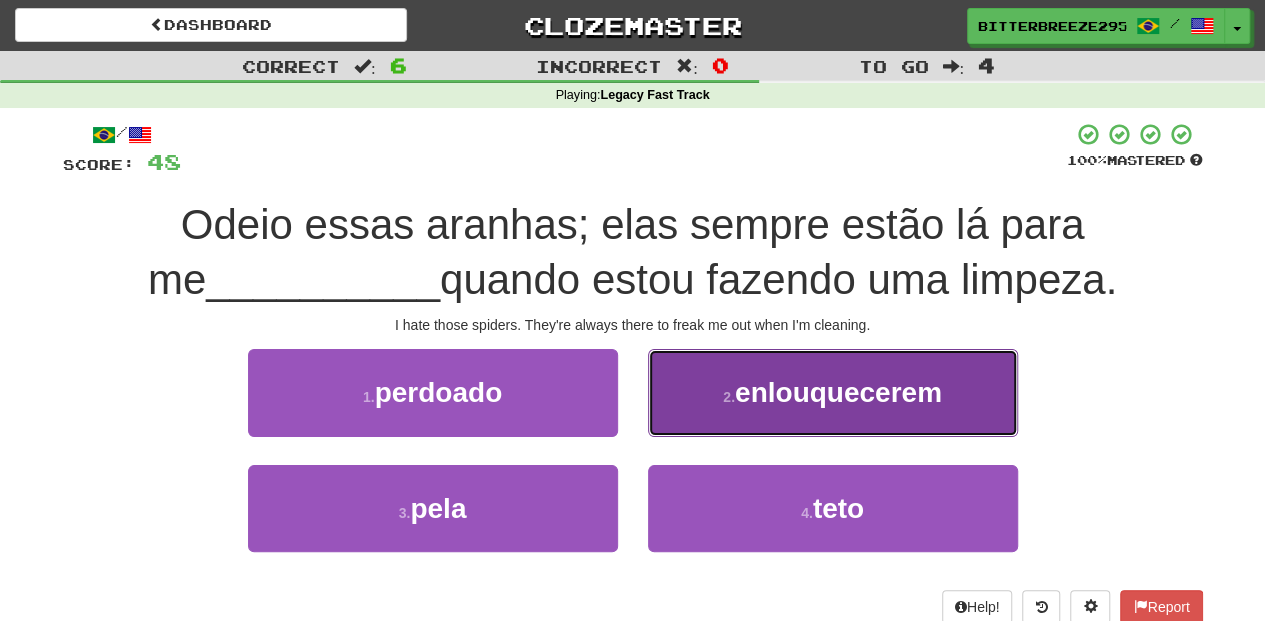 click on "2 .  enlouquecerem" at bounding box center (833, 392) 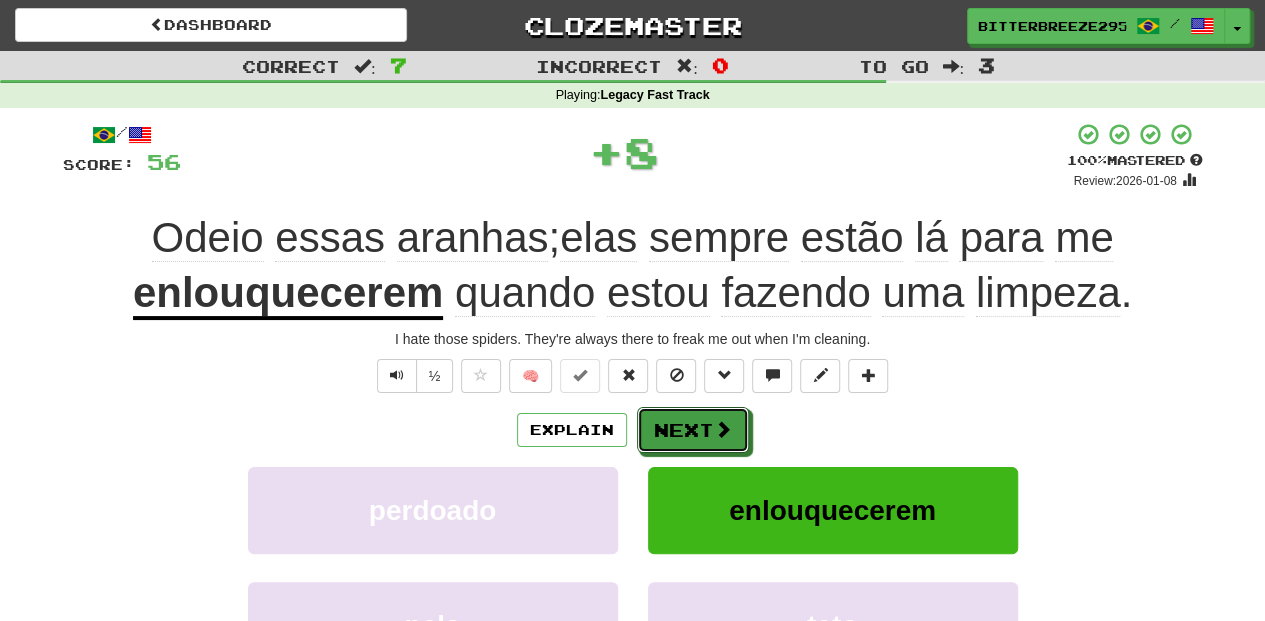 click on "Next" at bounding box center [693, 430] 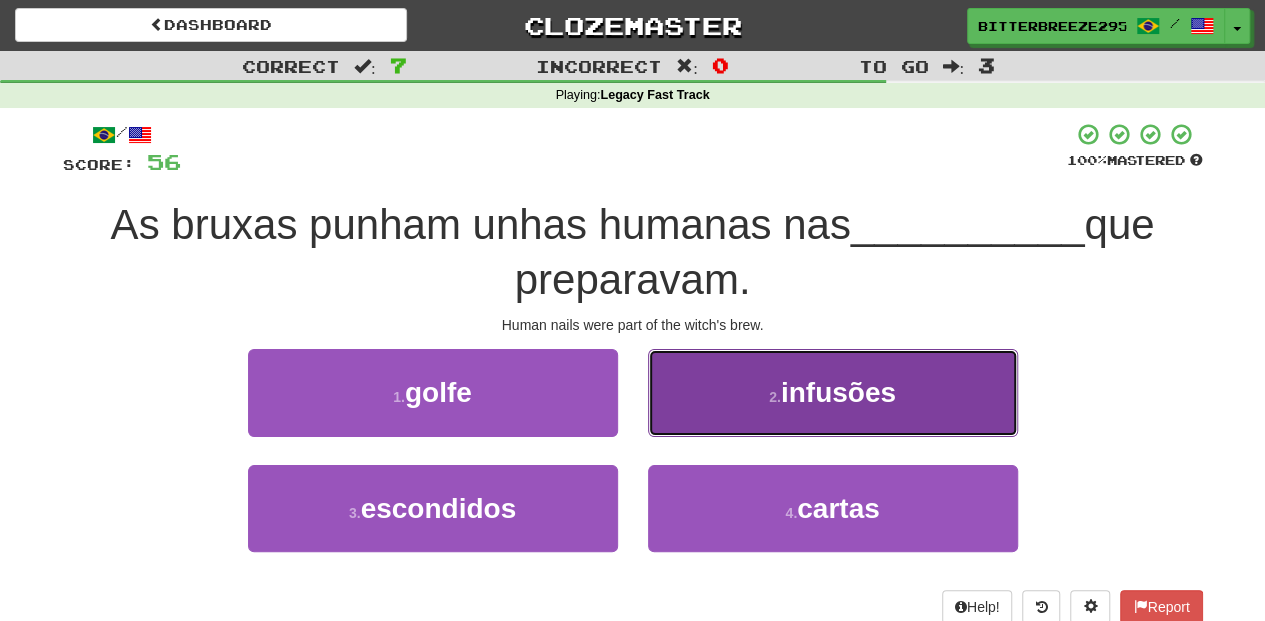click on "2 .  infusões" at bounding box center [833, 392] 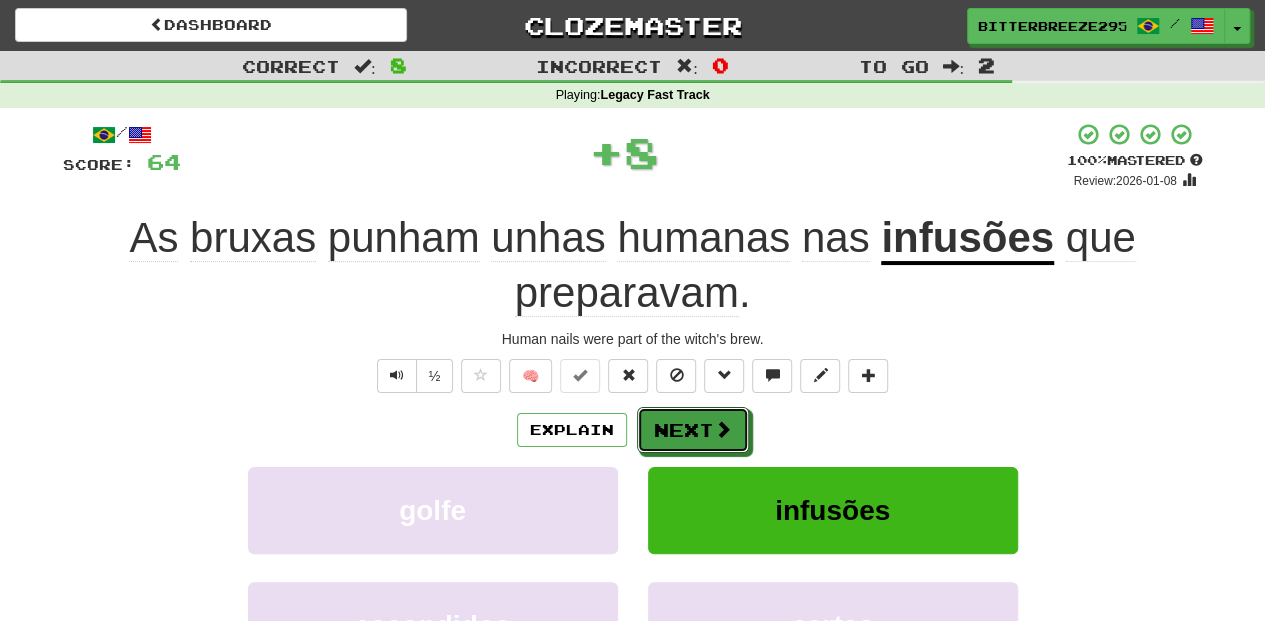 click on "Next" at bounding box center [693, 430] 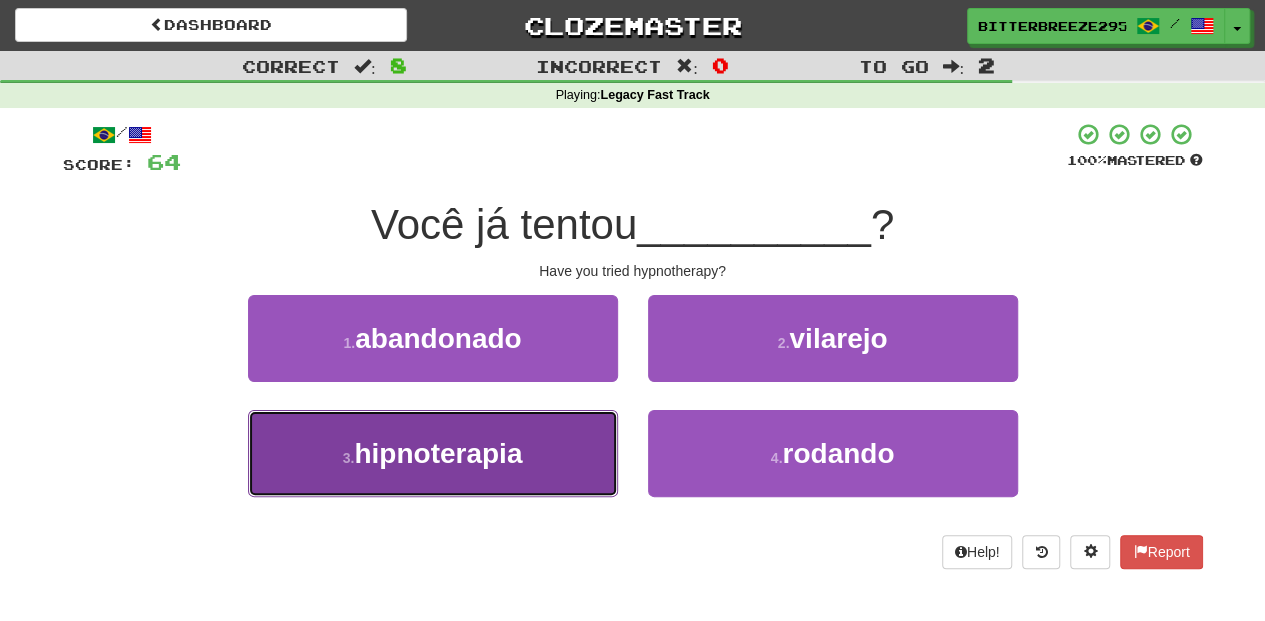 click on "3 .  hipnoterapia" at bounding box center [433, 453] 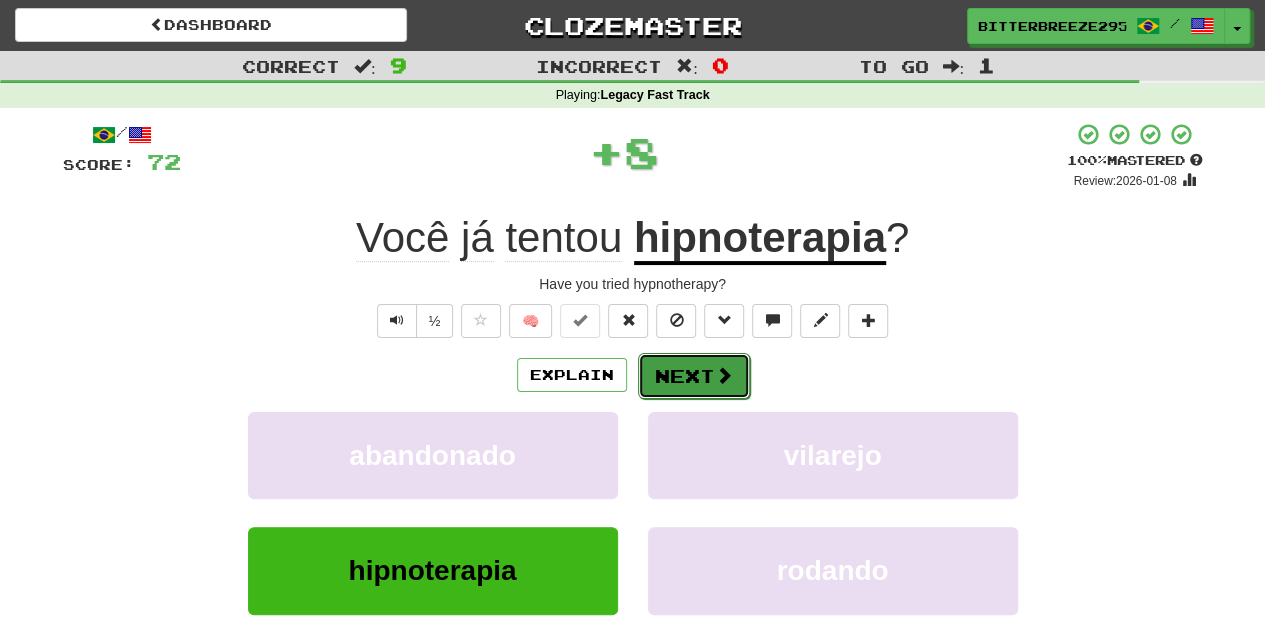 click on "Next" at bounding box center [694, 376] 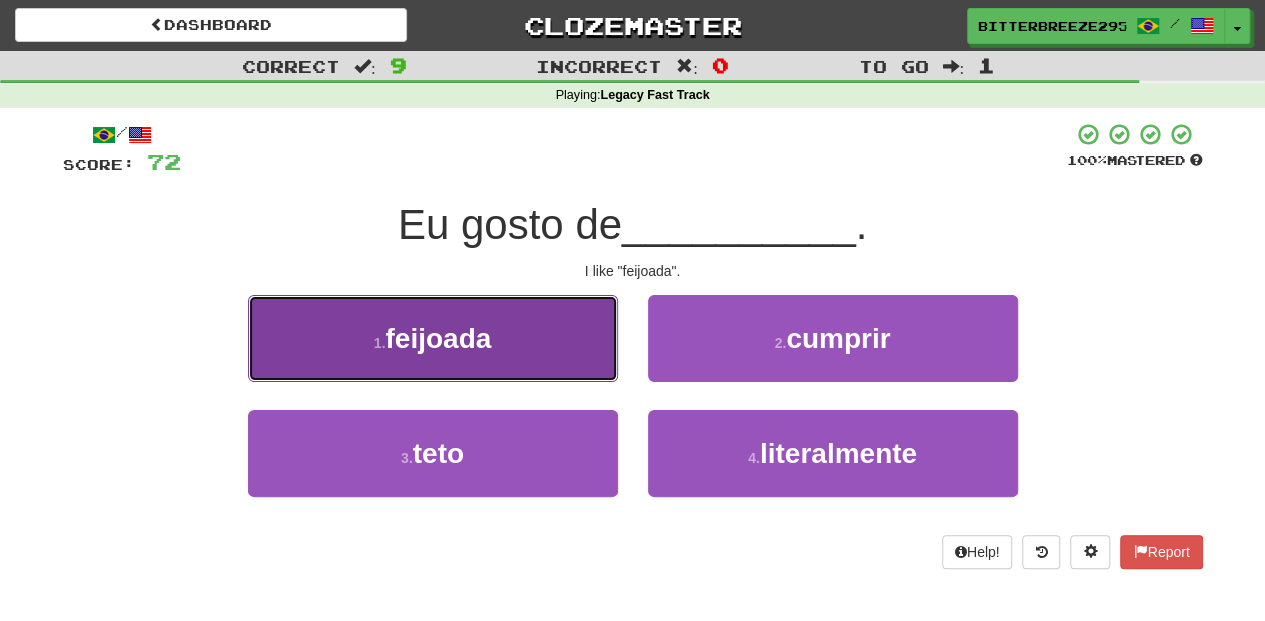 drag, startPoint x: 532, startPoint y: 369, endPoint x: 544, endPoint y: 365, distance: 12.649111 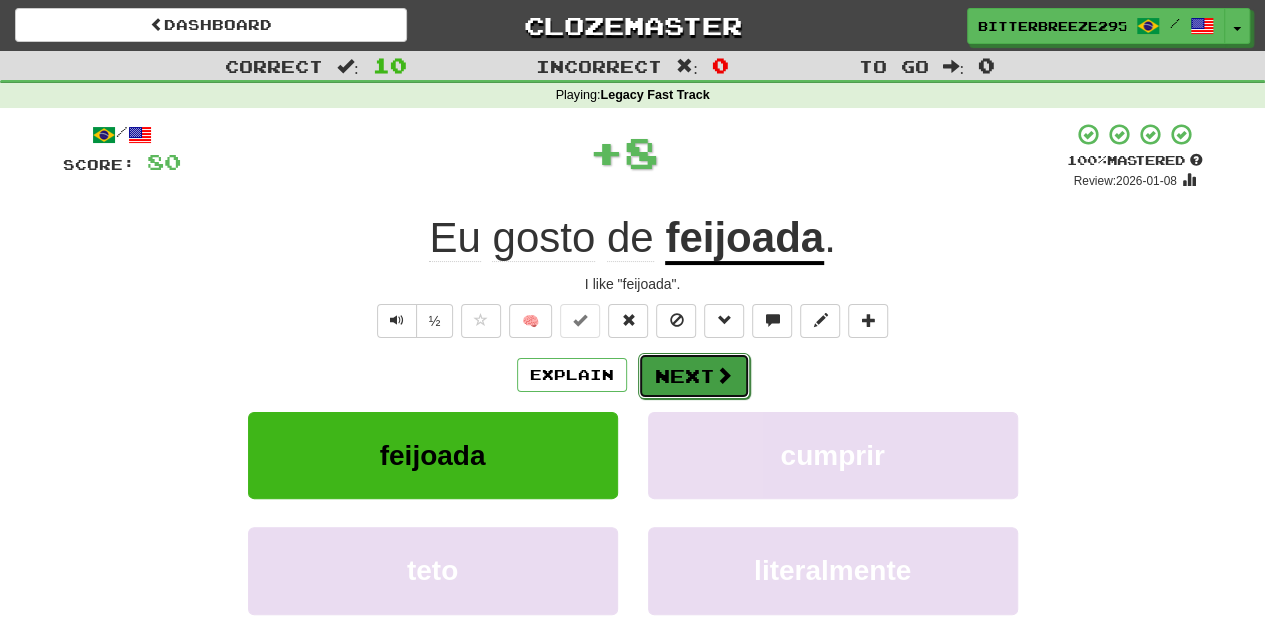 click on "Next" at bounding box center (694, 376) 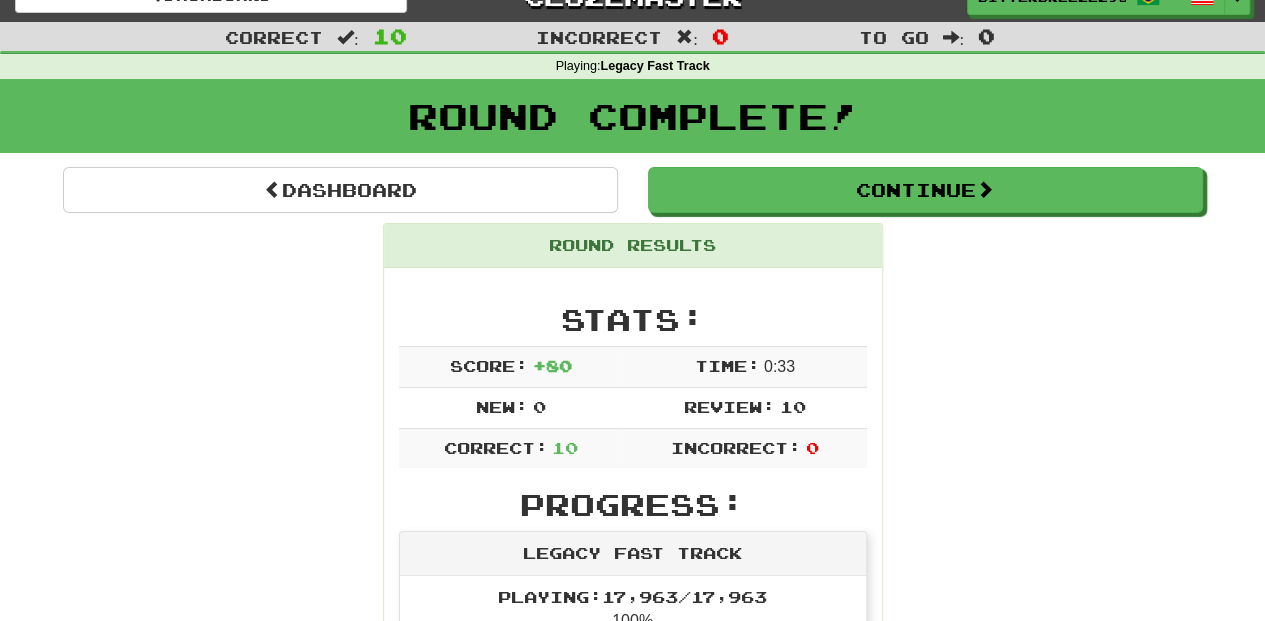 scroll, scrollTop: 0, scrollLeft: 0, axis: both 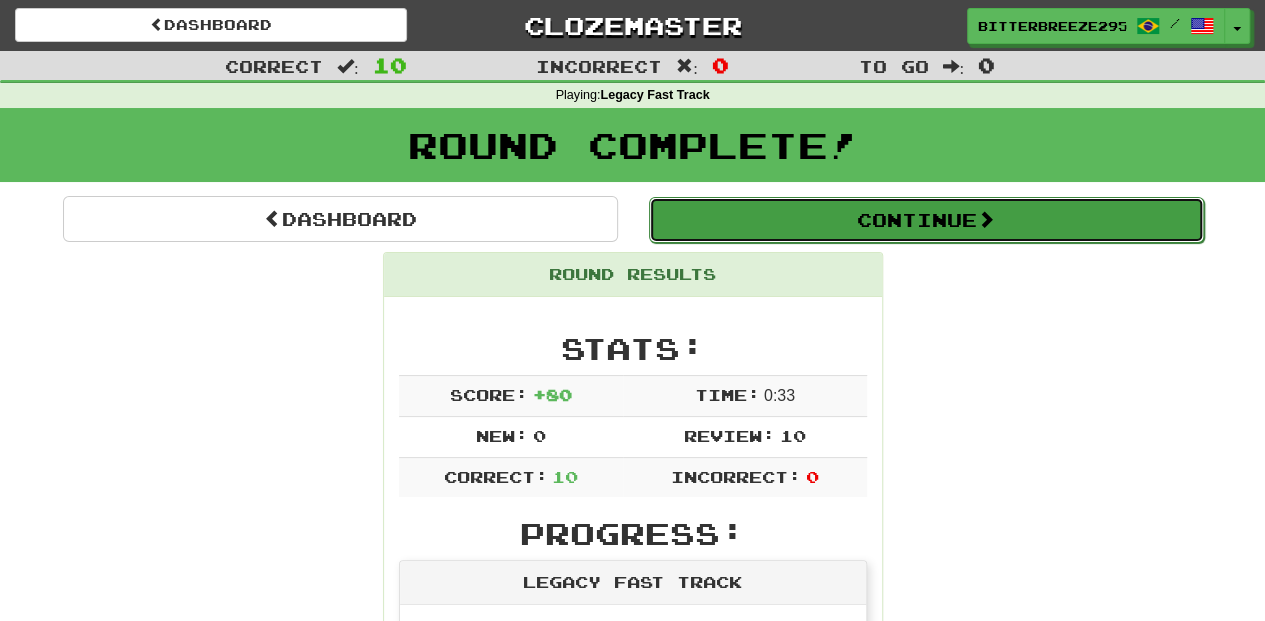 click on "Continue" at bounding box center [926, 220] 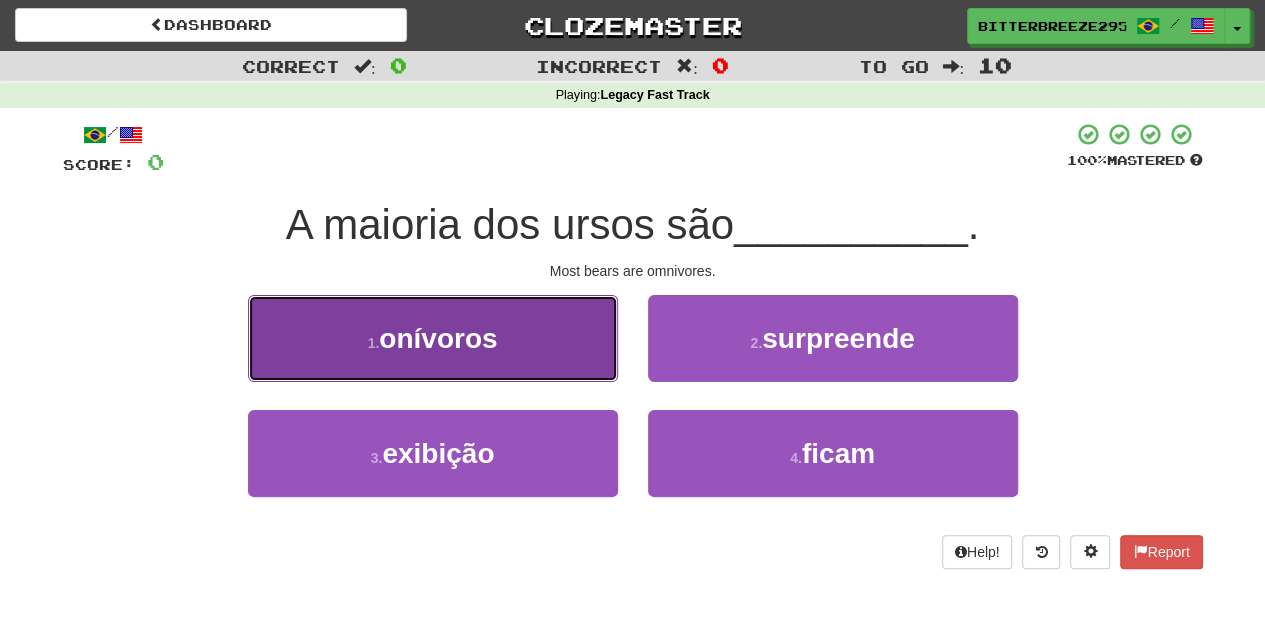 click on "1 .  onívoros" at bounding box center (433, 338) 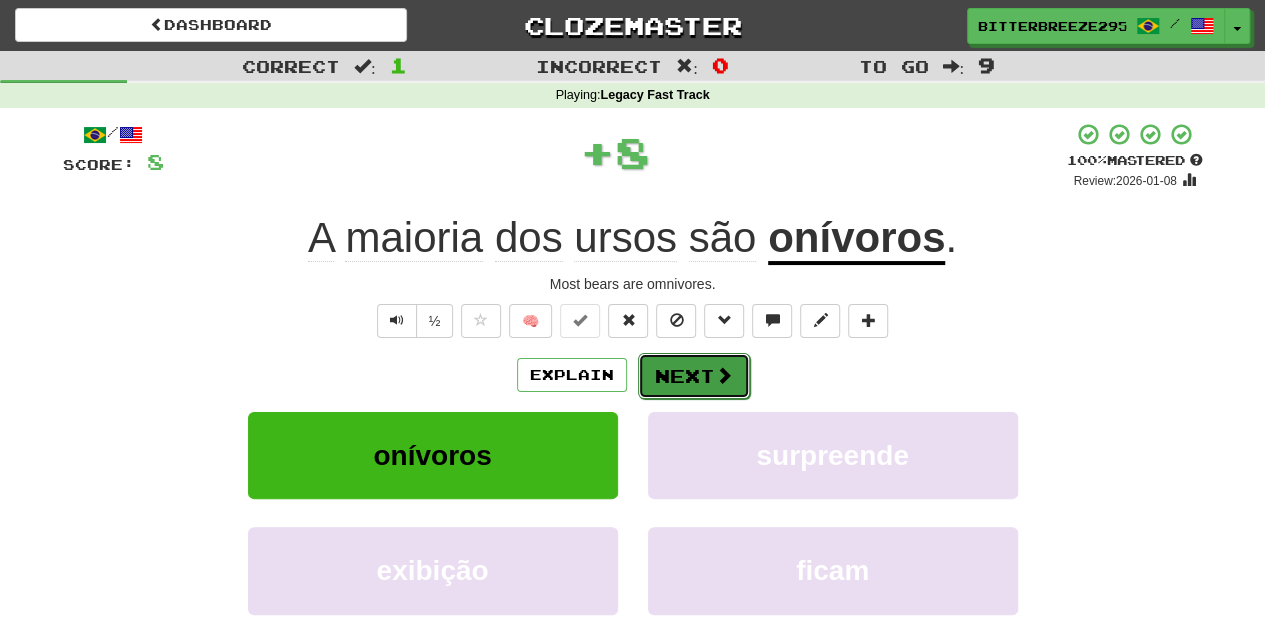 click on "Next" at bounding box center [694, 376] 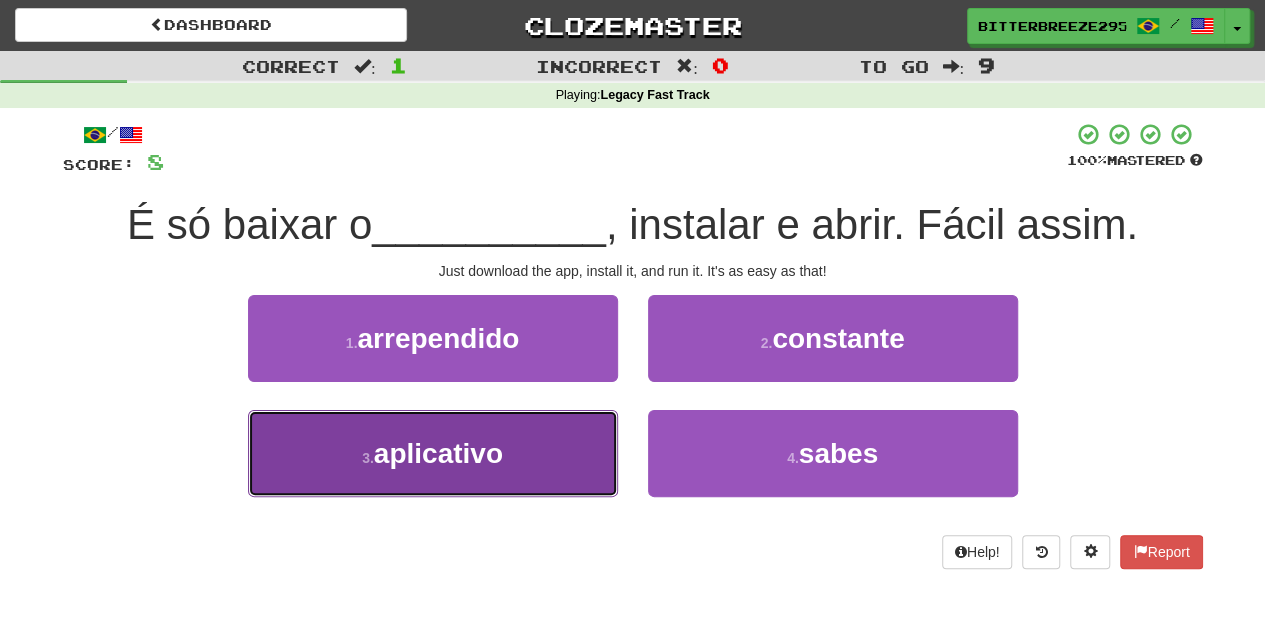 click on "3 .  aplicativo" at bounding box center (433, 453) 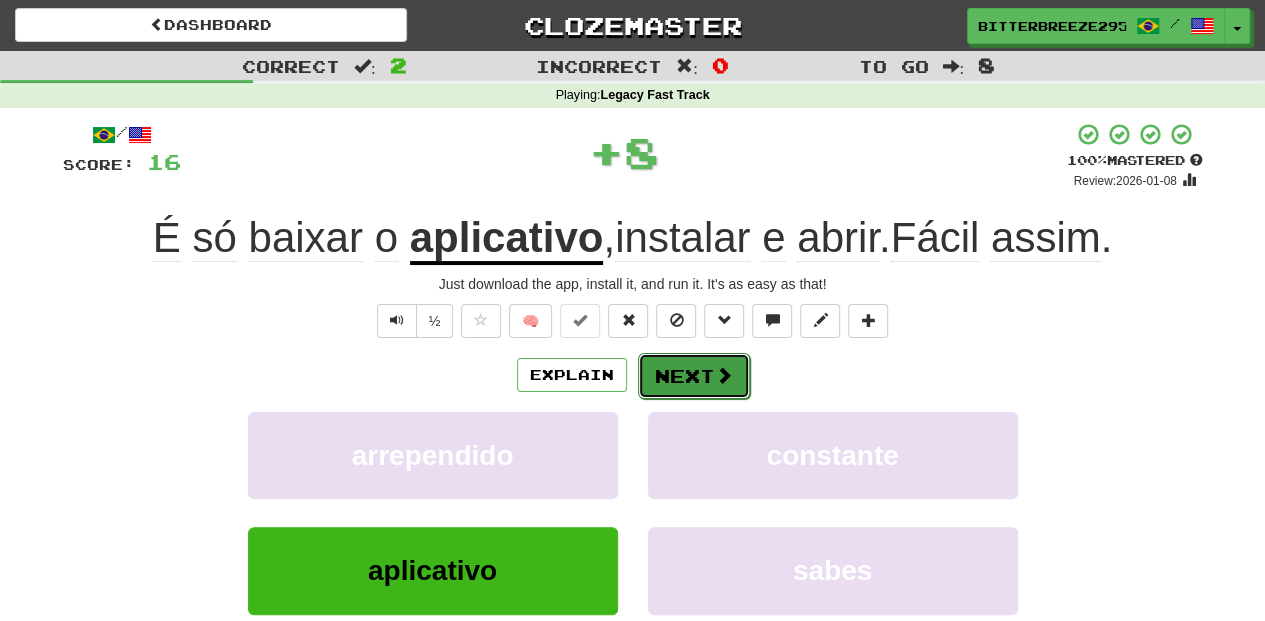 click on "Next" at bounding box center [694, 376] 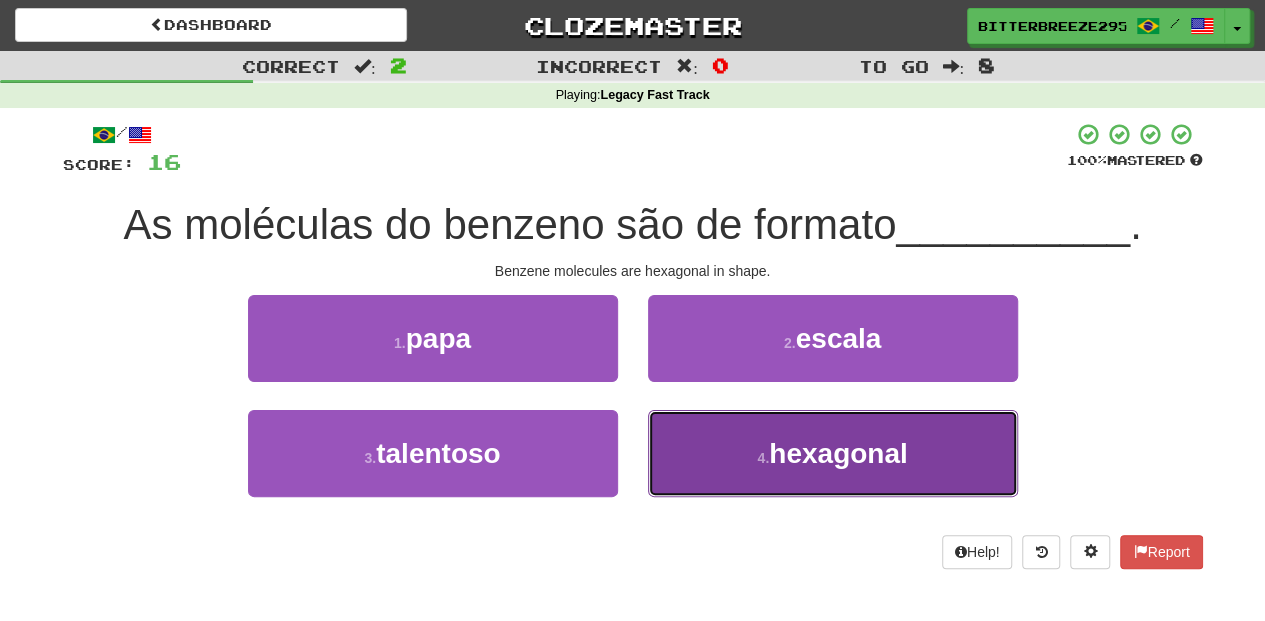 click on "4 .  hexagonal" at bounding box center (833, 453) 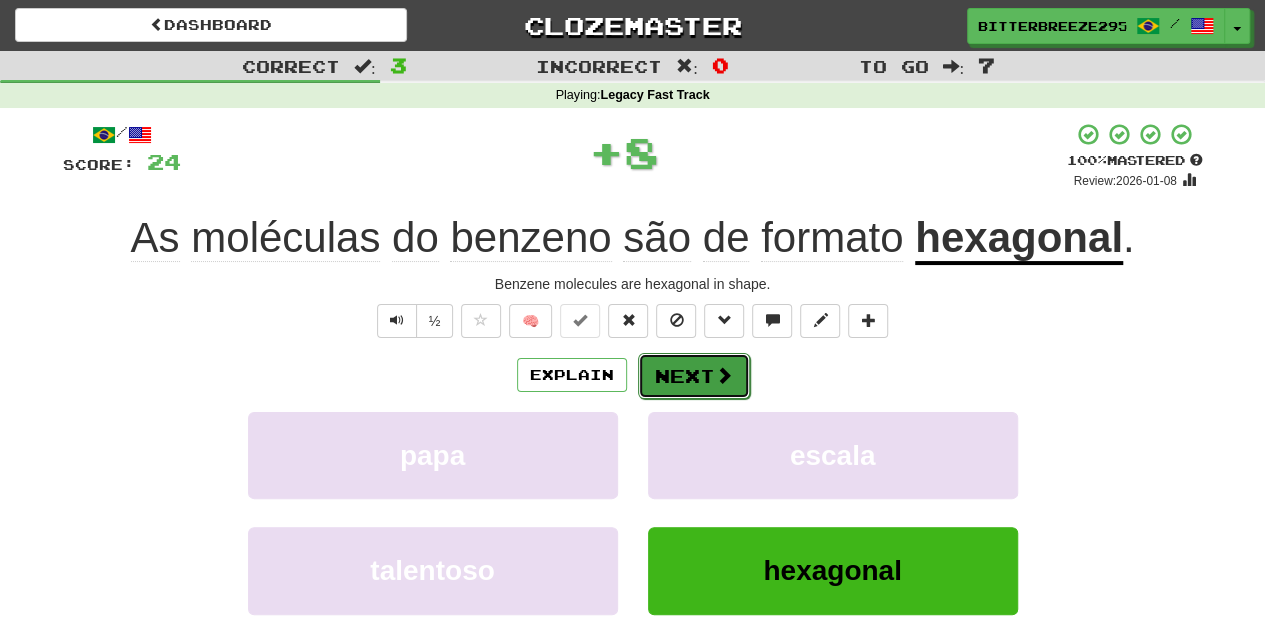 click on "Next" at bounding box center [694, 376] 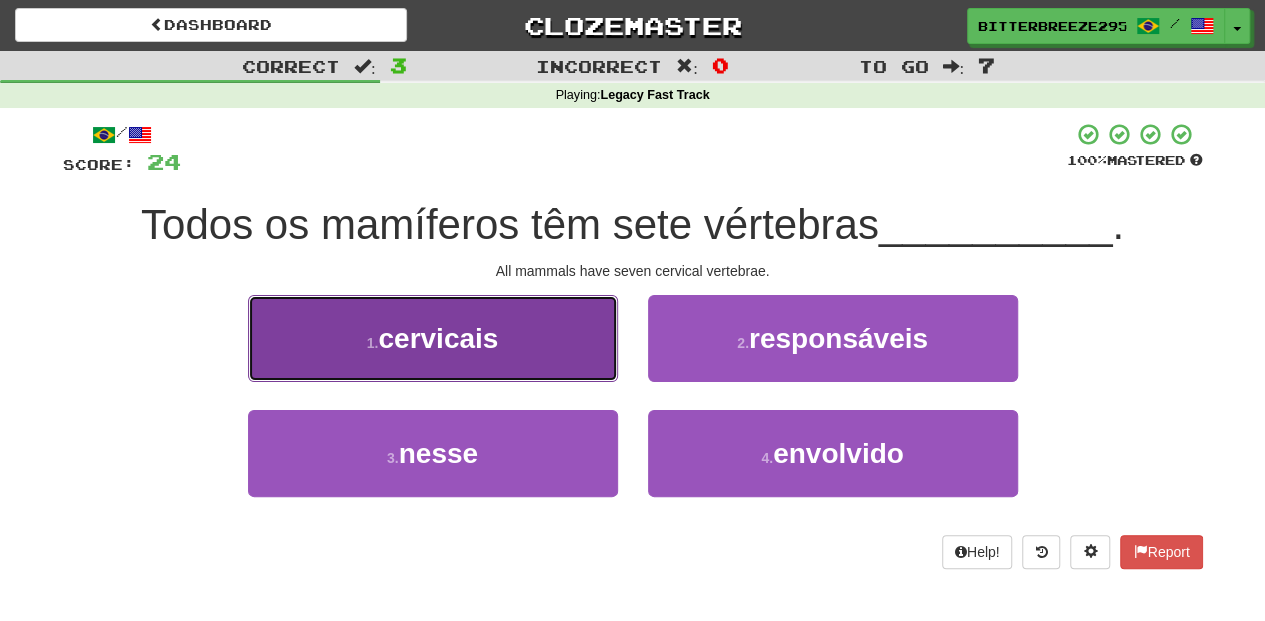 click on "1 .  cervicais" at bounding box center [433, 338] 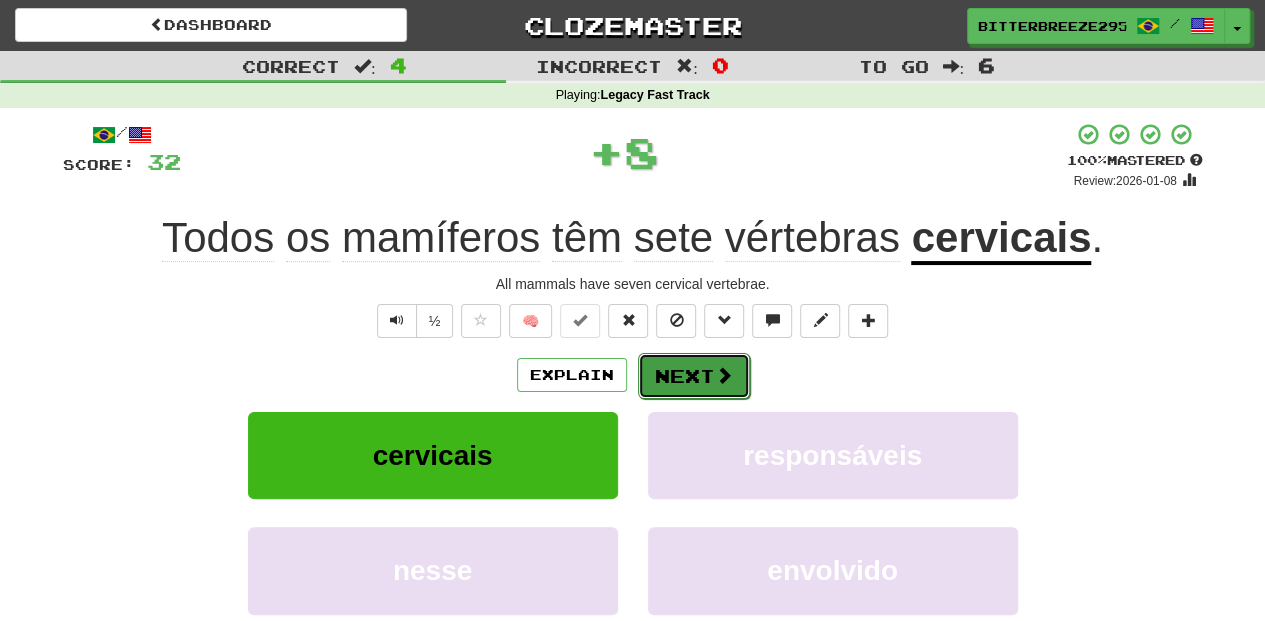 click on "Next" at bounding box center (694, 376) 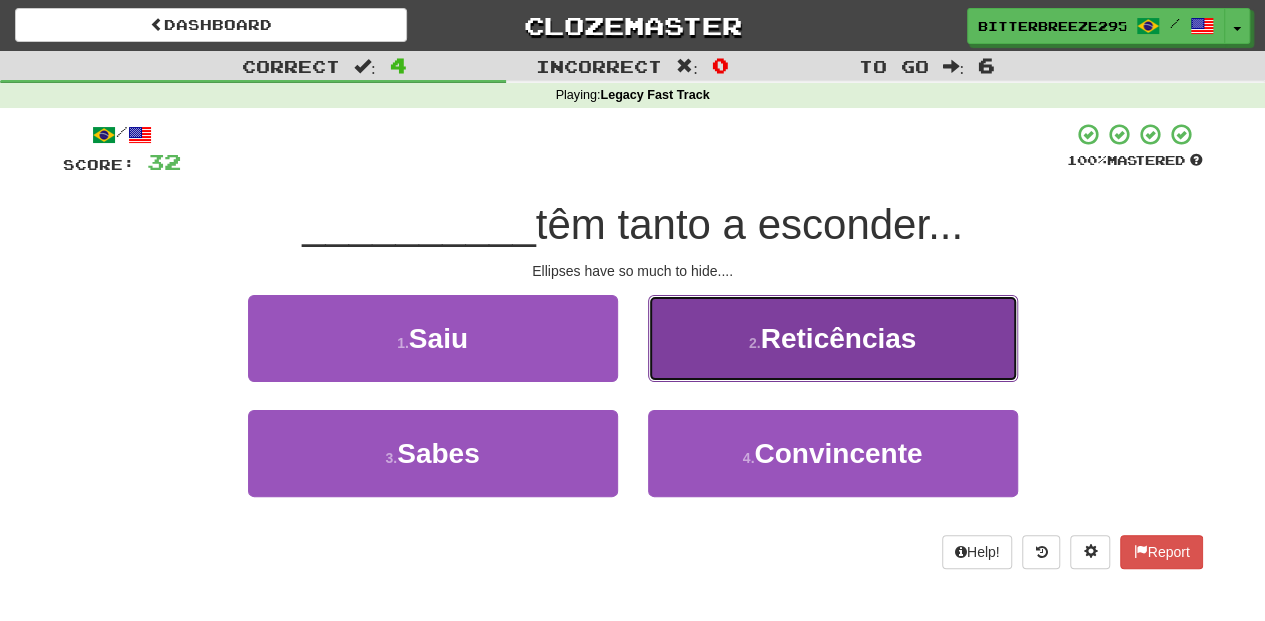 click on "2 .  Reticências" at bounding box center (833, 338) 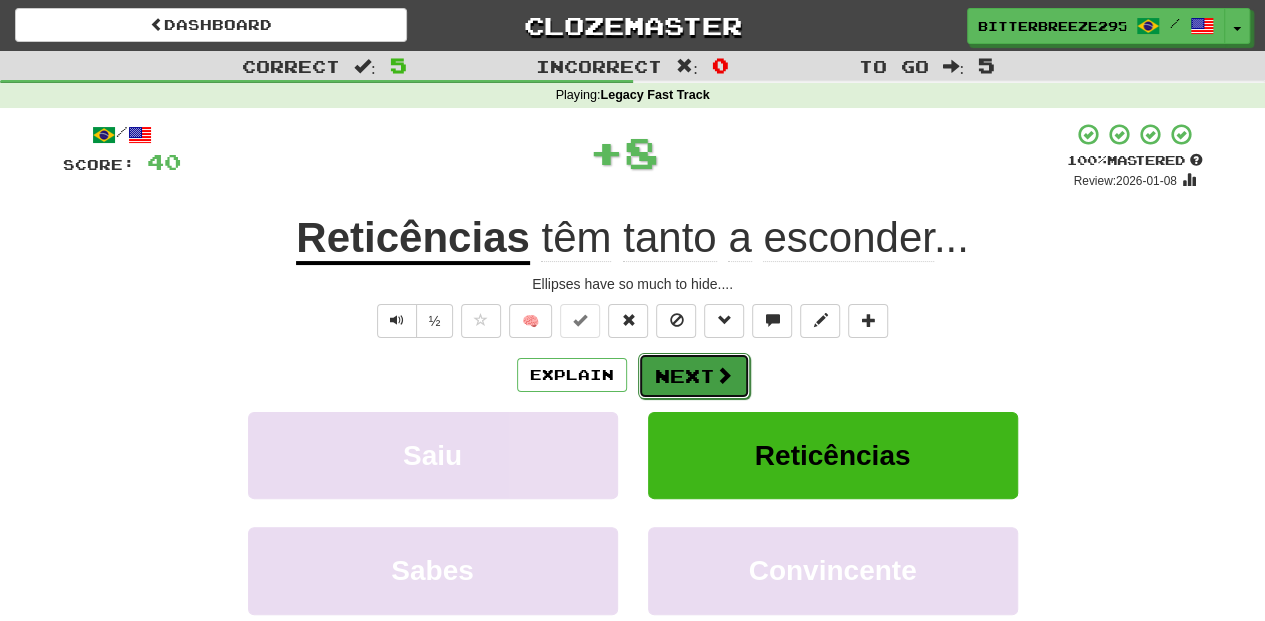 click on "Next" at bounding box center (694, 376) 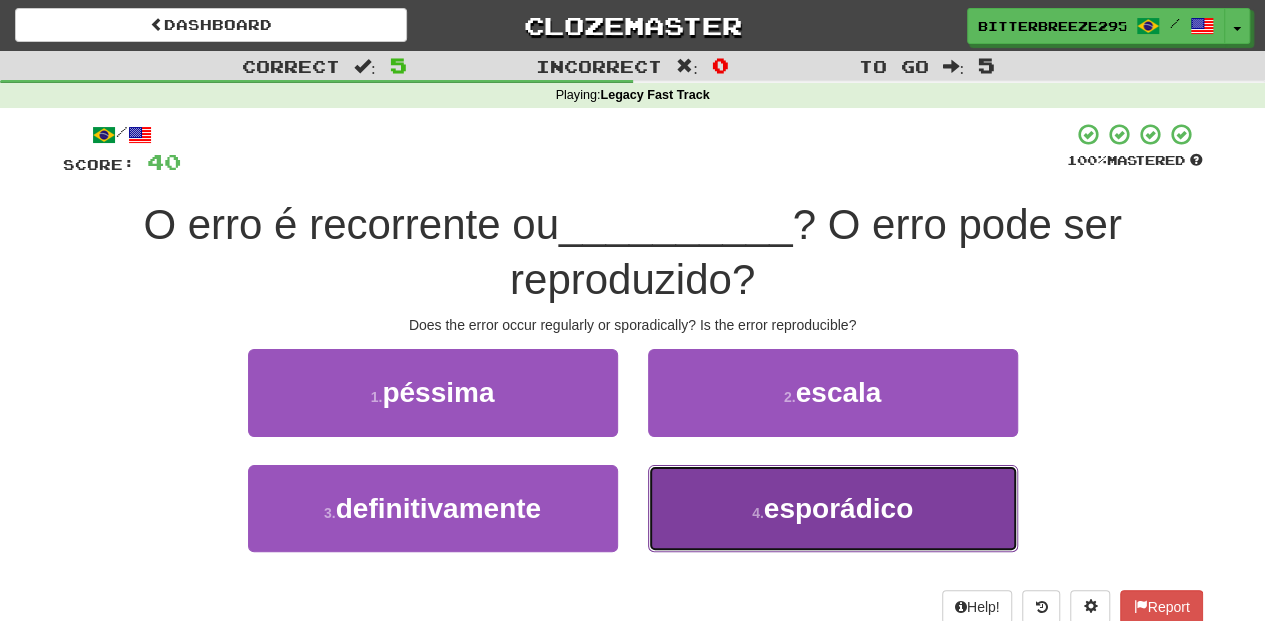 click on "4 .  esporádico" at bounding box center [833, 508] 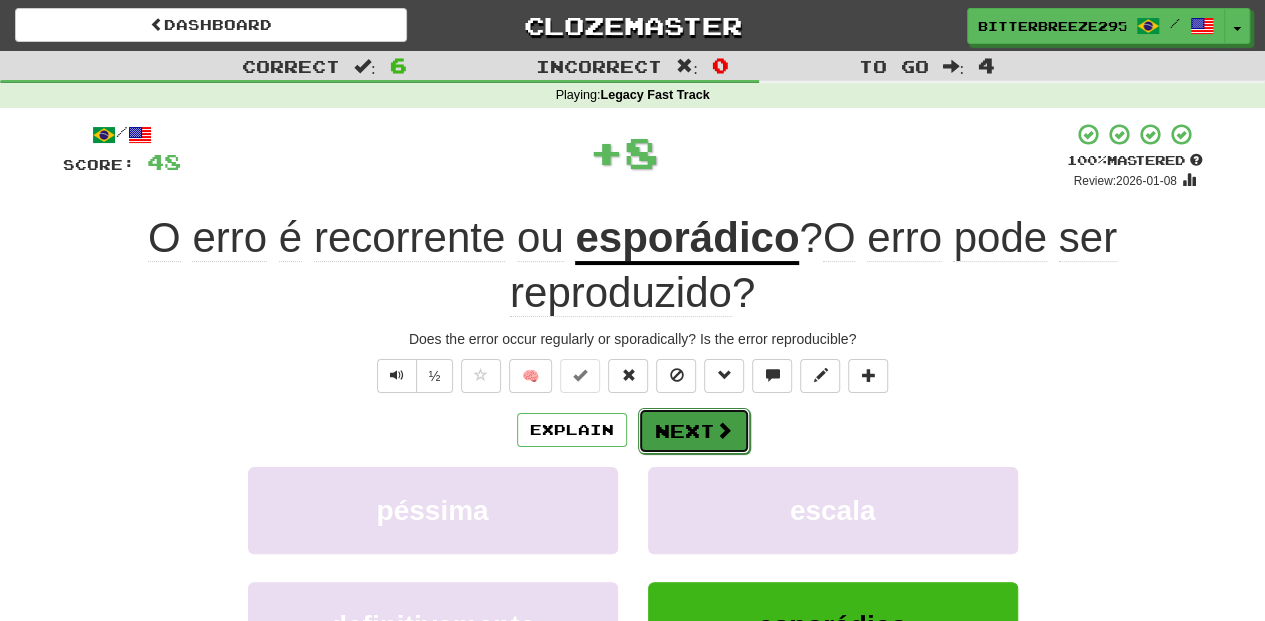 click on "Next" at bounding box center [694, 431] 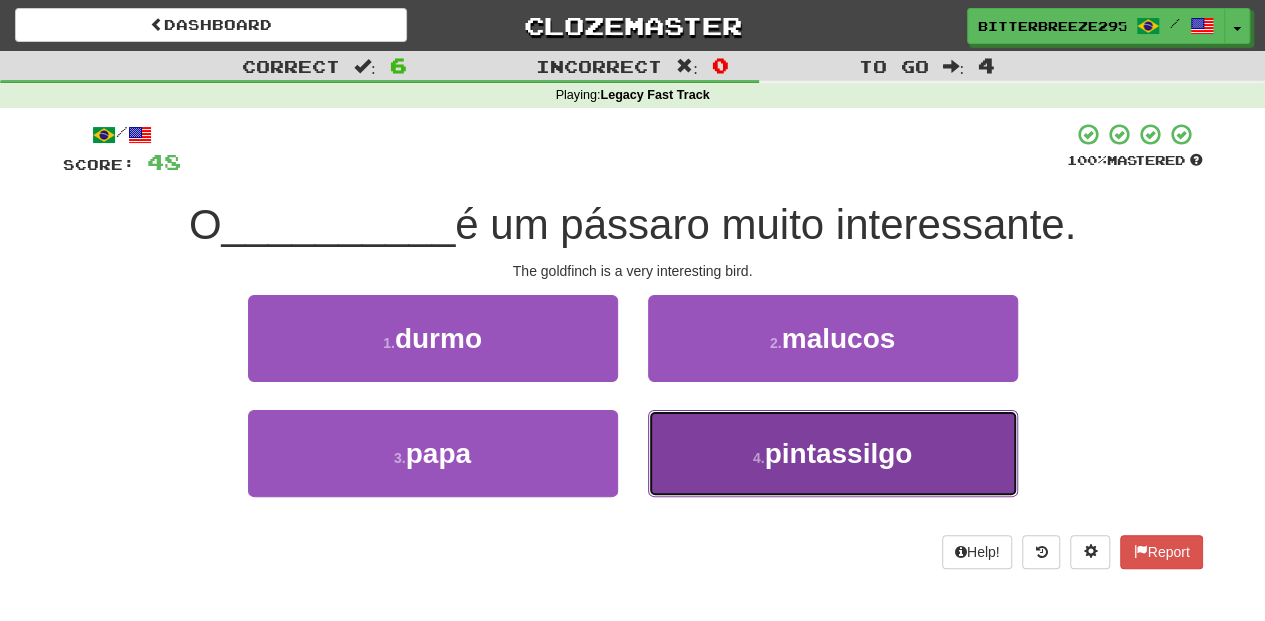 click on "4 .  pintassilgo" at bounding box center (833, 453) 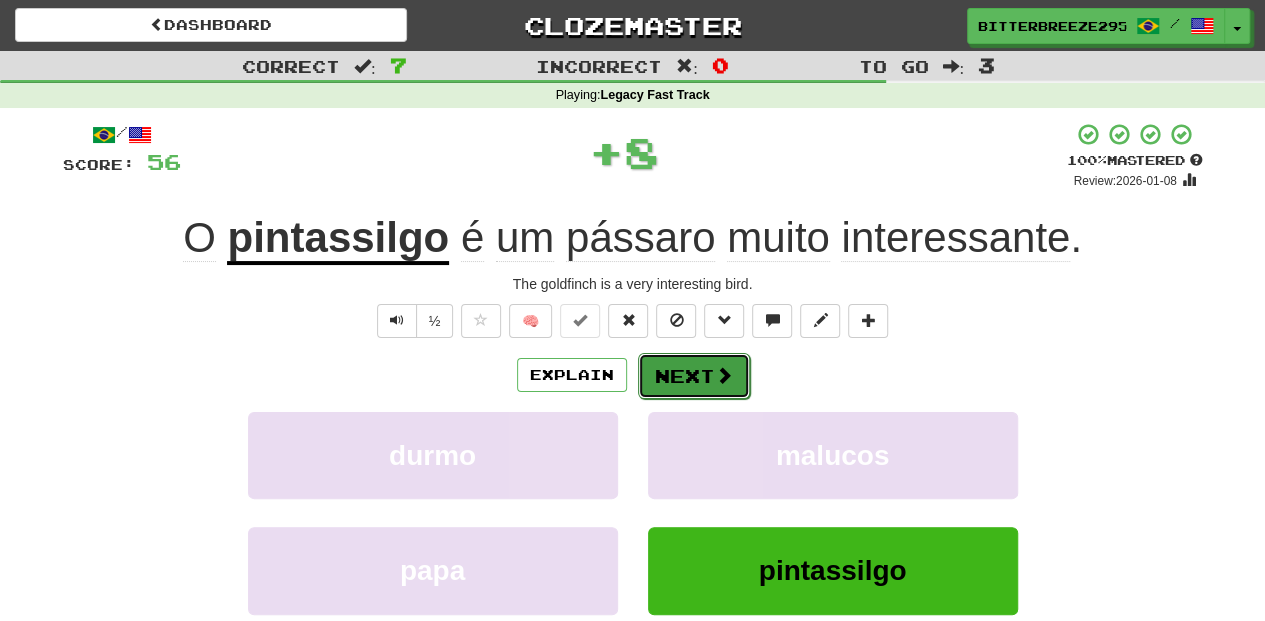 click on "Next" at bounding box center [694, 376] 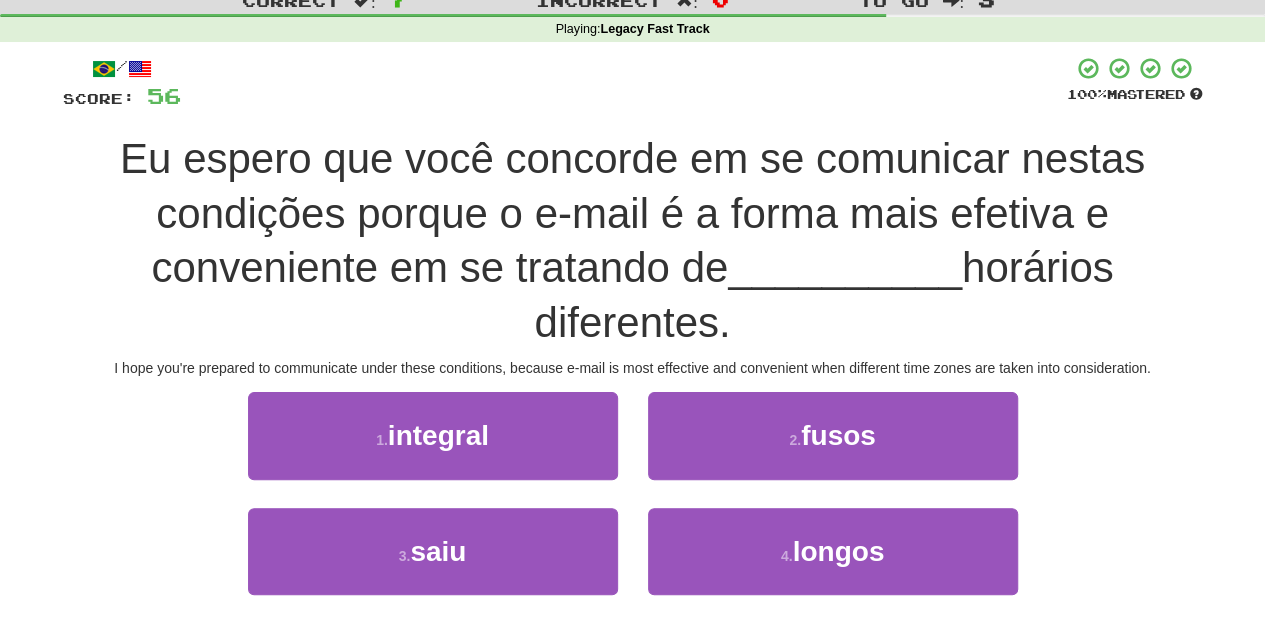 scroll, scrollTop: 133, scrollLeft: 0, axis: vertical 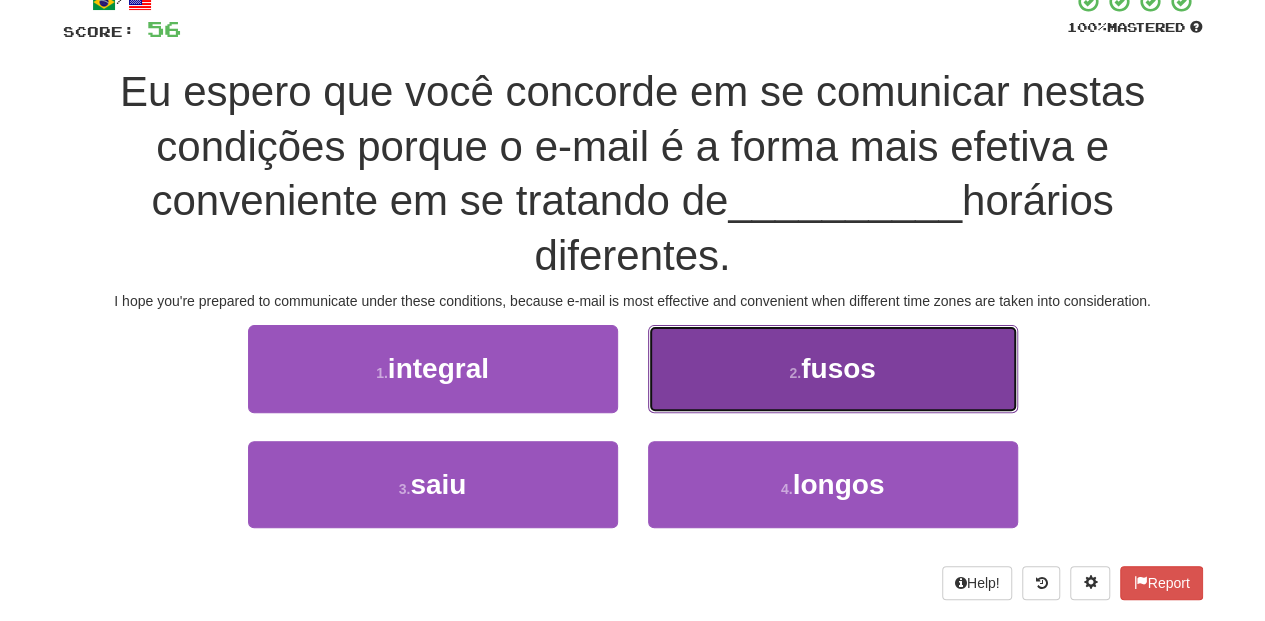 click on "2 .  fusos" at bounding box center (833, 368) 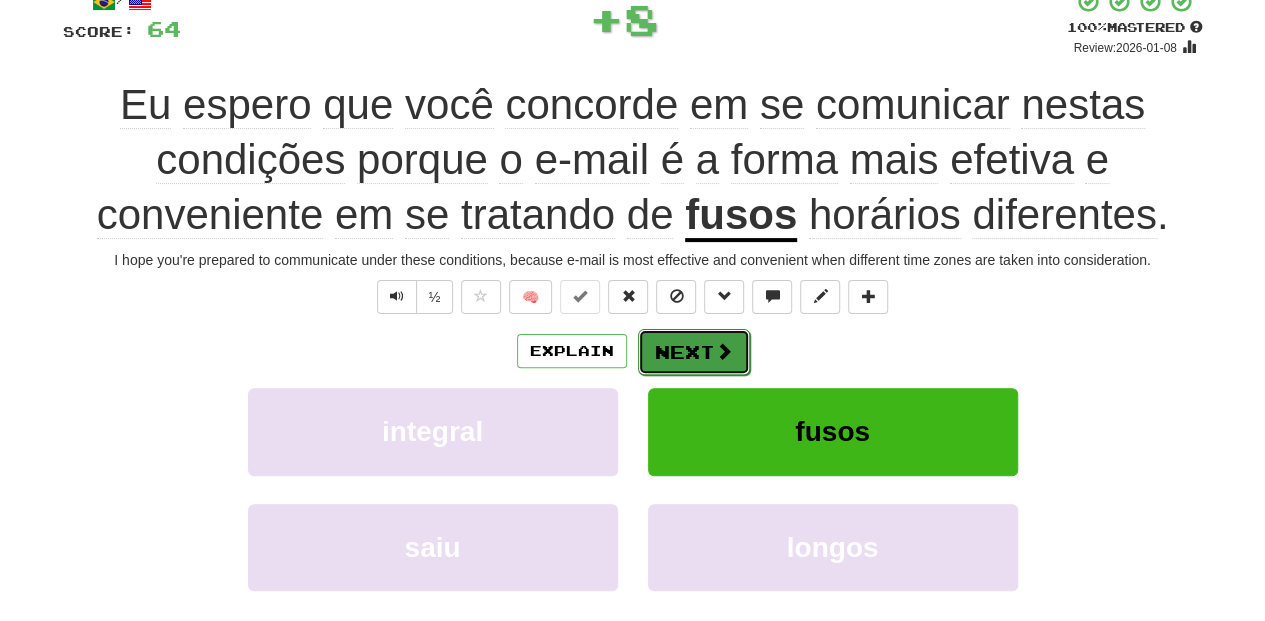 click on "Next" at bounding box center [694, 352] 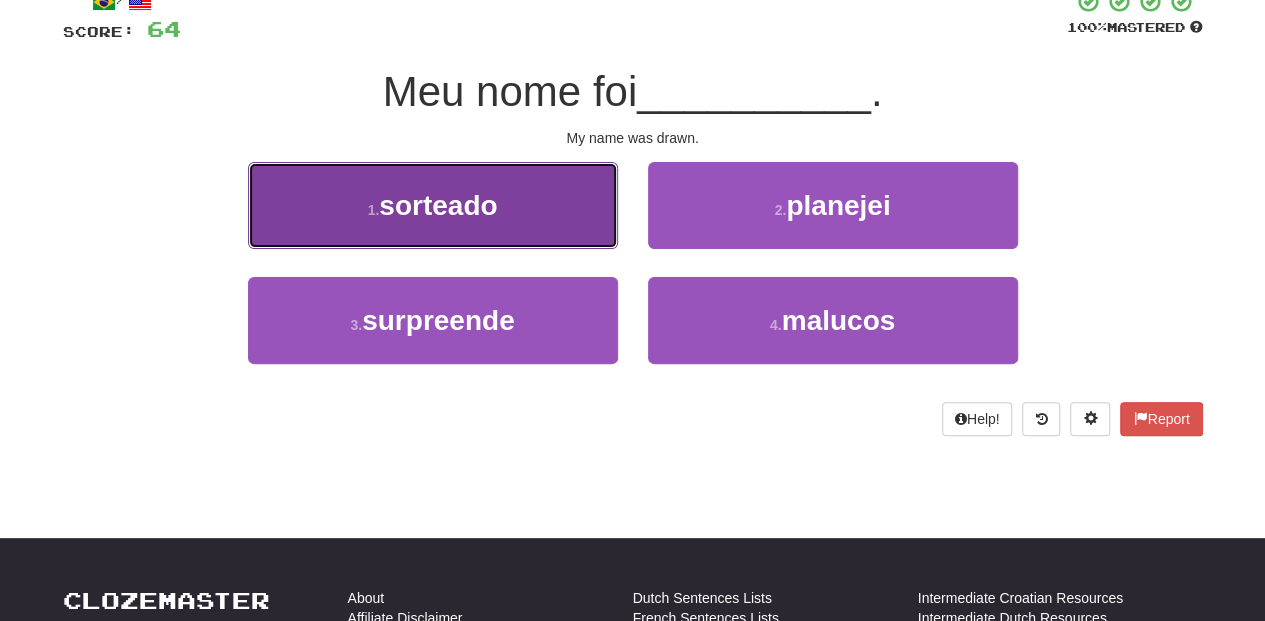 click on "1 .  sorteado" at bounding box center [433, 205] 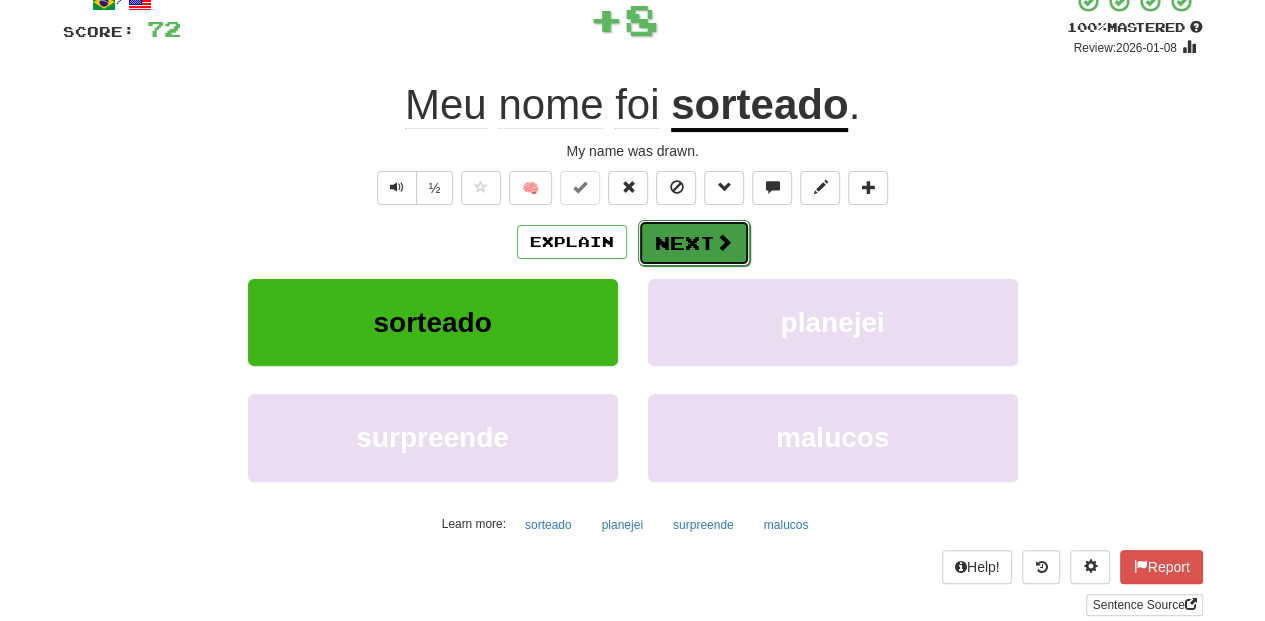click on "Next" at bounding box center [694, 243] 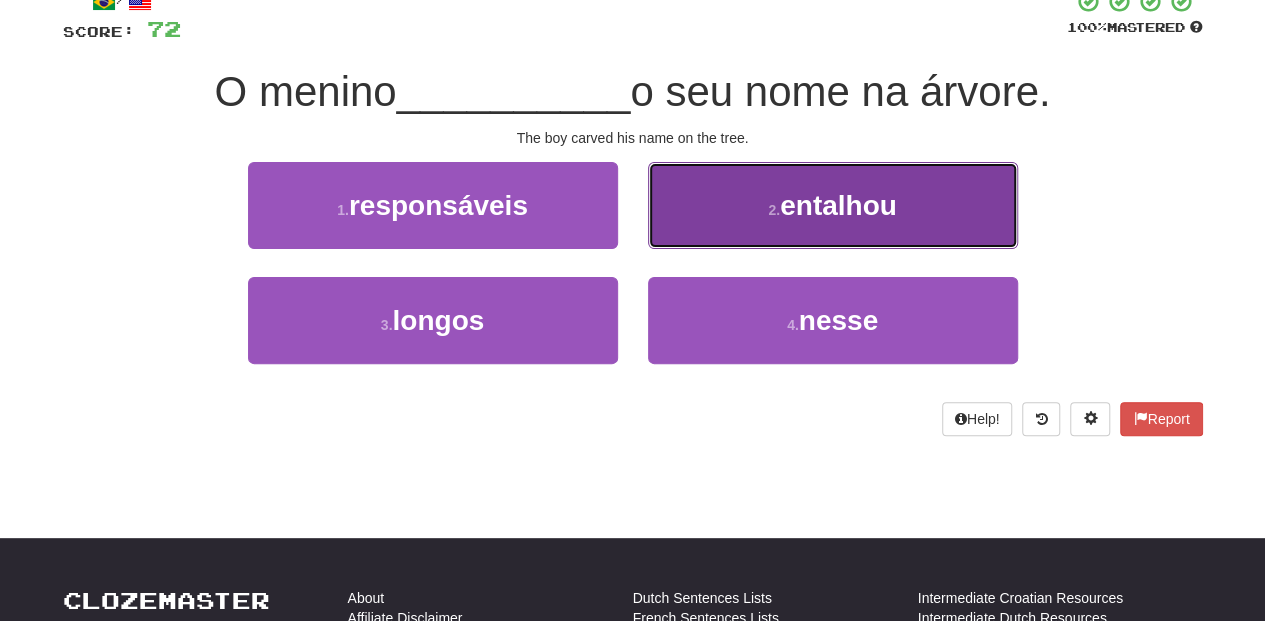 click on "2 .  entalhou" at bounding box center (833, 205) 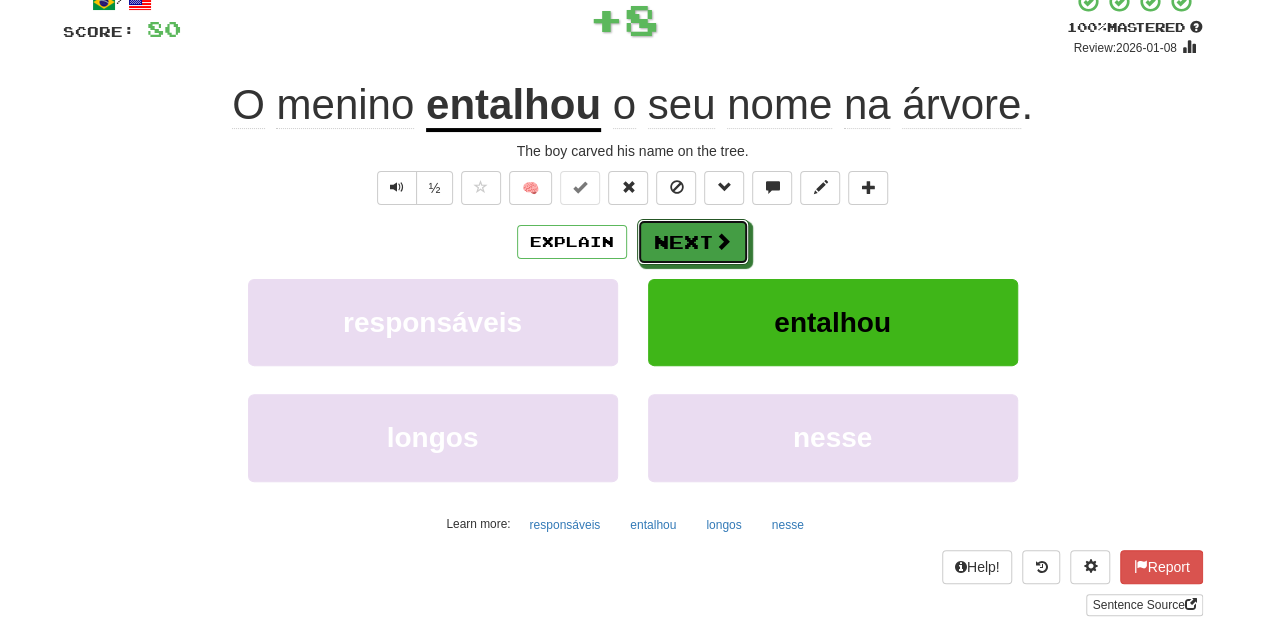 click on "Next" at bounding box center [693, 242] 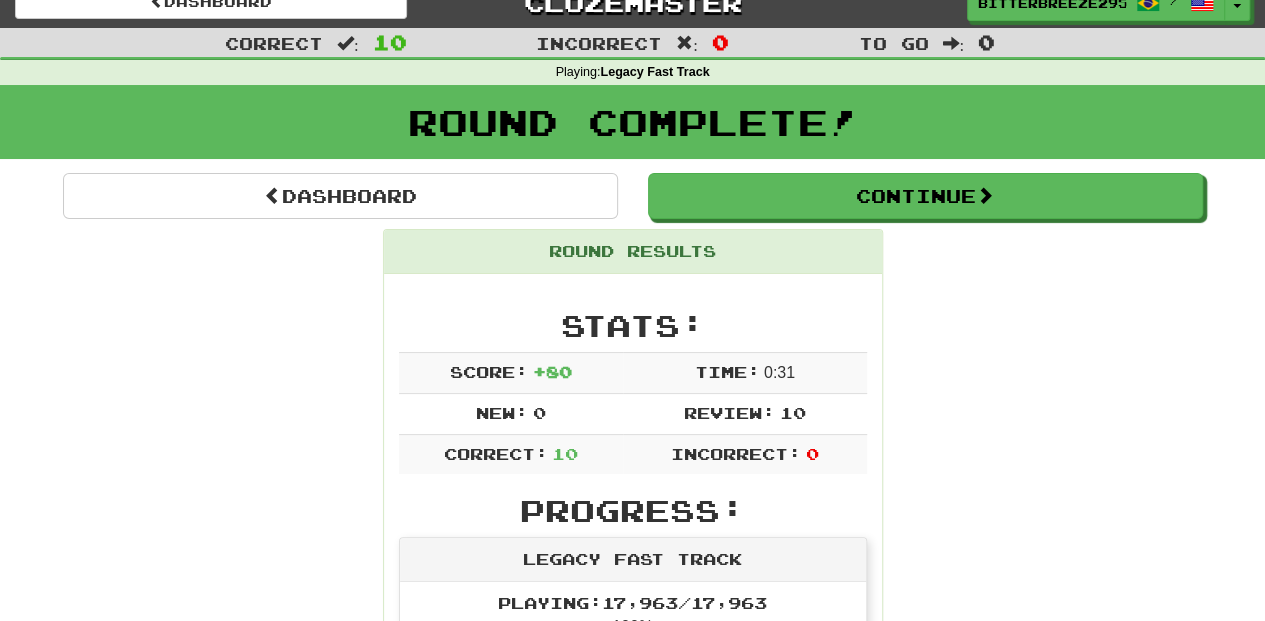 scroll, scrollTop: 0, scrollLeft: 0, axis: both 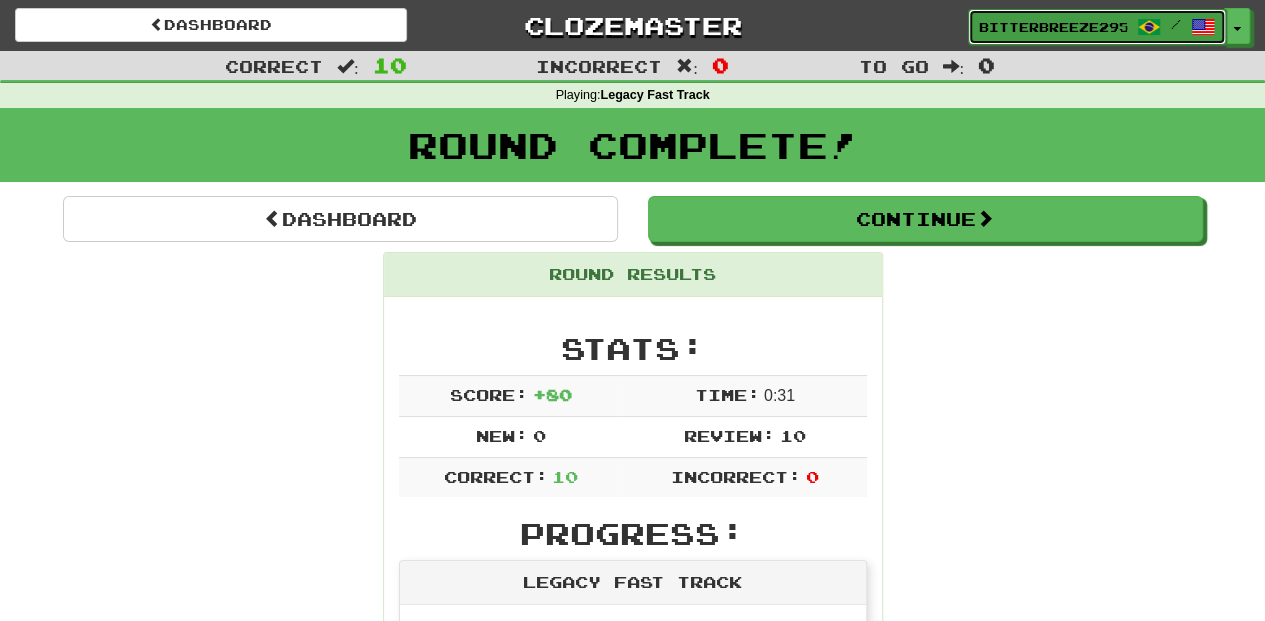 click on "BitterBreeze2956
/" at bounding box center (1097, 27) 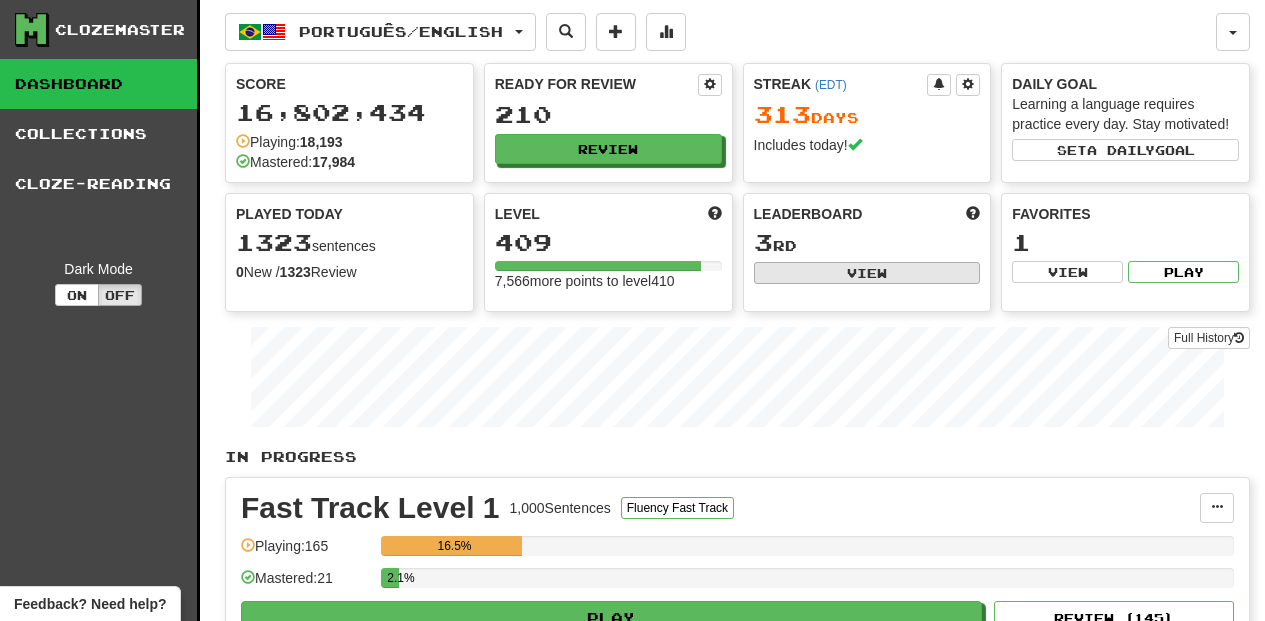 scroll, scrollTop: 0, scrollLeft: 0, axis: both 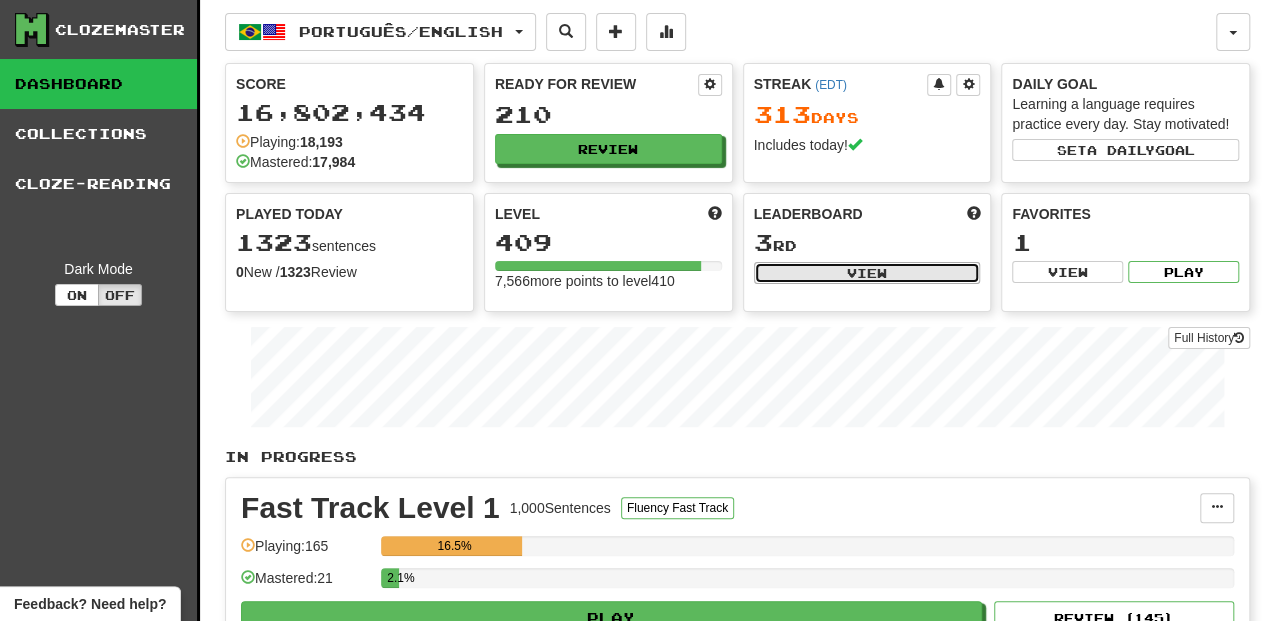 click on "View" at bounding box center [867, 273] 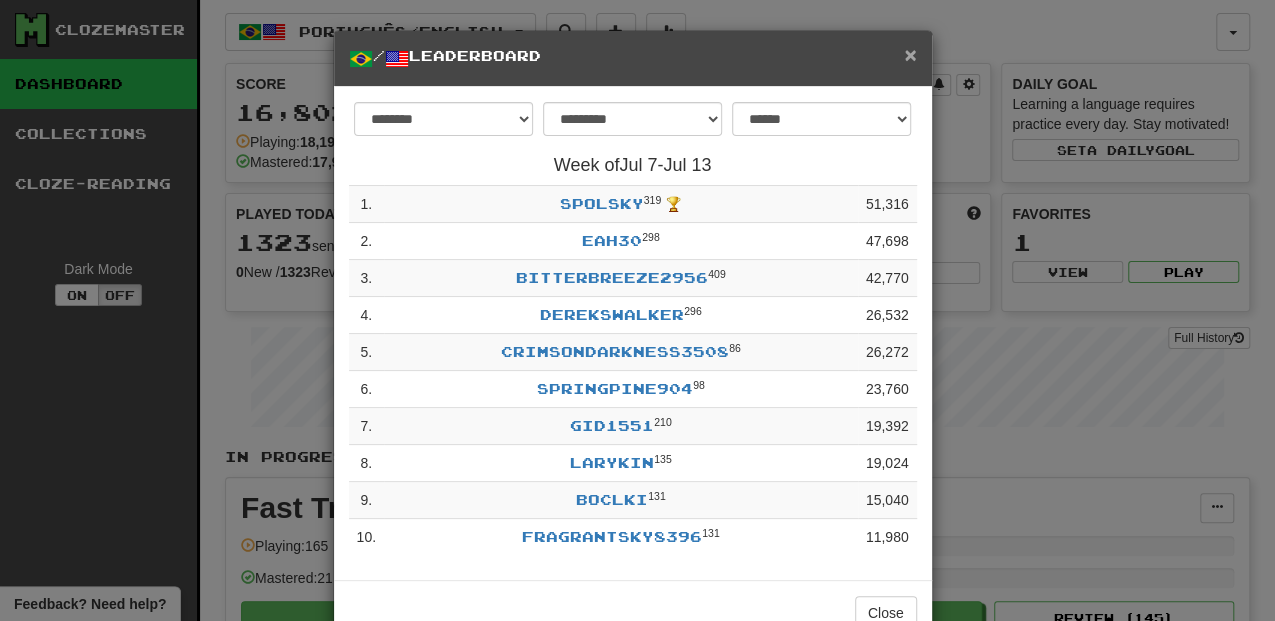click on "×" at bounding box center (910, 54) 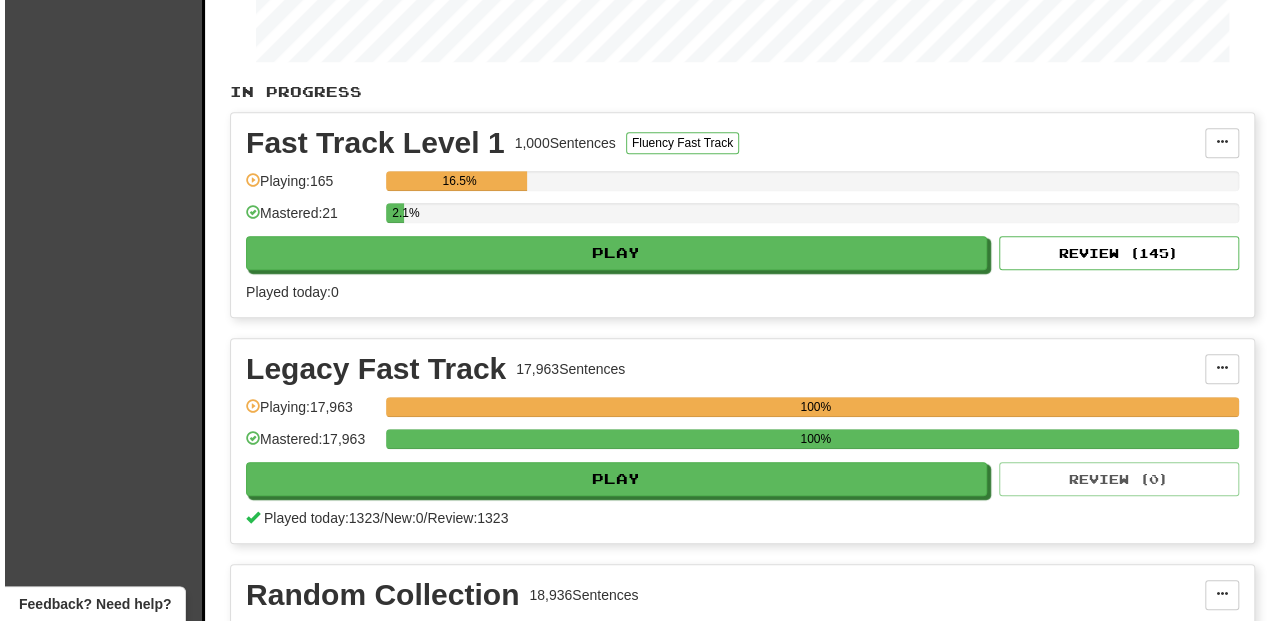 scroll, scrollTop: 466, scrollLeft: 0, axis: vertical 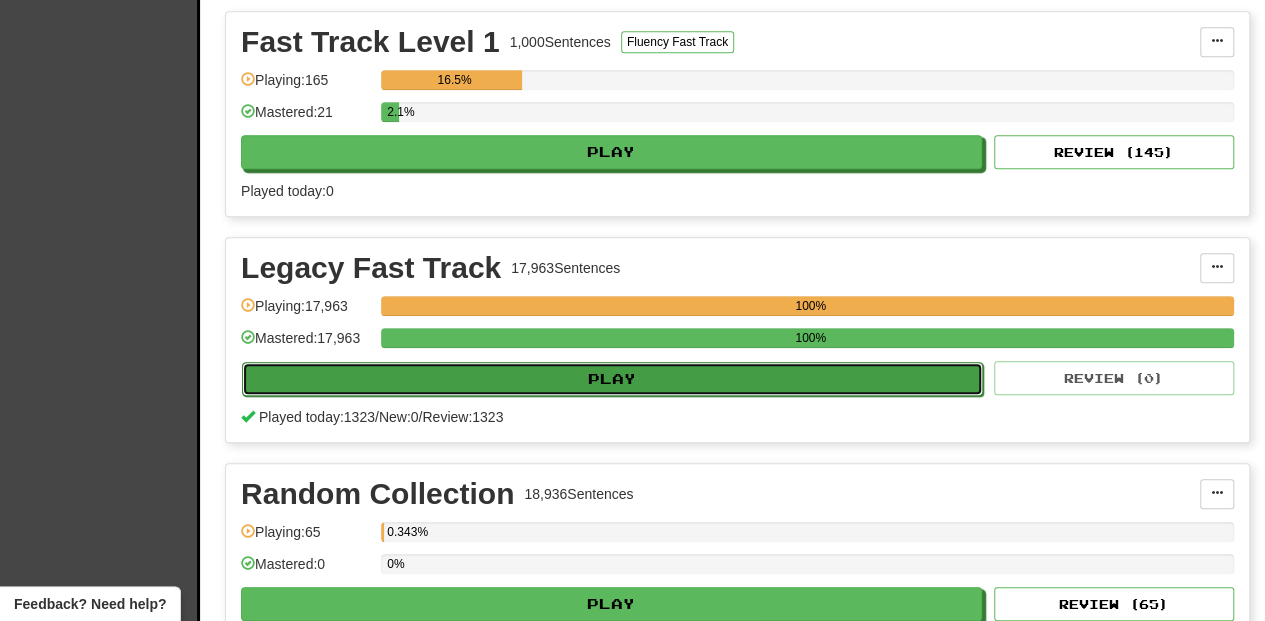 click on "Play" at bounding box center (612, 379) 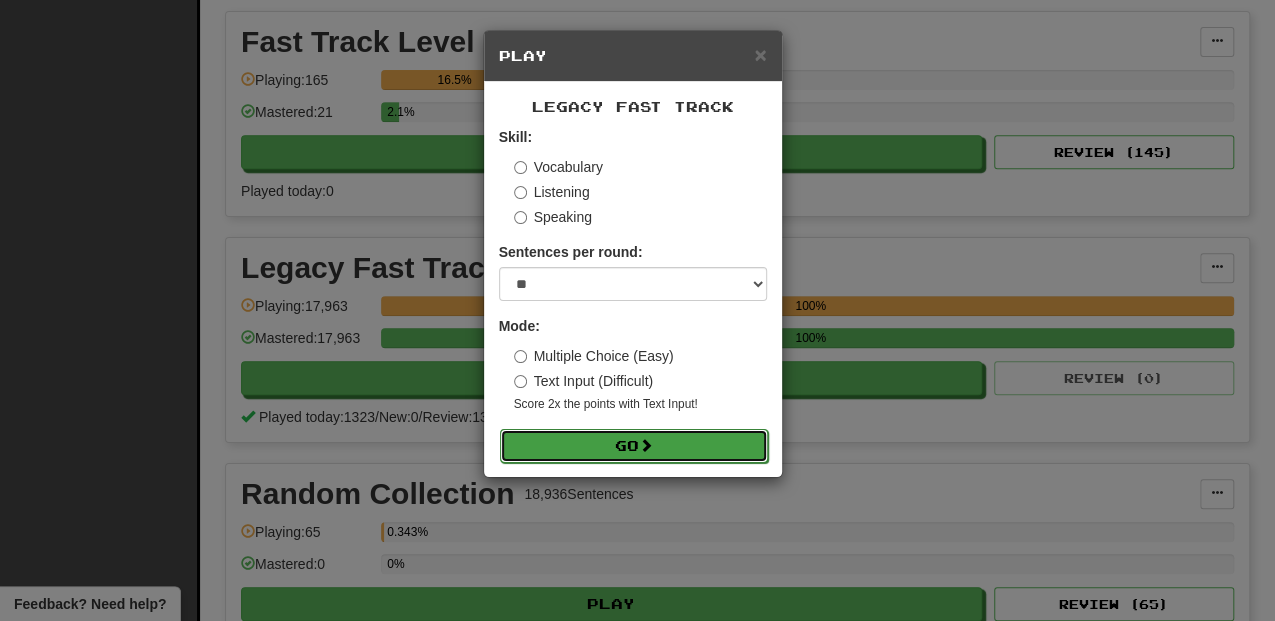click on "Go" at bounding box center (634, 446) 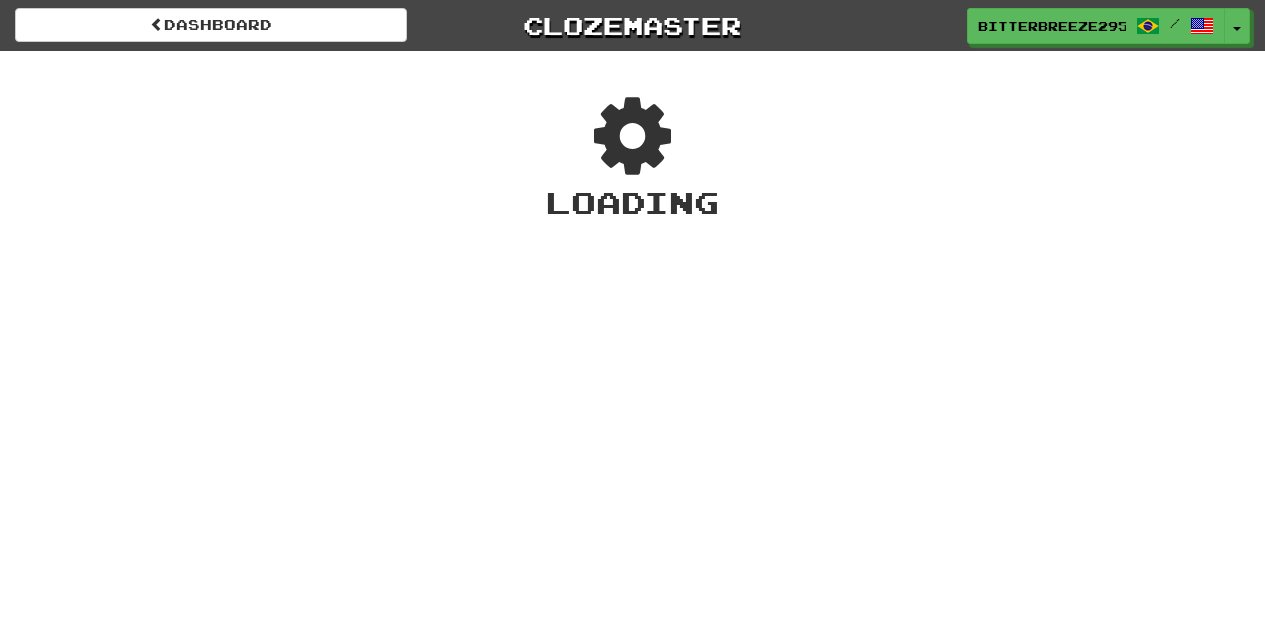 scroll, scrollTop: 0, scrollLeft: 0, axis: both 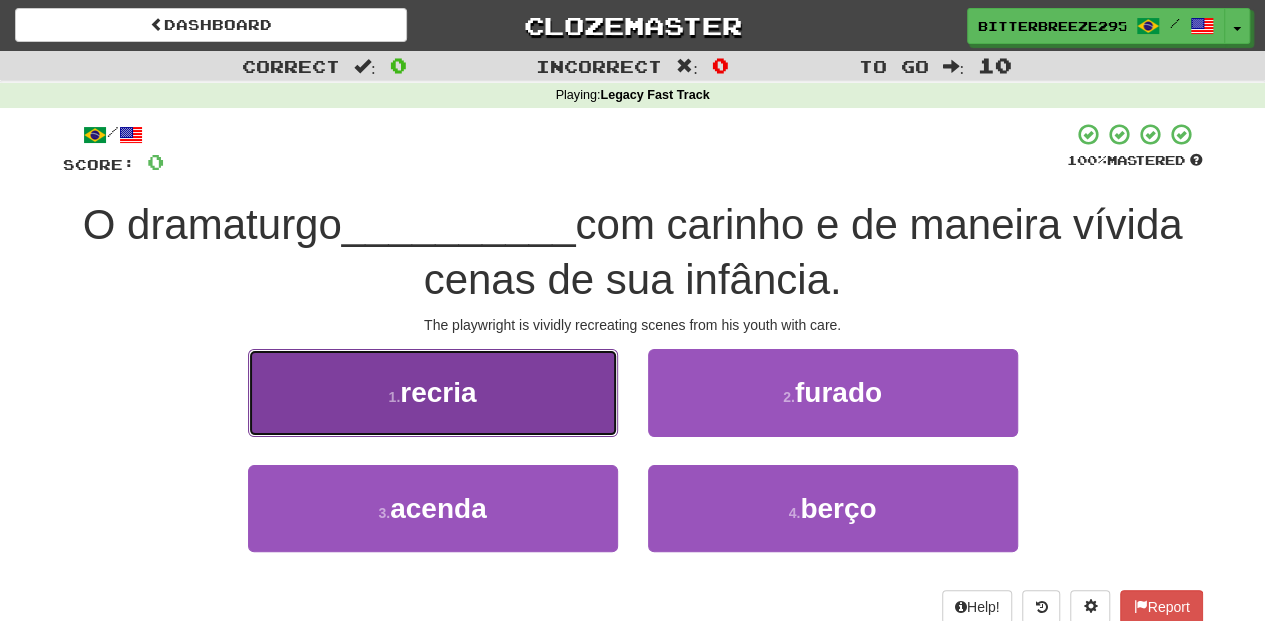 click on "1 .  recria" at bounding box center [433, 392] 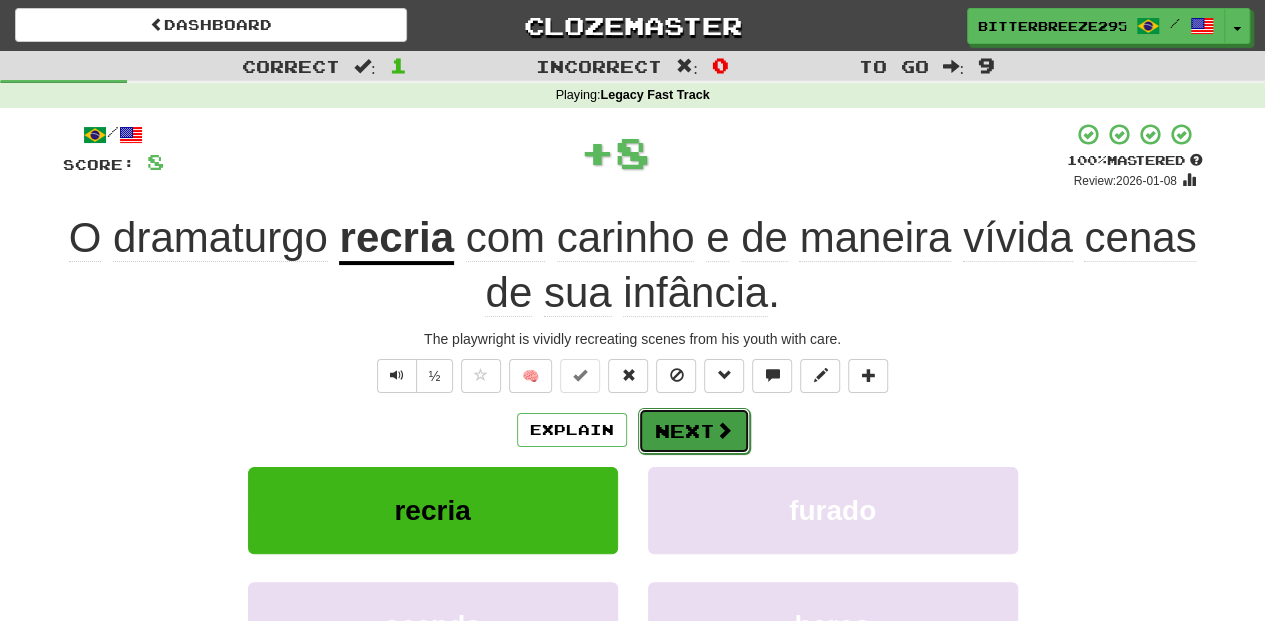 click on "Next" at bounding box center [694, 431] 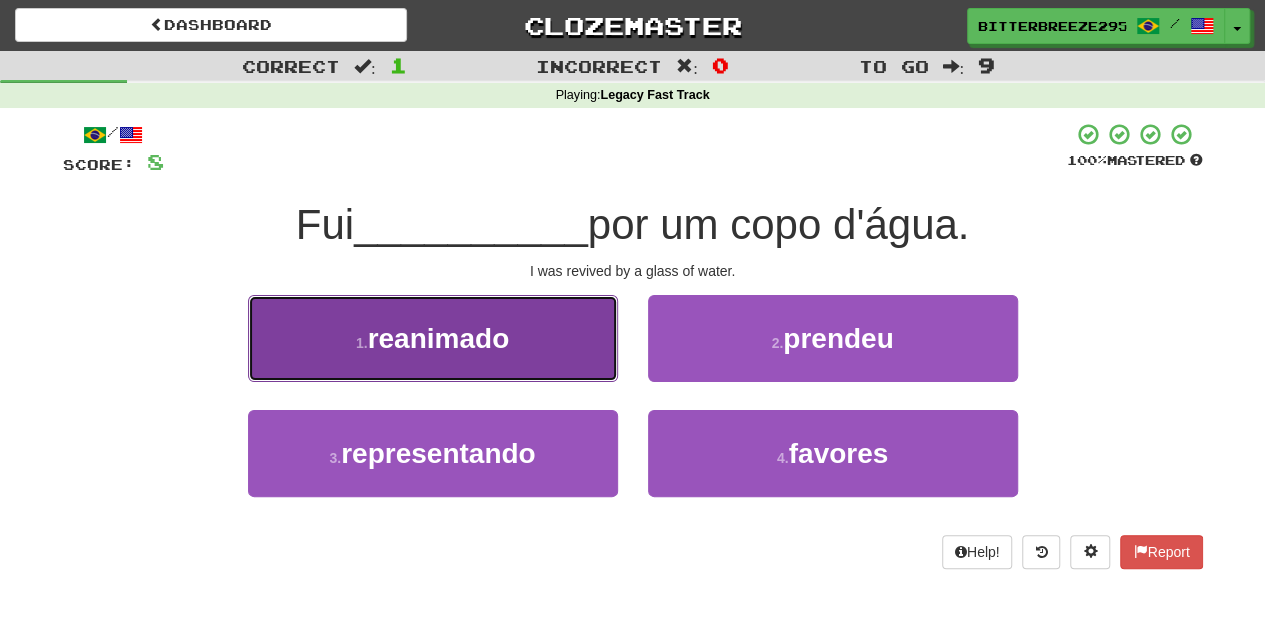 click on "1 .  reanimado" at bounding box center (433, 338) 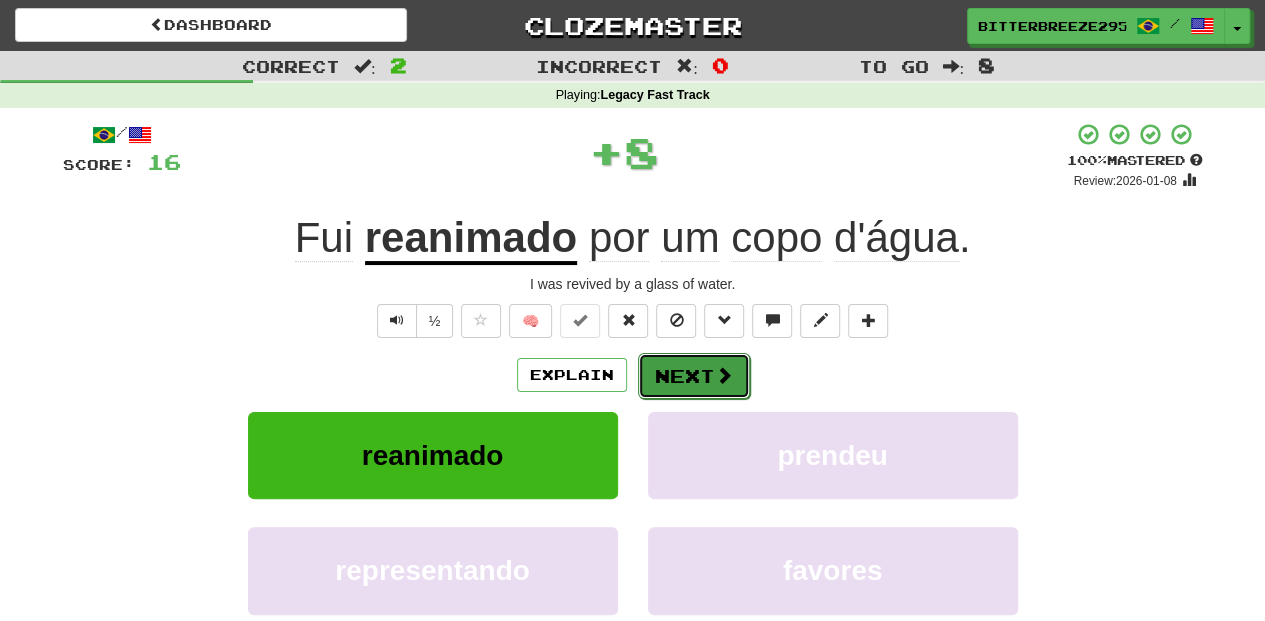 click on "Next" at bounding box center [694, 376] 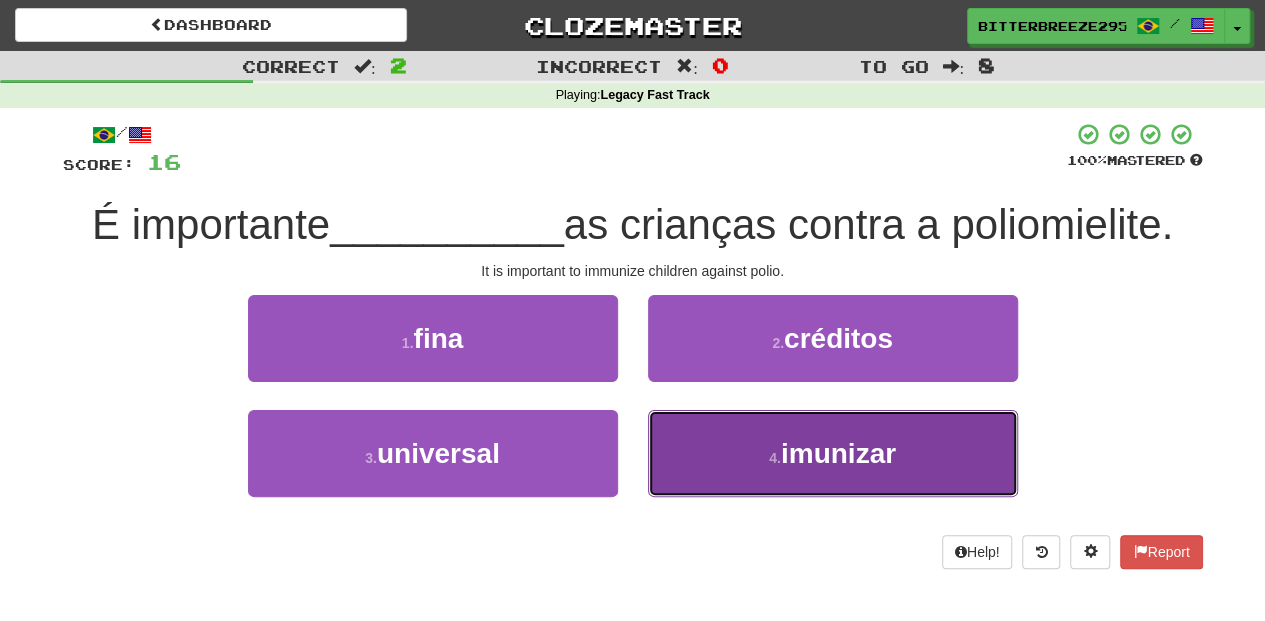 click on "4 .  imunizar" at bounding box center (833, 453) 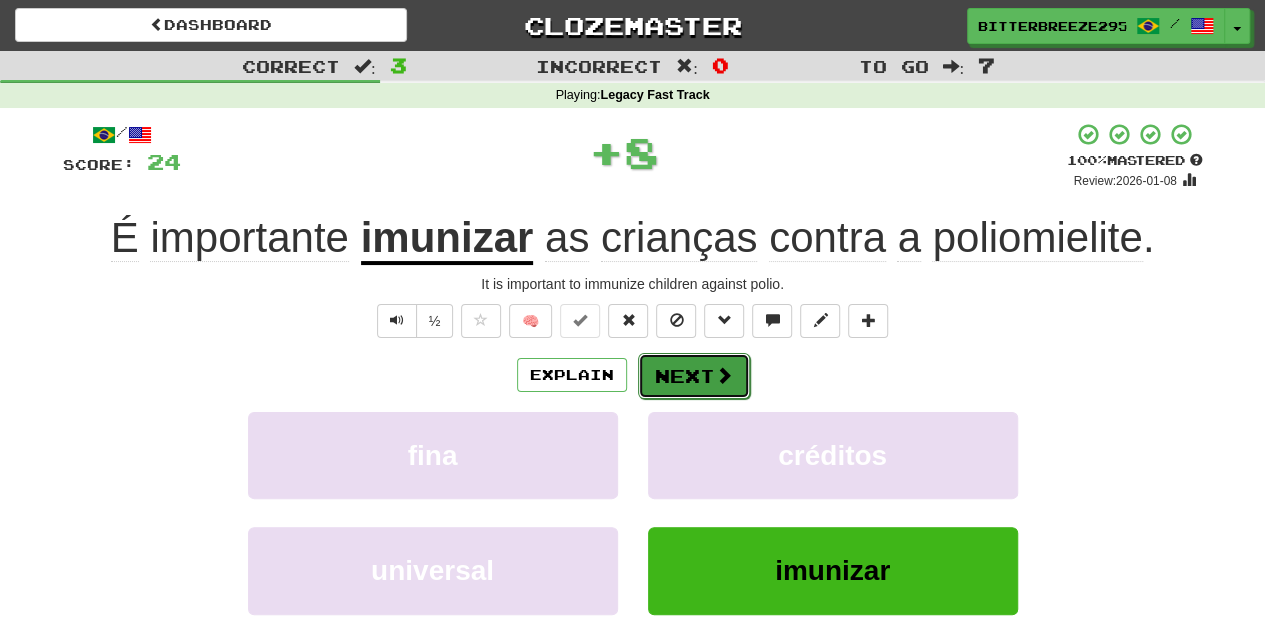 click on "Next" at bounding box center [694, 376] 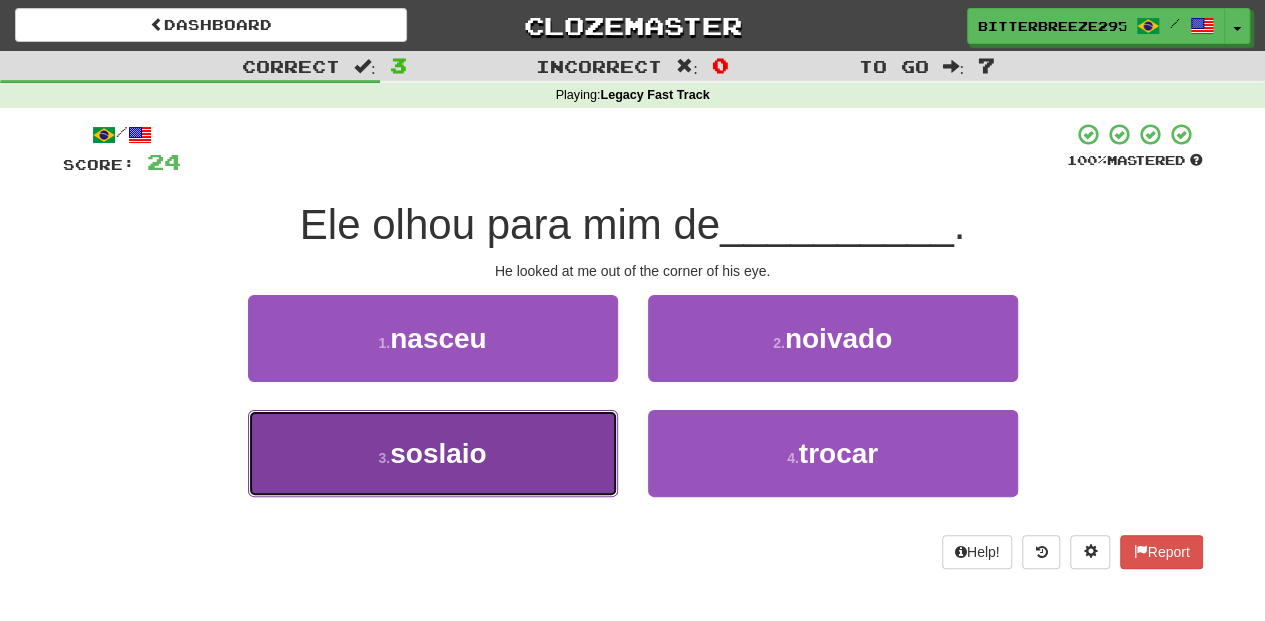 click on "3 .  soslaio" at bounding box center [433, 453] 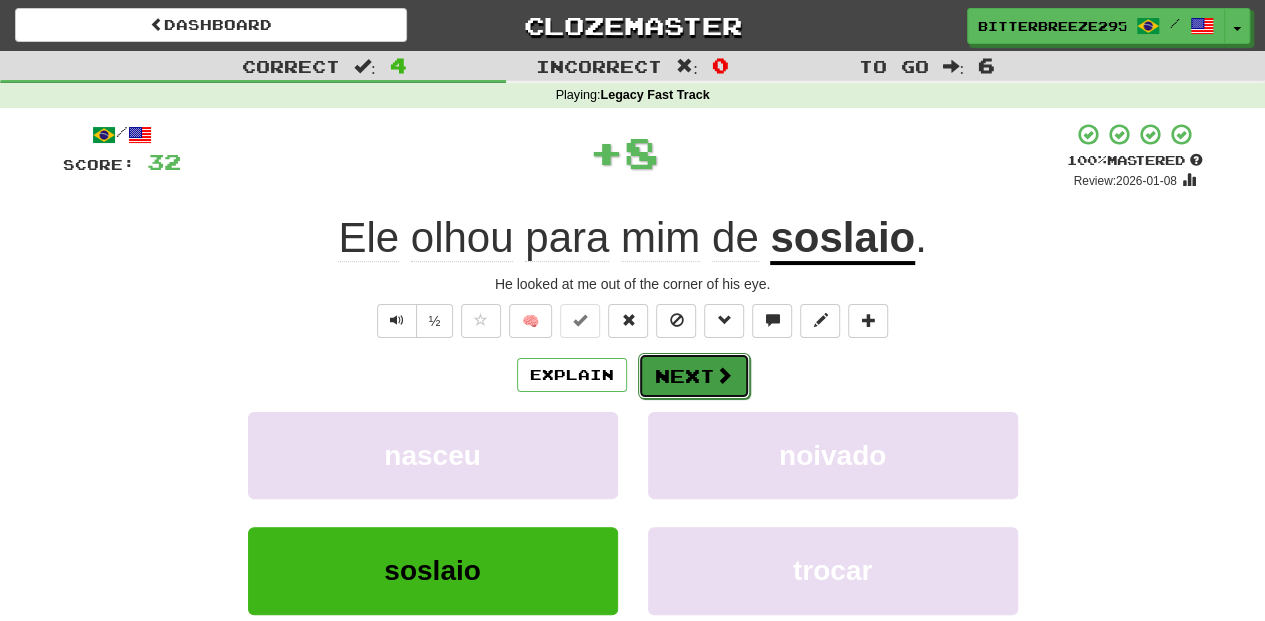 click on "Next" at bounding box center [694, 376] 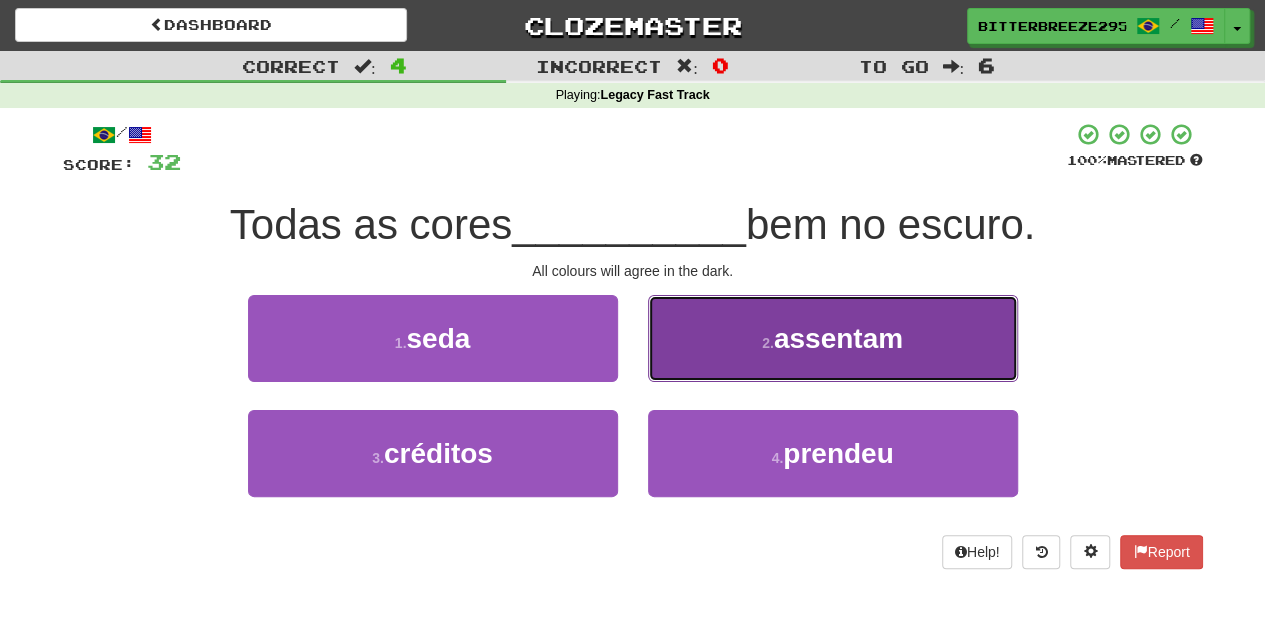 click on "2 .  assentam" at bounding box center (833, 338) 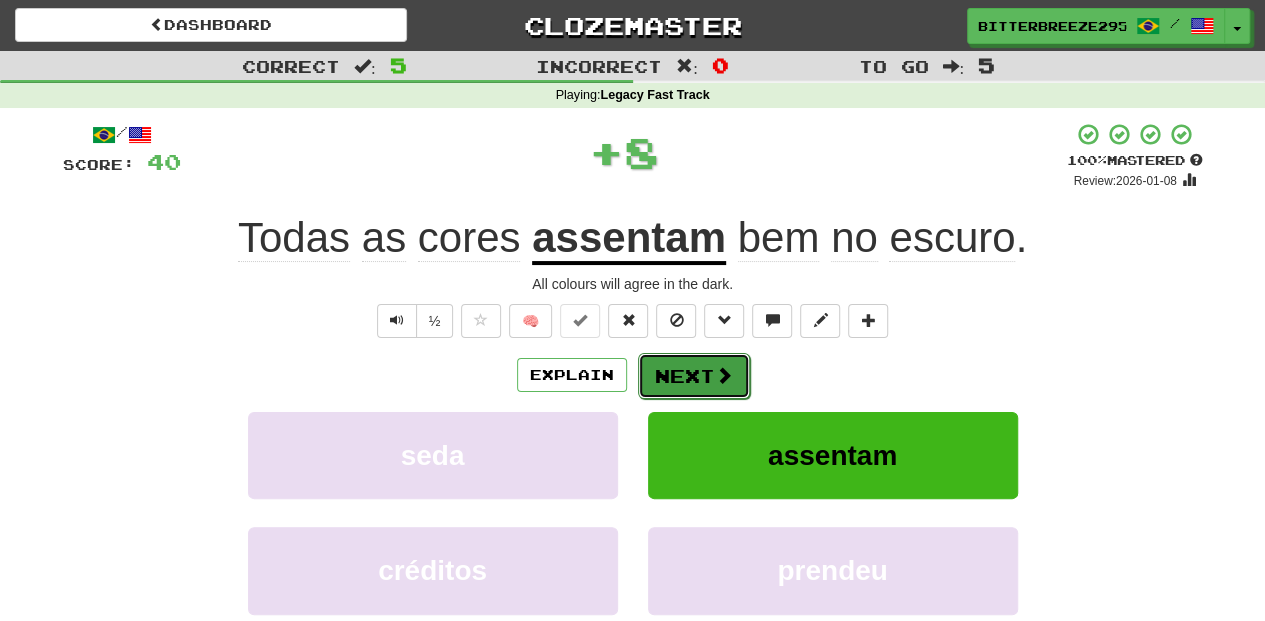 click on "Next" at bounding box center (694, 376) 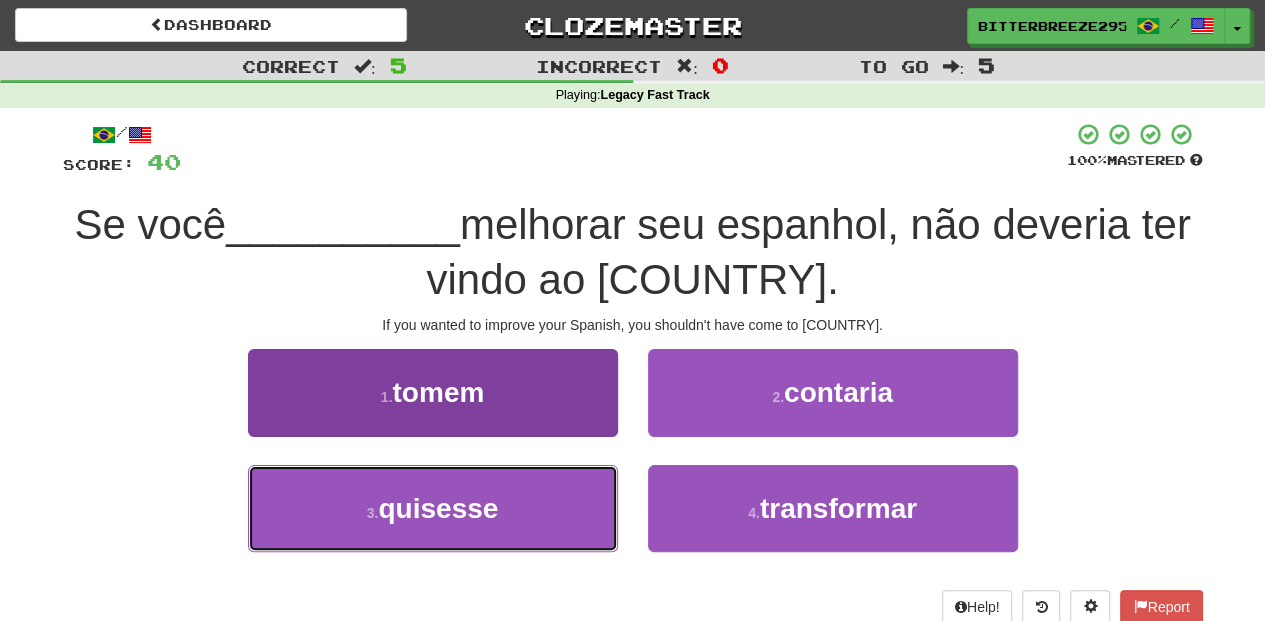 click on "3 .  quisesse" at bounding box center [433, 508] 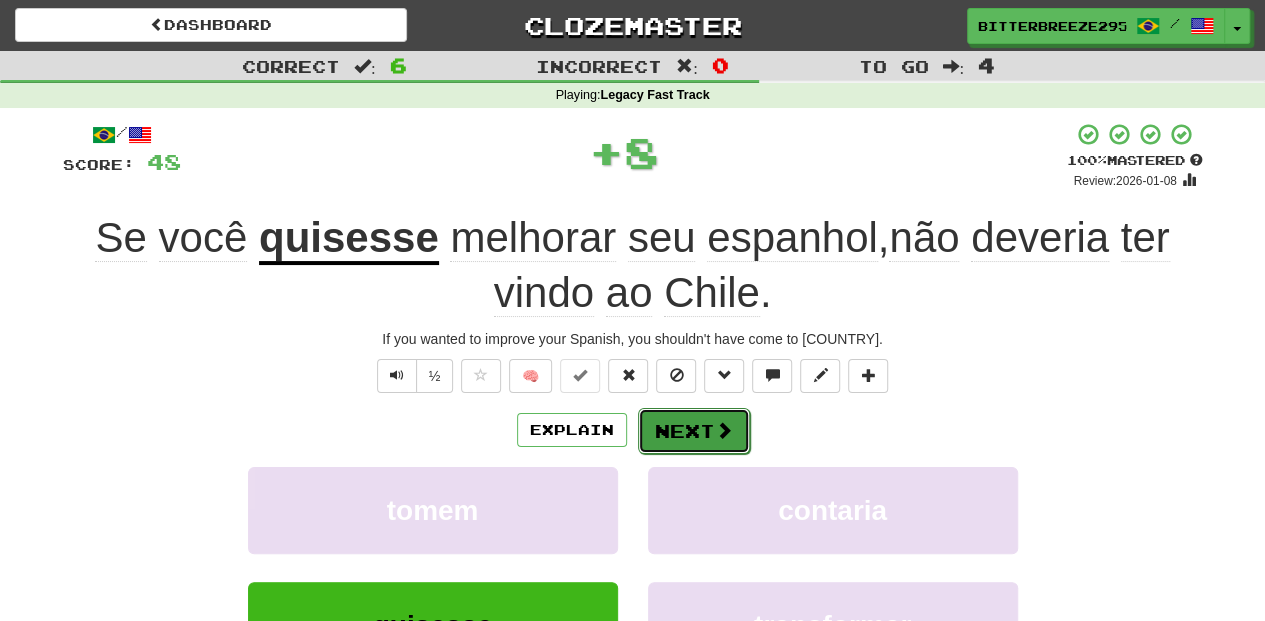 click on "Next" at bounding box center (694, 431) 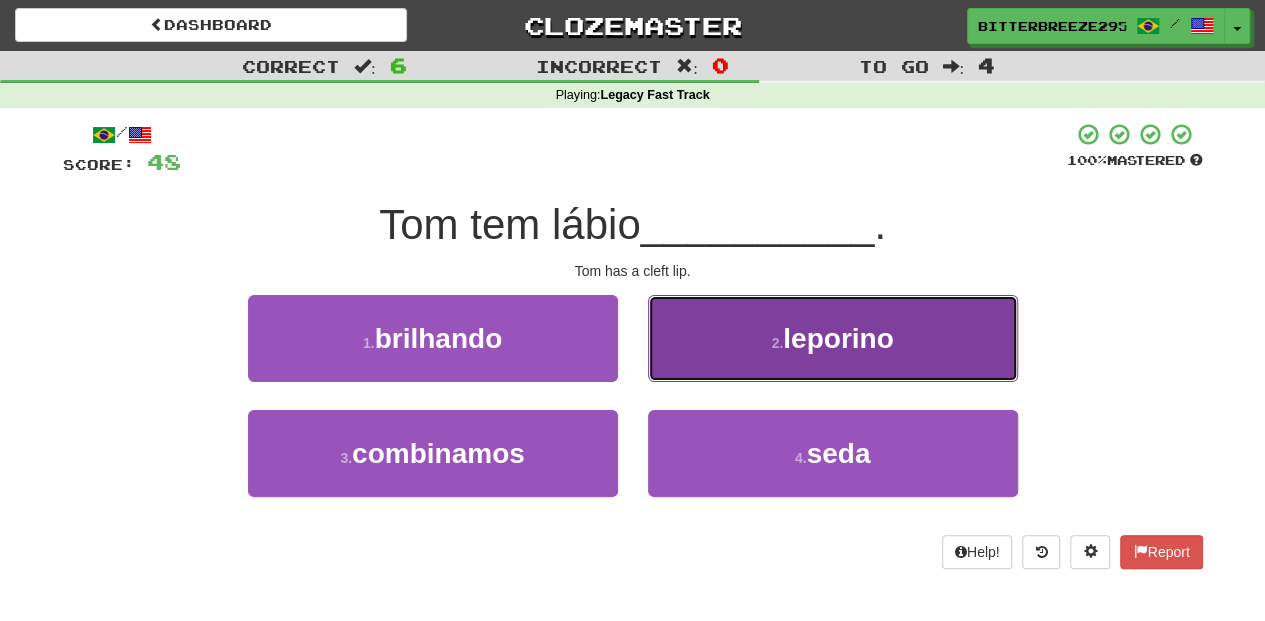 click on "2 .  leporino" at bounding box center [833, 338] 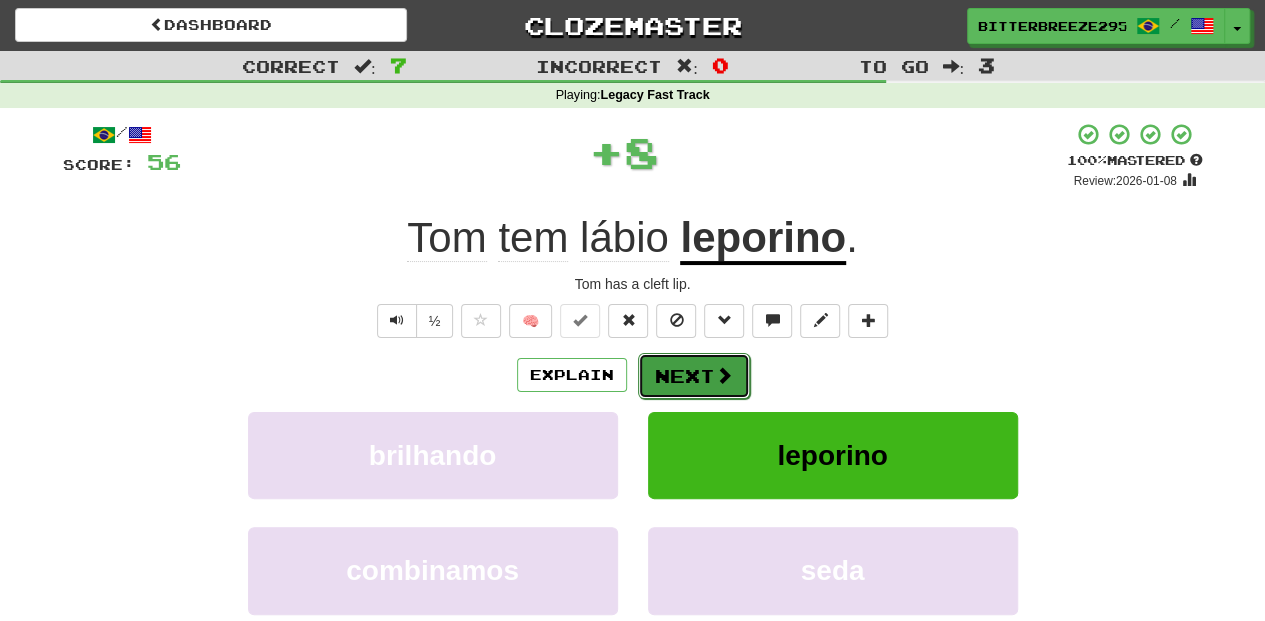 click on "Next" at bounding box center [694, 376] 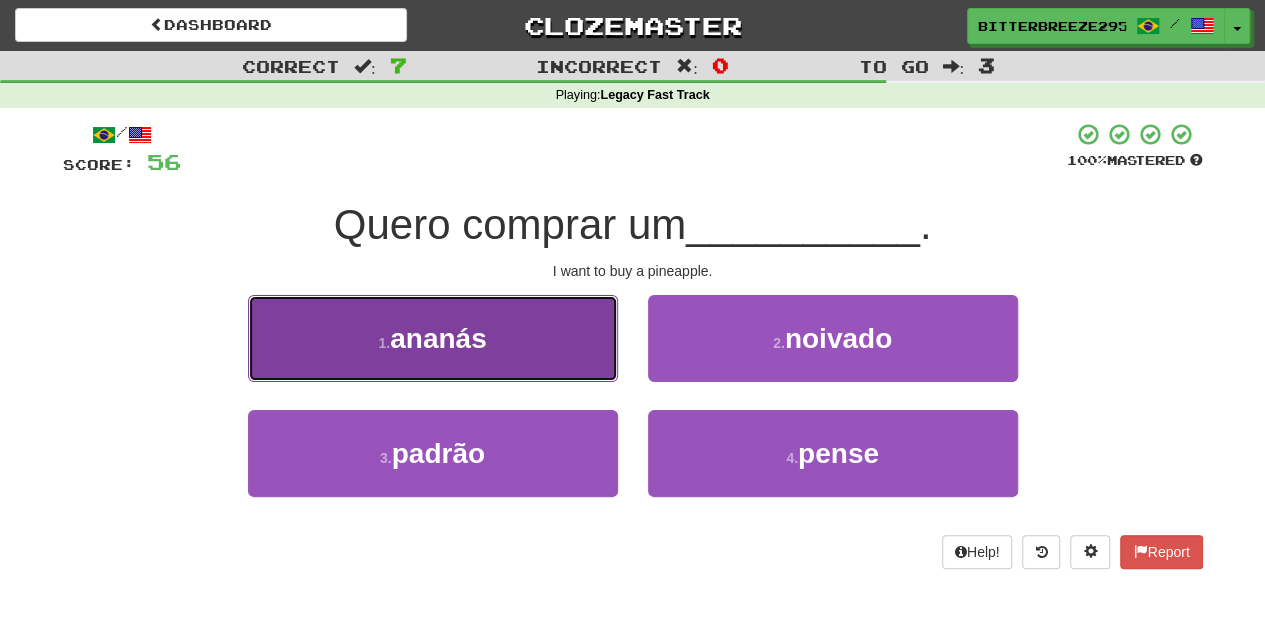 click on "1 .  ananás" at bounding box center (433, 338) 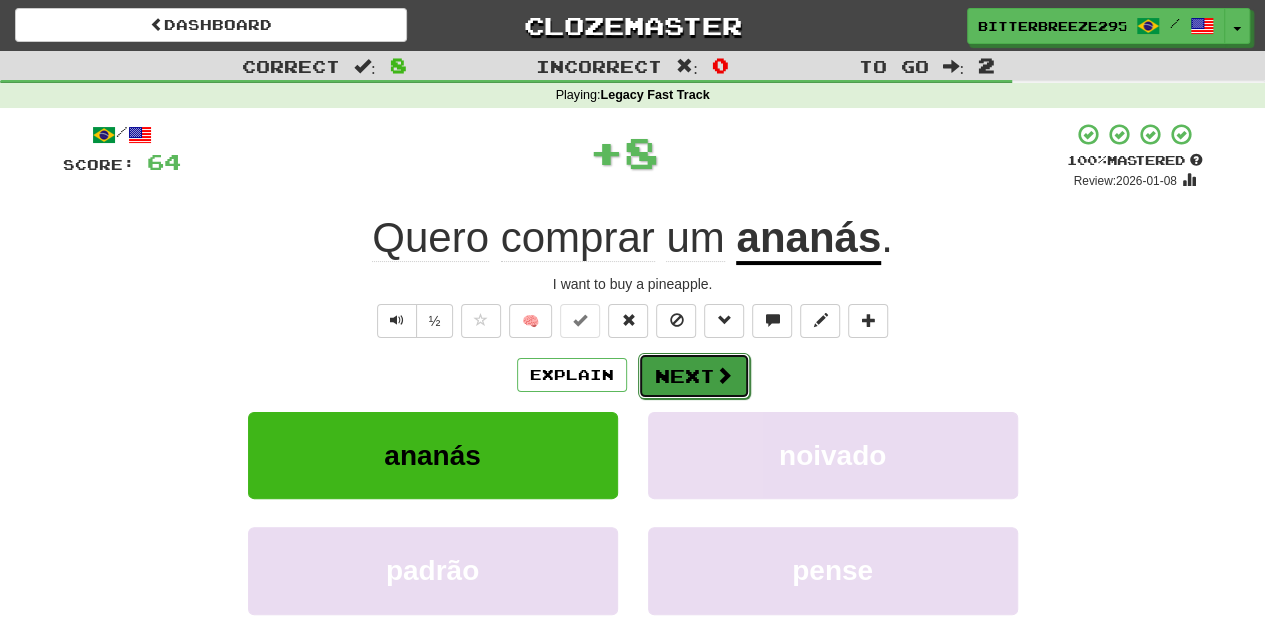 click on "Next" at bounding box center [694, 376] 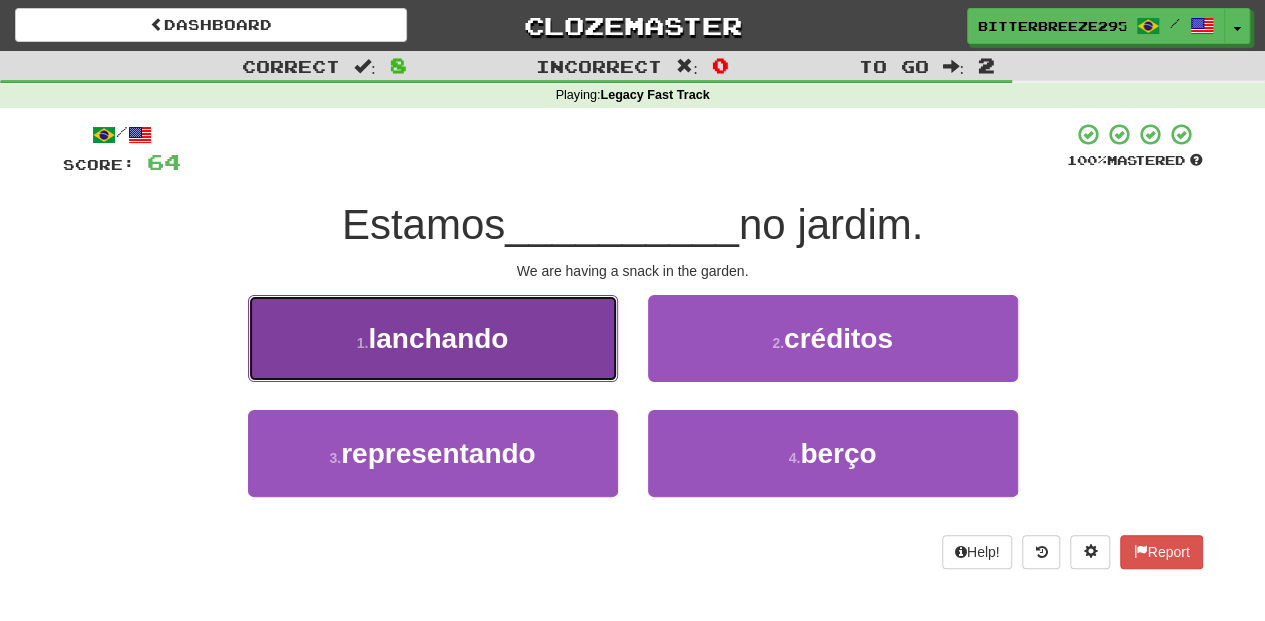 click on "1 .  lanchando" at bounding box center [433, 338] 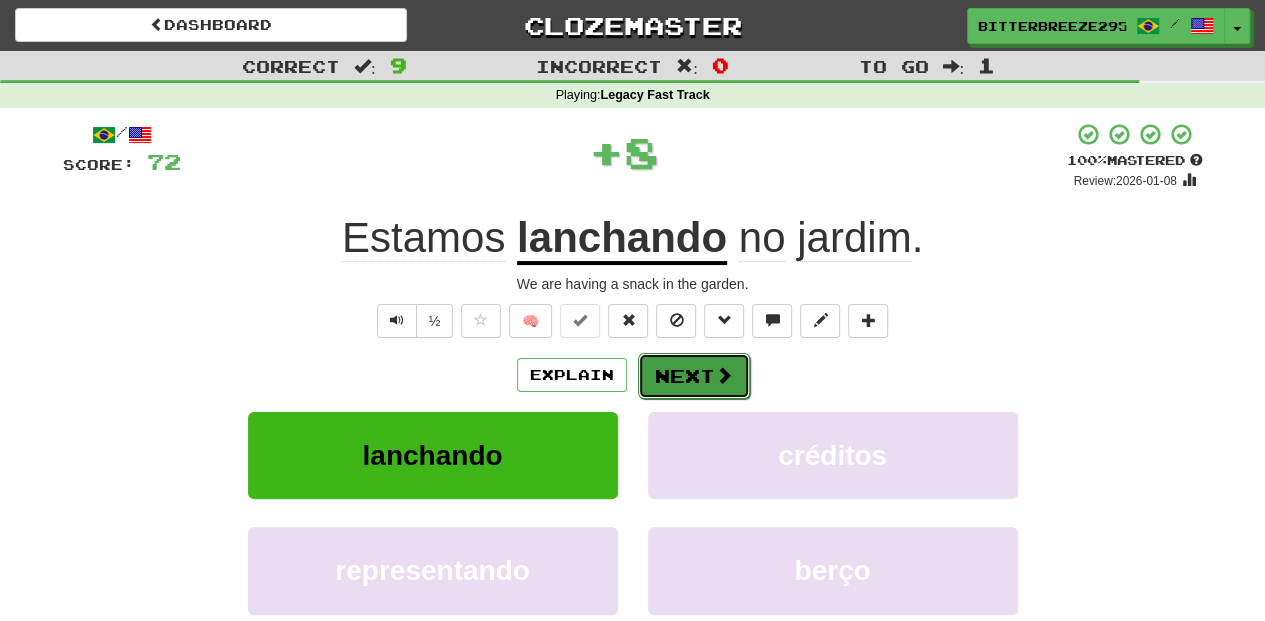click on "Next" at bounding box center (694, 376) 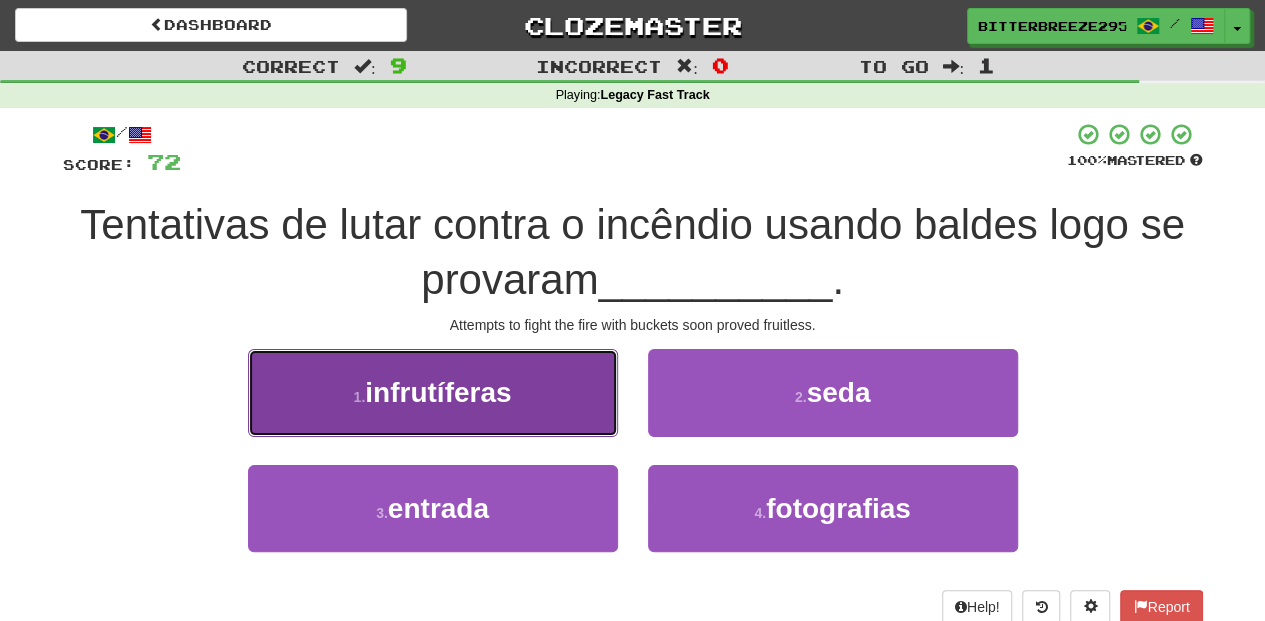 click on "1 .  infrutíferas" at bounding box center (433, 392) 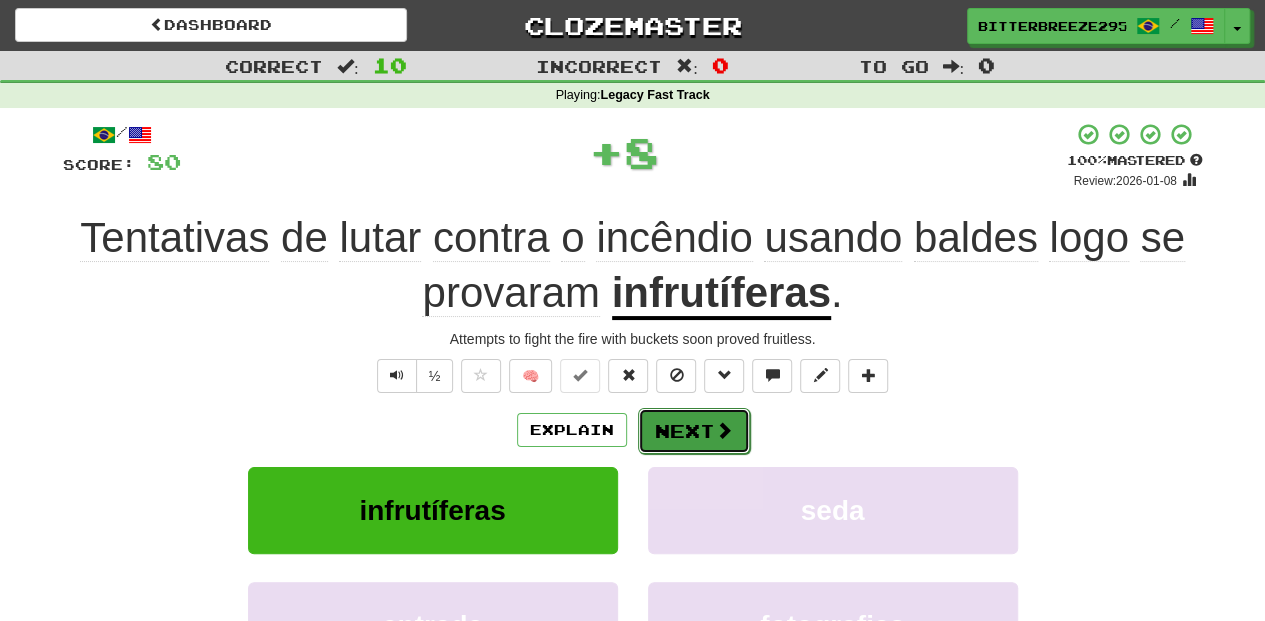 click on "Next" at bounding box center [694, 431] 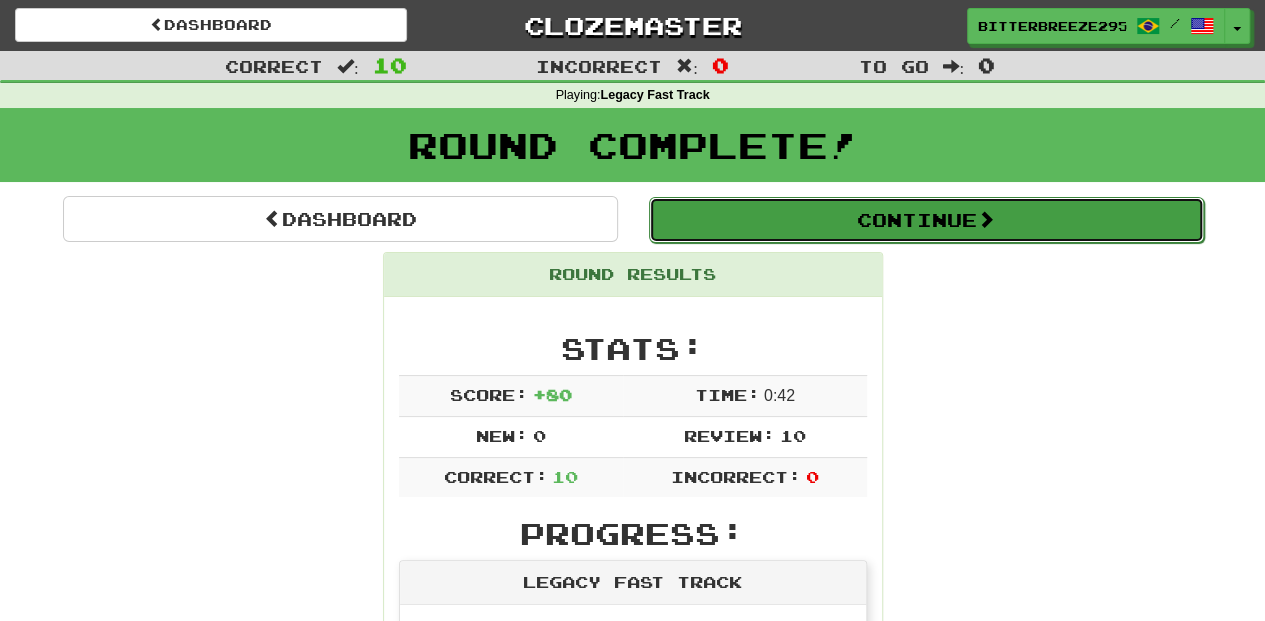 click on "Continue" at bounding box center [926, 220] 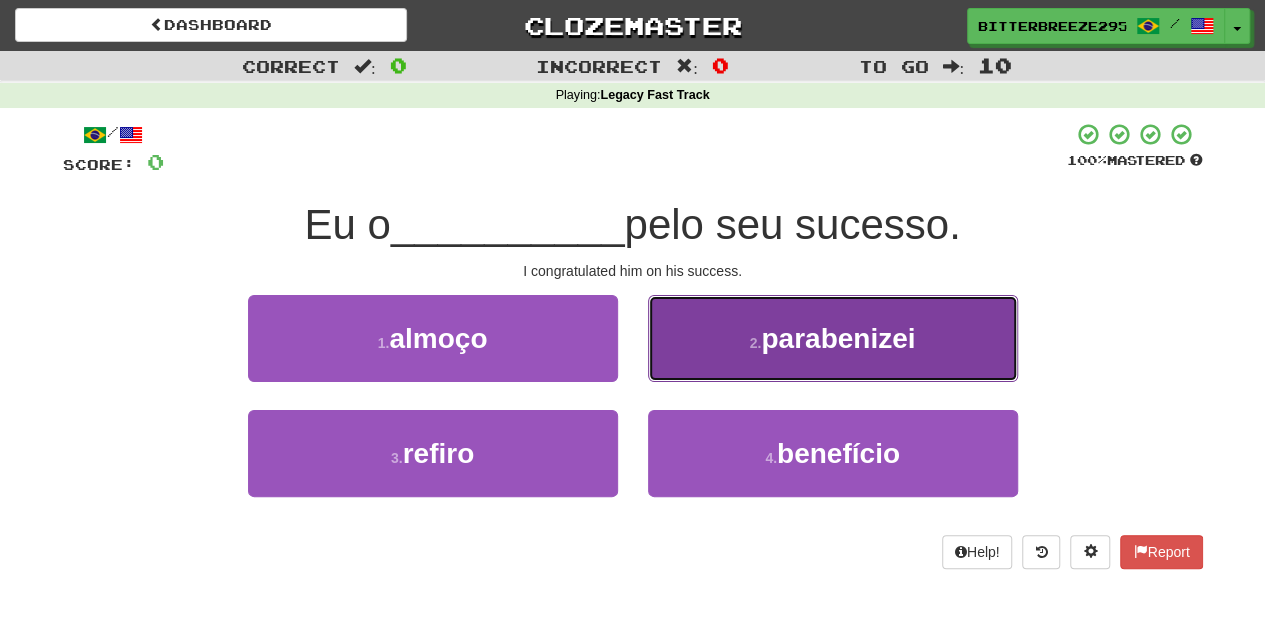 click on "2 .  parabenizei" at bounding box center (833, 338) 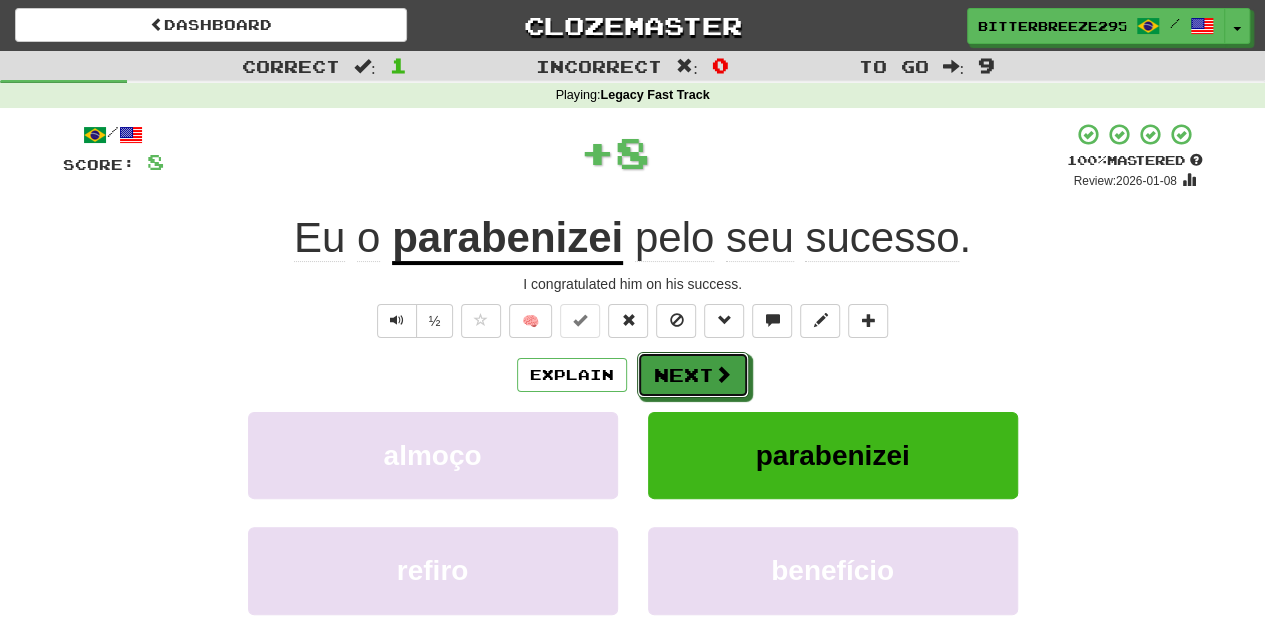 click on "Next" at bounding box center [693, 375] 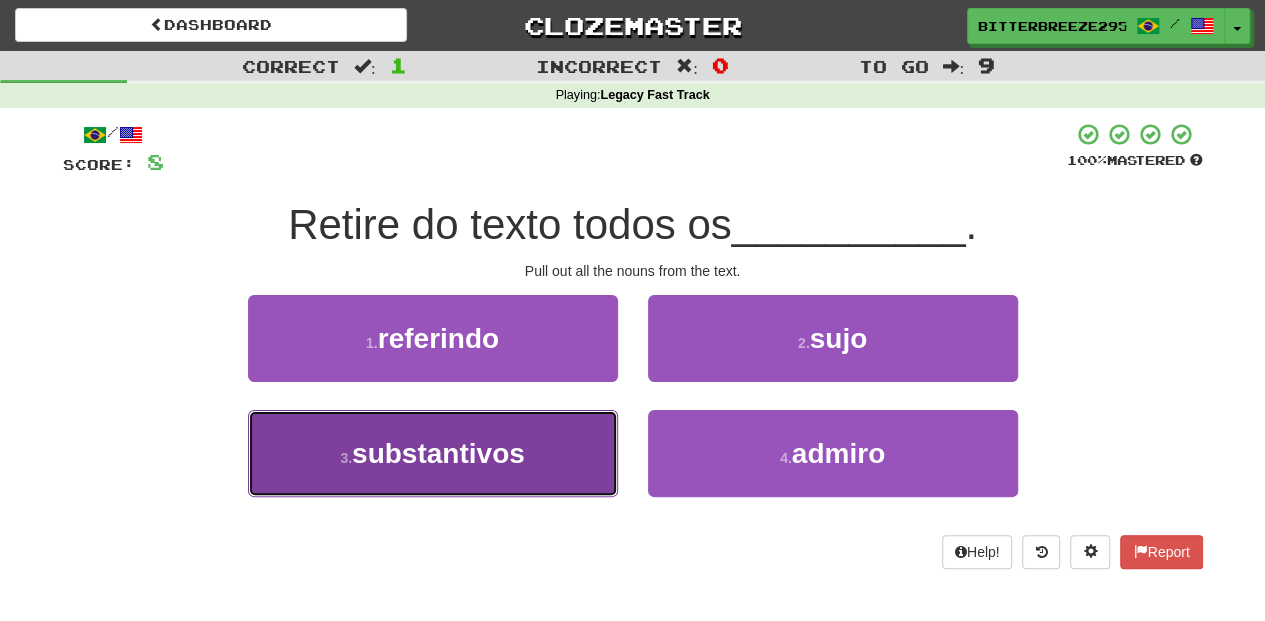 click on "substantivos" at bounding box center (438, 453) 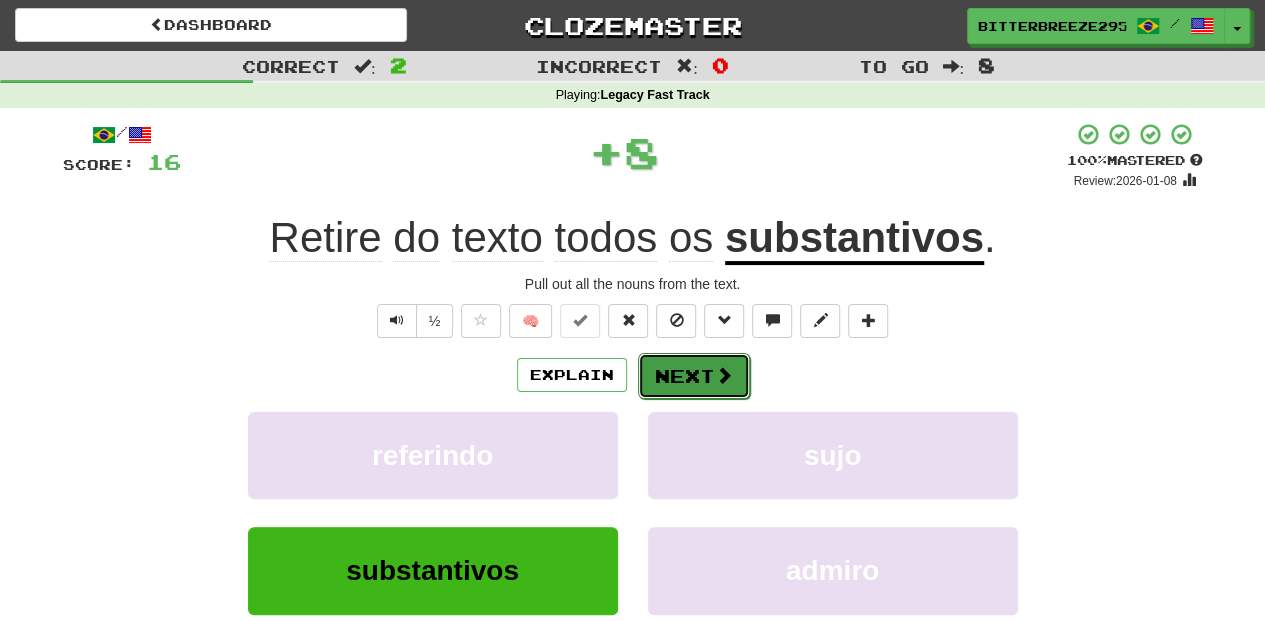 click on "Next" at bounding box center (694, 376) 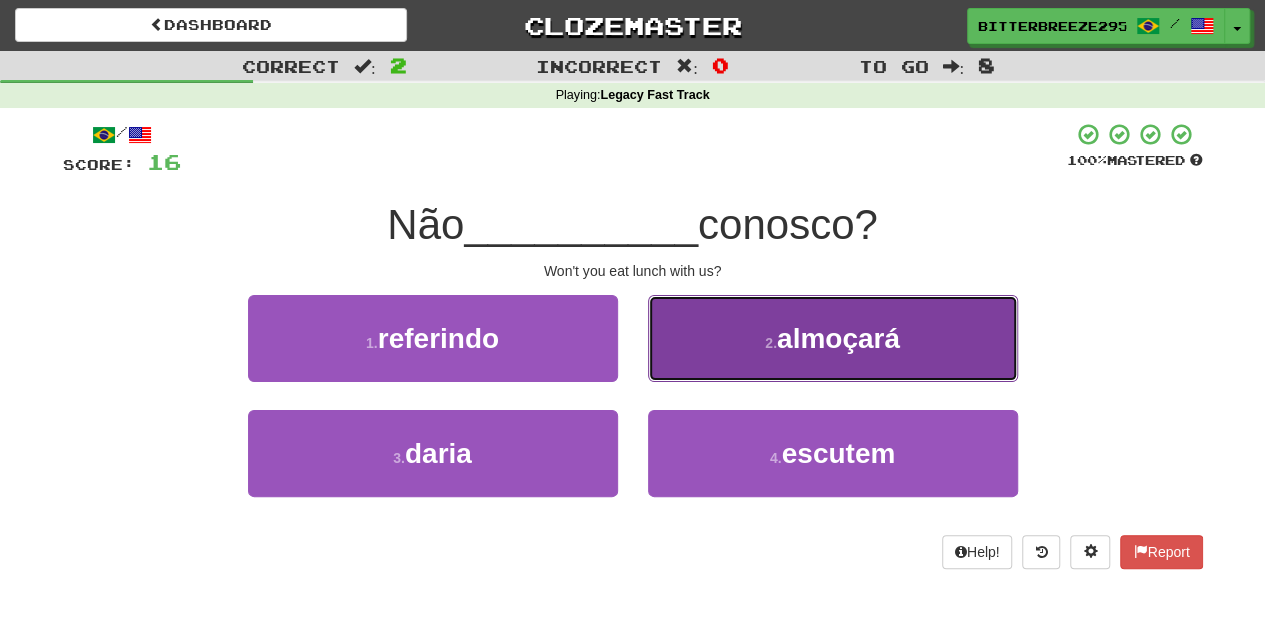 click on "2 .  almoçará" at bounding box center [833, 338] 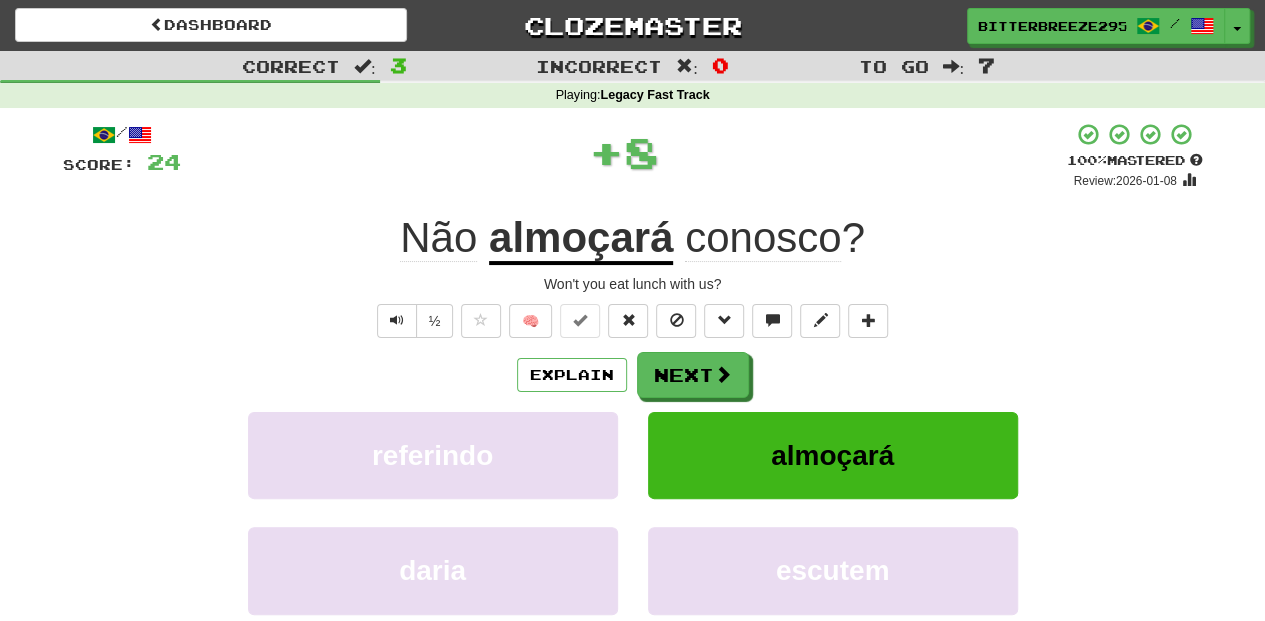 click on "Next" at bounding box center [693, 375] 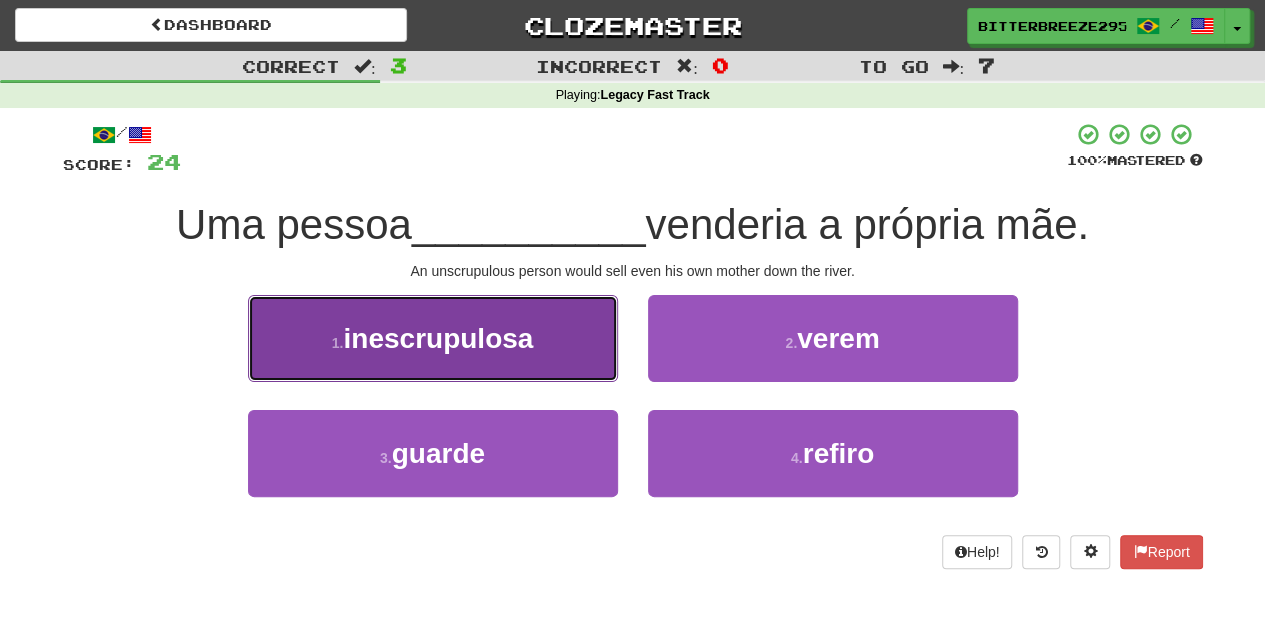 click on "1 .  inescrupulosa" at bounding box center (433, 338) 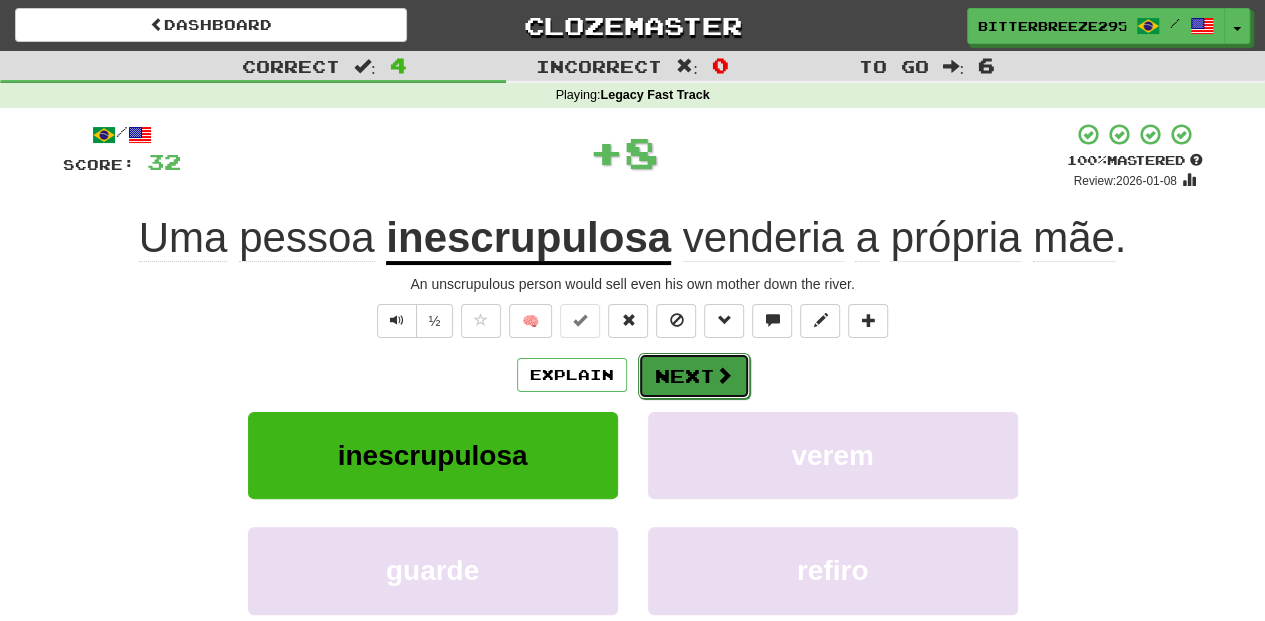 click on "Next" at bounding box center (694, 376) 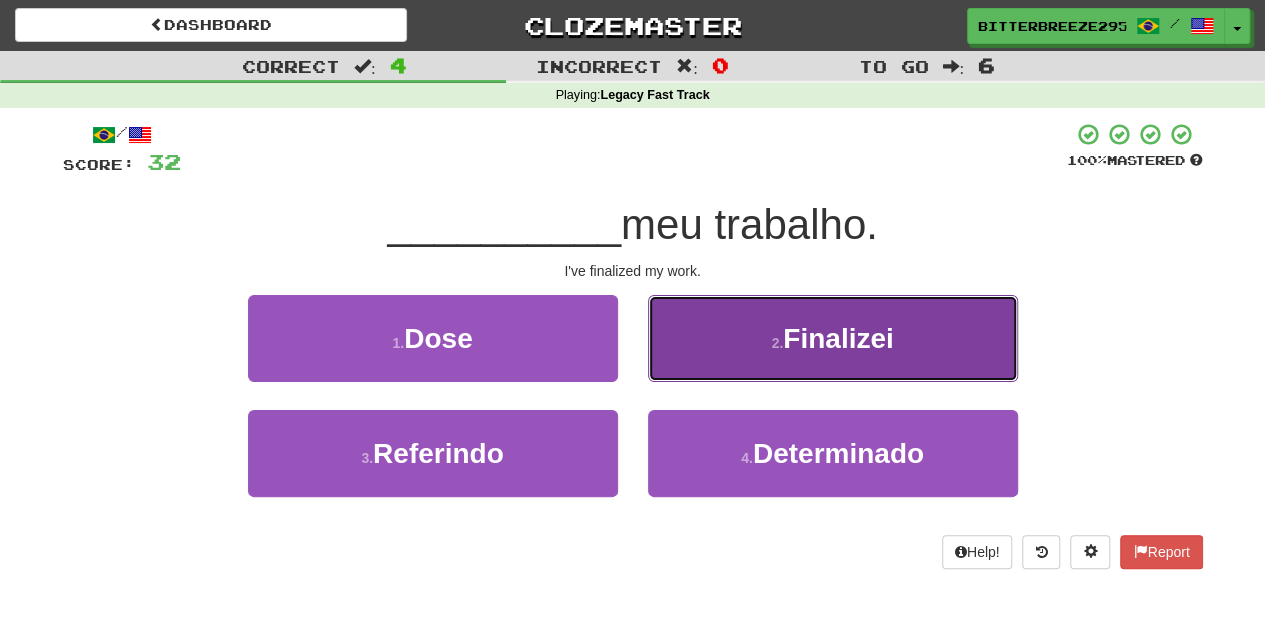 click on "2 .  Finalizei" at bounding box center [833, 338] 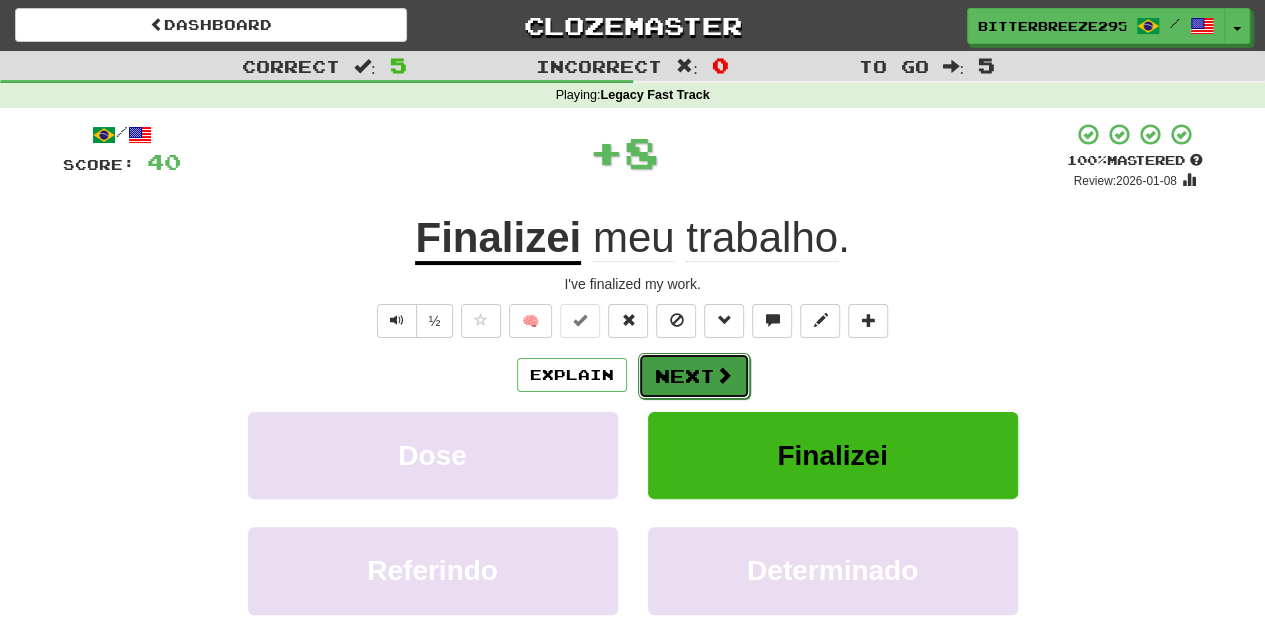 click on "Next" at bounding box center [694, 376] 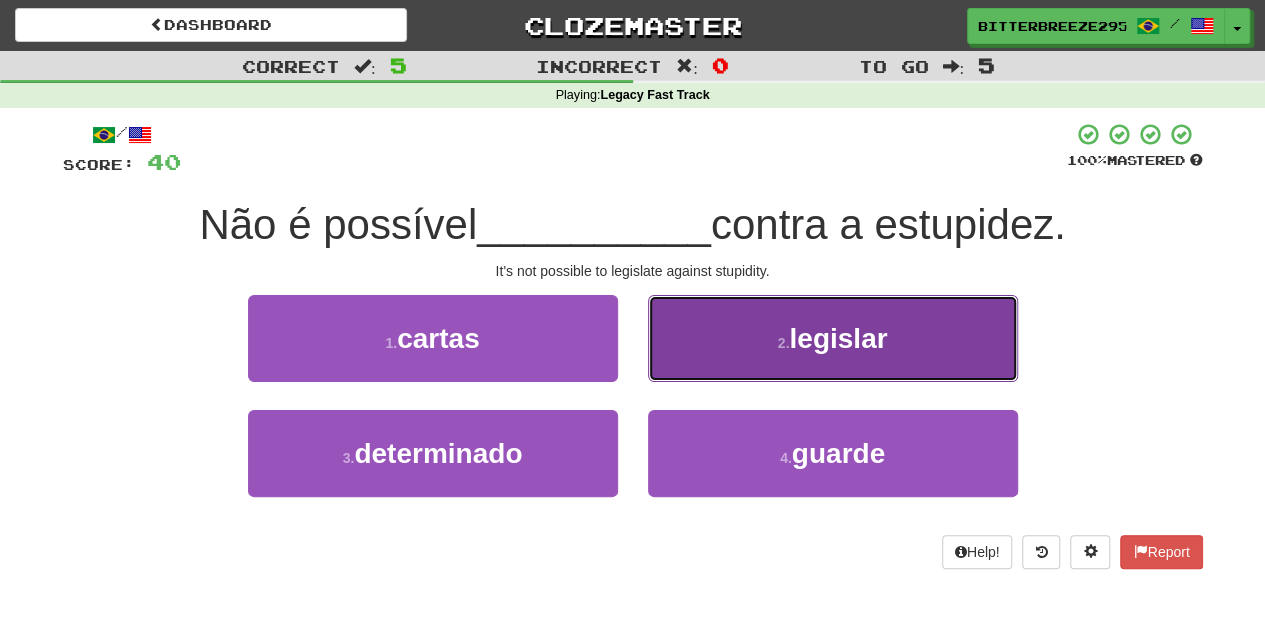 click on "2 .  legislar" at bounding box center (833, 338) 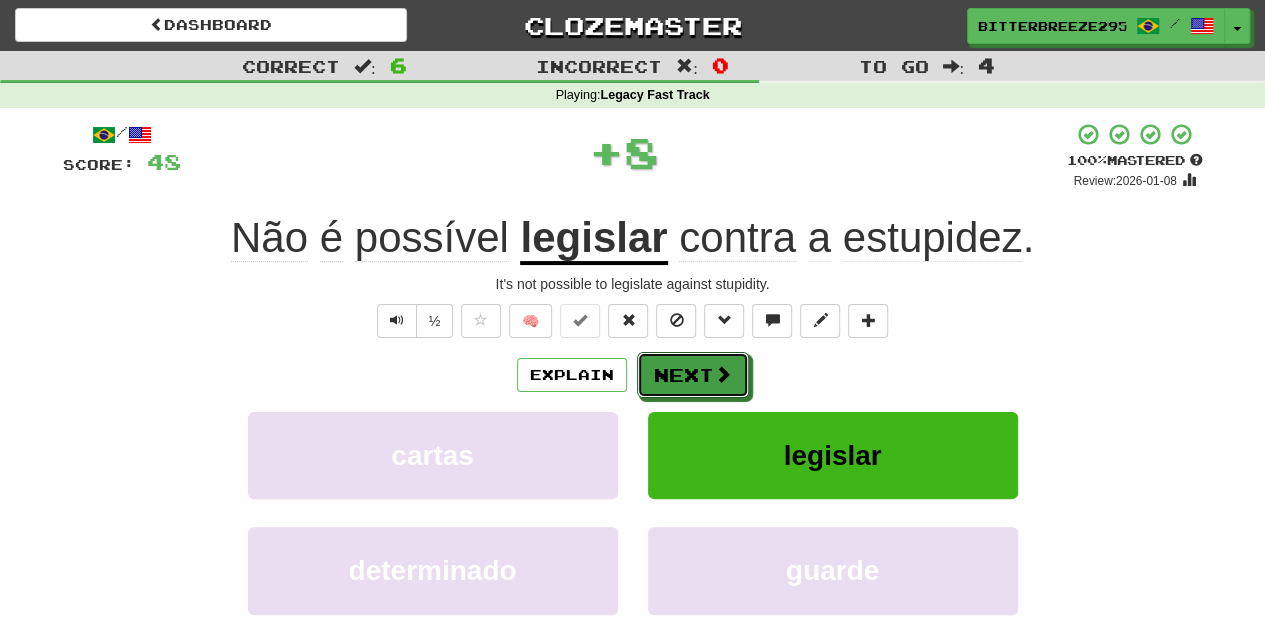 click on "Next" at bounding box center (693, 375) 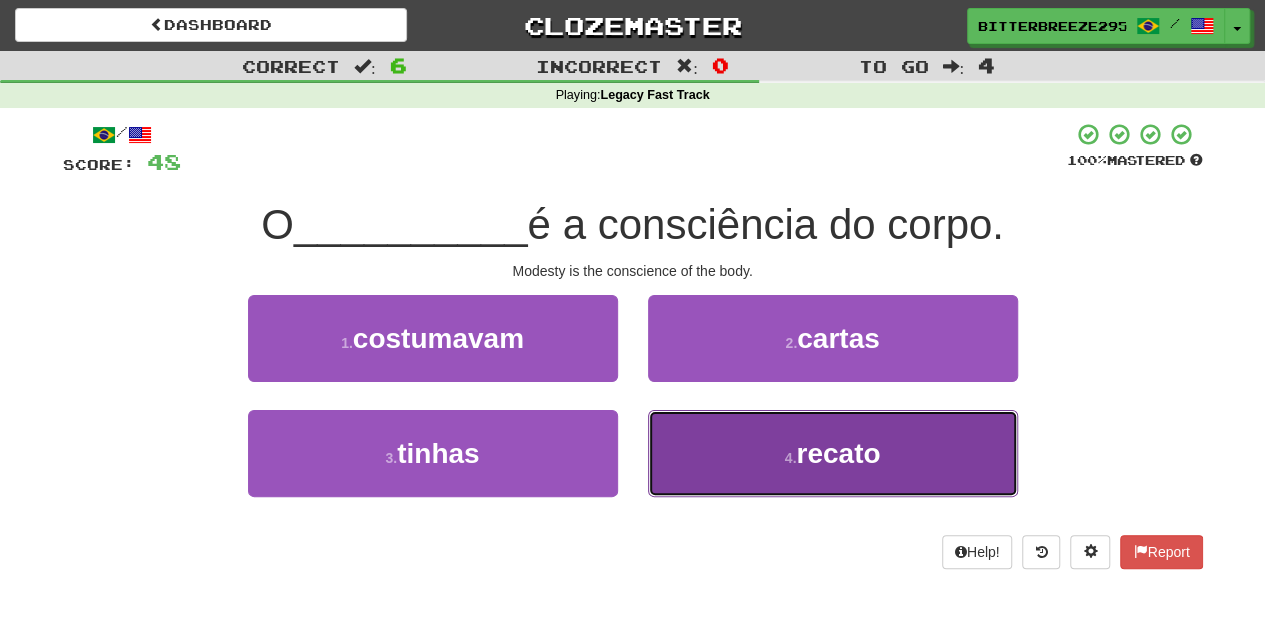 click on "4 .  recato" at bounding box center [833, 453] 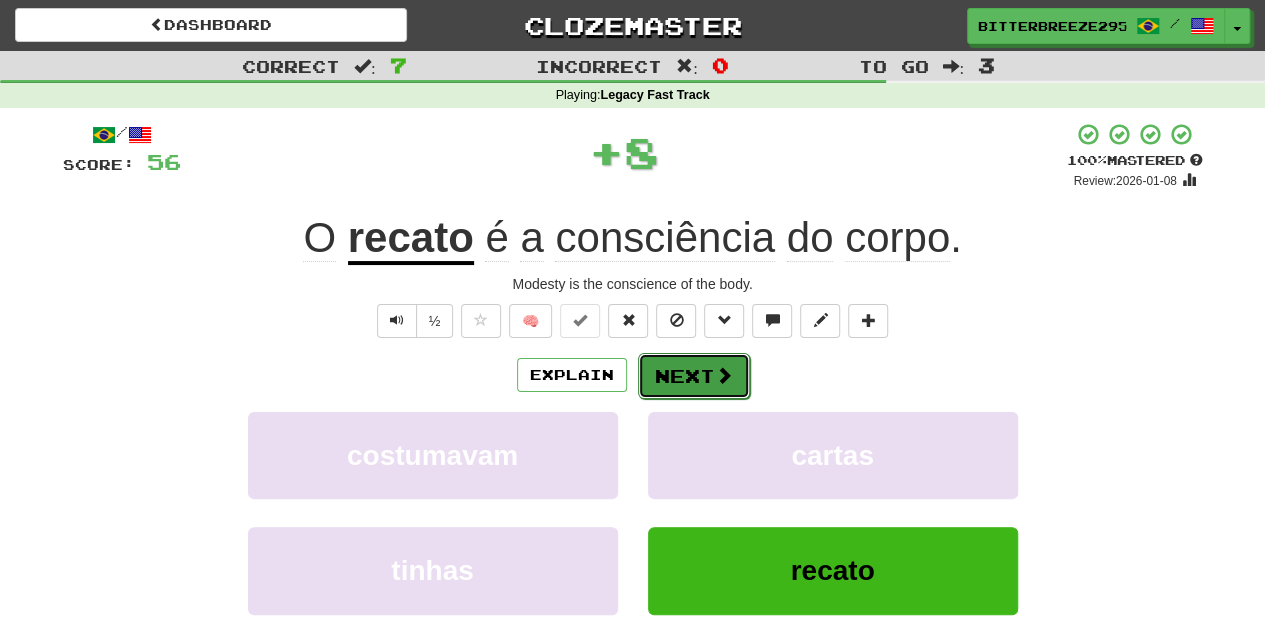 click on "Next" at bounding box center (694, 376) 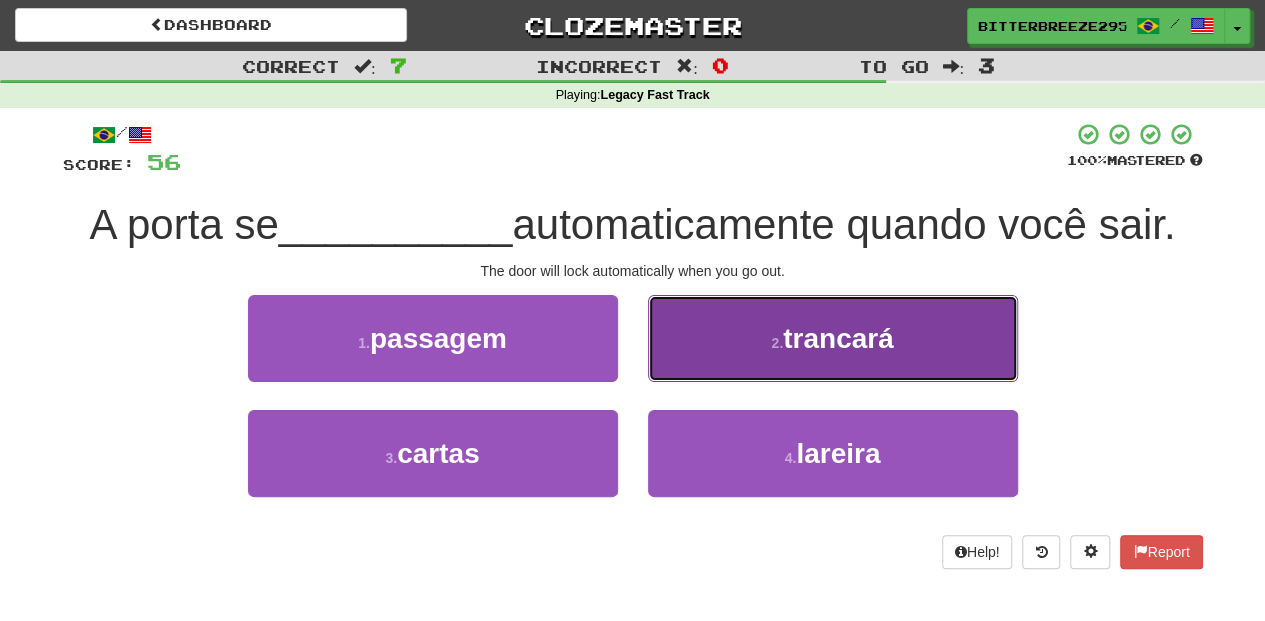 click on "2 .  trancará" at bounding box center [833, 338] 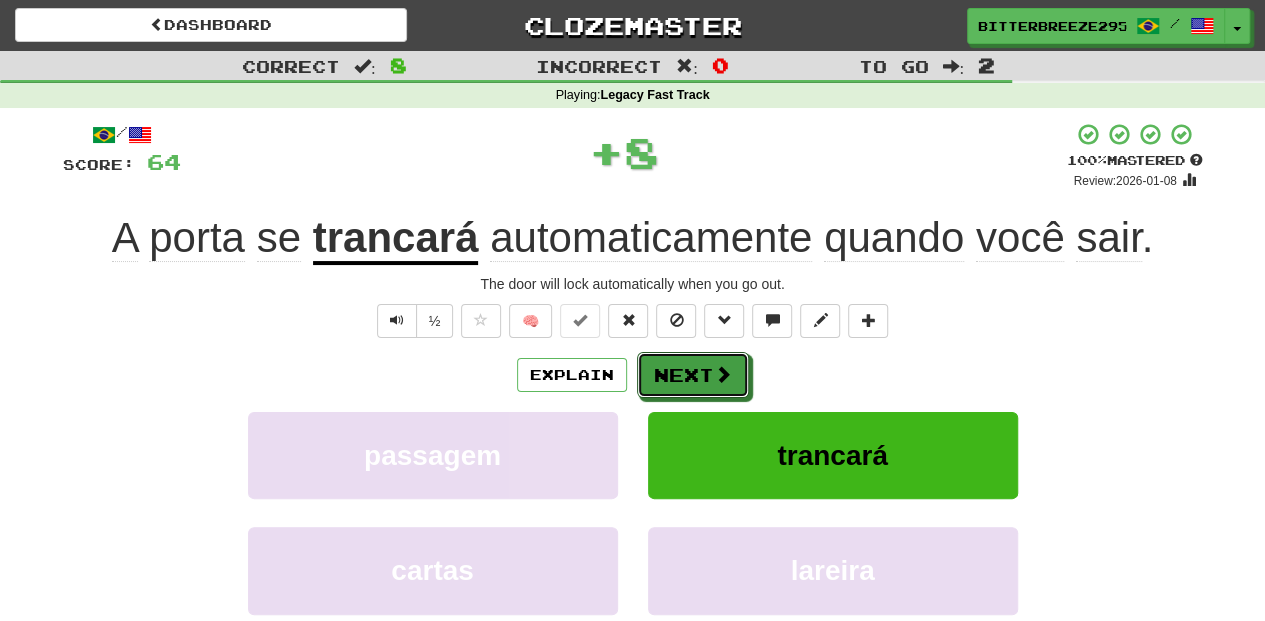 click on "Next" at bounding box center [693, 375] 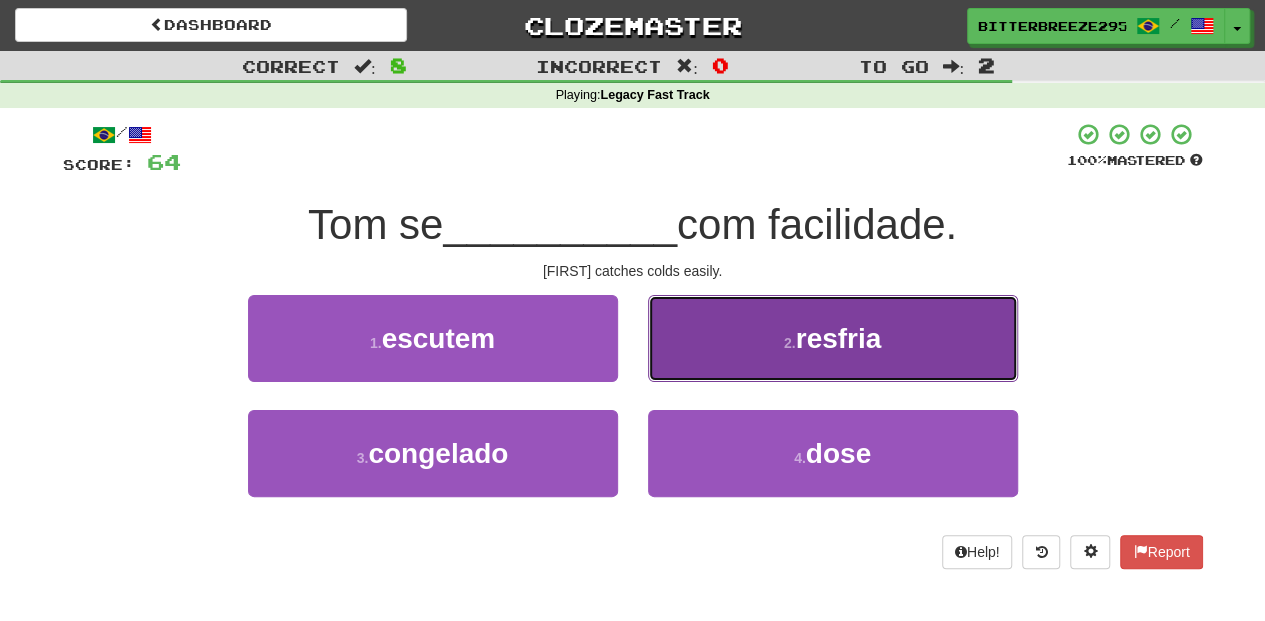 click on "2 .  resfria" at bounding box center [833, 338] 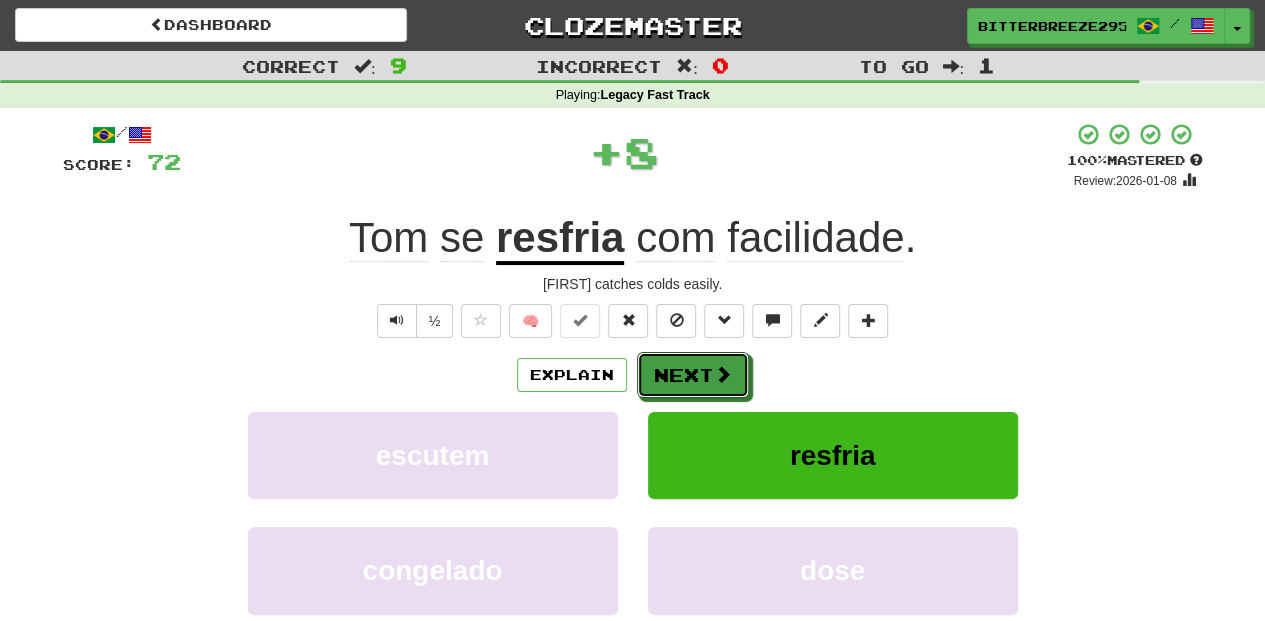 click on "Next" at bounding box center [693, 375] 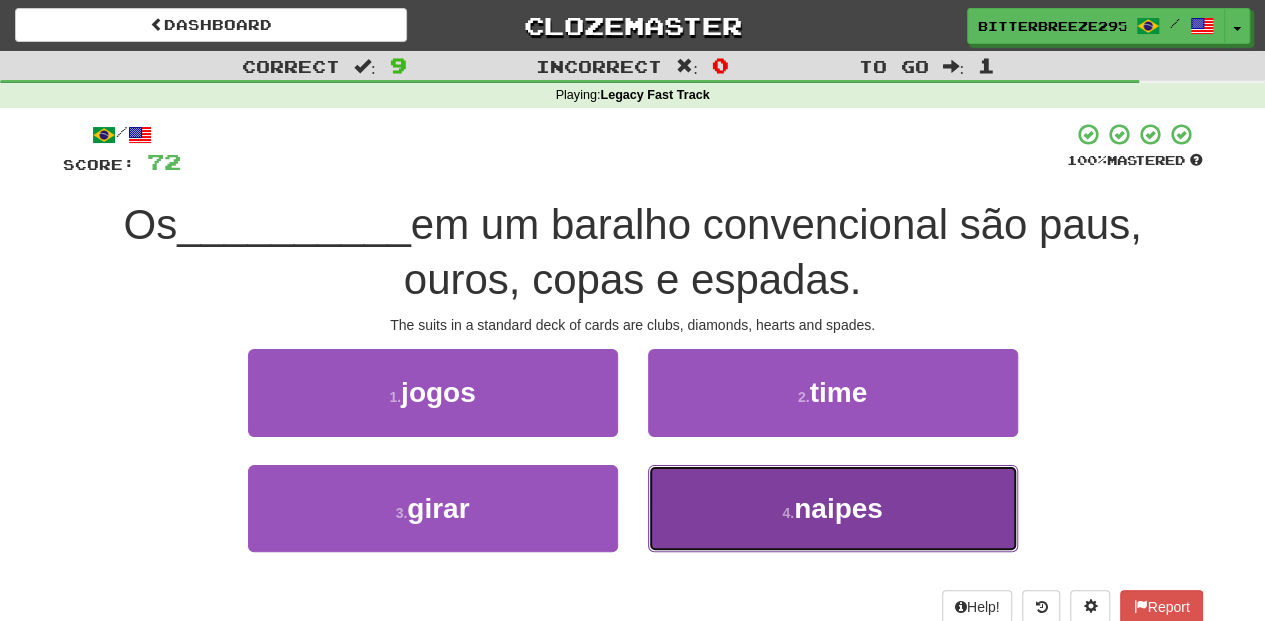 click on "4 .  naipes" at bounding box center [833, 508] 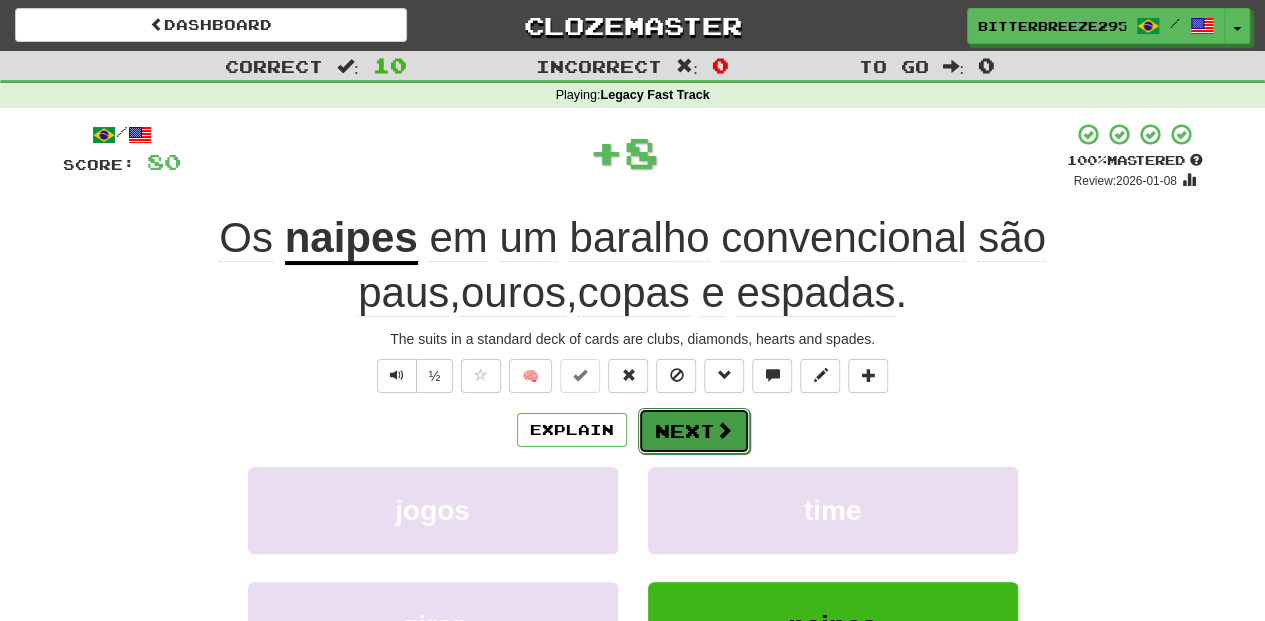 click on "Next" at bounding box center (694, 431) 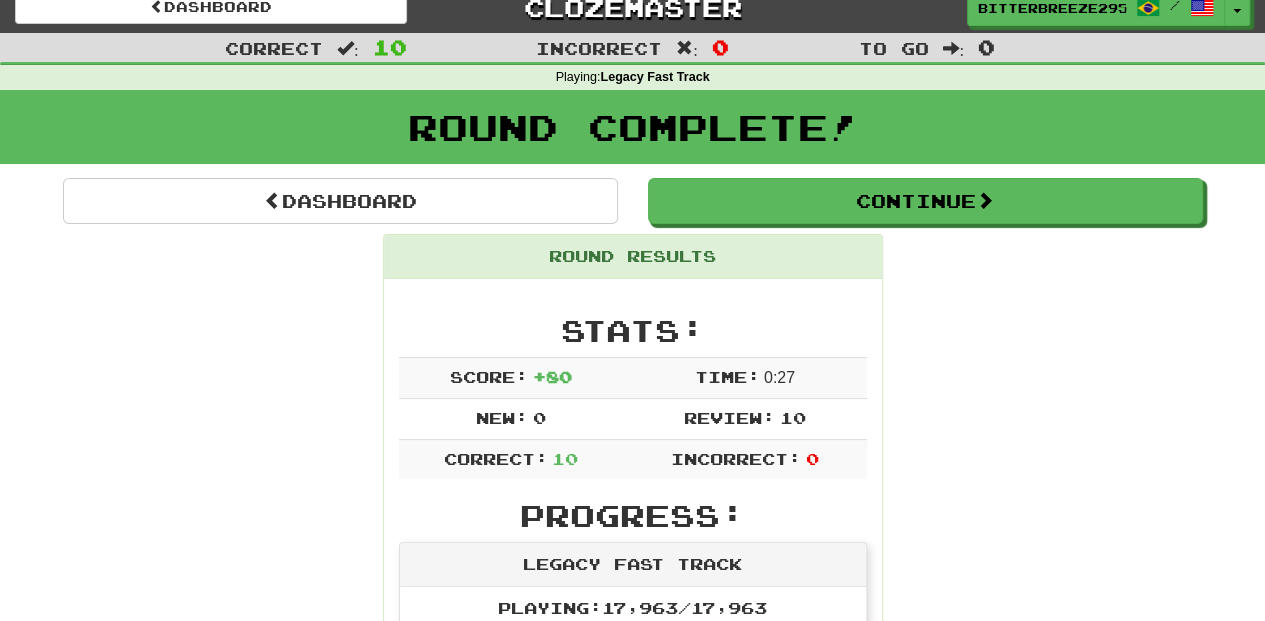 scroll, scrollTop: 0, scrollLeft: 0, axis: both 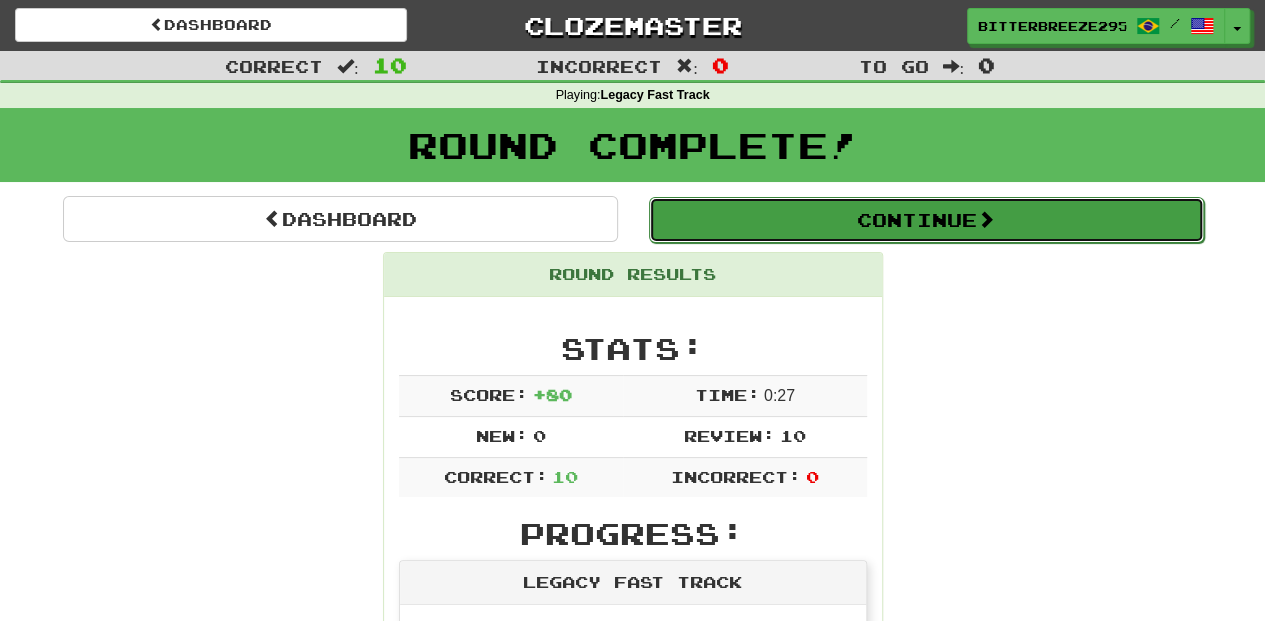 click on "Continue" at bounding box center (926, 220) 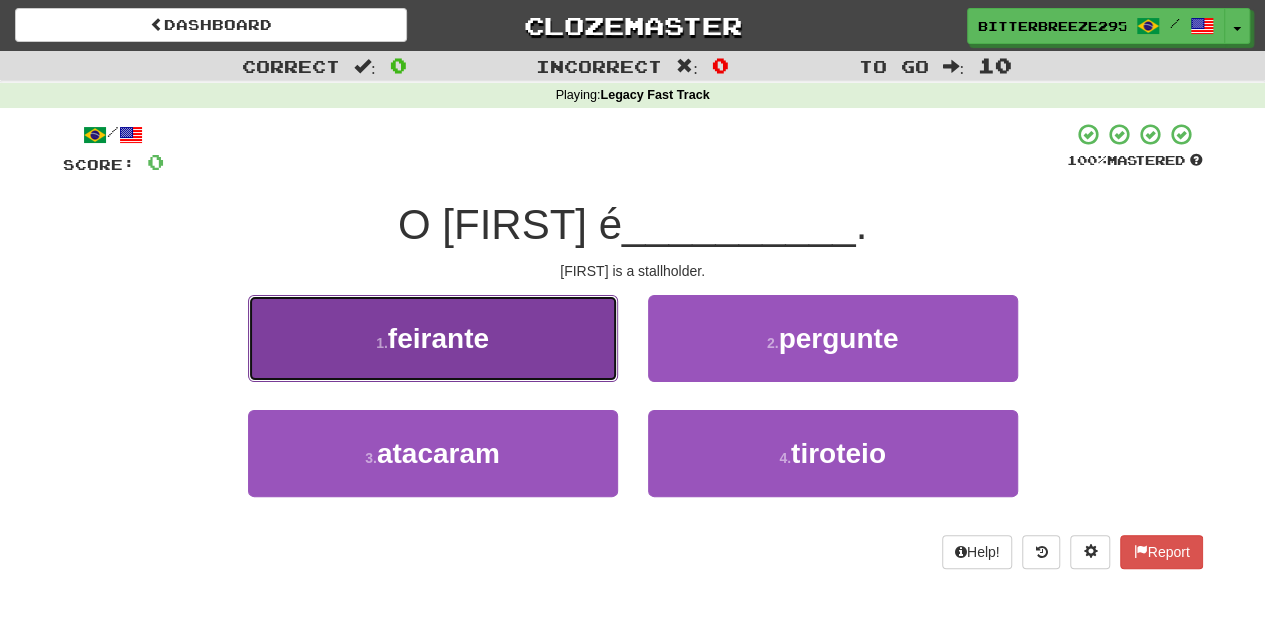 click on "1 .  feirante" at bounding box center [433, 338] 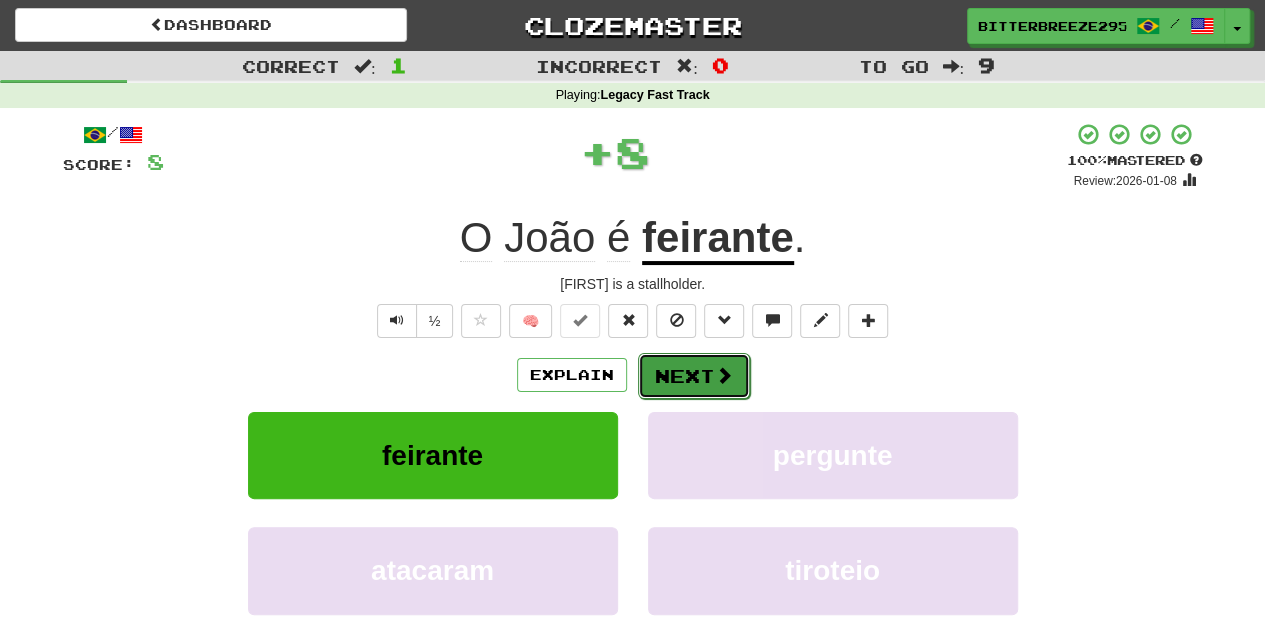 click on "Next" at bounding box center [694, 376] 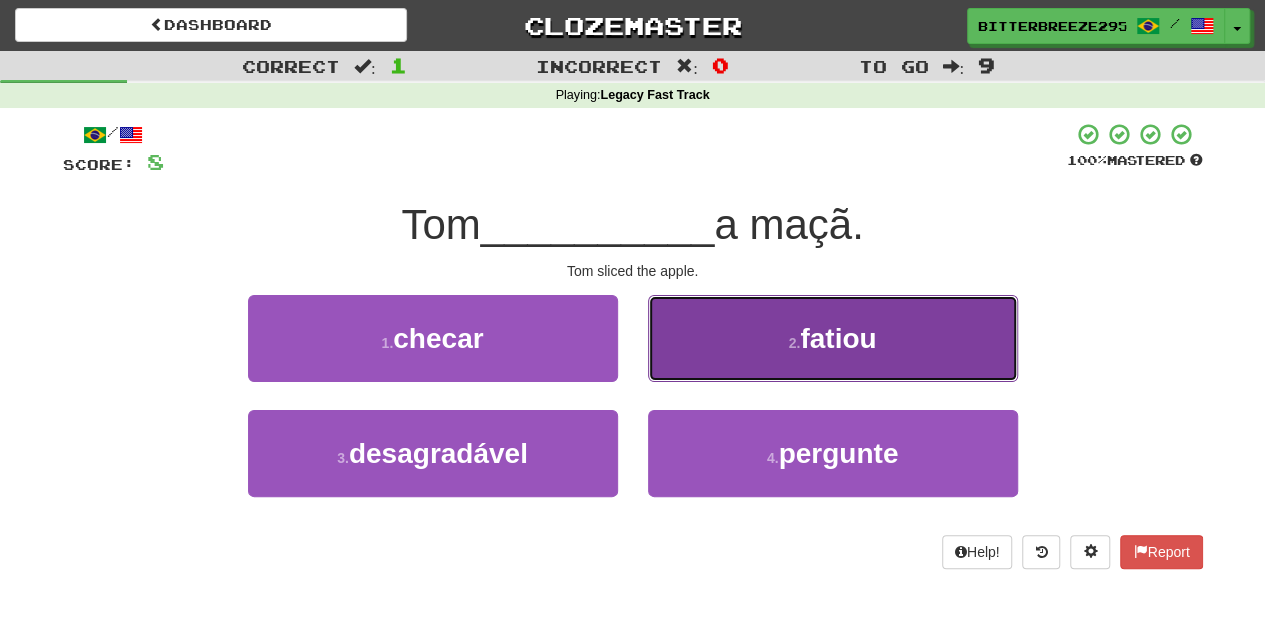 click on "2 .  fatiou" at bounding box center [833, 338] 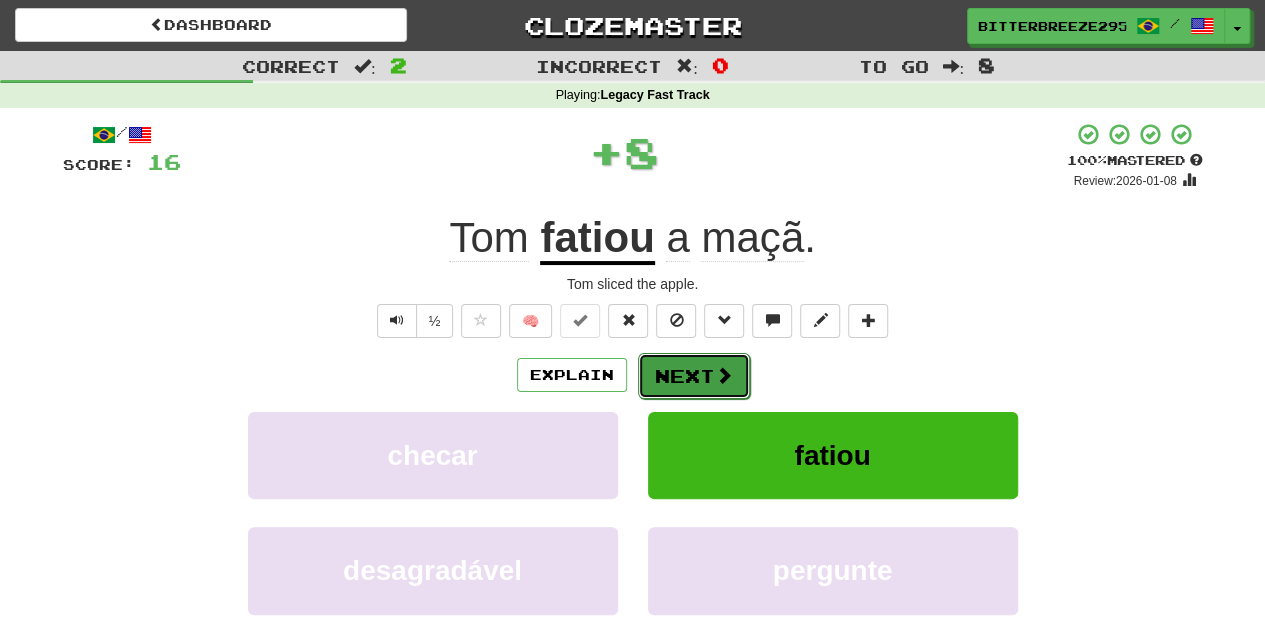 click on "Next" at bounding box center [694, 376] 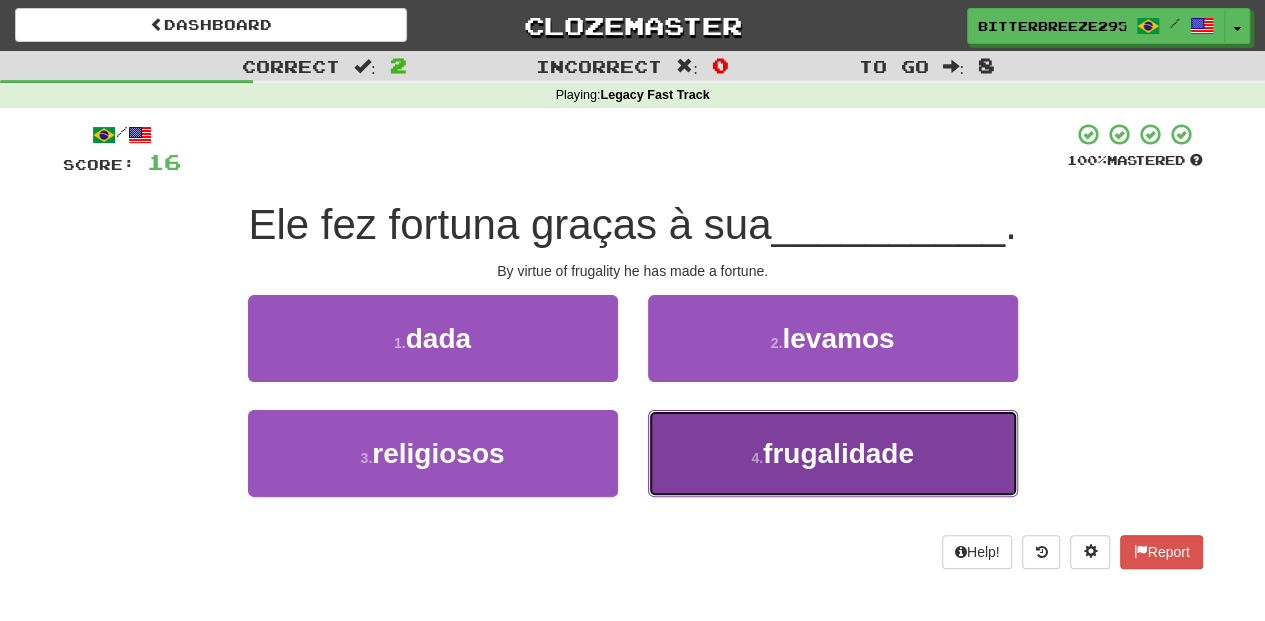 click on "4 .  frugalidade" at bounding box center (833, 453) 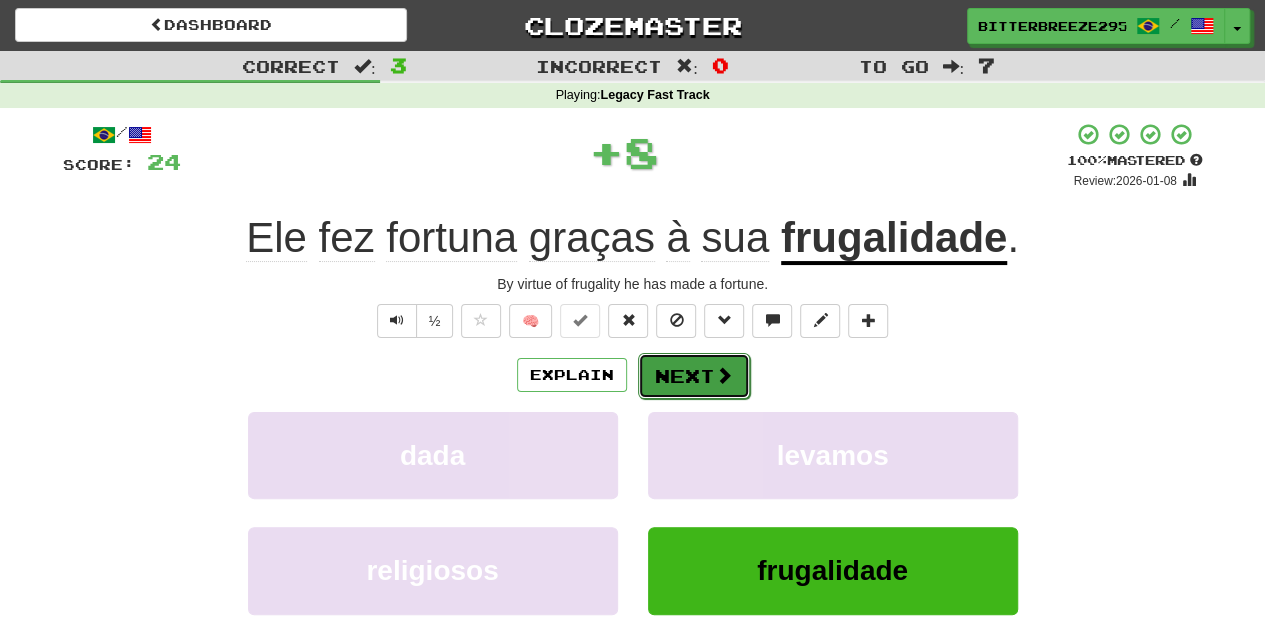 click on "Next" at bounding box center [694, 376] 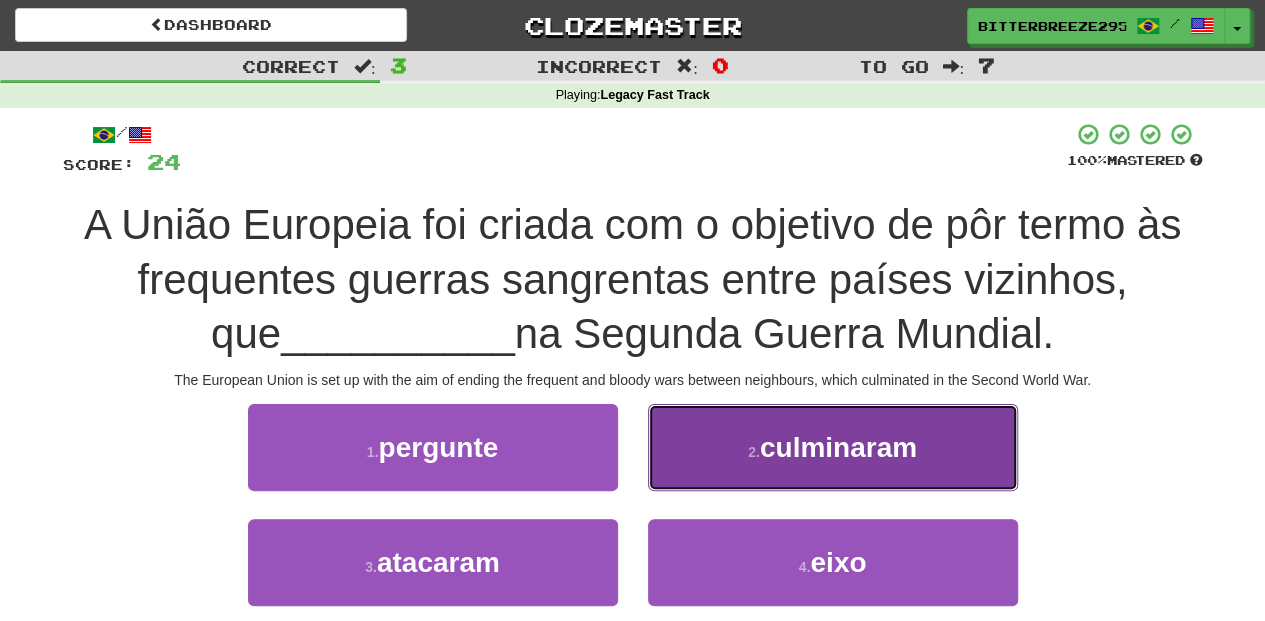 click on "2 .  culminaram" at bounding box center [833, 447] 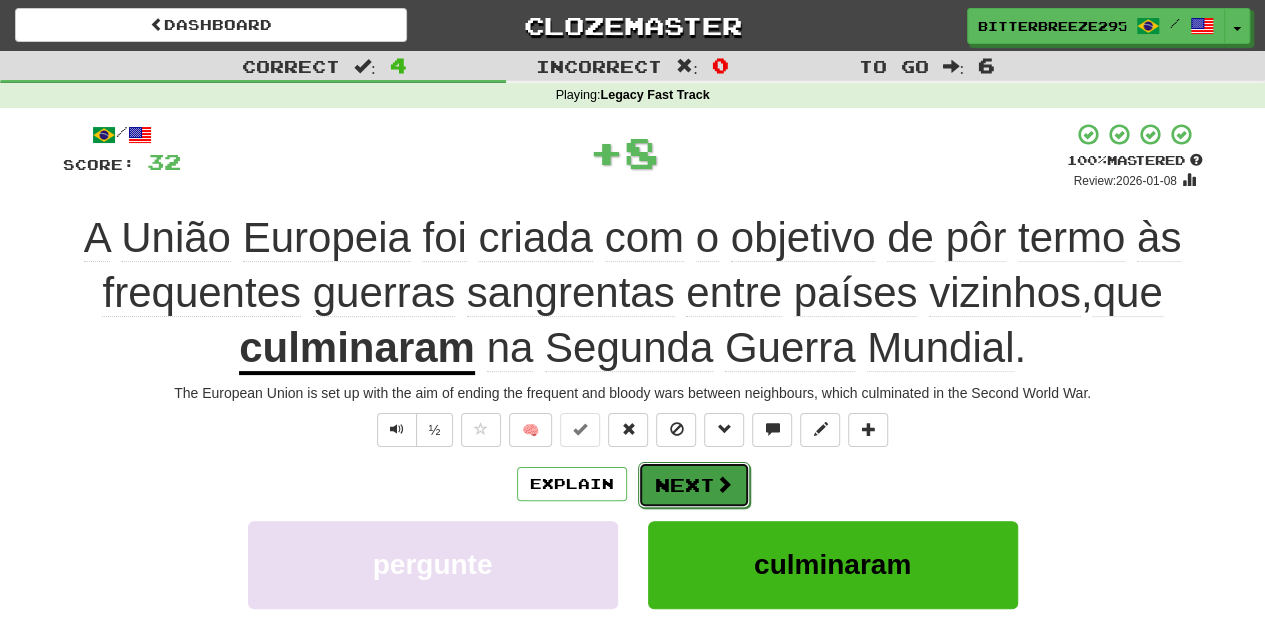 click at bounding box center (724, 484) 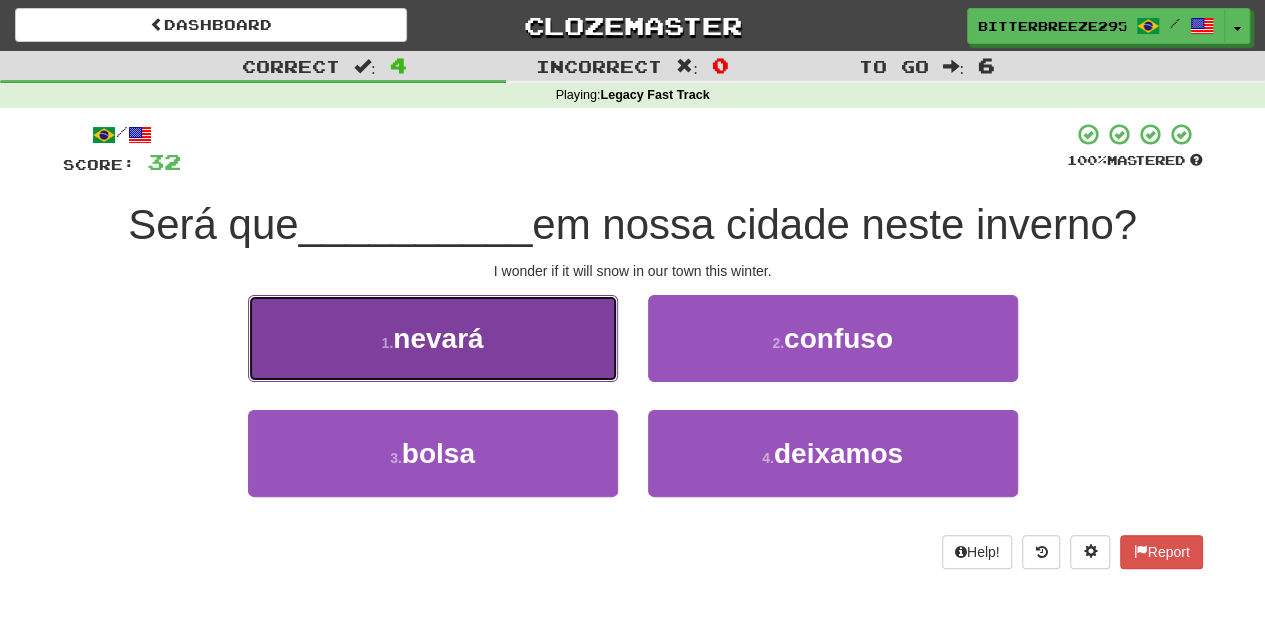 click on "1 .  nevará" at bounding box center (433, 338) 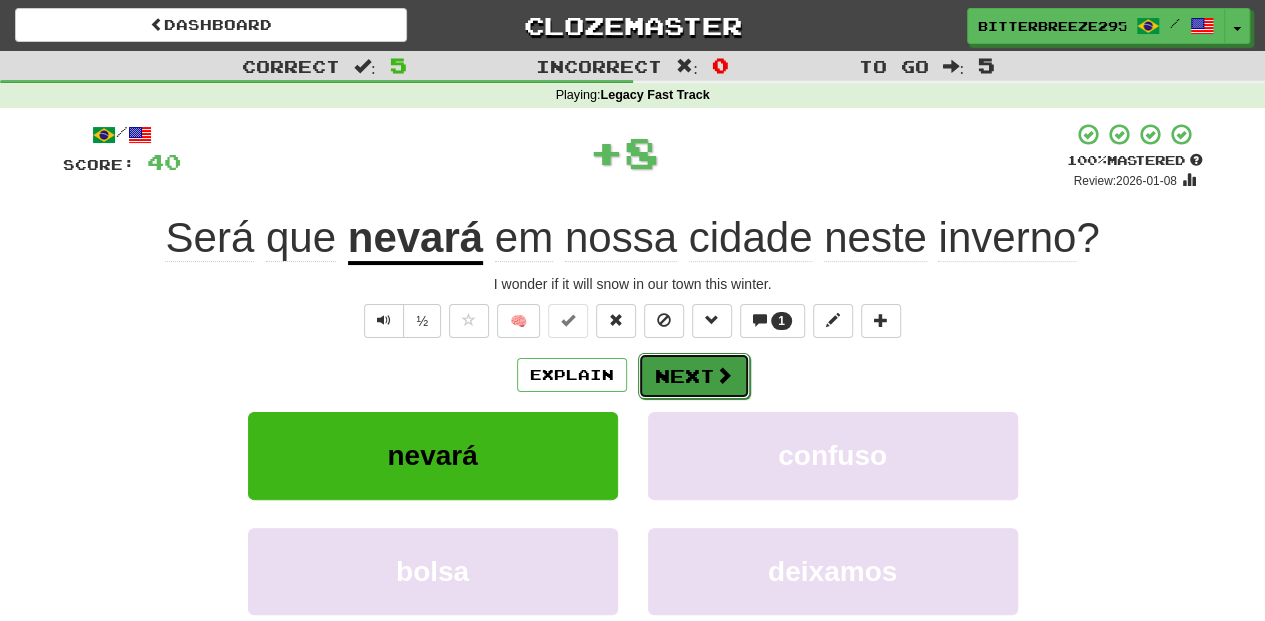 click on "Next" at bounding box center (694, 376) 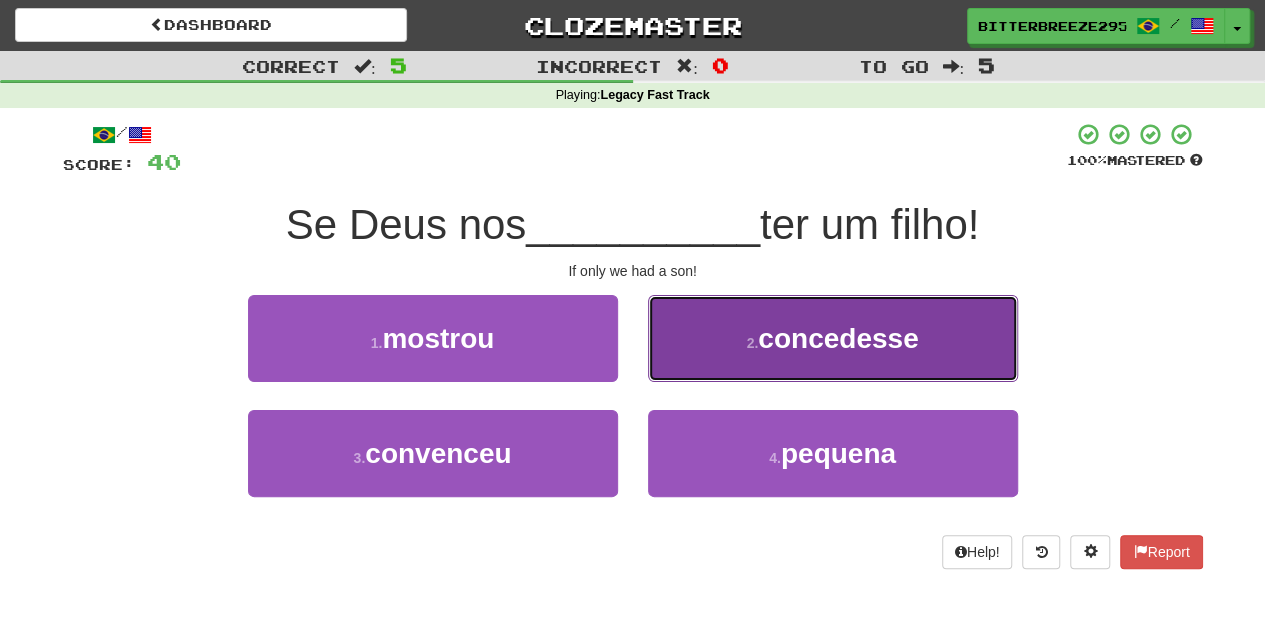 click on "2 .  concedesse" at bounding box center (833, 338) 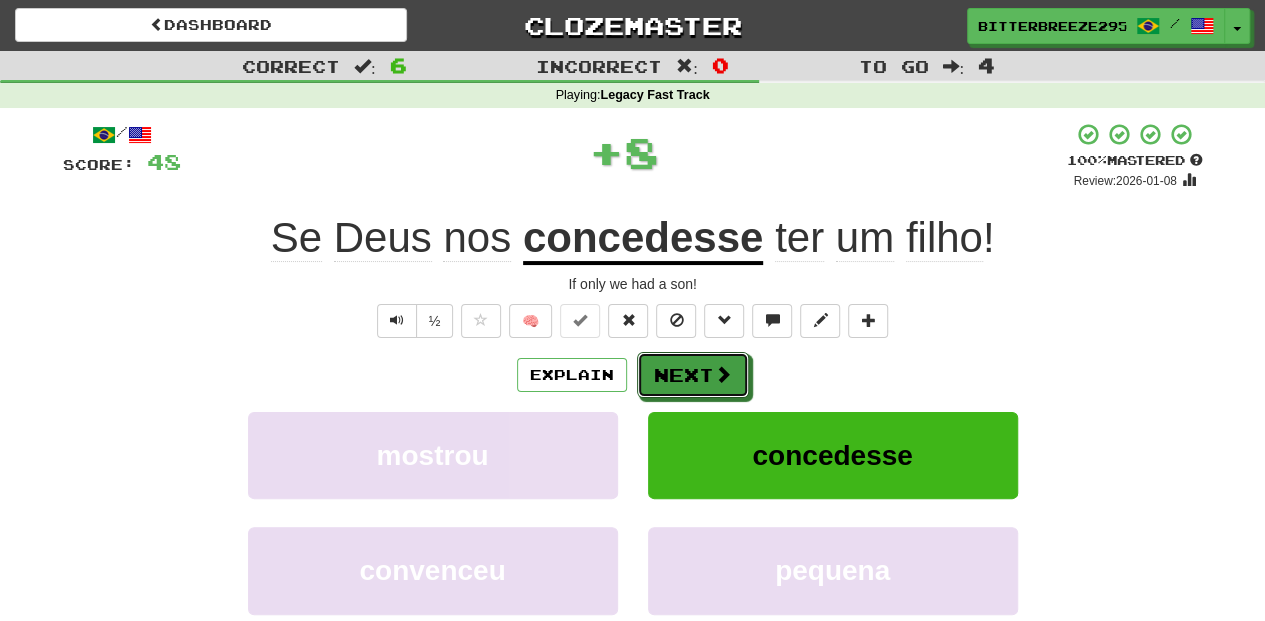 click on "Next" at bounding box center (693, 375) 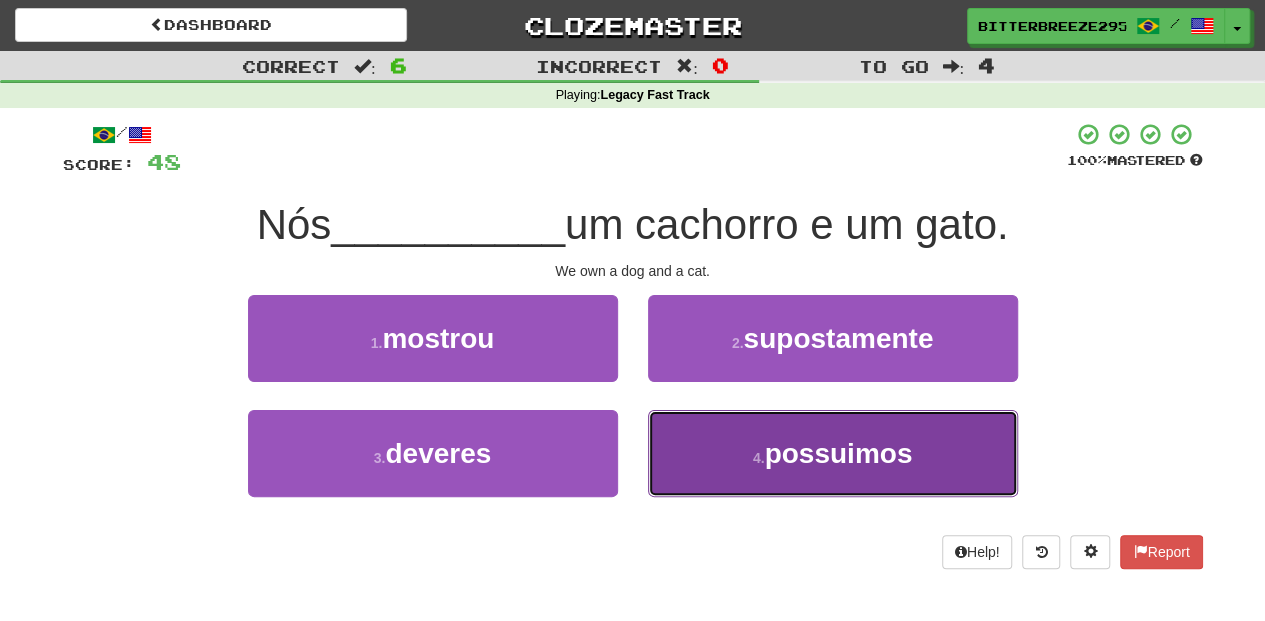 click on "4 .  possuimos" at bounding box center (833, 453) 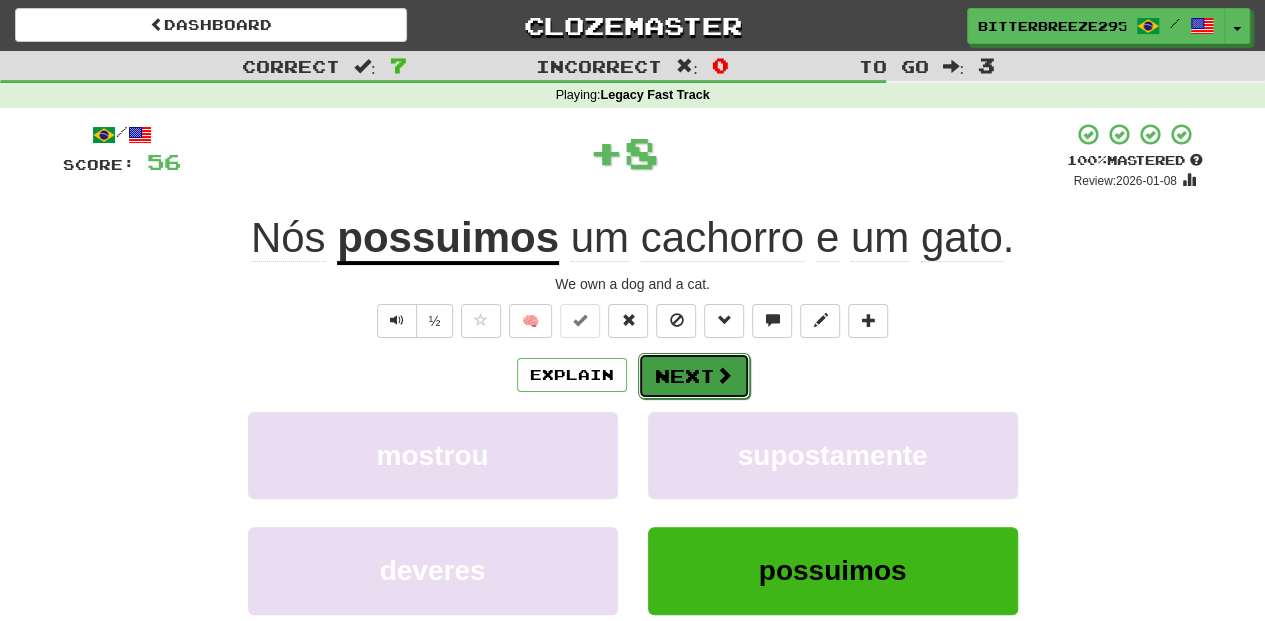 click on "Next" at bounding box center (694, 376) 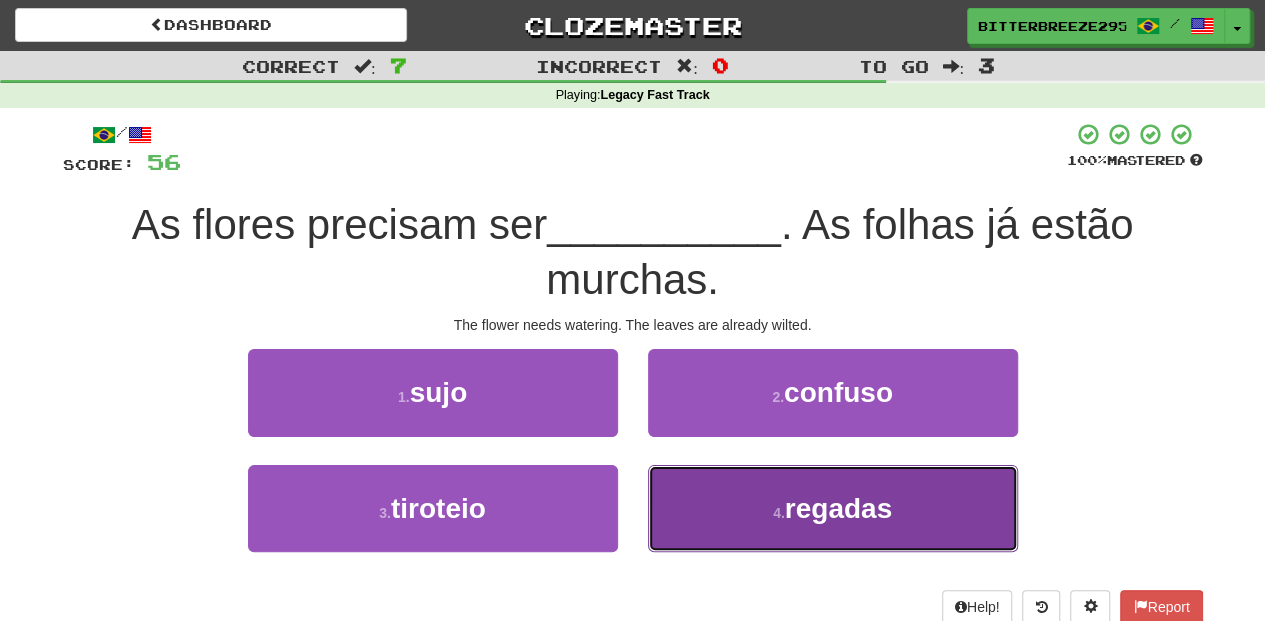 click on "4 .  regadas" at bounding box center (833, 508) 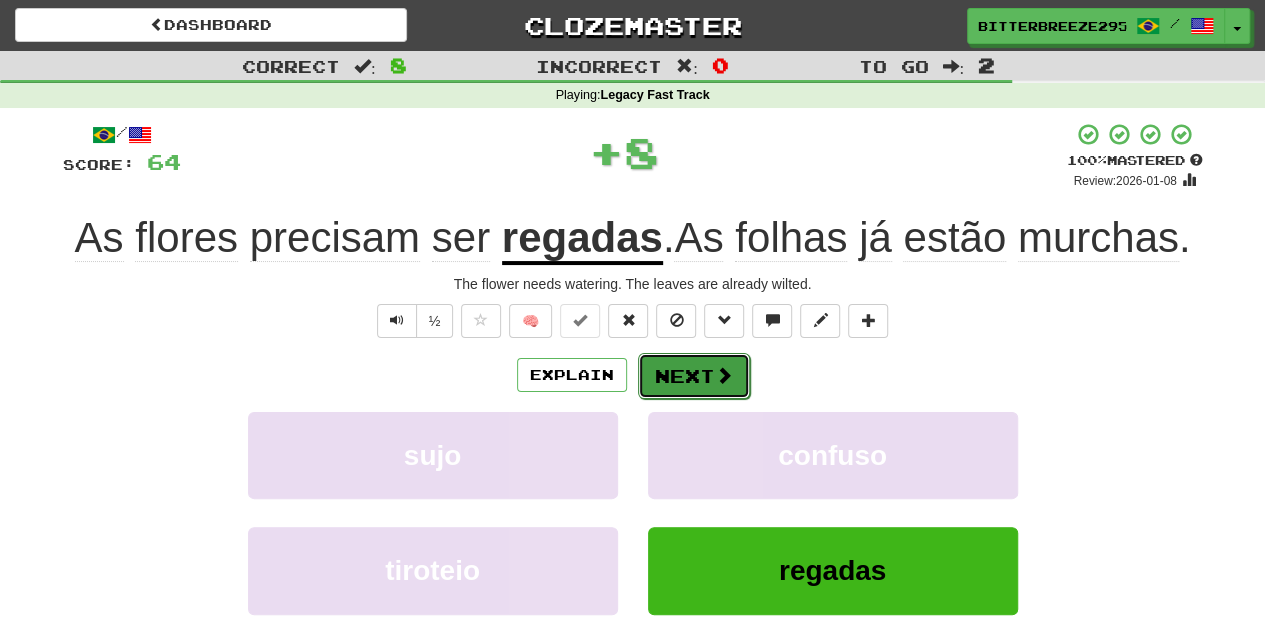 click on "Next" at bounding box center [694, 376] 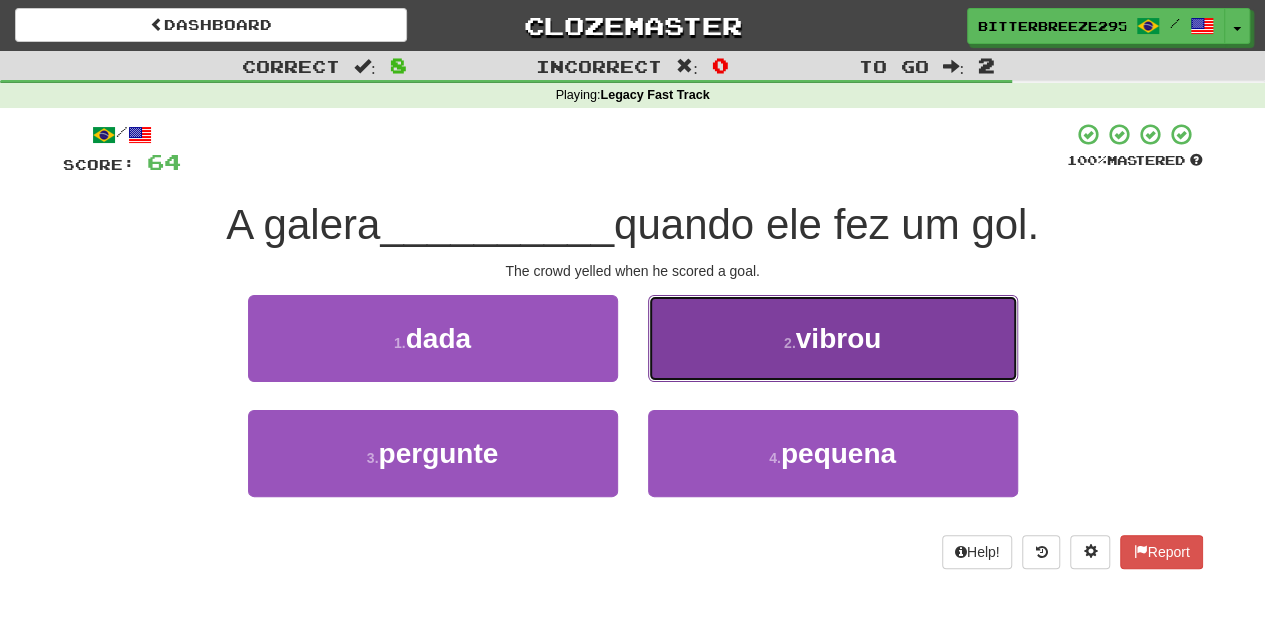 click on "2 .  vibrou" at bounding box center [833, 338] 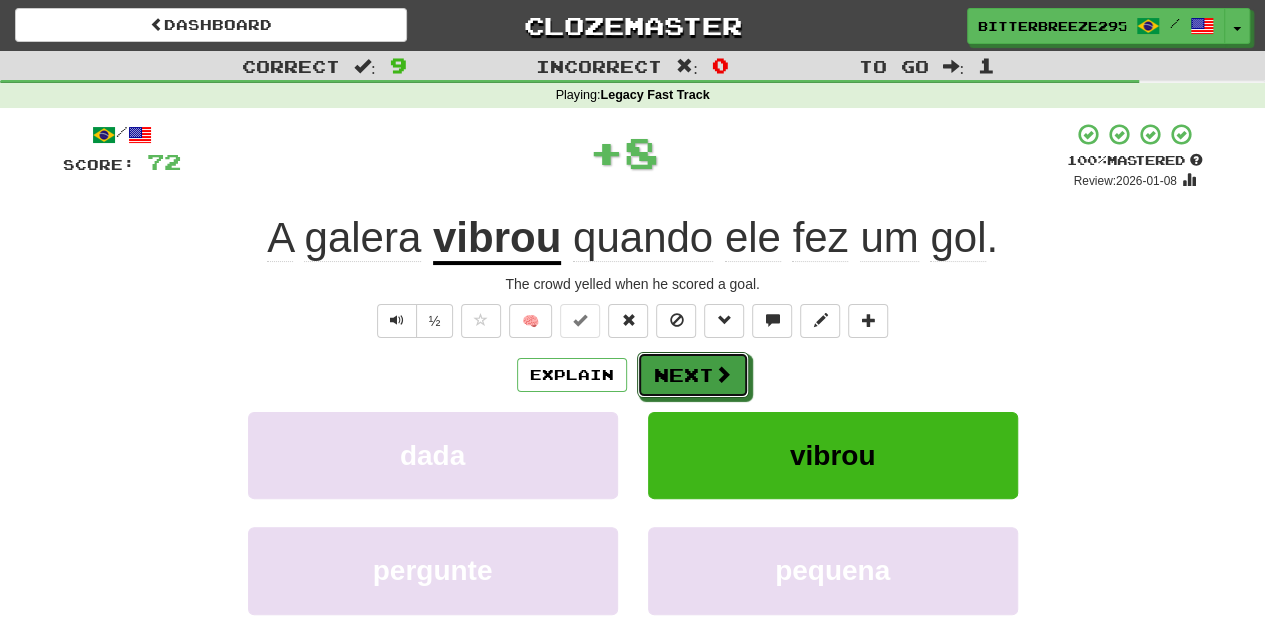 click on "Next" at bounding box center [693, 375] 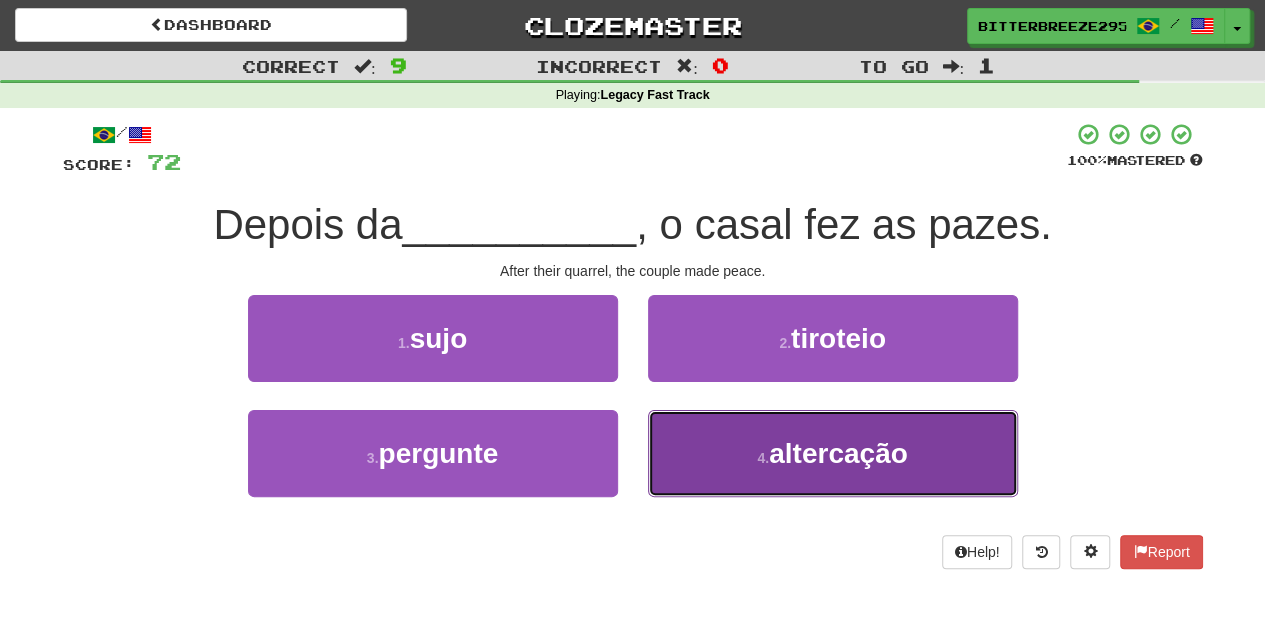 click on "4 .  altercação" at bounding box center (833, 453) 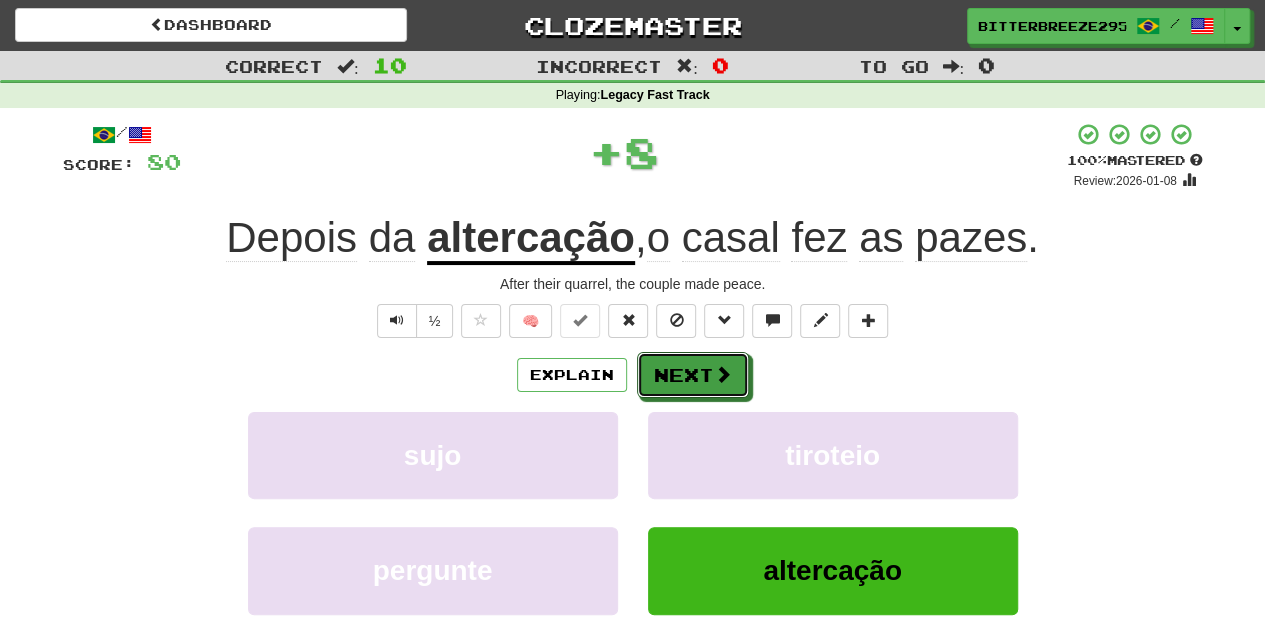click on "Next" at bounding box center (693, 375) 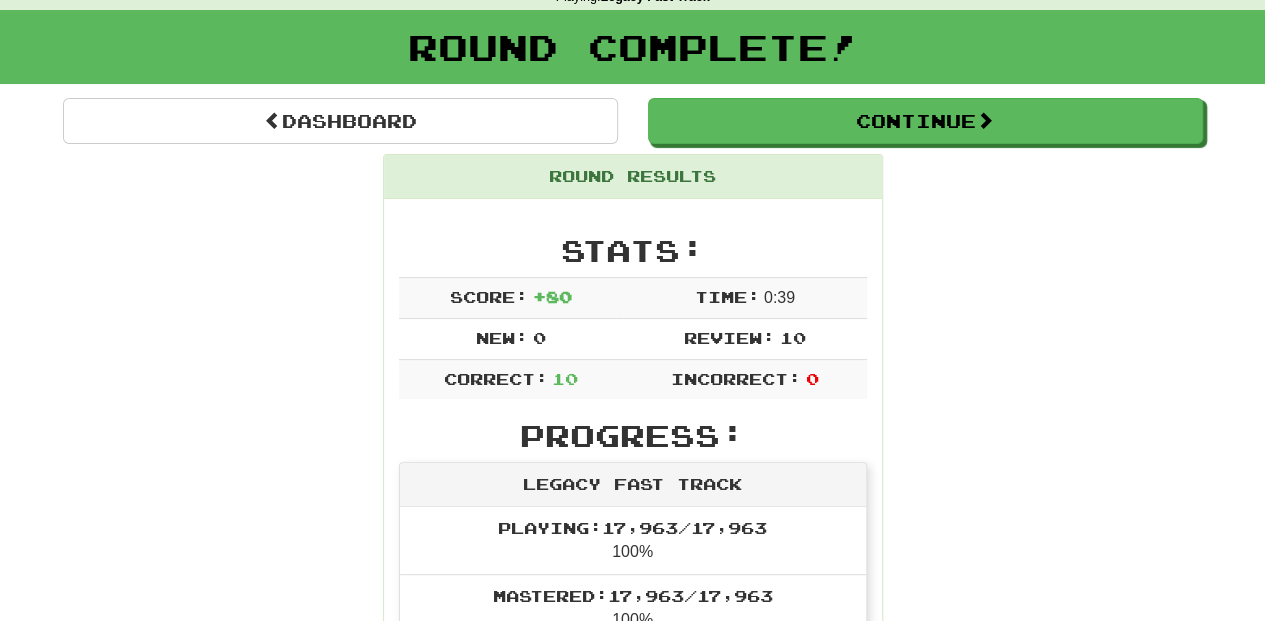 scroll, scrollTop: 66, scrollLeft: 0, axis: vertical 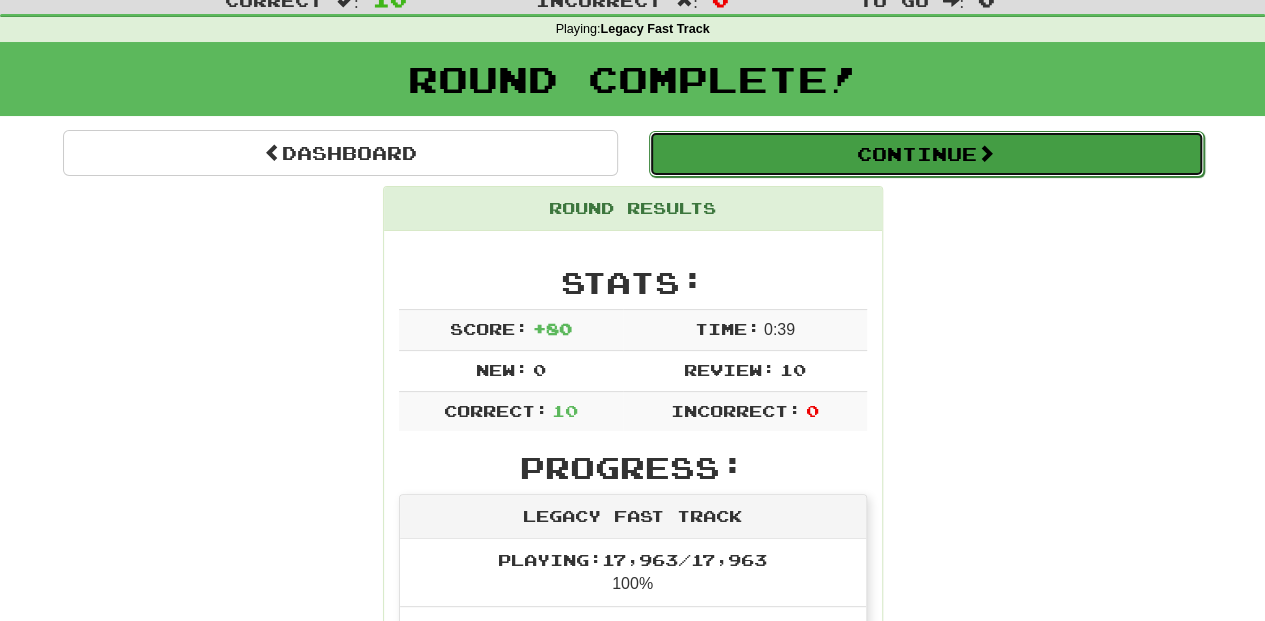 click on "Continue" at bounding box center (926, 154) 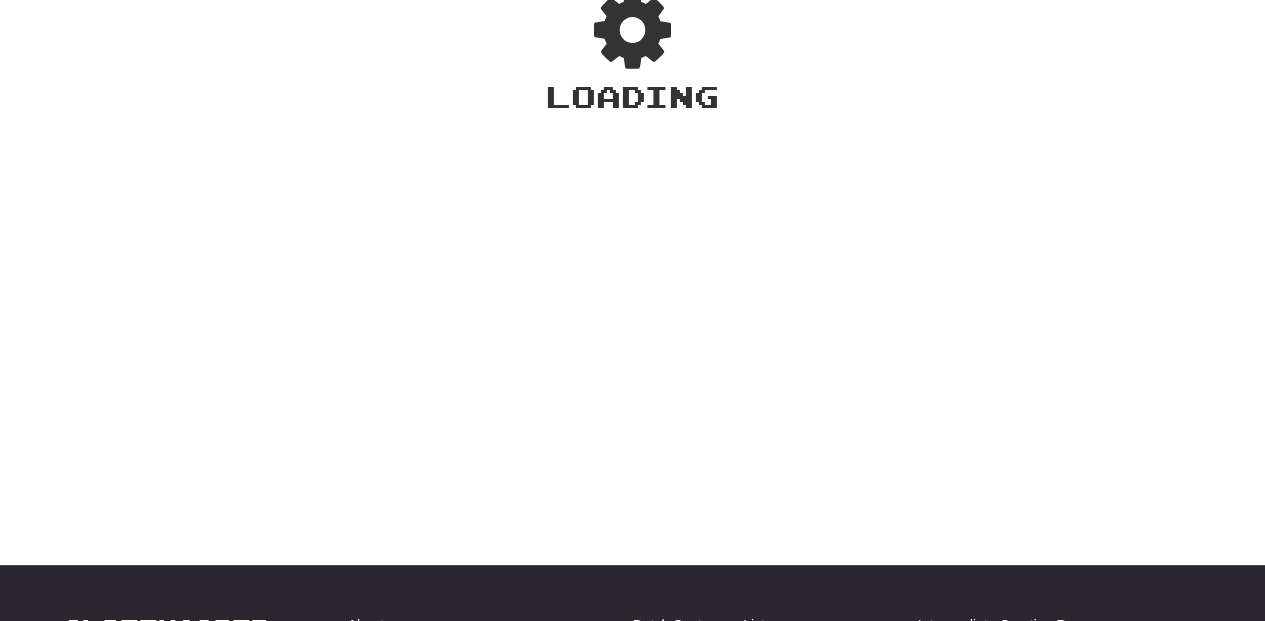scroll, scrollTop: 66, scrollLeft: 0, axis: vertical 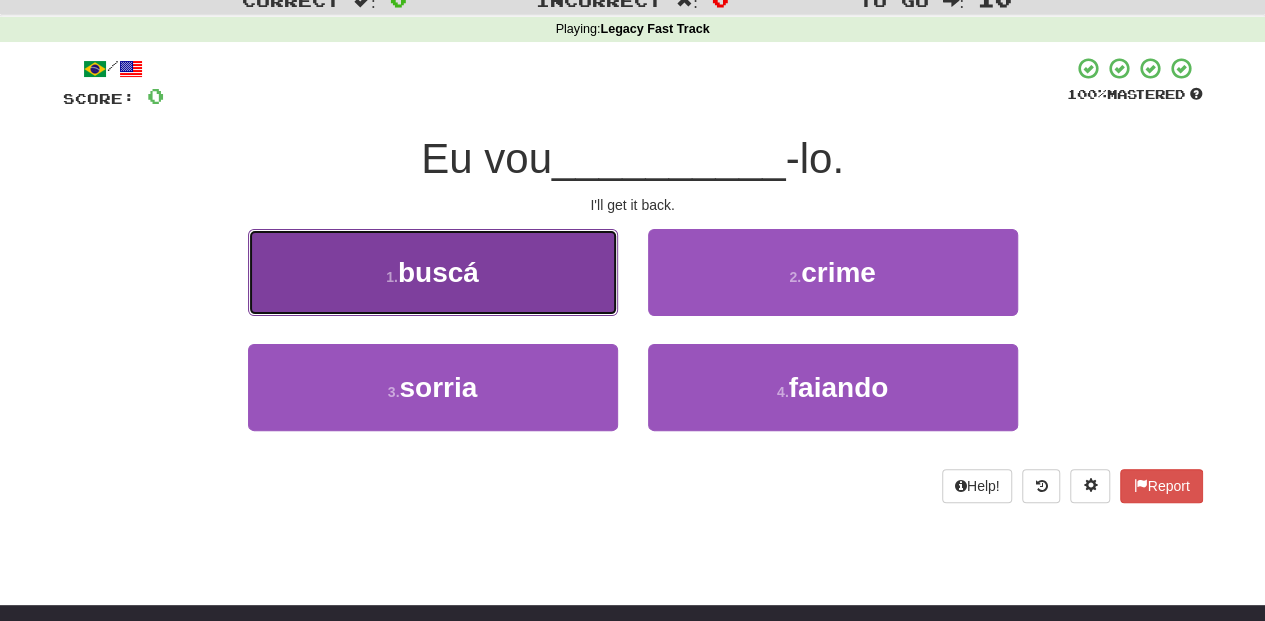 click on "1 .  buscá" at bounding box center (433, 272) 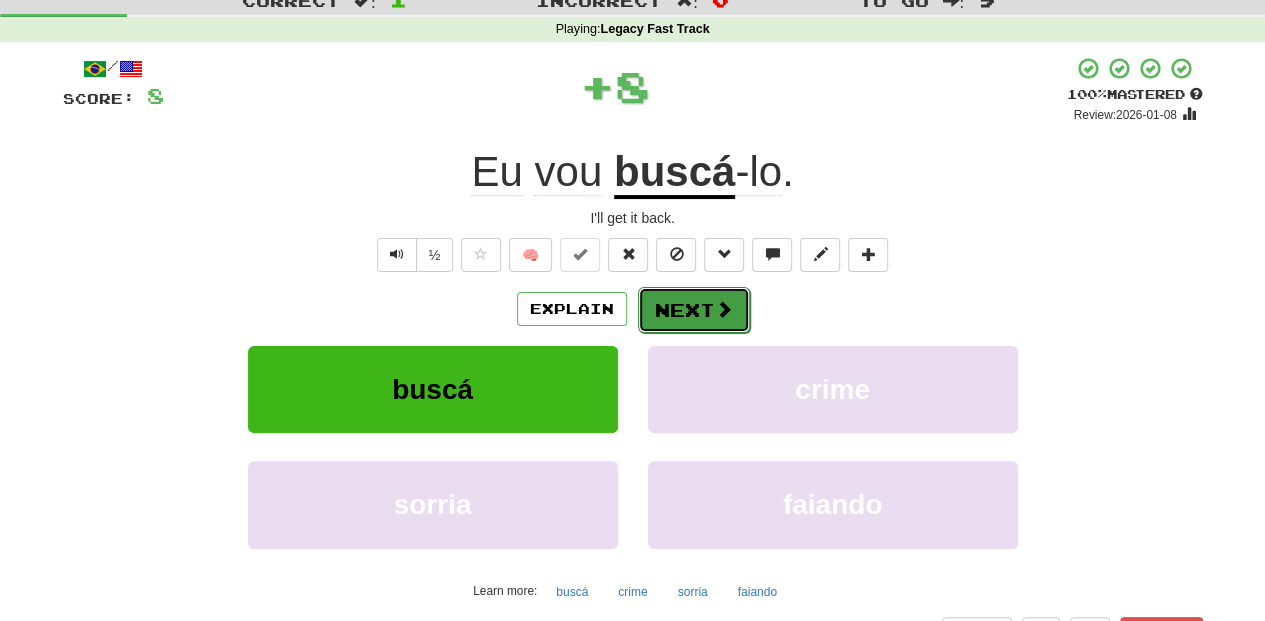 click on "Next" at bounding box center (694, 310) 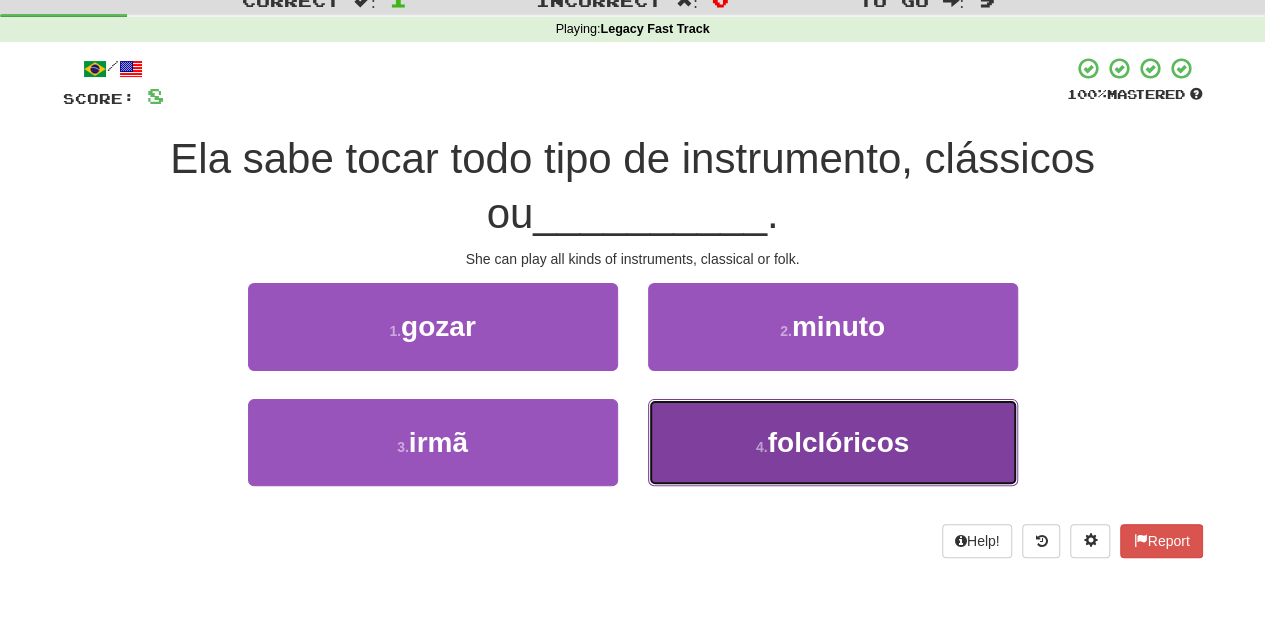 click on "4 .  folclóricos" at bounding box center [833, 442] 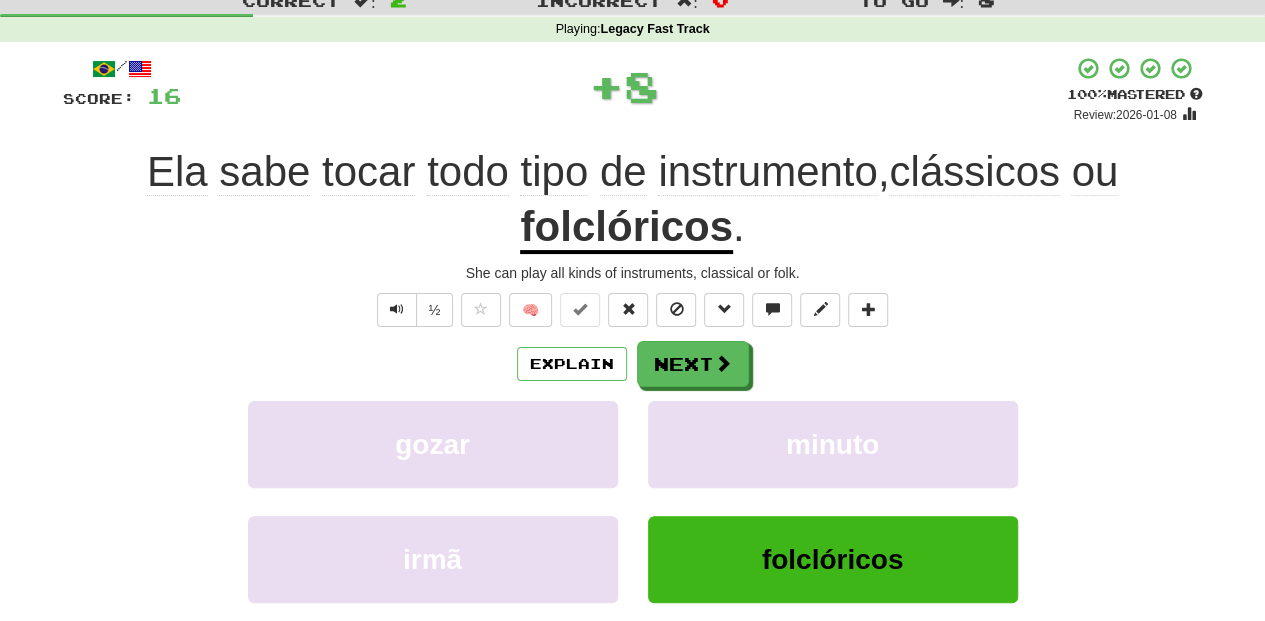 click on "/  Score:   16 + 8 100 %  Mastered Review:  2026-01-08 [FIRST]   sabe   tocar   todo   tipo   de   instrumento ,  clássicos   ou   folclóricos . [FIRST] can play all kinds of instruments, classical or folk. ½ 🧠 Explain Next gozar minuto irmã folclóricos Learn more: gozar minuto irmã folclóricos  Help!  Report Sentence Source" at bounding box center [633, 396] 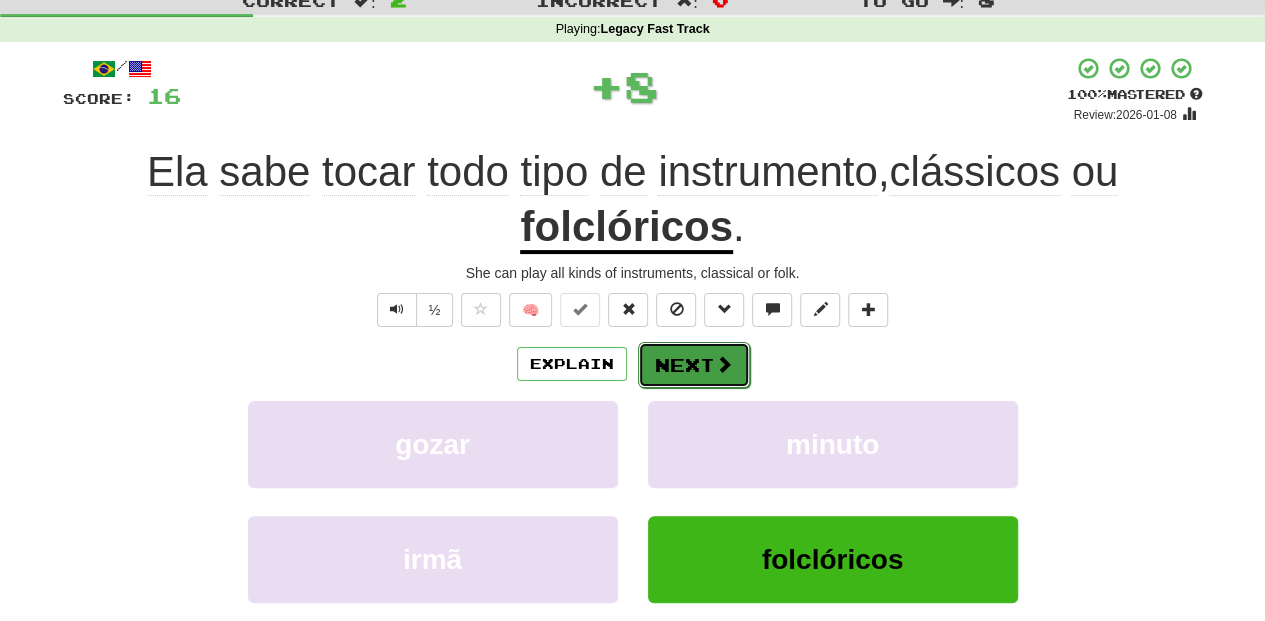 click on "Next" at bounding box center [694, 365] 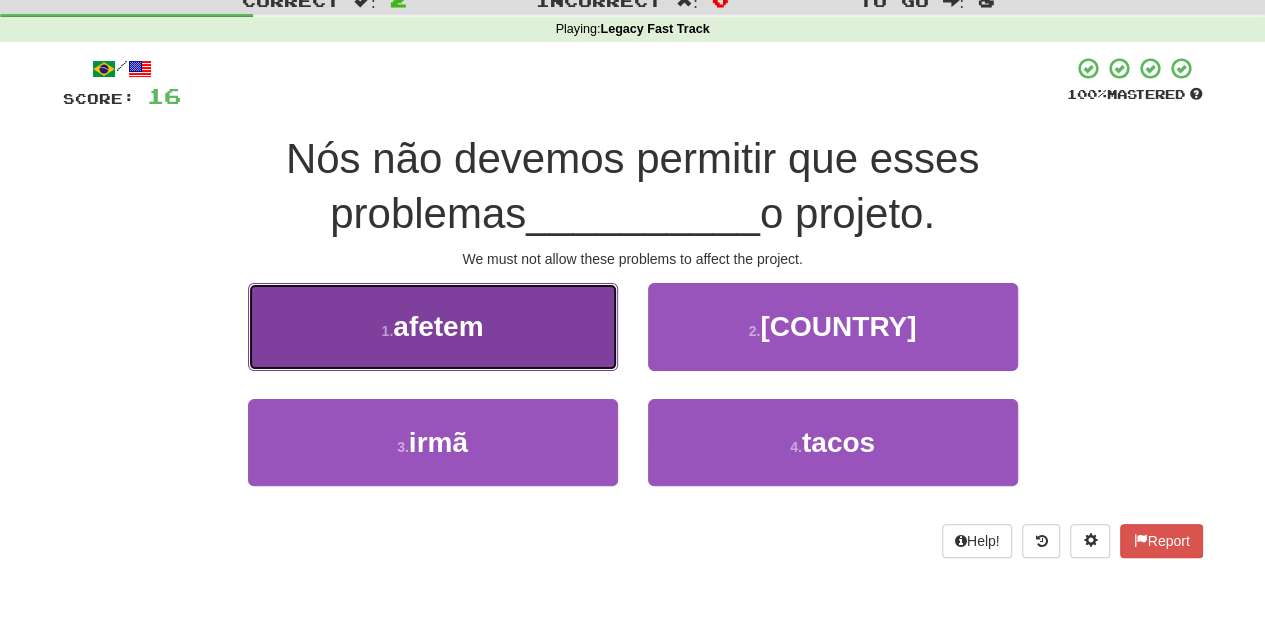 click on "1 .  afetem" at bounding box center [433, 326] 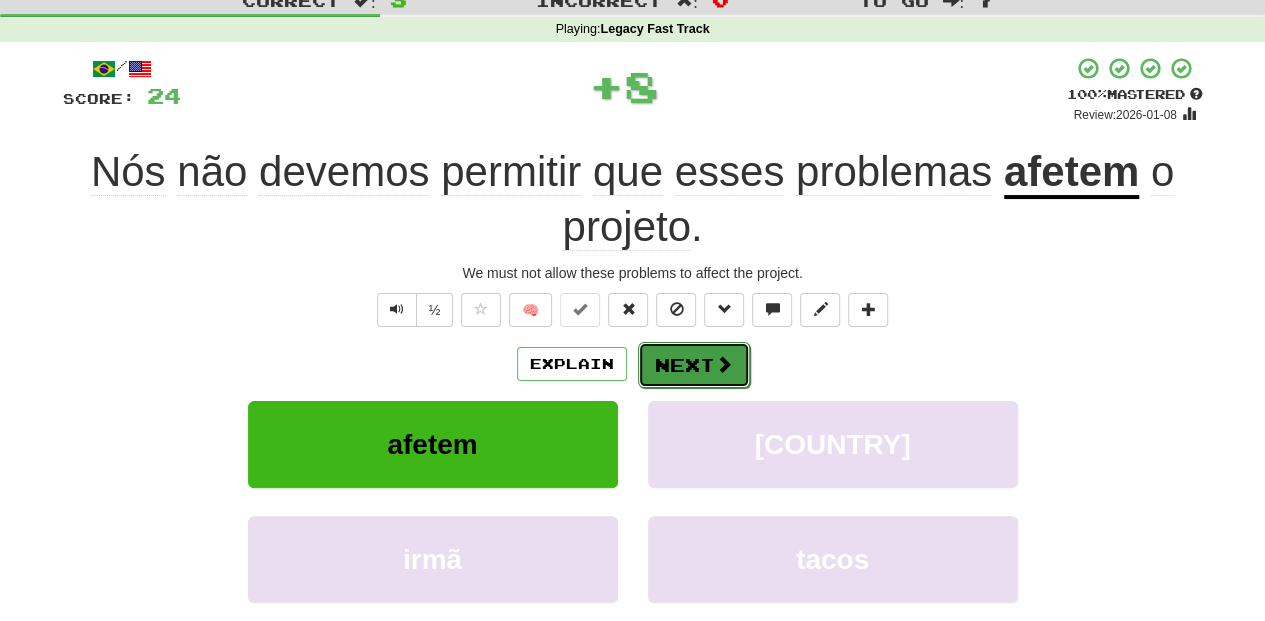 click at bounding box center (724, 364) 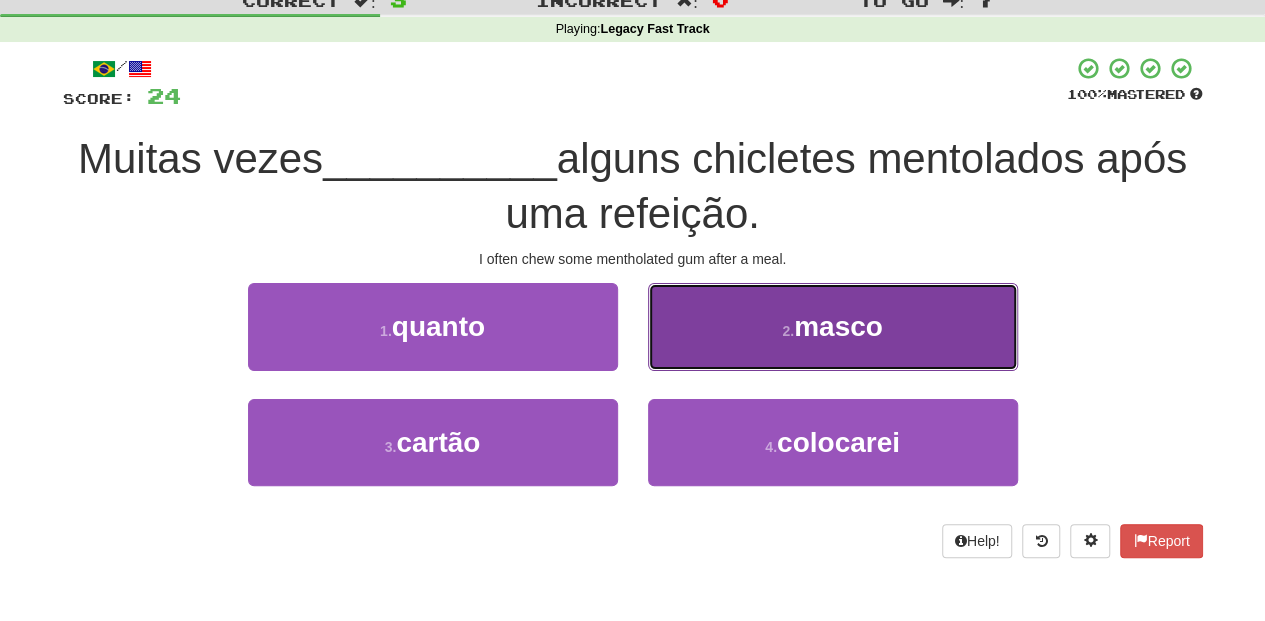 click on "2 .  masco" at bounding box center (833, 326) 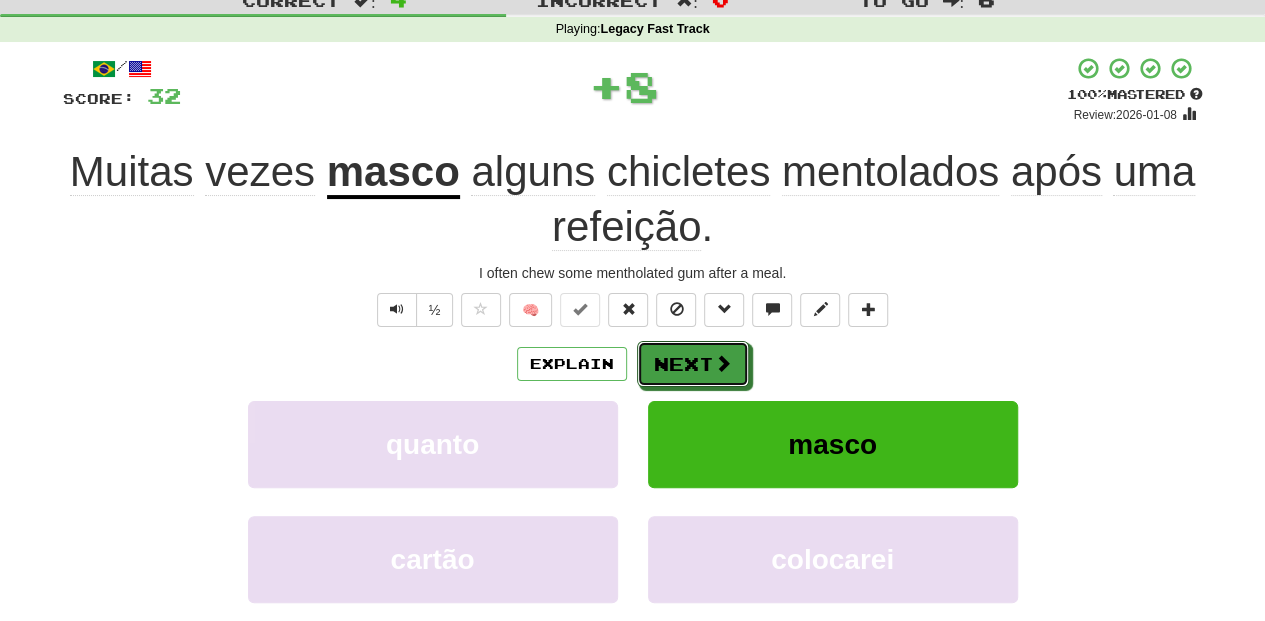 click on "Next" at bounding box center [693, 364] 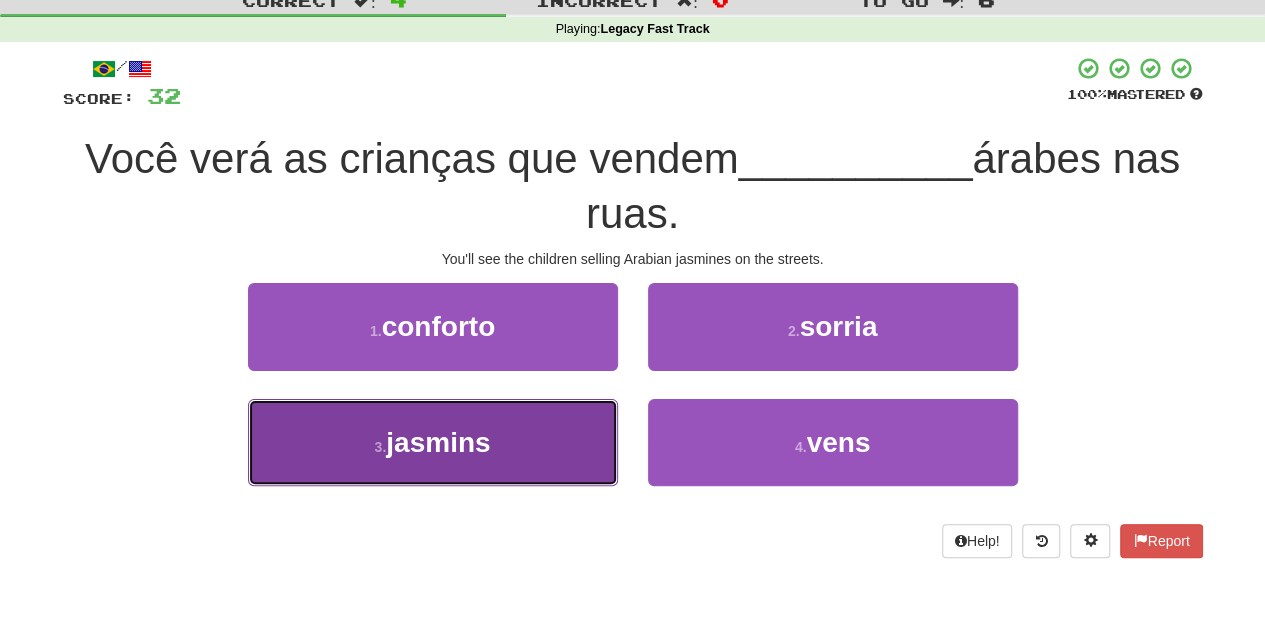 click on "3 .  jasmins" at bounding box center [433, 442] 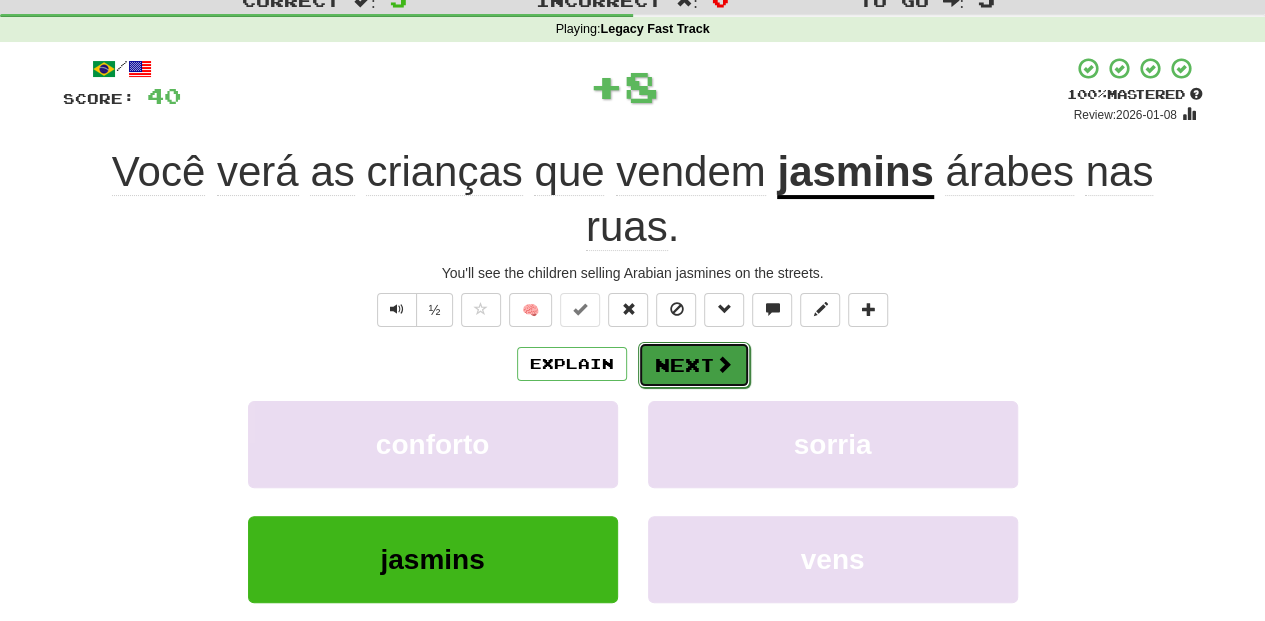 click on "Next" at bounding box center [694, 365] 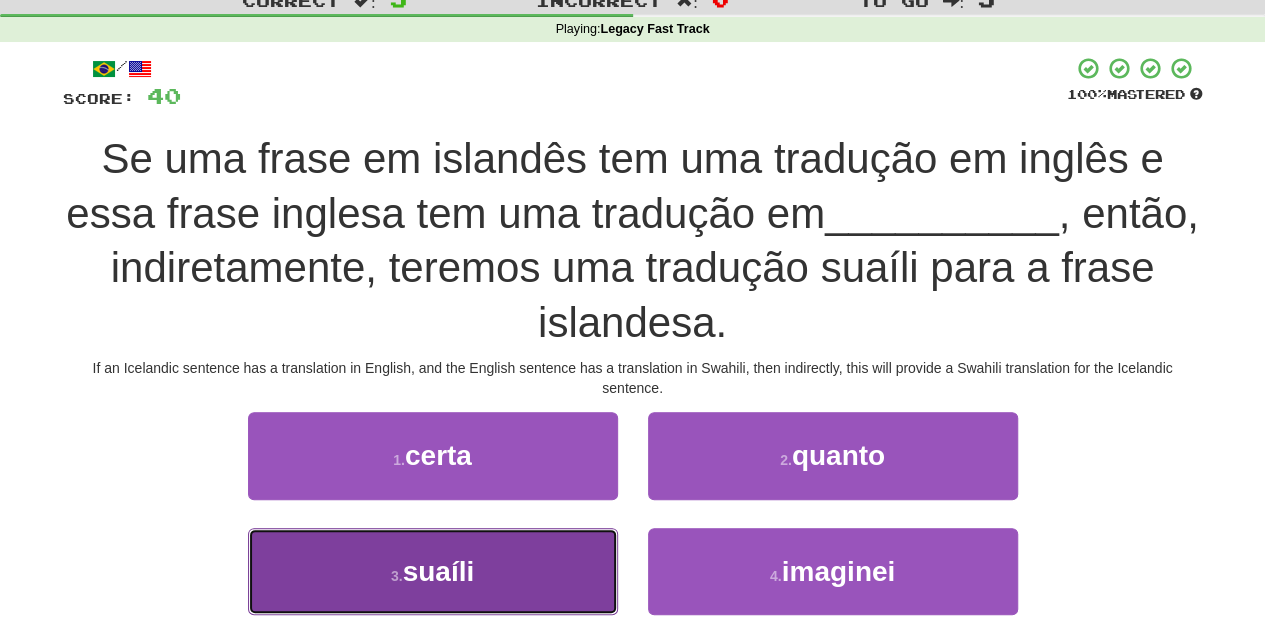 click on "3 .  suaíli" at bounding box center (433, 571) 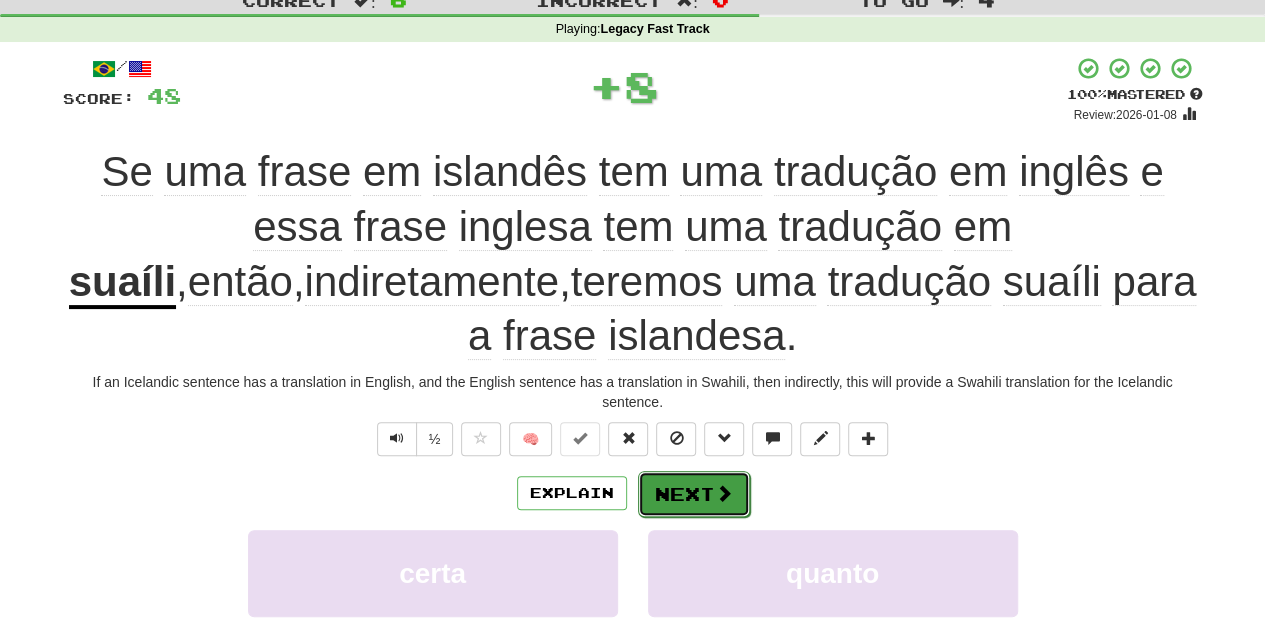click on "Next" at bounding box center [694, 494] 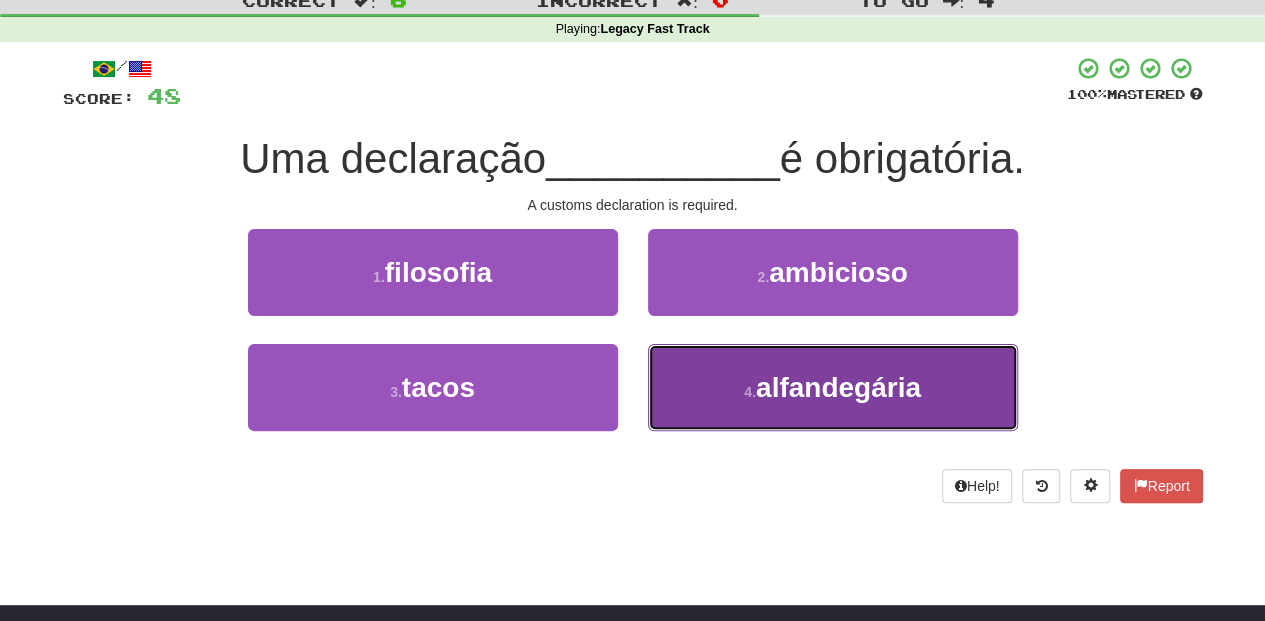 click on "4 .  alfandegária" at bounding box center (833, 387) 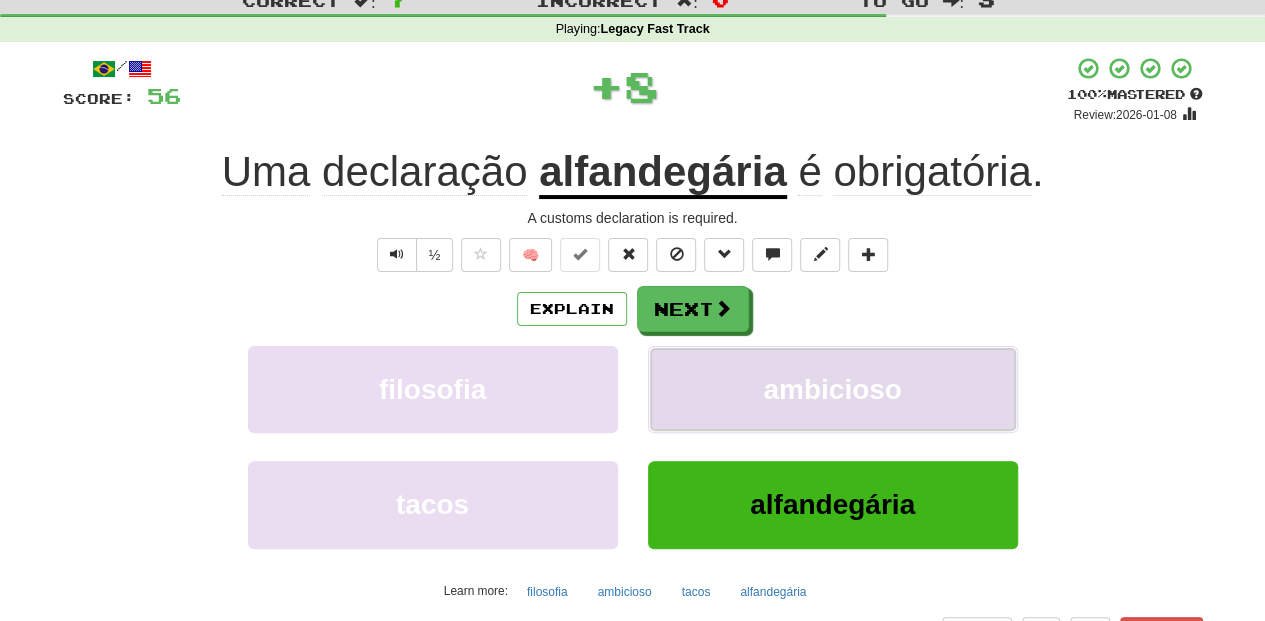 click on "ambicioso" at bounding box center (833, 389) 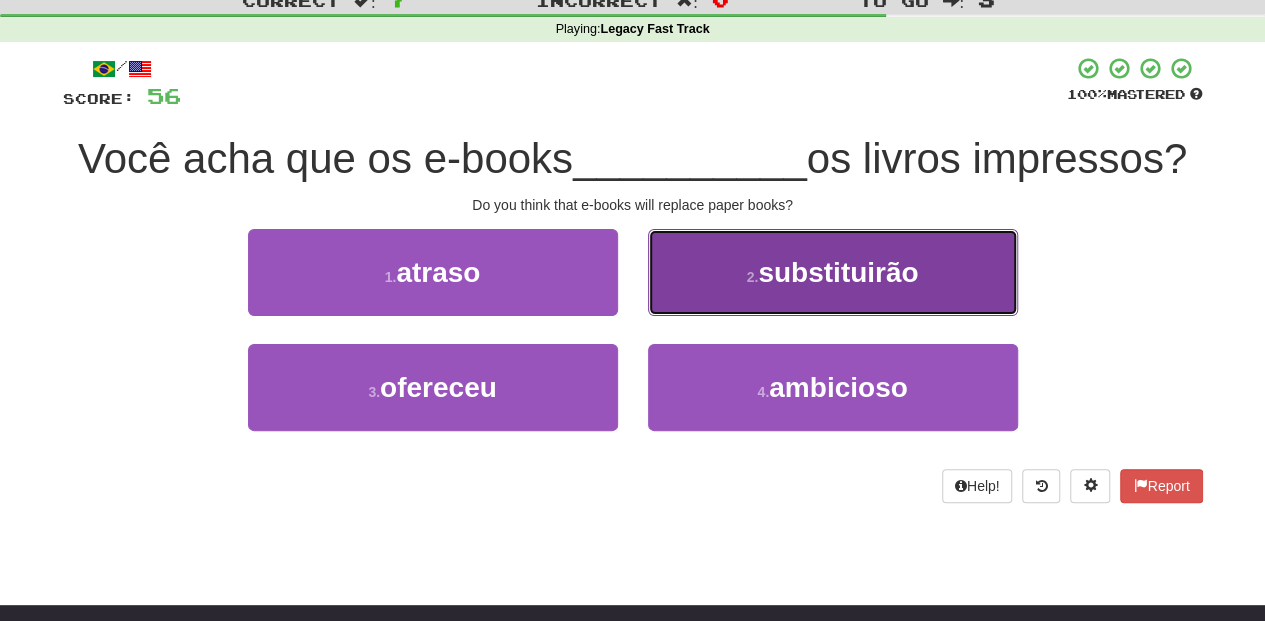 click on "2 .  substituirão" at bounding box center (833, 272) 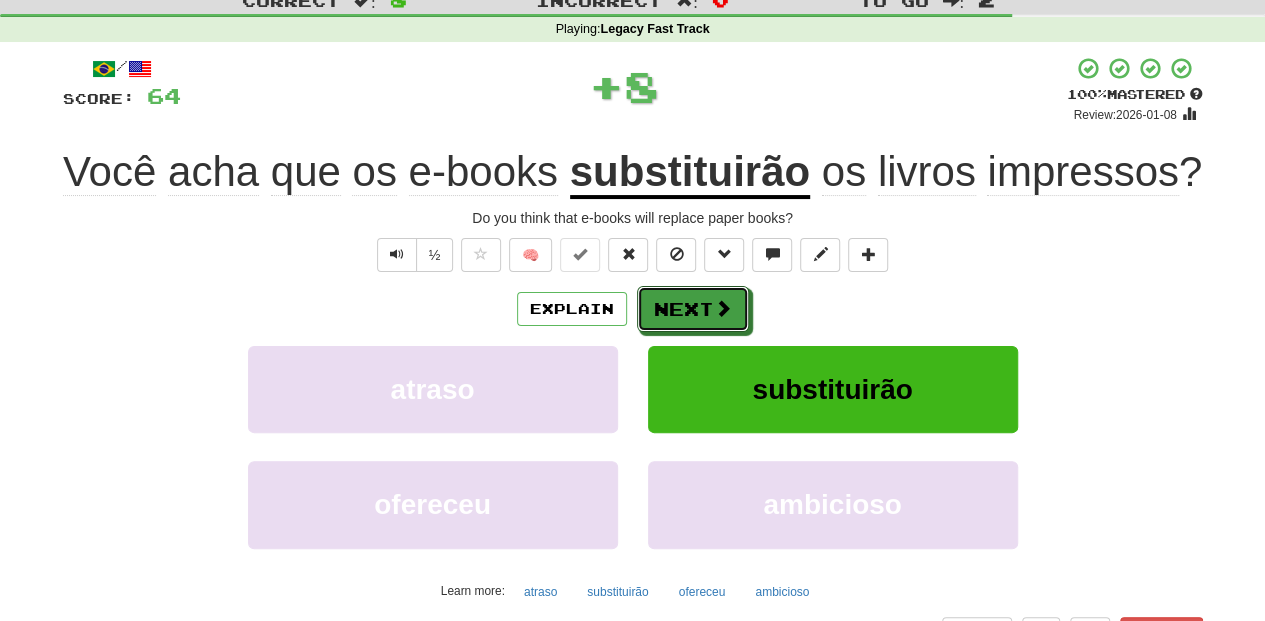 click on "Next" at bounding box center (693, 309) 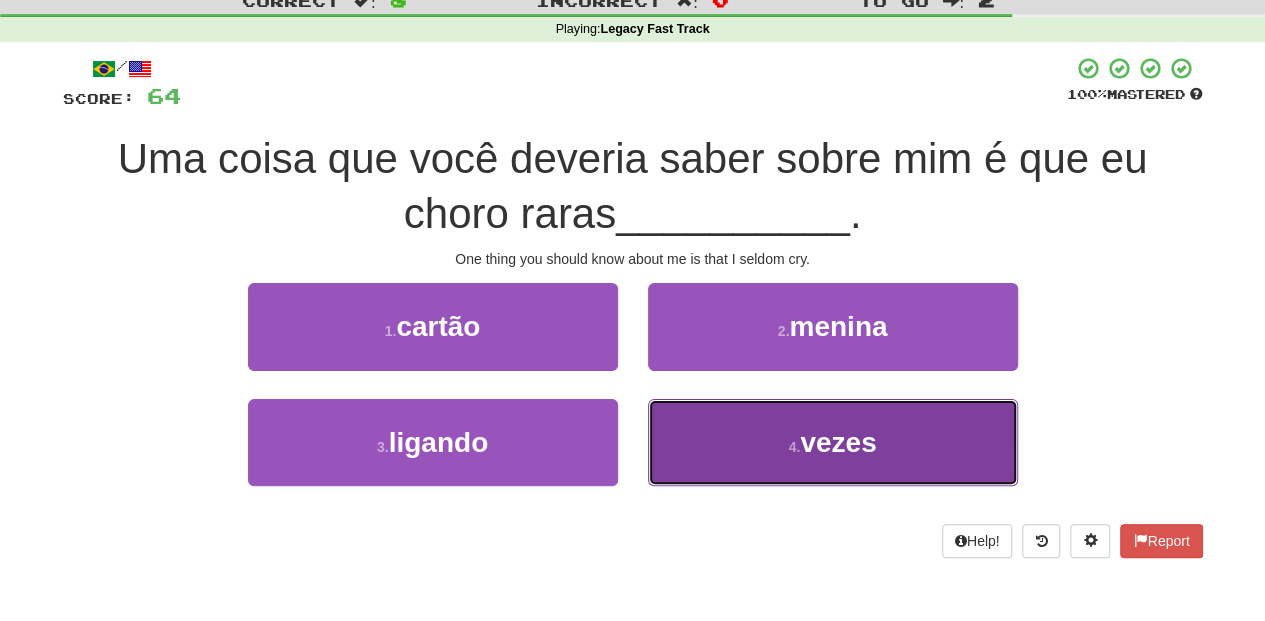 click on "4 .  vezes" at bounding box center [833, 442] 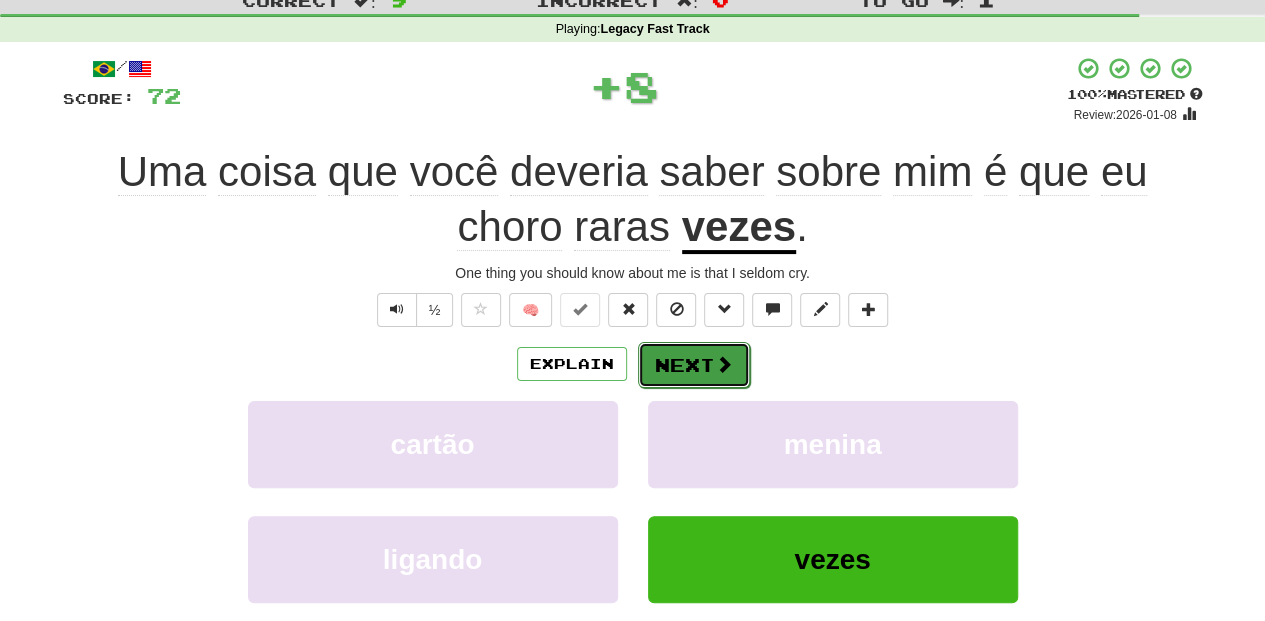 click on "Next" at bounding box center [694, 365] 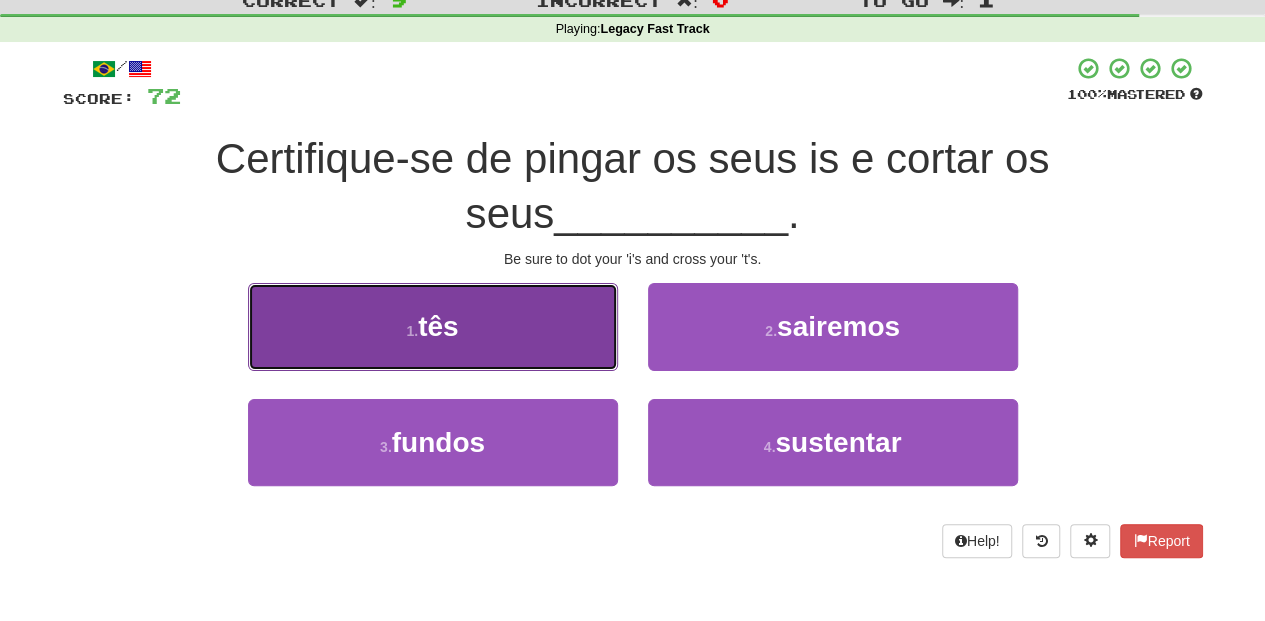 click on "1 .  tês" at bounding box center [433, 326] 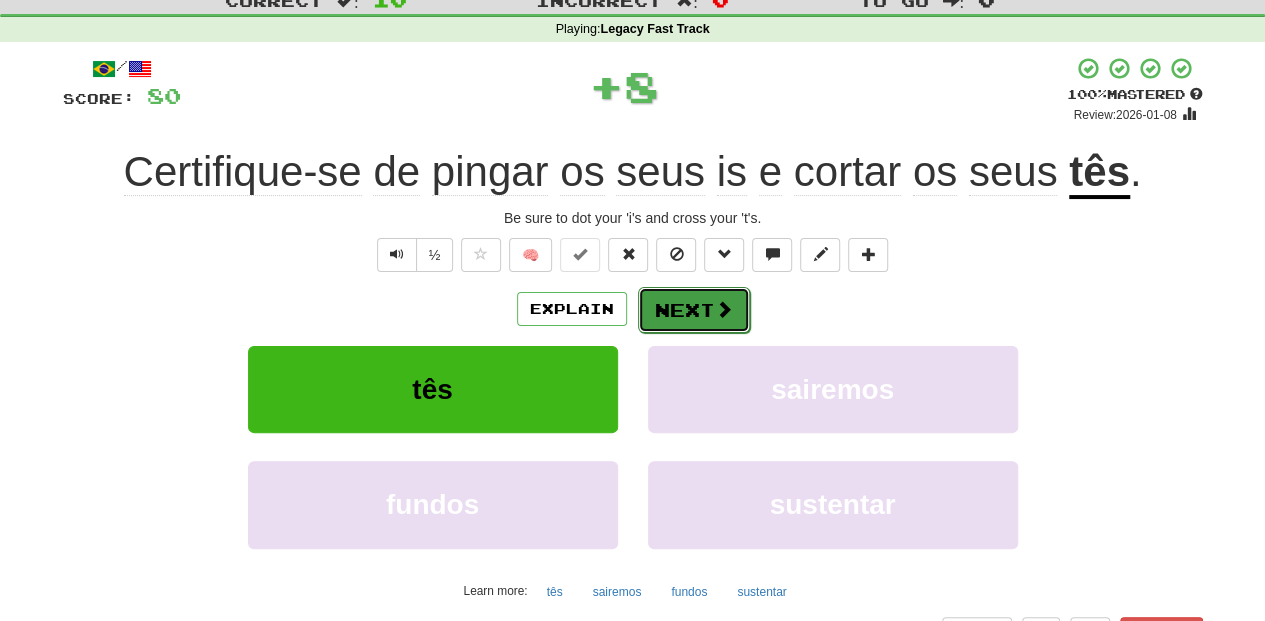 click on "Next" at bounding box center (694, 310) 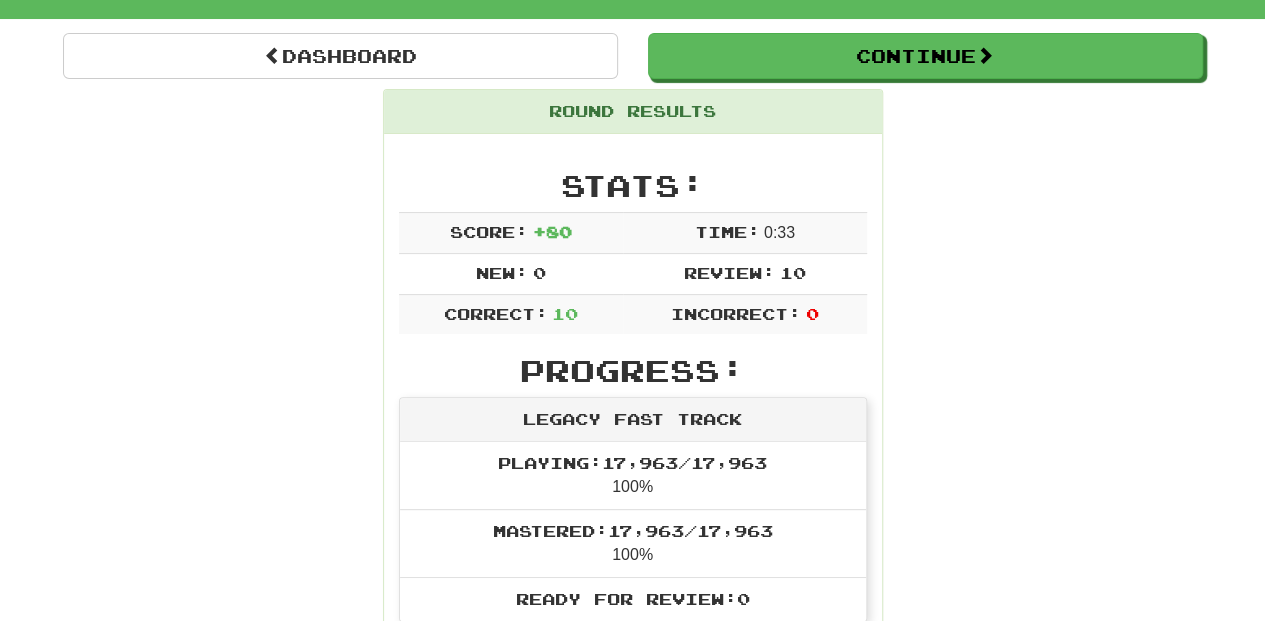 scroll, scrollTop: 133, scrollLeft: 0, axis: vertical 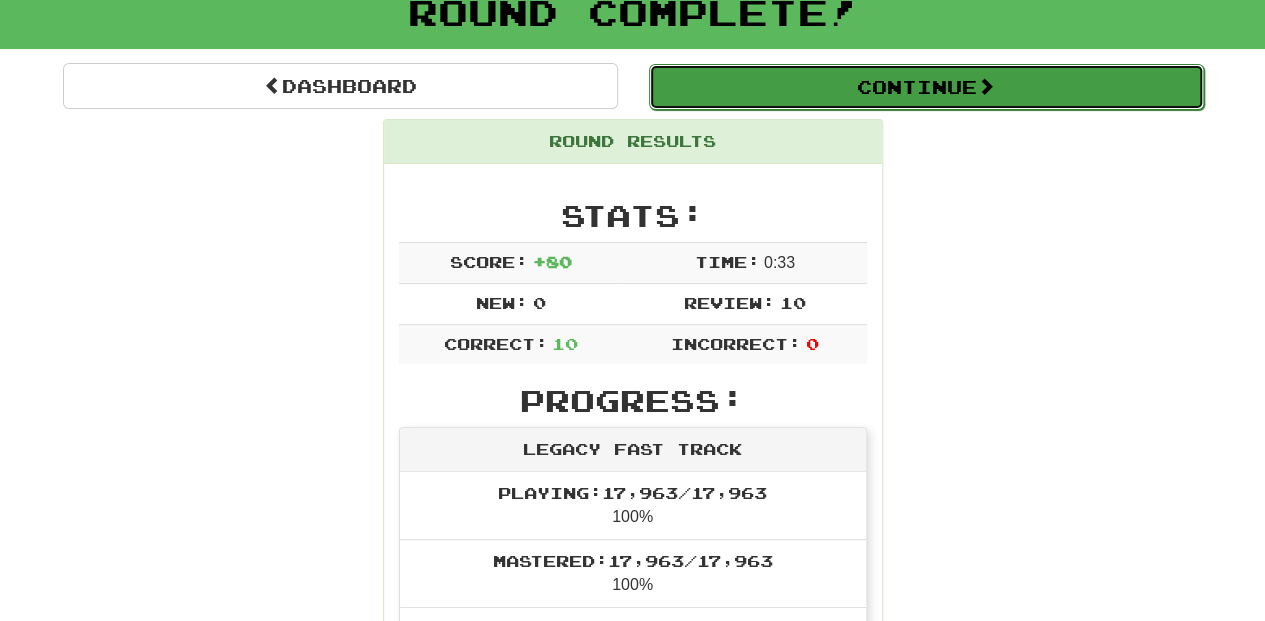 click on "Continue" at bounding box center (926, 87) 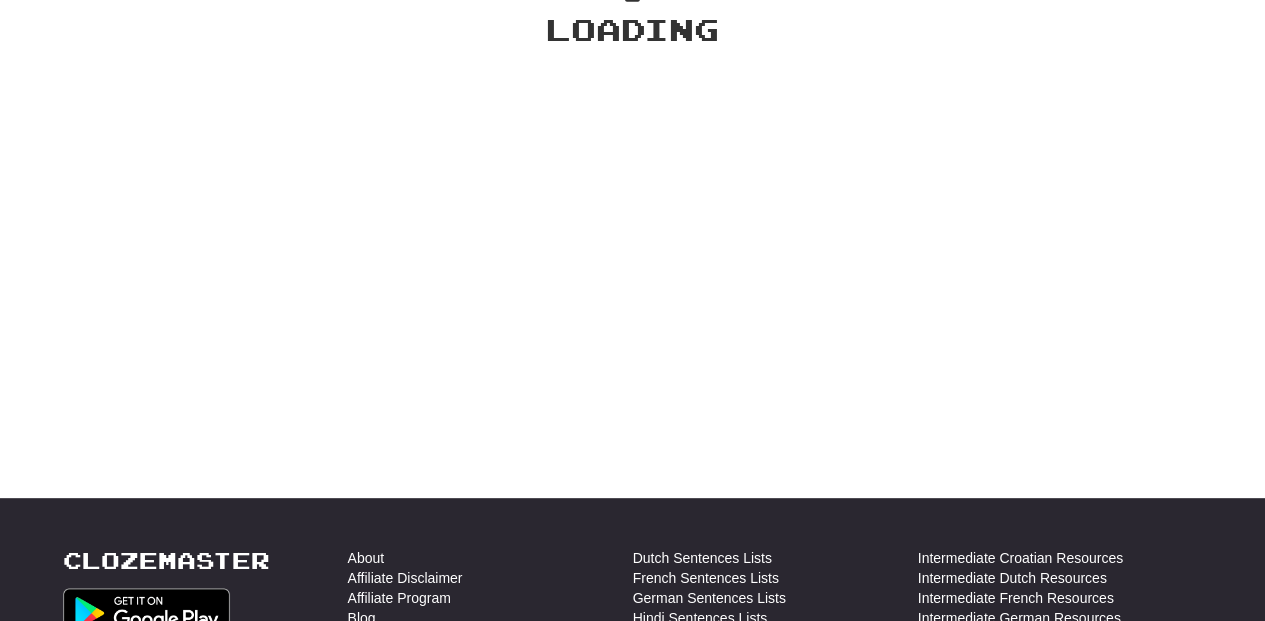scroll, scrollTop: 133, scrollLeft: 0, axis: vertical 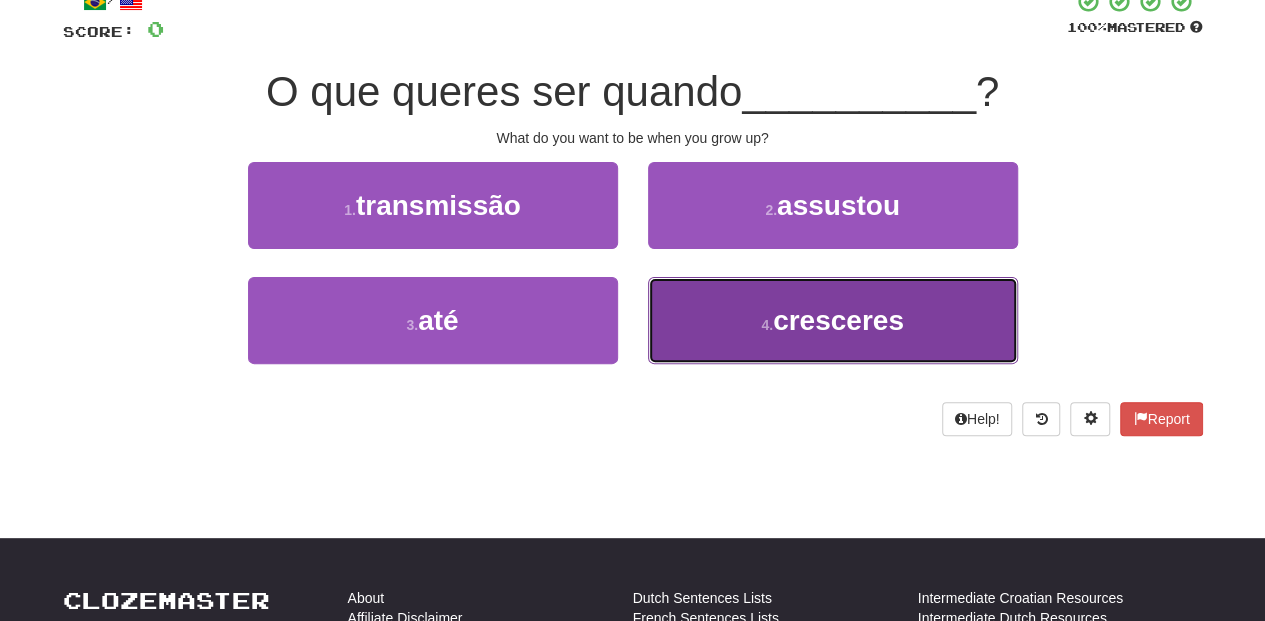 click on "4 .  cresceres" at bounding box center [833, 320] 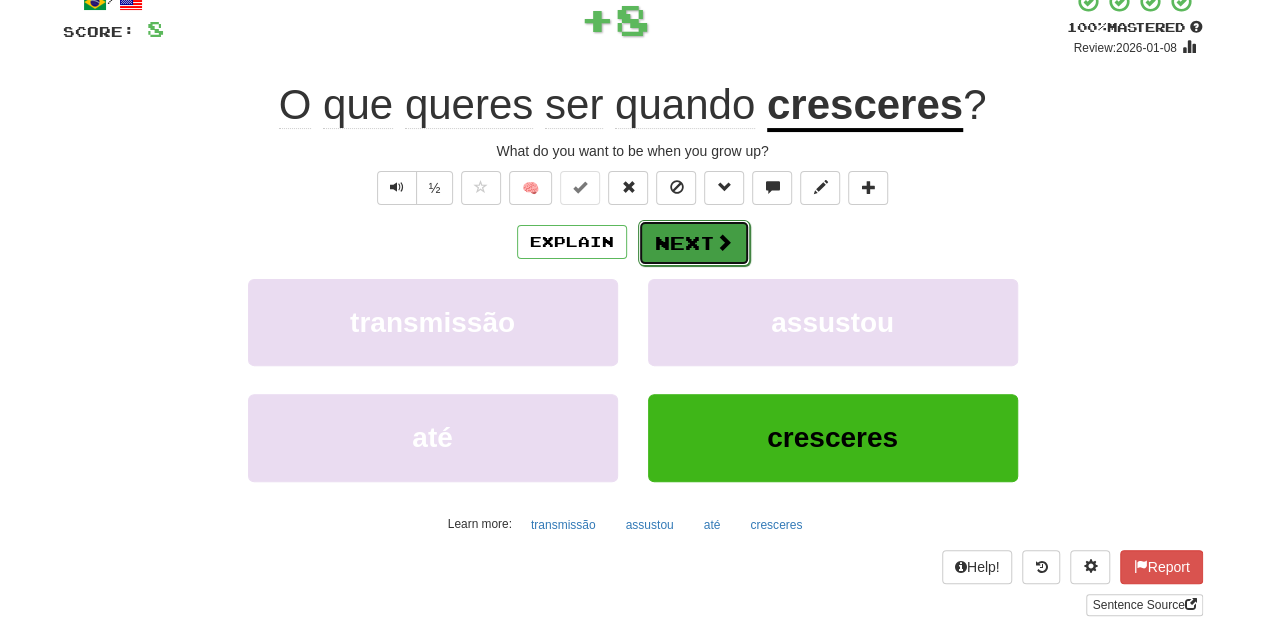 click on "Next" at bounding box center [694, 243] 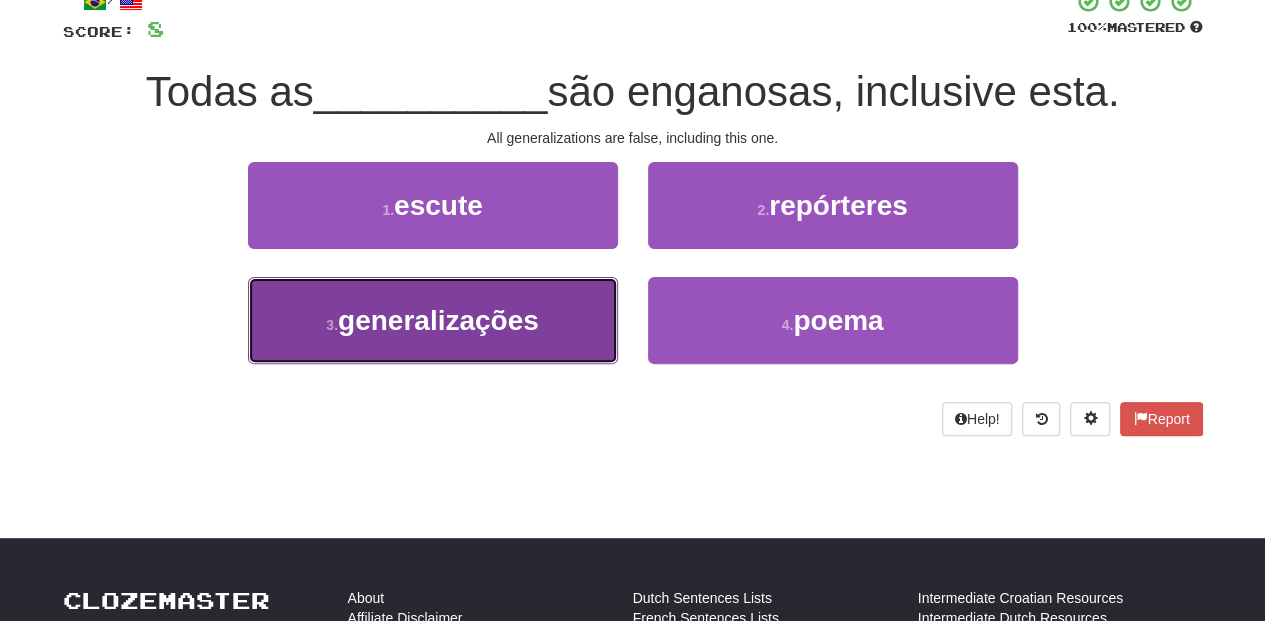click on "3 .  generalizações" at bounding box center [433, 320] 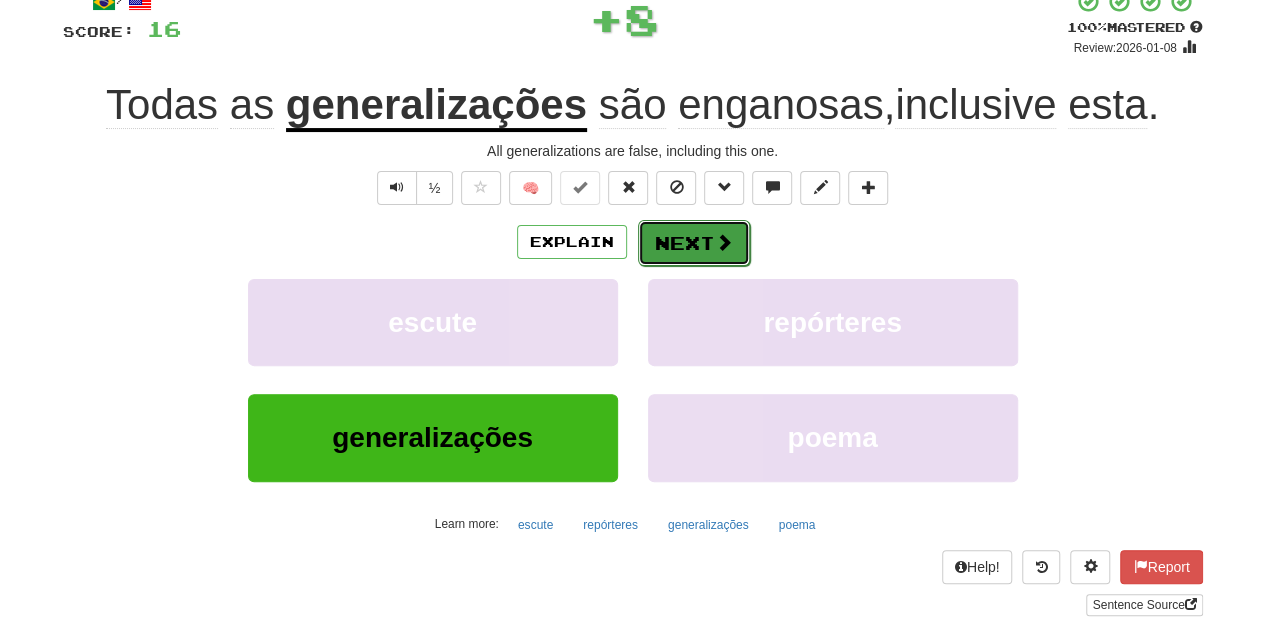 click on "Next" at bounding box center [694, 243] 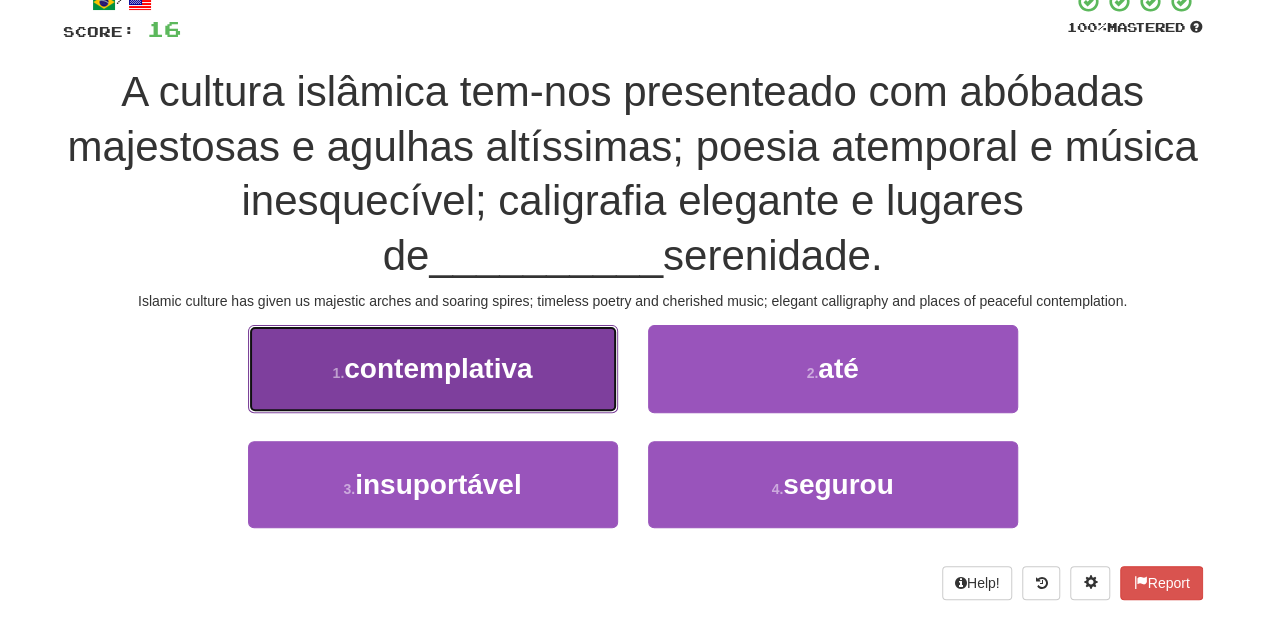 click on "1 .  contemplativa" at bounding box center [433, 368] 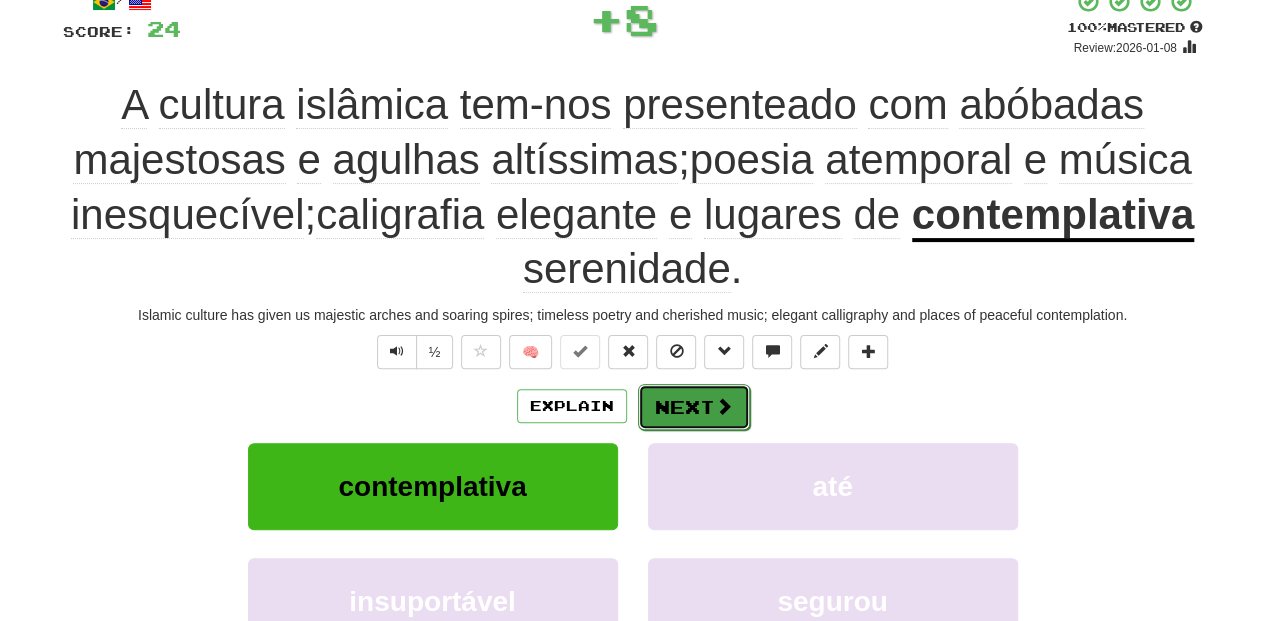 click on "Next" at bounding box center [694, 407] 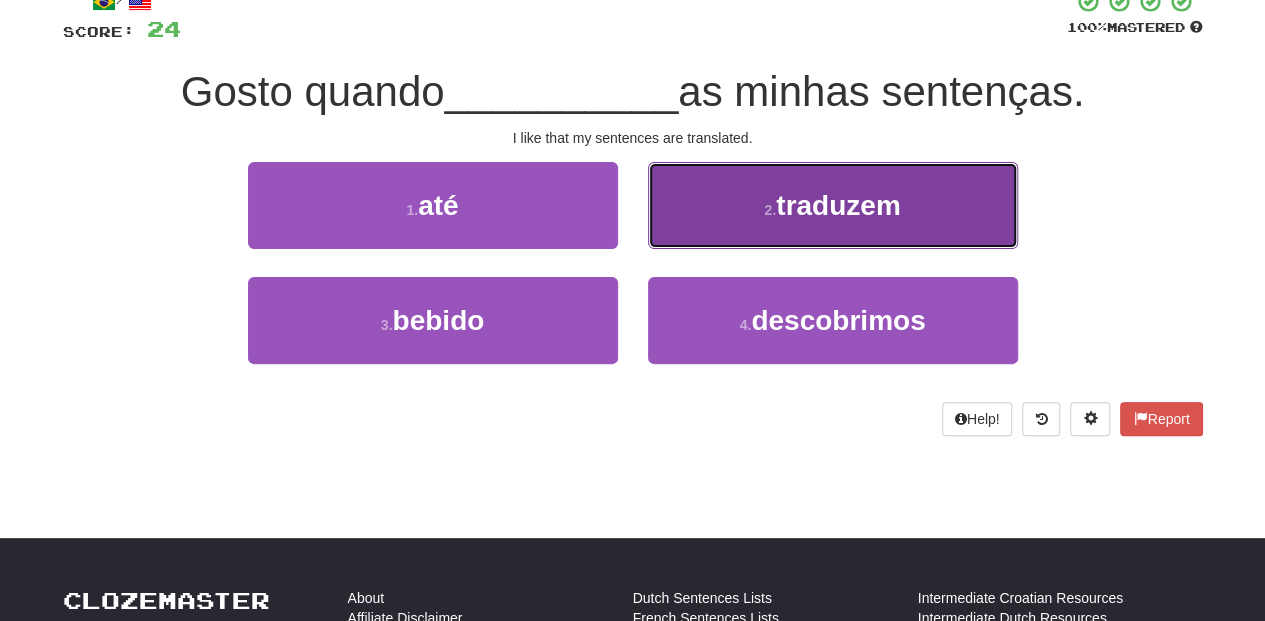 click on "2 .  traduzem" at bounding box center [833, 205] 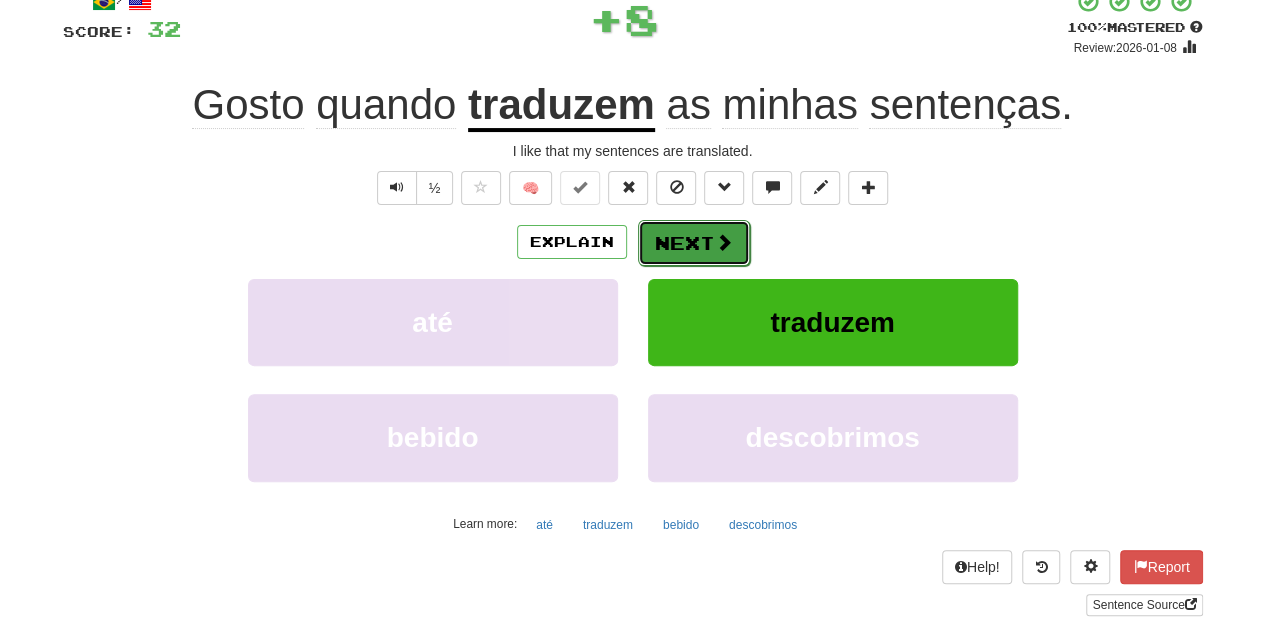 click on "Next" at bounding box center (694, 243) 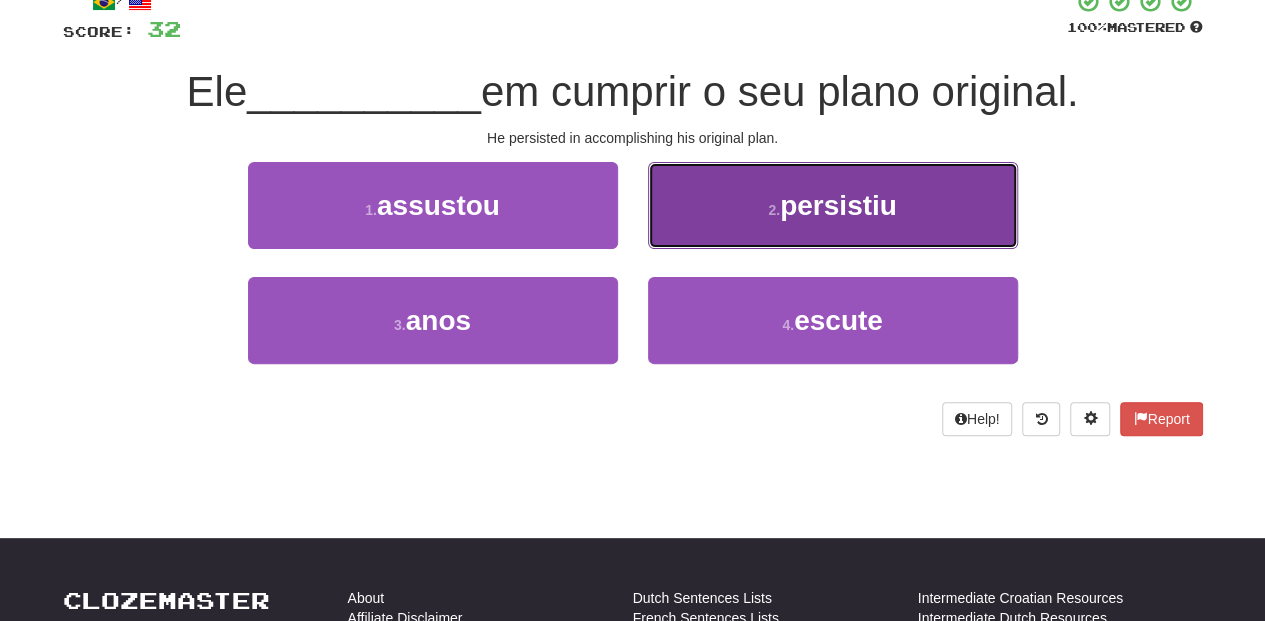 click on "2 .  persistiu" at bounding box center [833, 205] 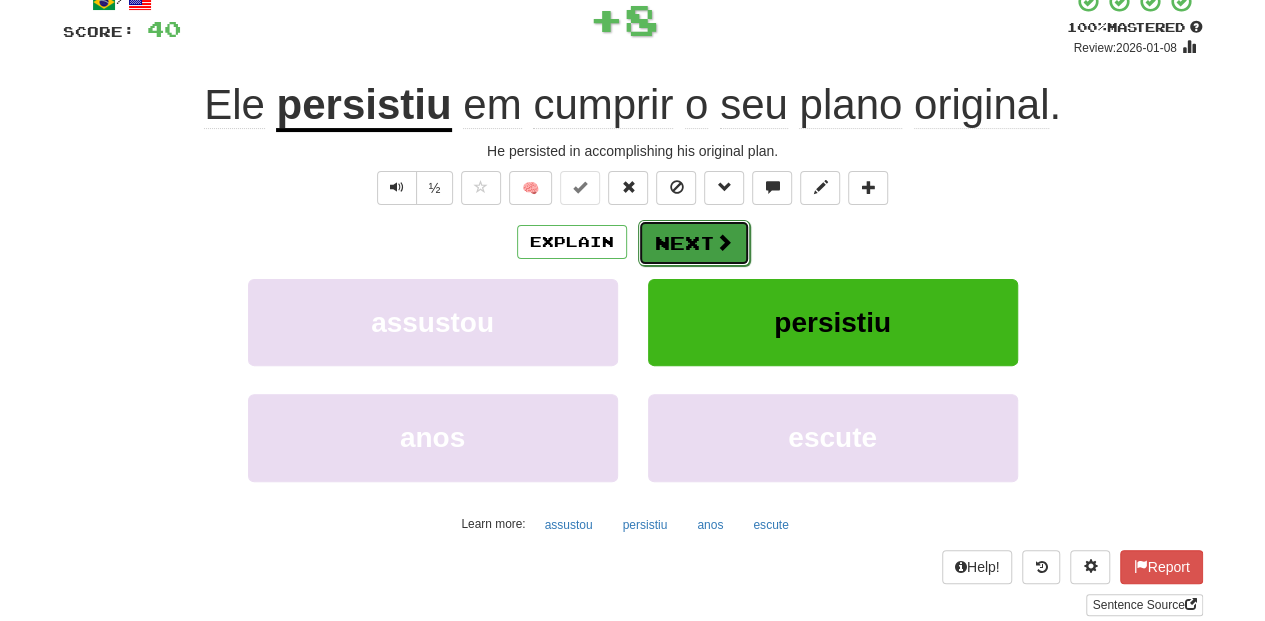 click on "Next" at bounding box center (694, 243) 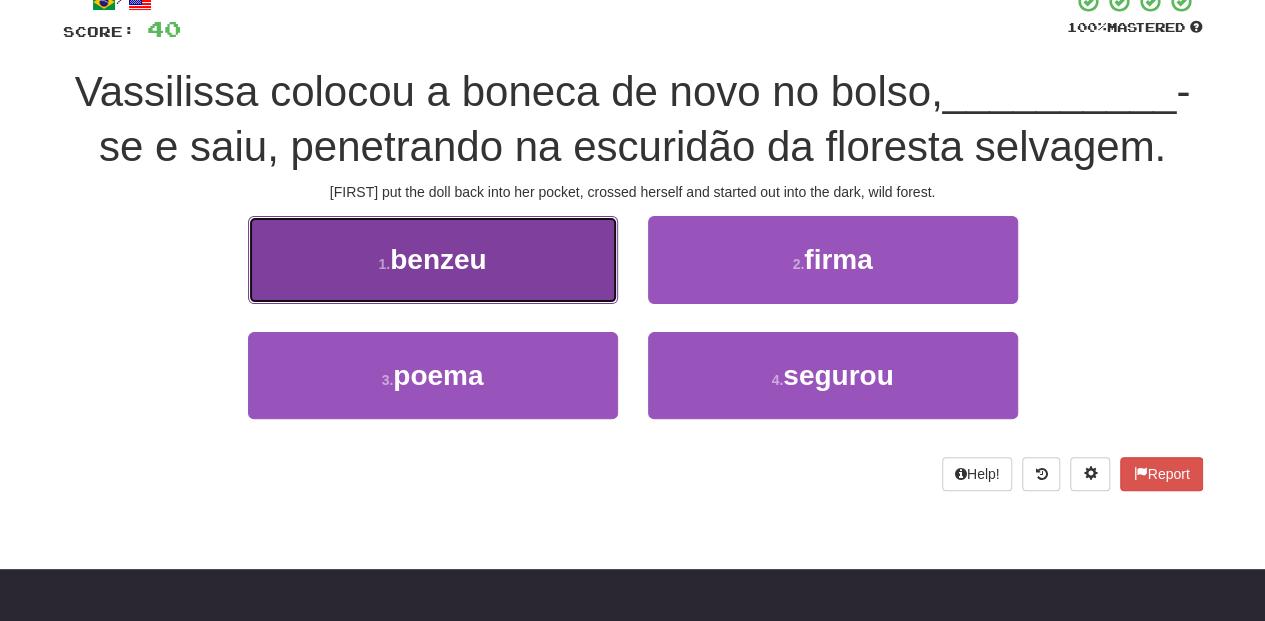 click on "1 .  benzeu" at bounding box center [433, 259] 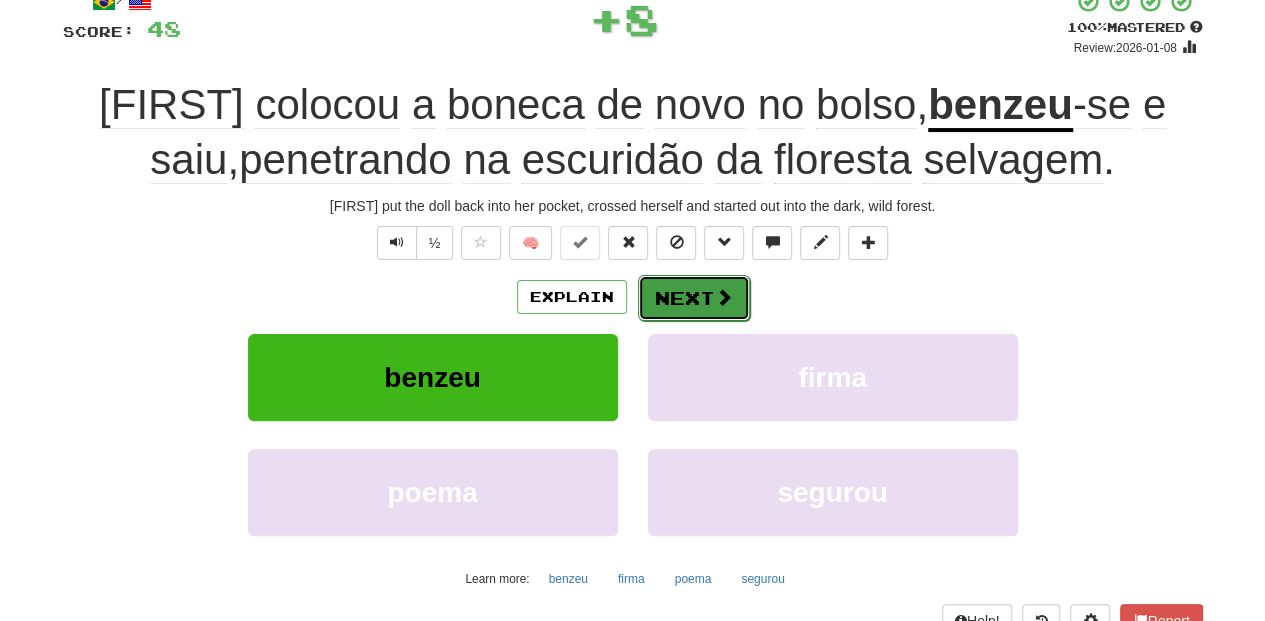 click on "Next" at bounding box center [694, 298] 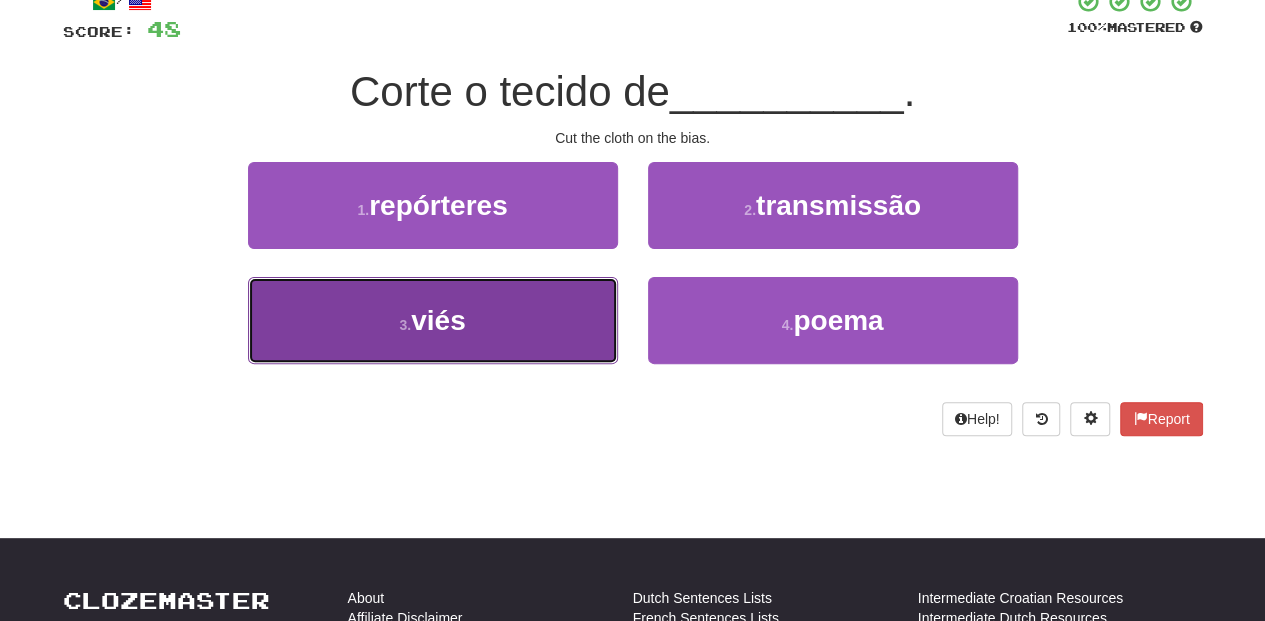 click on "3 .  viés" at bounding box center [433, 320] 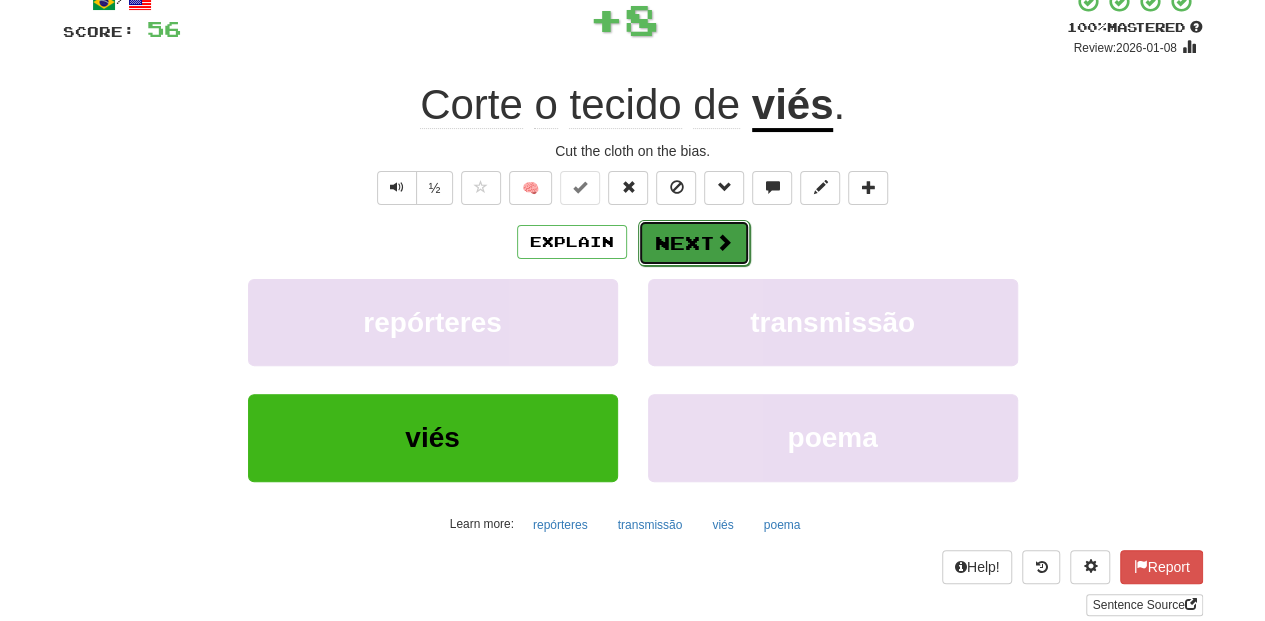 click on "Next" at bounding box center [694, 243] 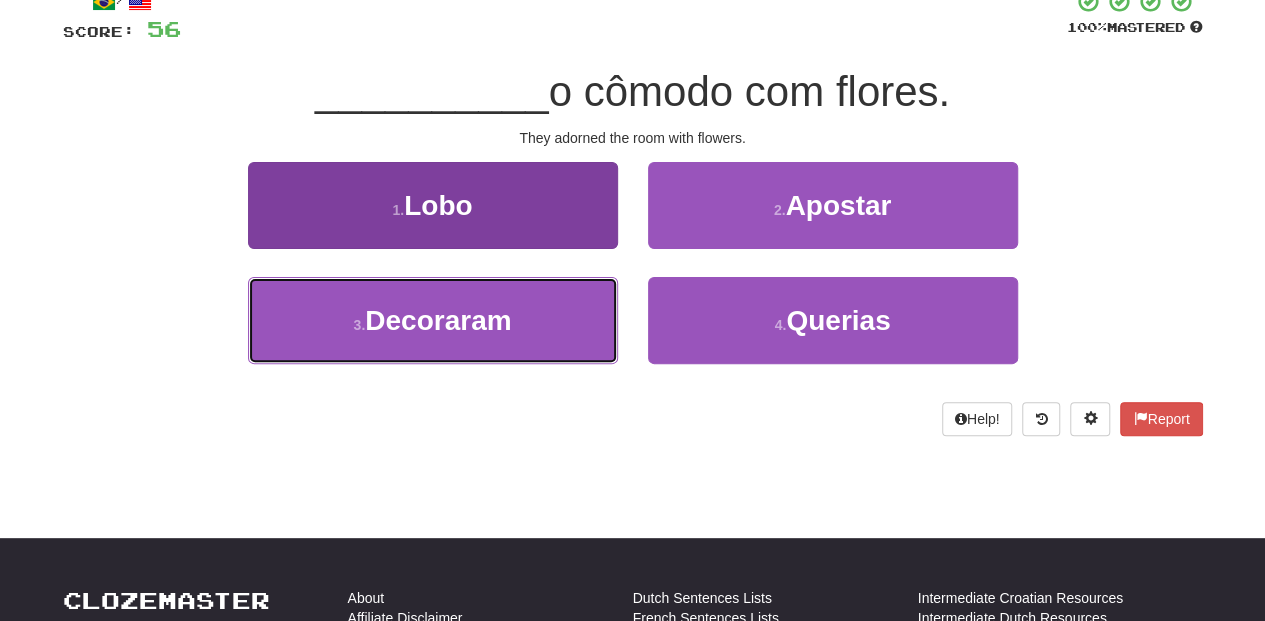 click on "3 .  Decoraram" at bounding box center (433, 320) 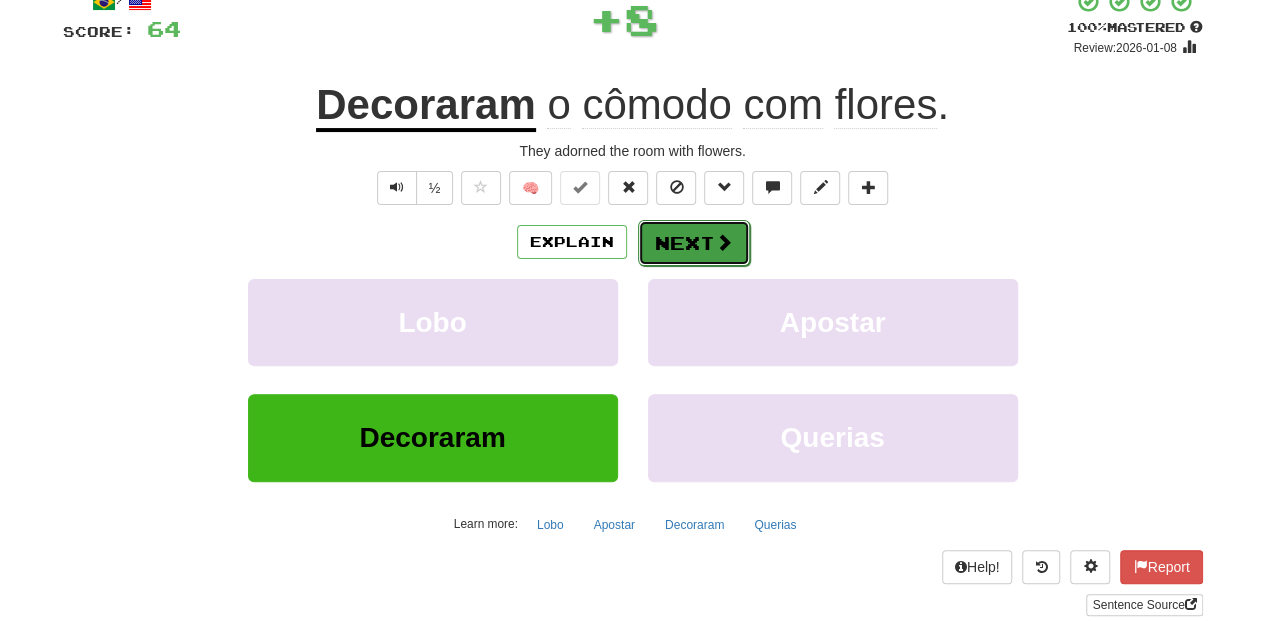 click on "Next" at bounding box center [694, 243] 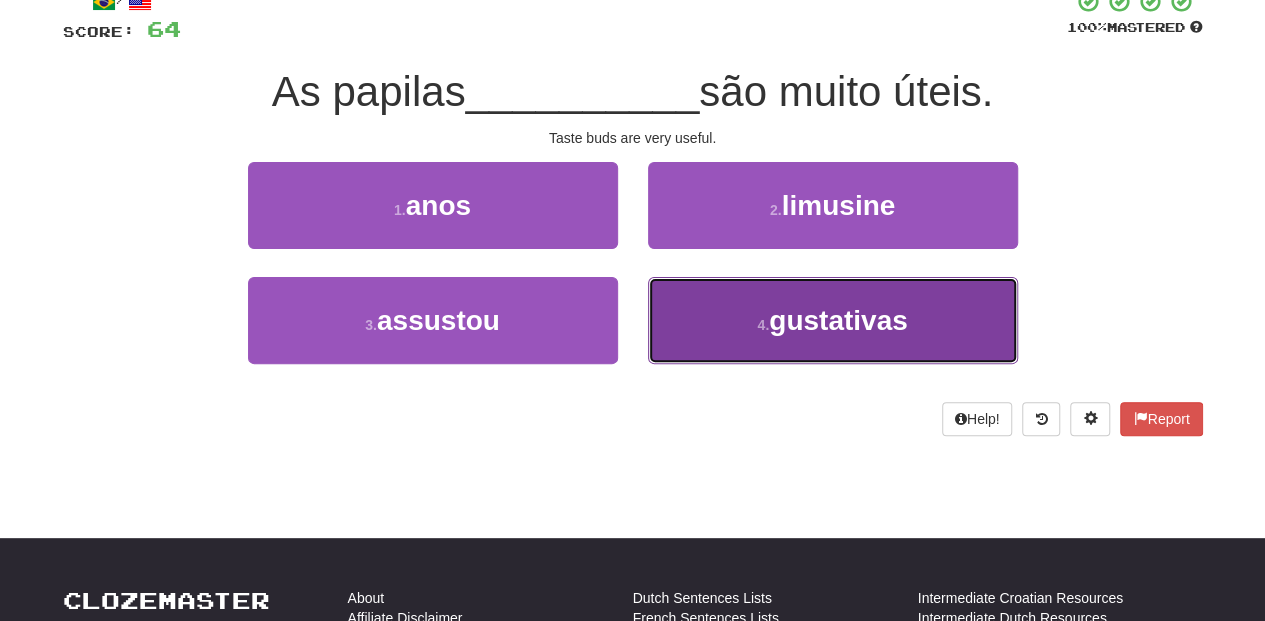 click on "4 .  gustativas" at bounding box center [833, 320] 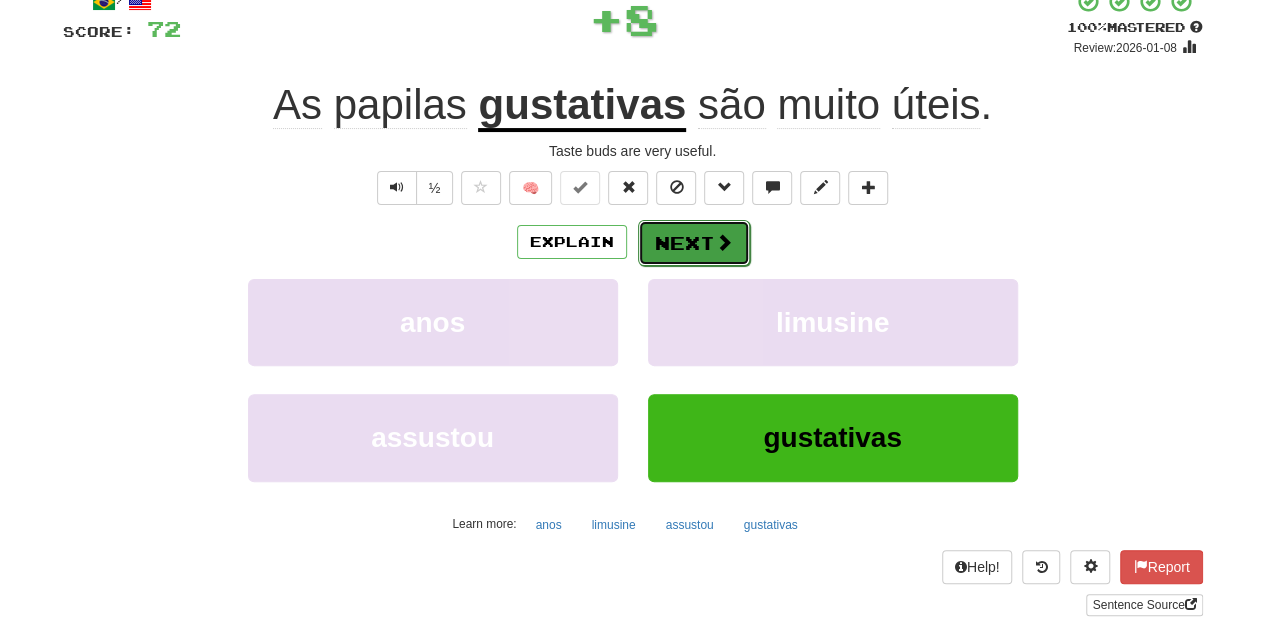 click on "Next" at bounding box center [694, 243] 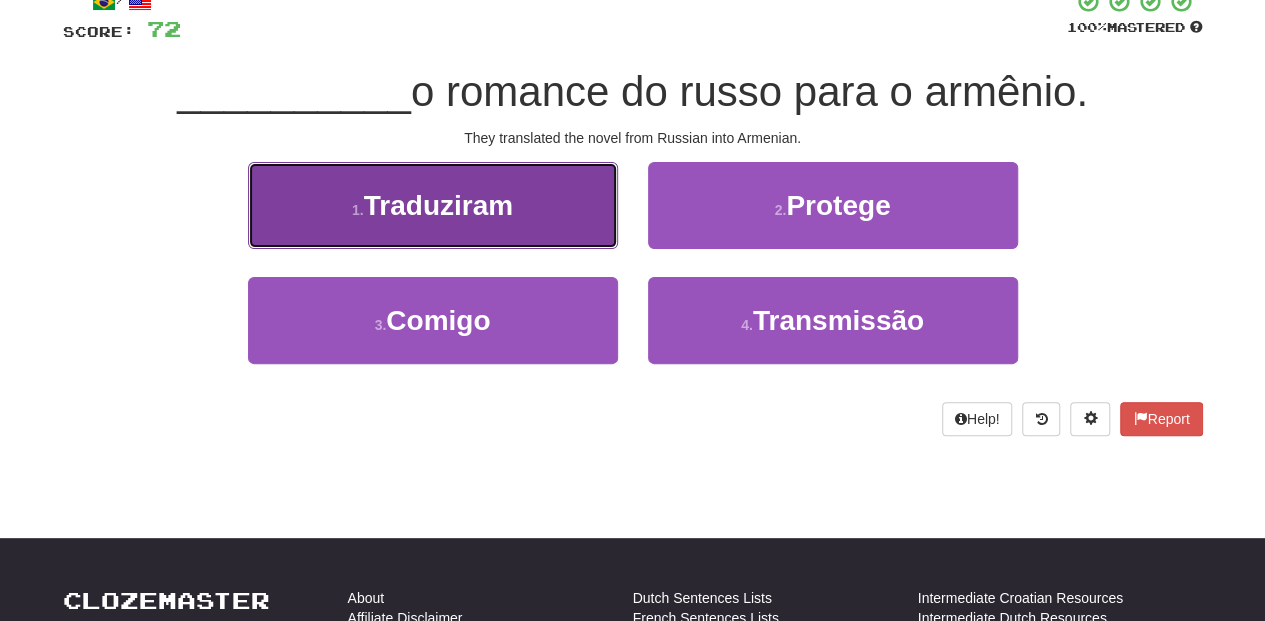 click on "1 .  Traduziram" at bounding box center (433, 205) 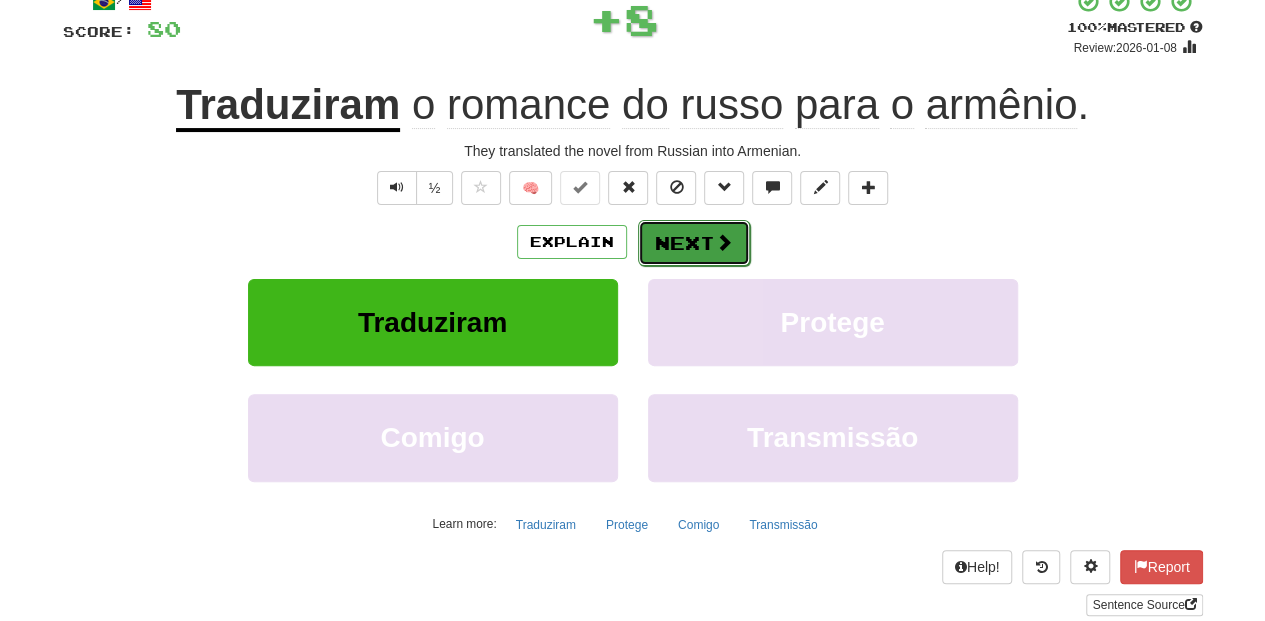 click on "Next" at bounding box center (694, 243) 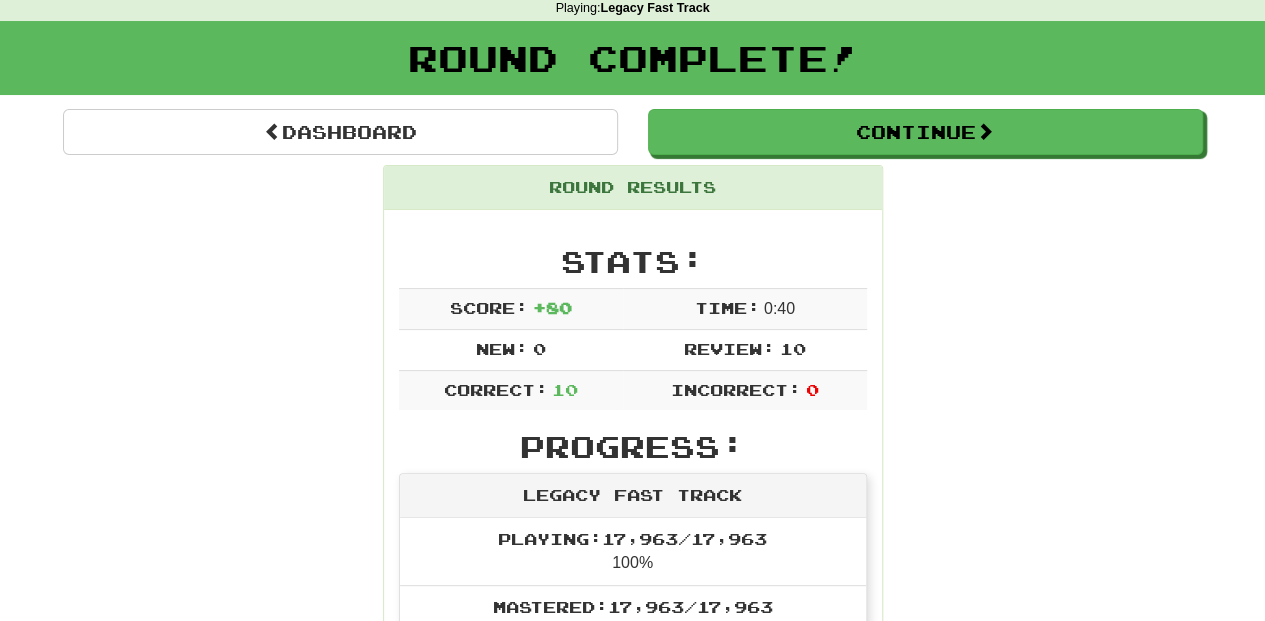 scroll, scrollTop: 20, scrollLeft: 0, axis: vertical 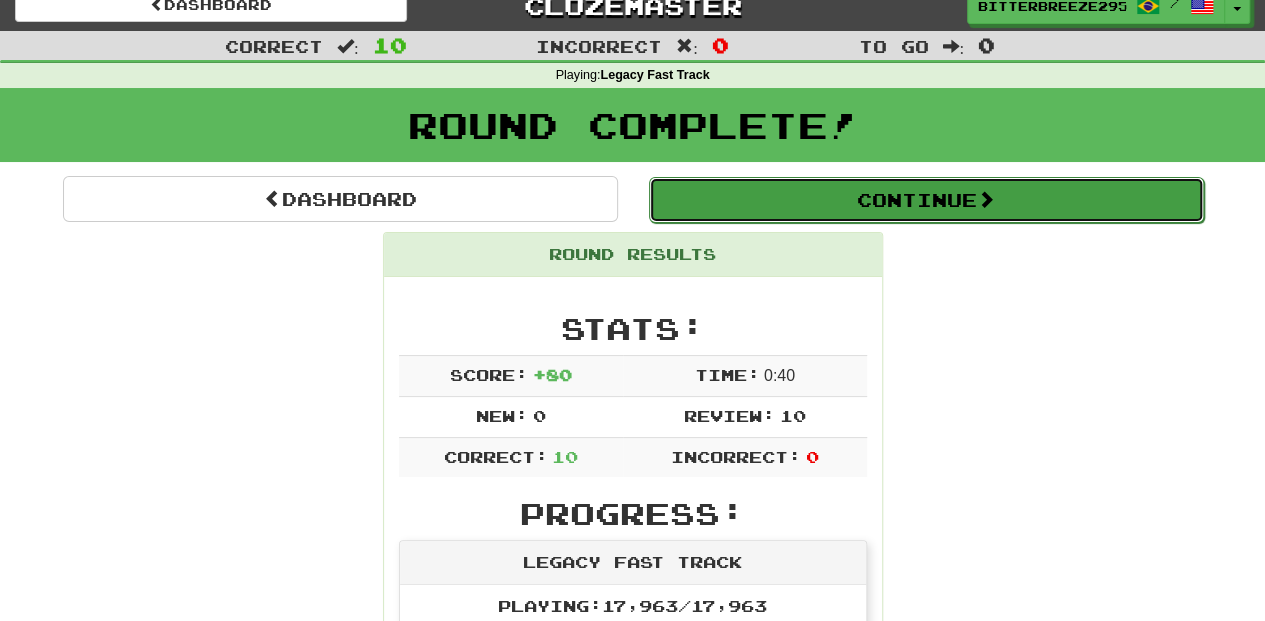 click on "Continue" at bounding box center [926, 200] 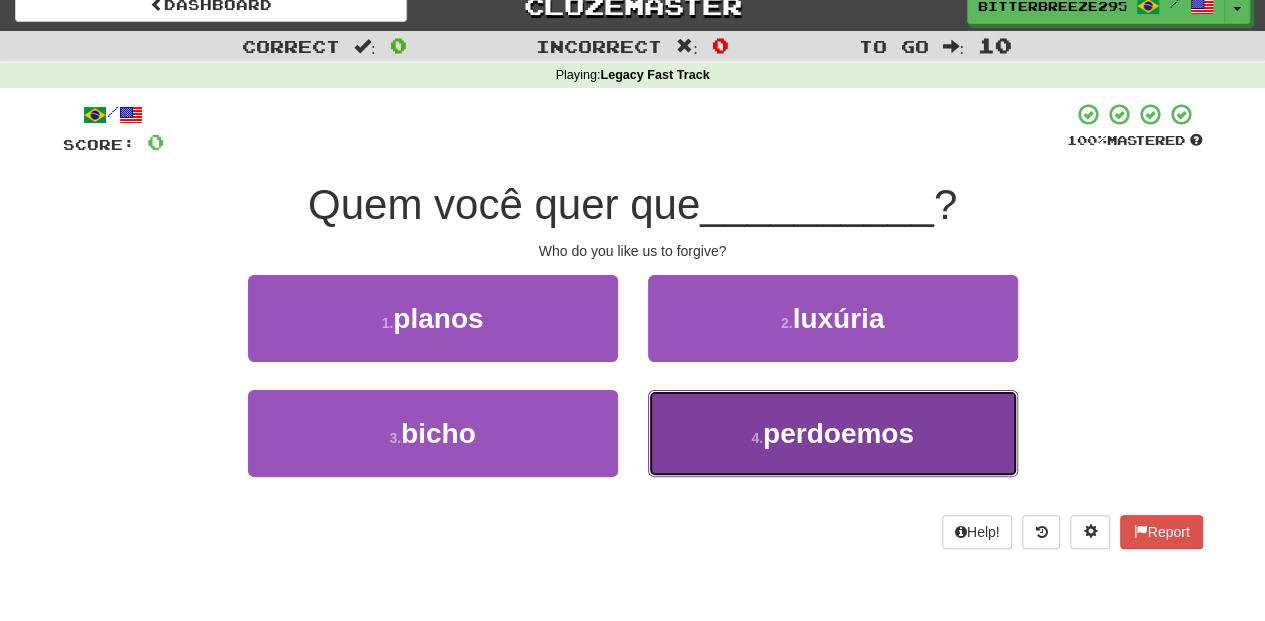 click on "4 .  perdoemos" at bounding box center (833, 433) 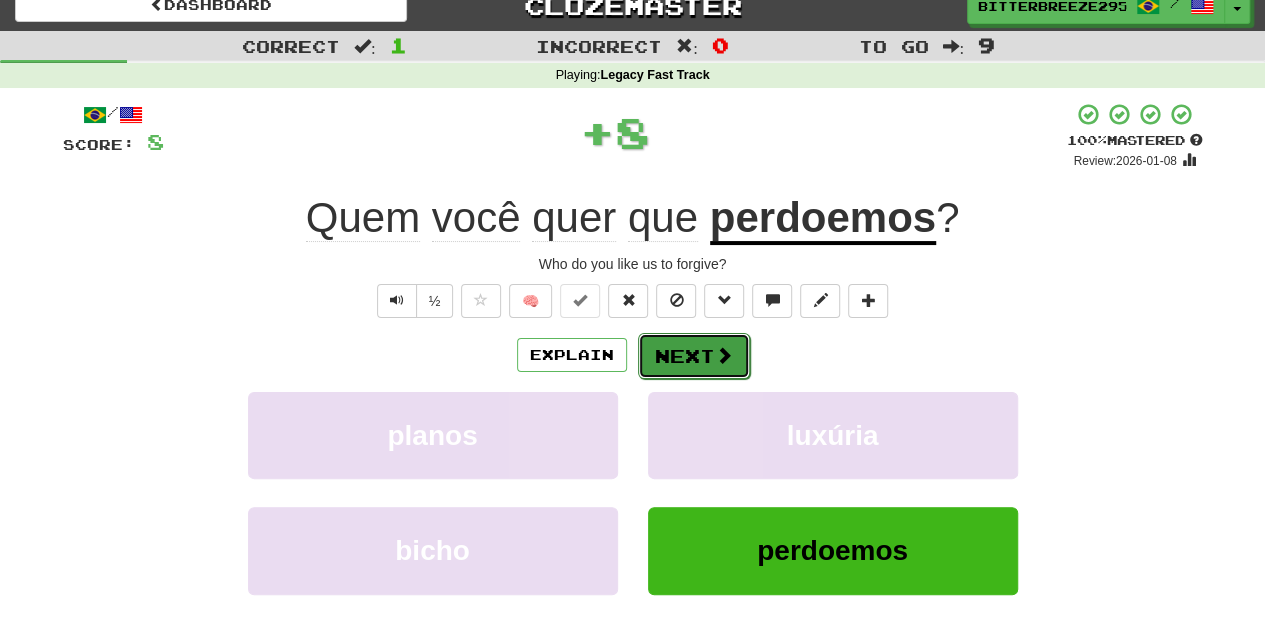 click on "Next" at bounding box center [694, 356] 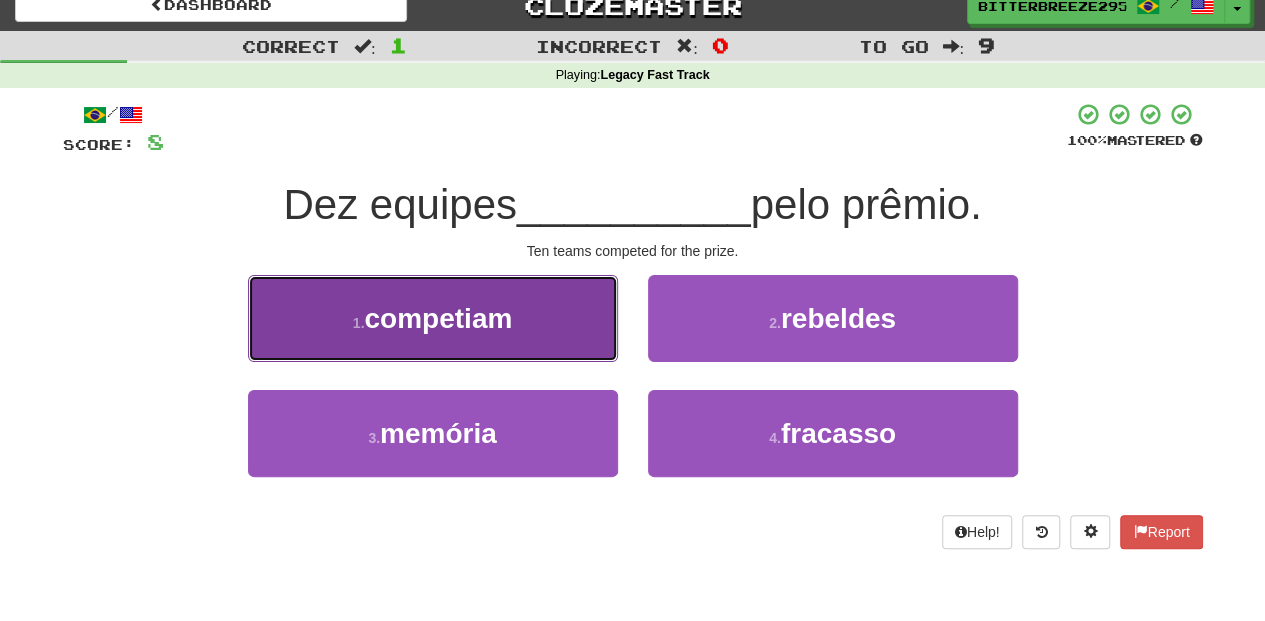 click on "1 .  competiam" at bounding box center [433, 318] 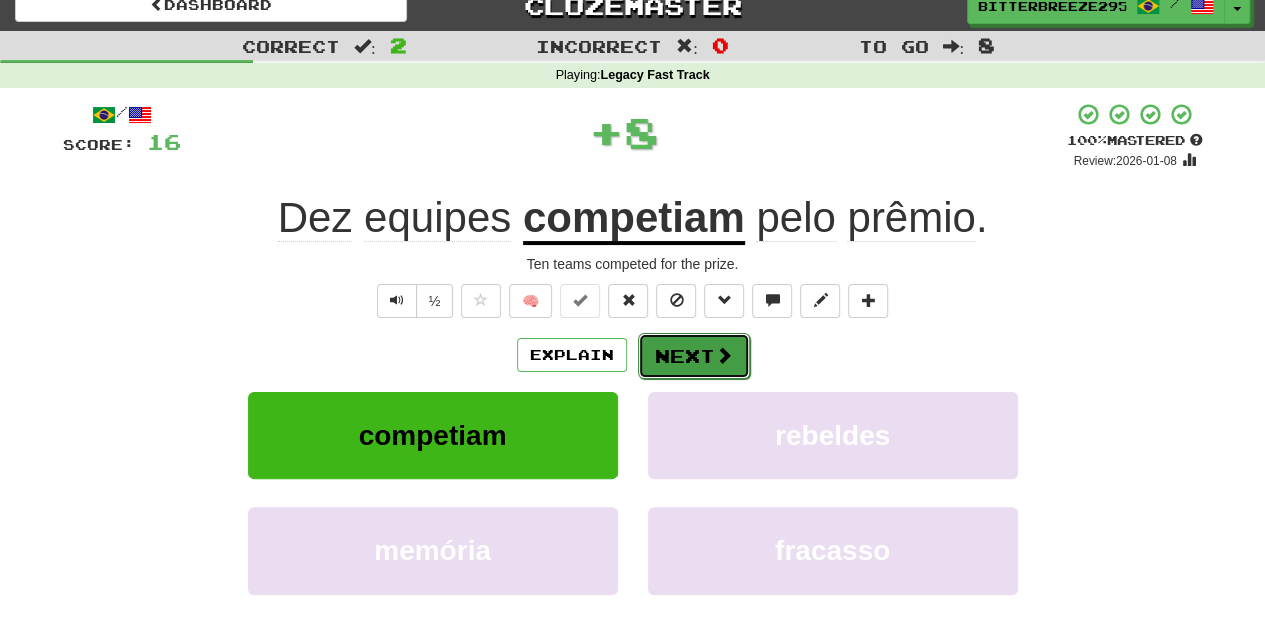 click on "Next" at bounding box center [694, 356] 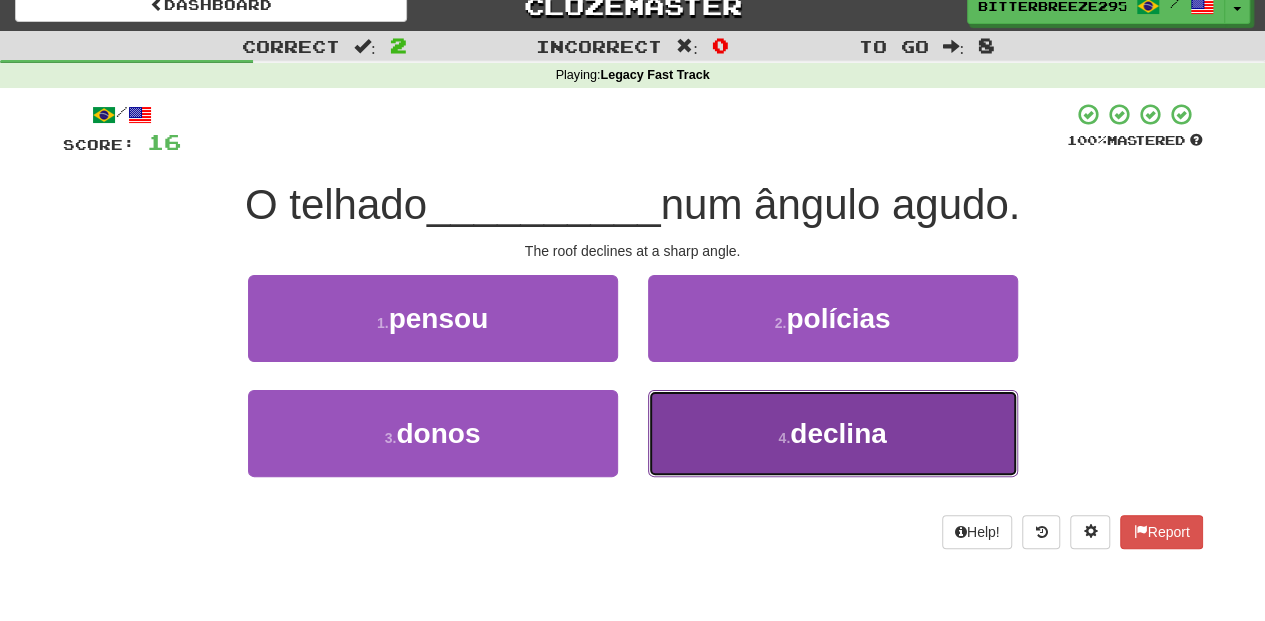 click on "4 .  declina" at bounding box center (833, 433) 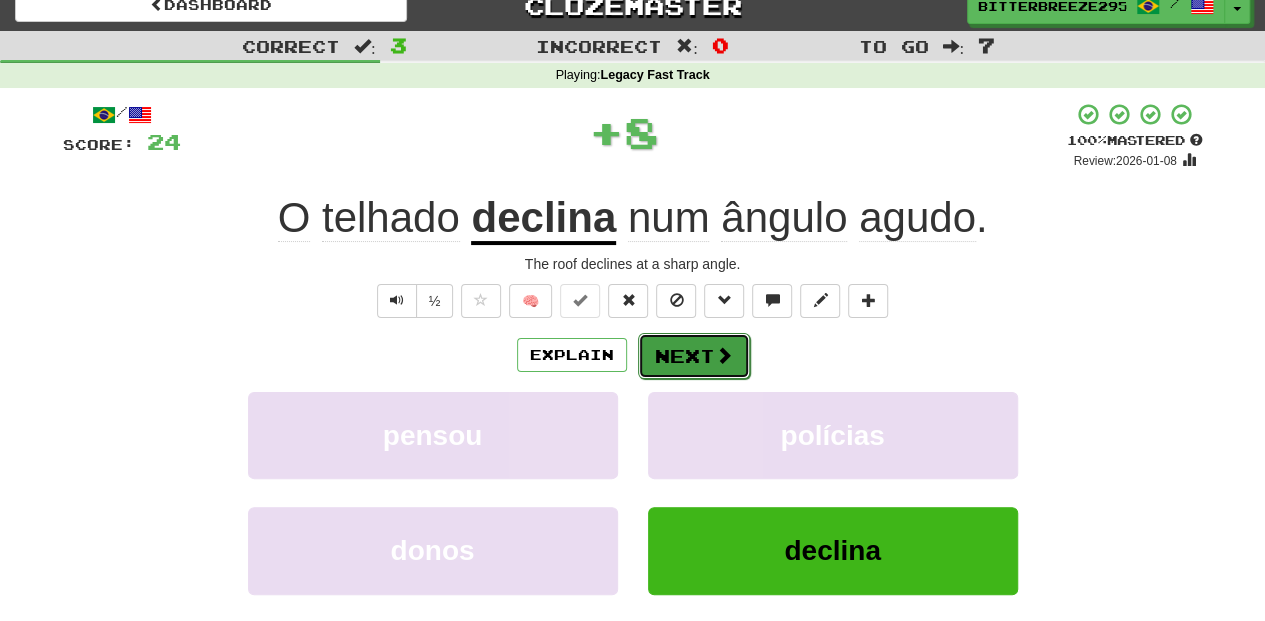 click on "Next" at bounding box center (694, 356) 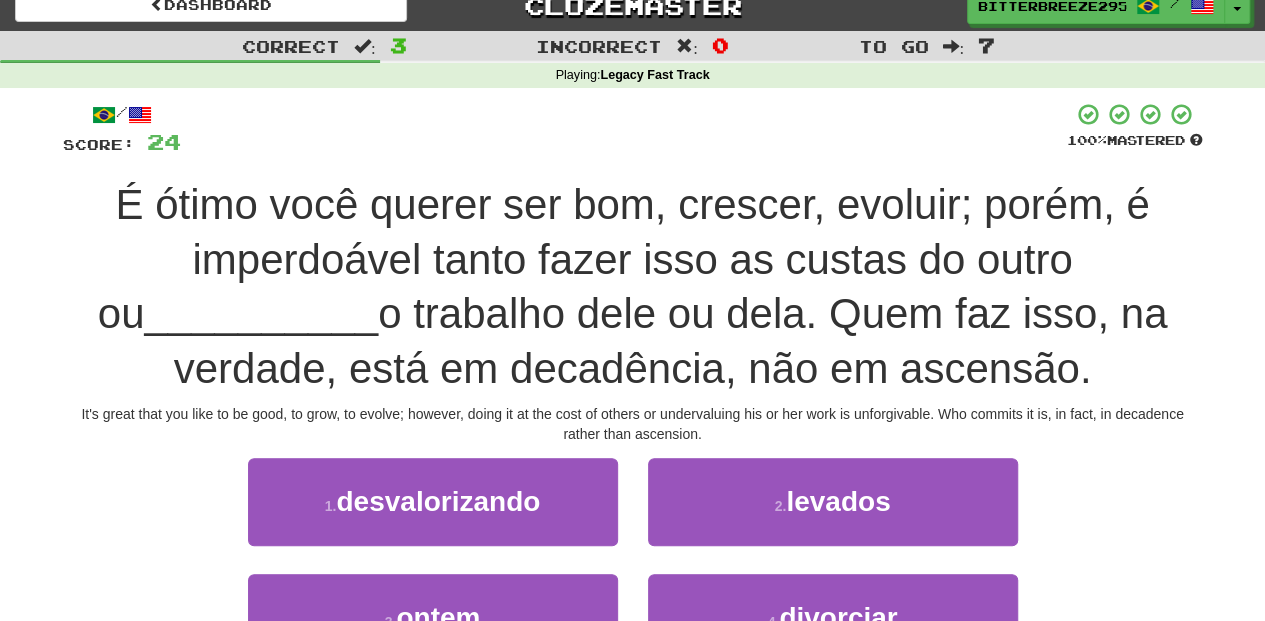 scroll, scrollTop: 87, scrollLeft: 0, axis: vertical 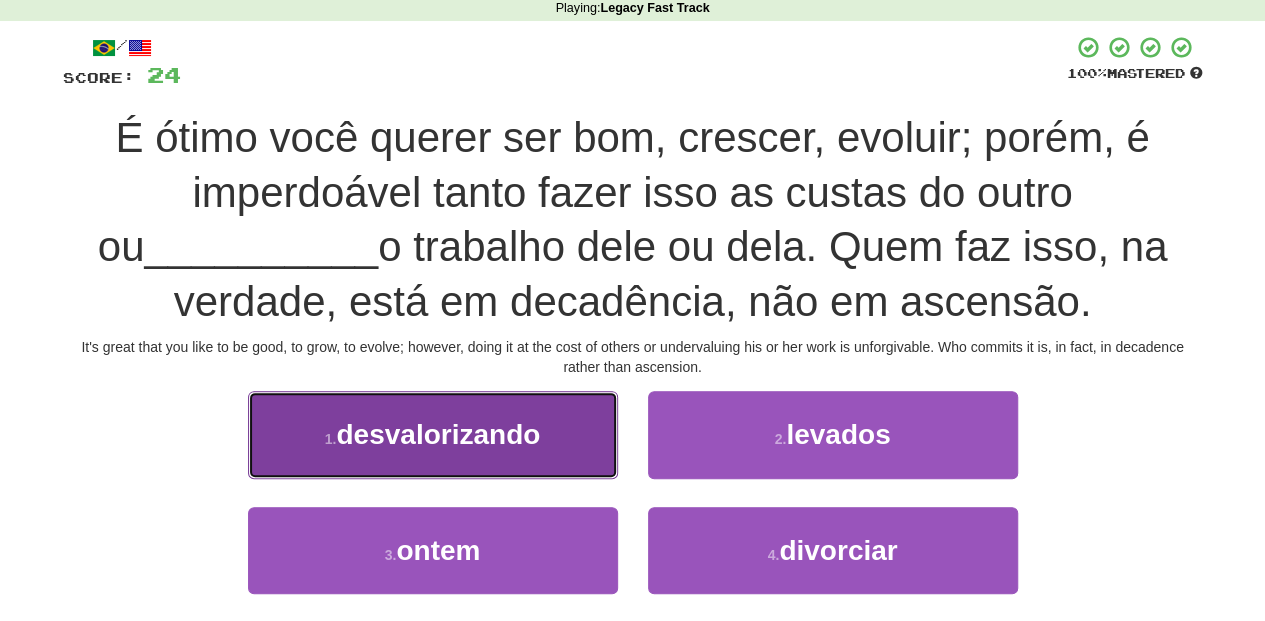 click on "1 .  desvalorizando" at bounding box center (433, 434) 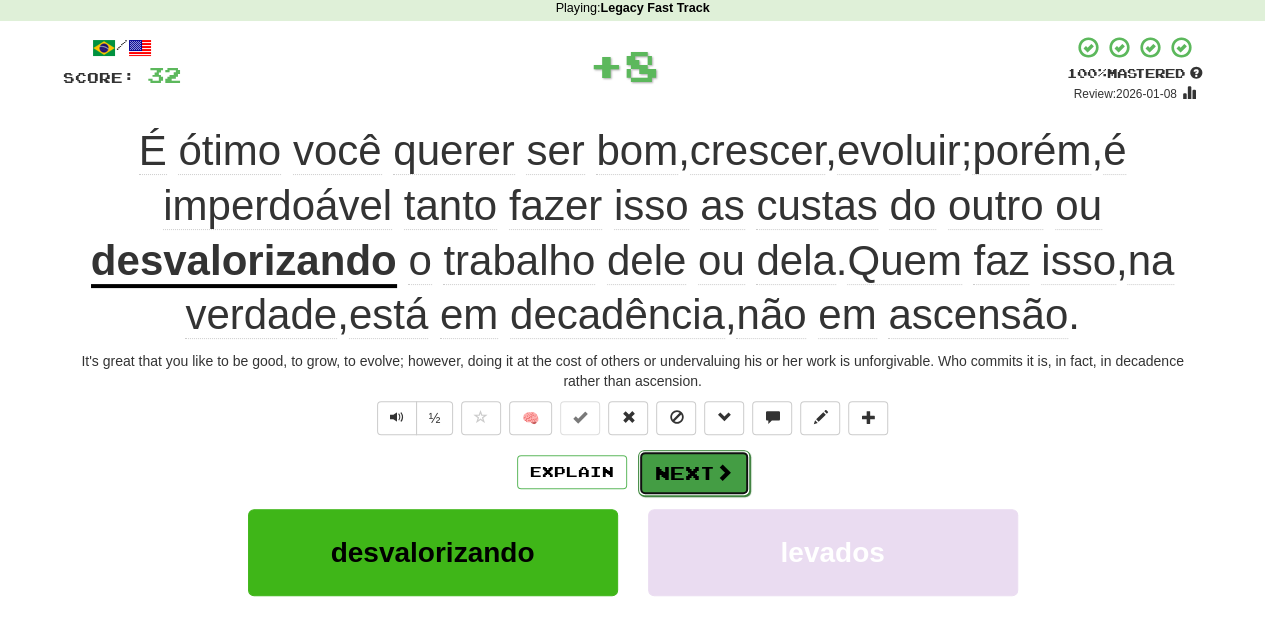 click on "Next" at bounding box center [694, 473] 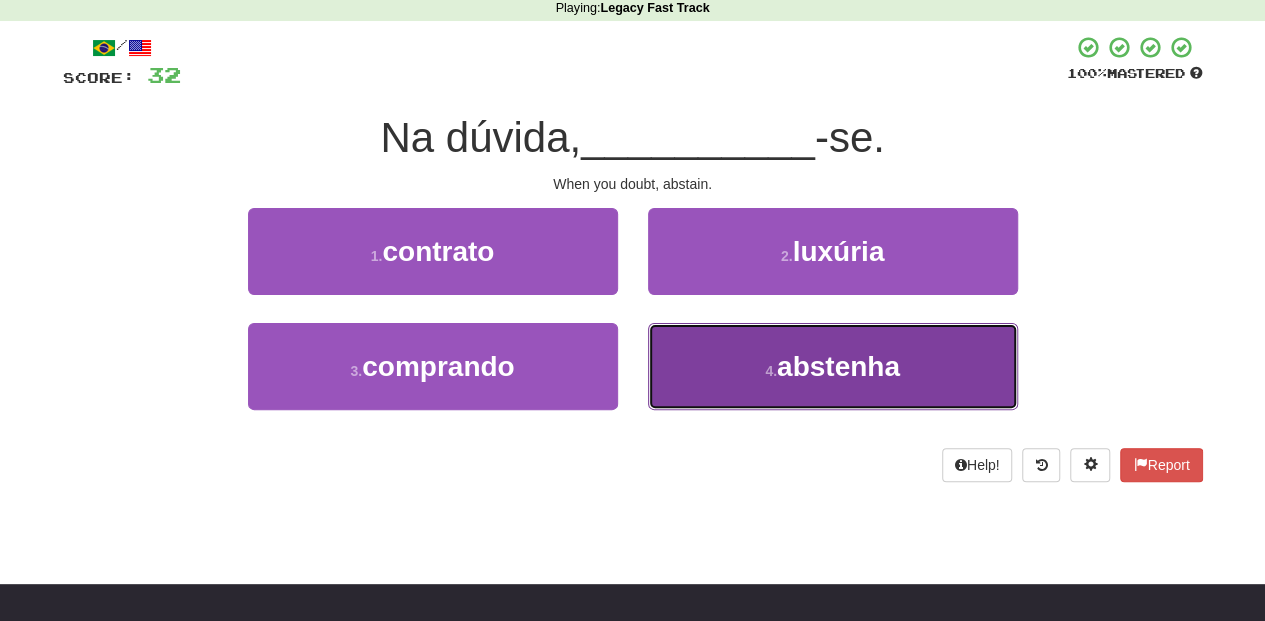 click on "4 .  abstenha" at bounding box center [833, 366] 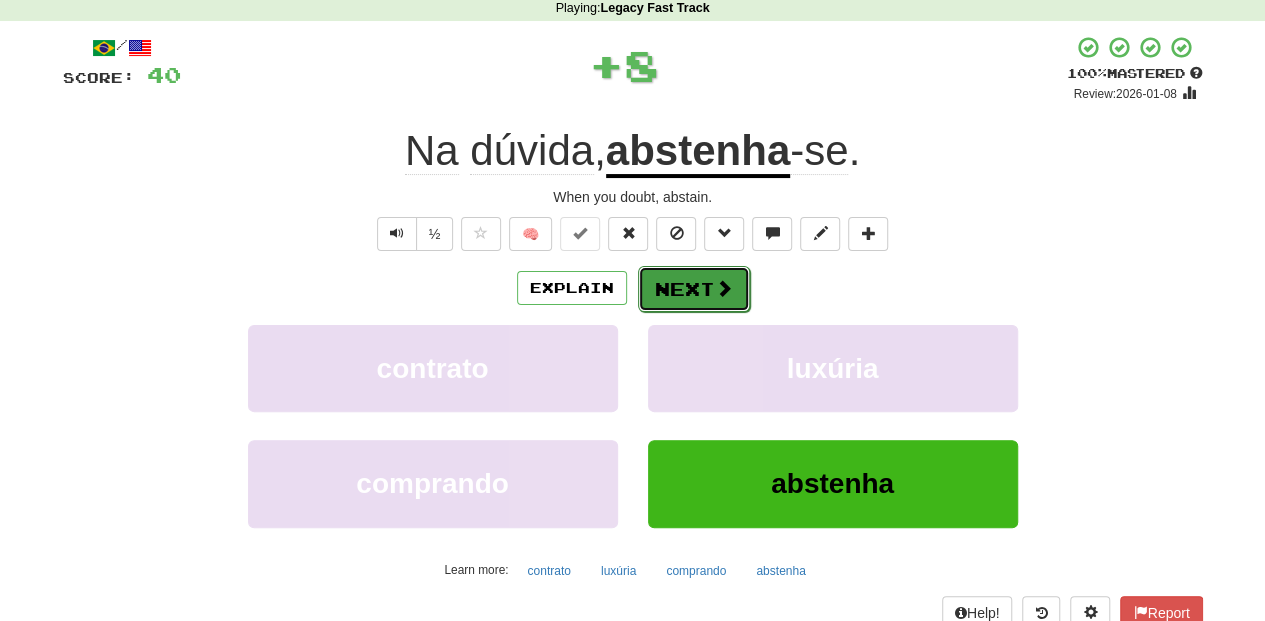 click on "Next" at bounding box center [694, 289] 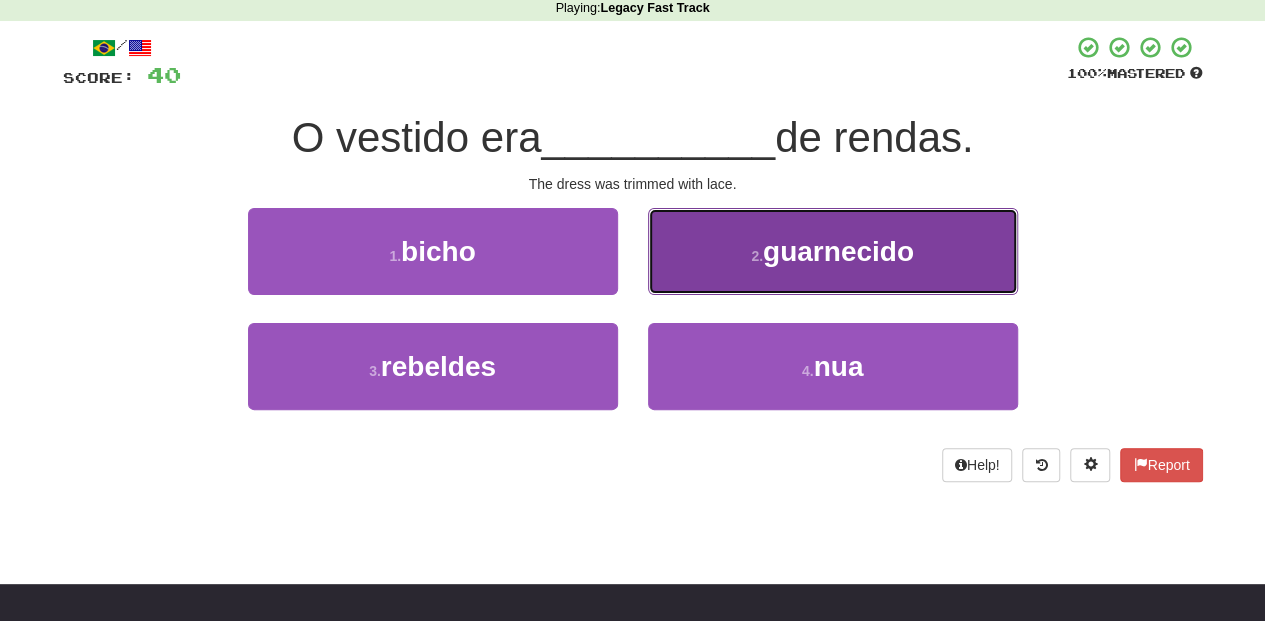 click on "2 .  guarnecido" at bounding box center [833, 251] 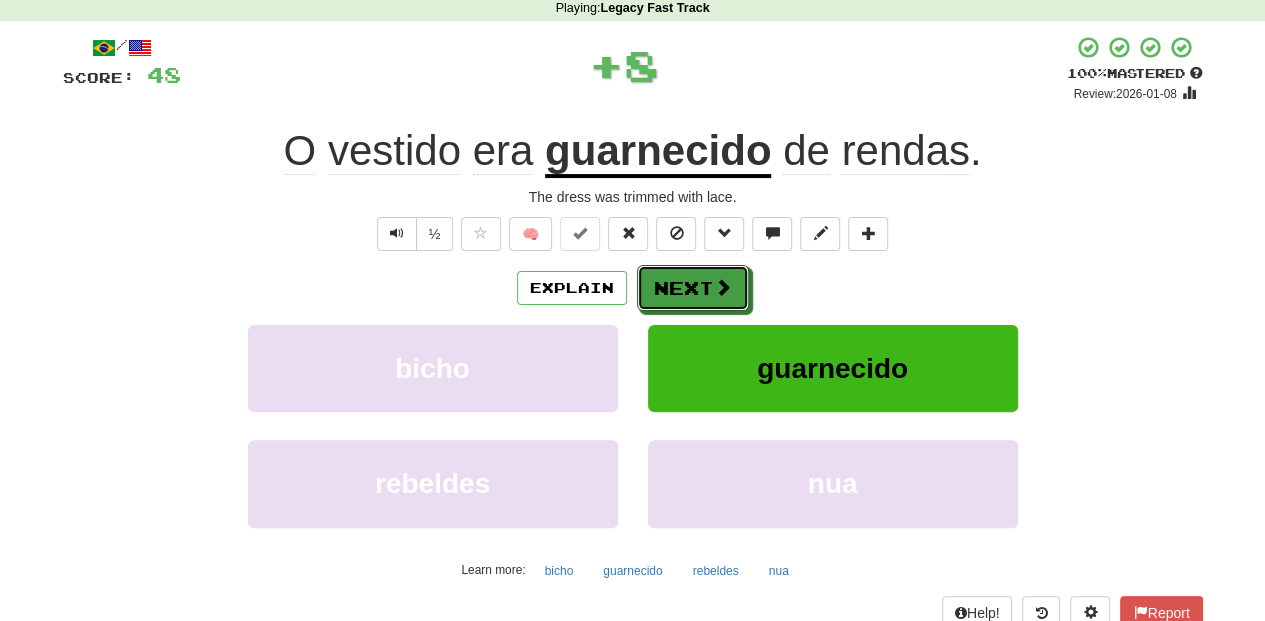 click on "Next" at bounding box center [693, 288] 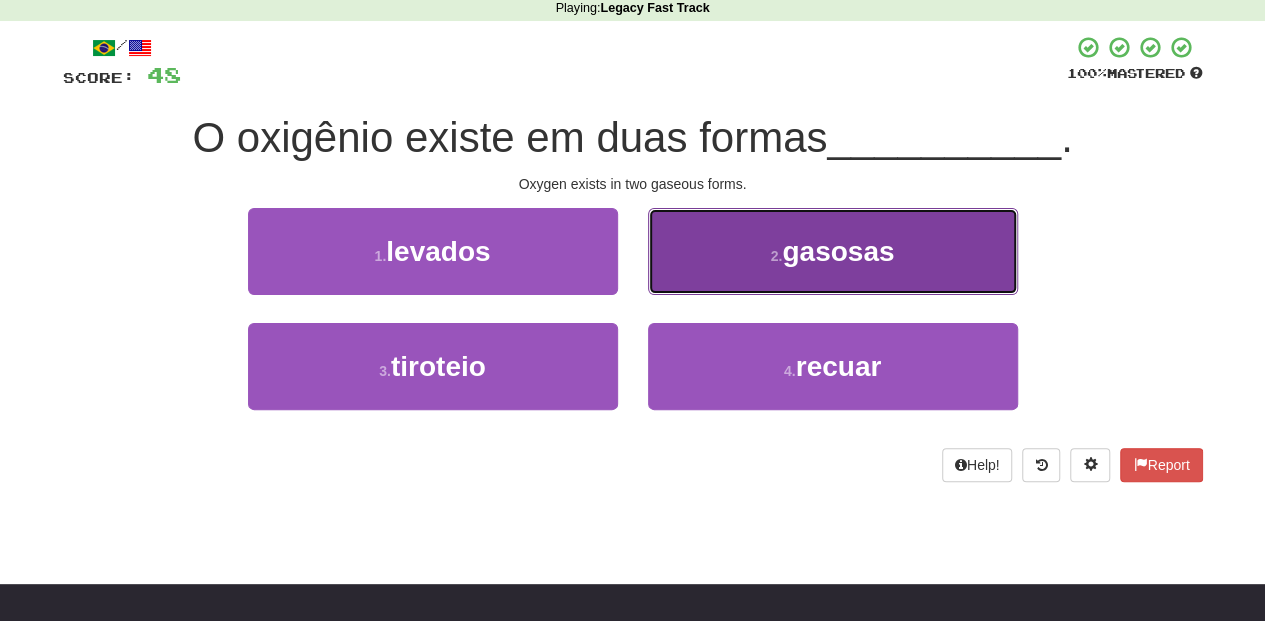 click on "2 .  gasosas" at bounding box center [833, 251] 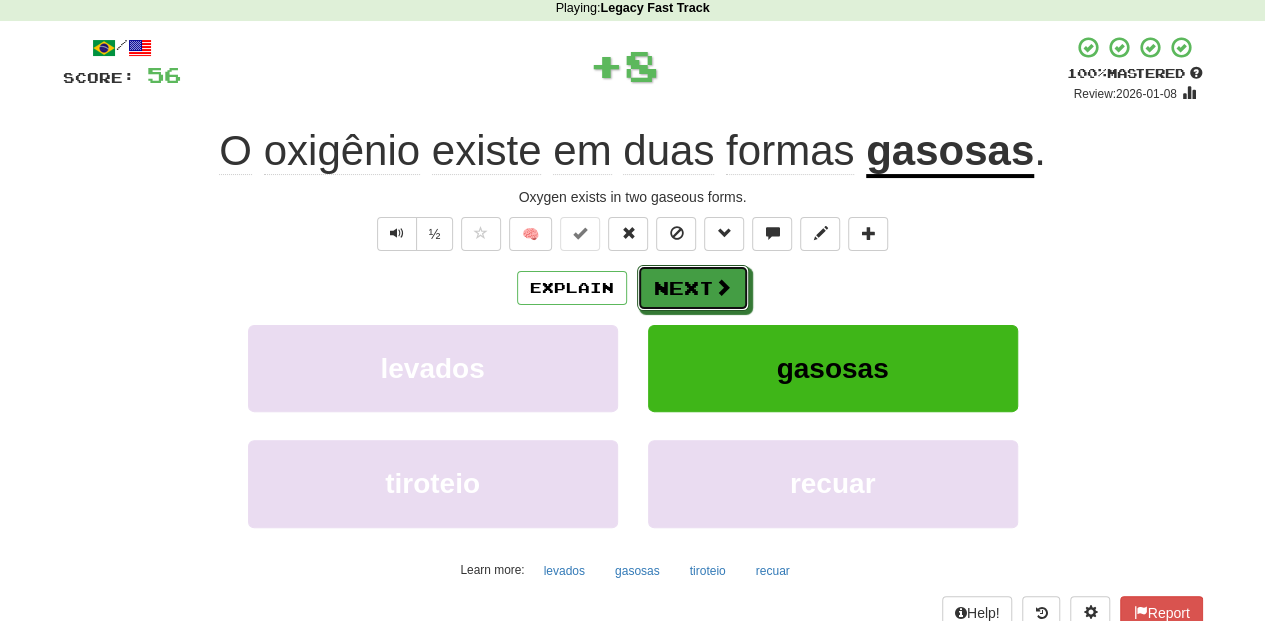 click on "Next" at bounding box center [693, 288] 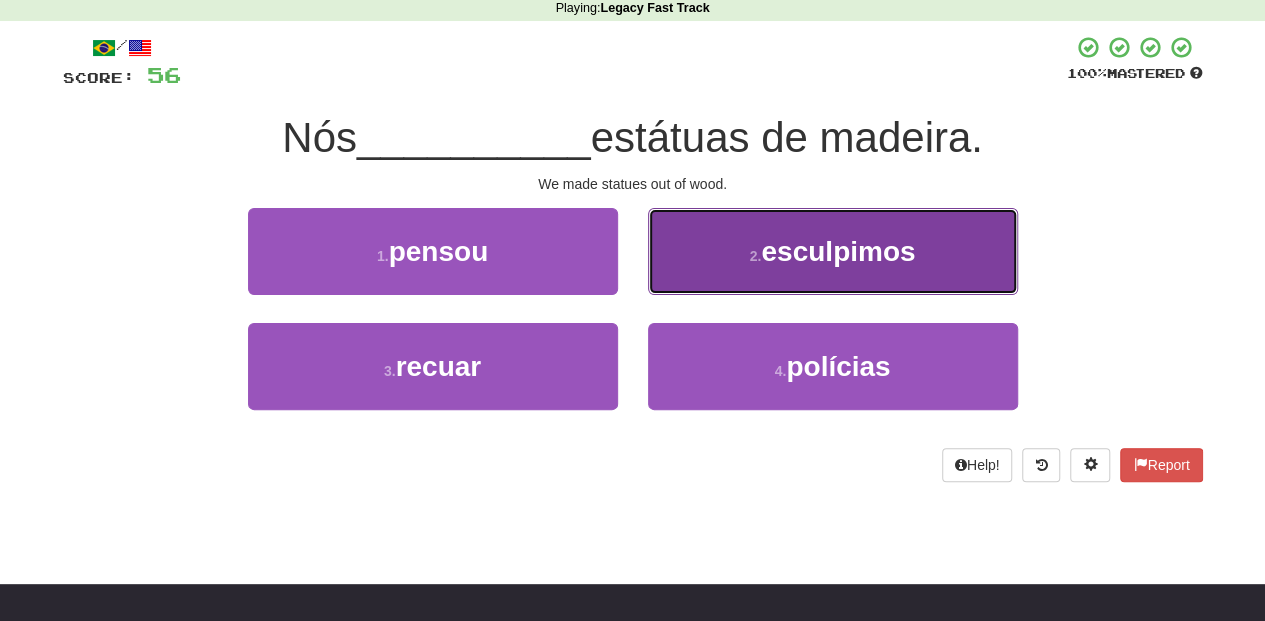 click on "2 .  esculpimos" at bounding box center [833, 251] 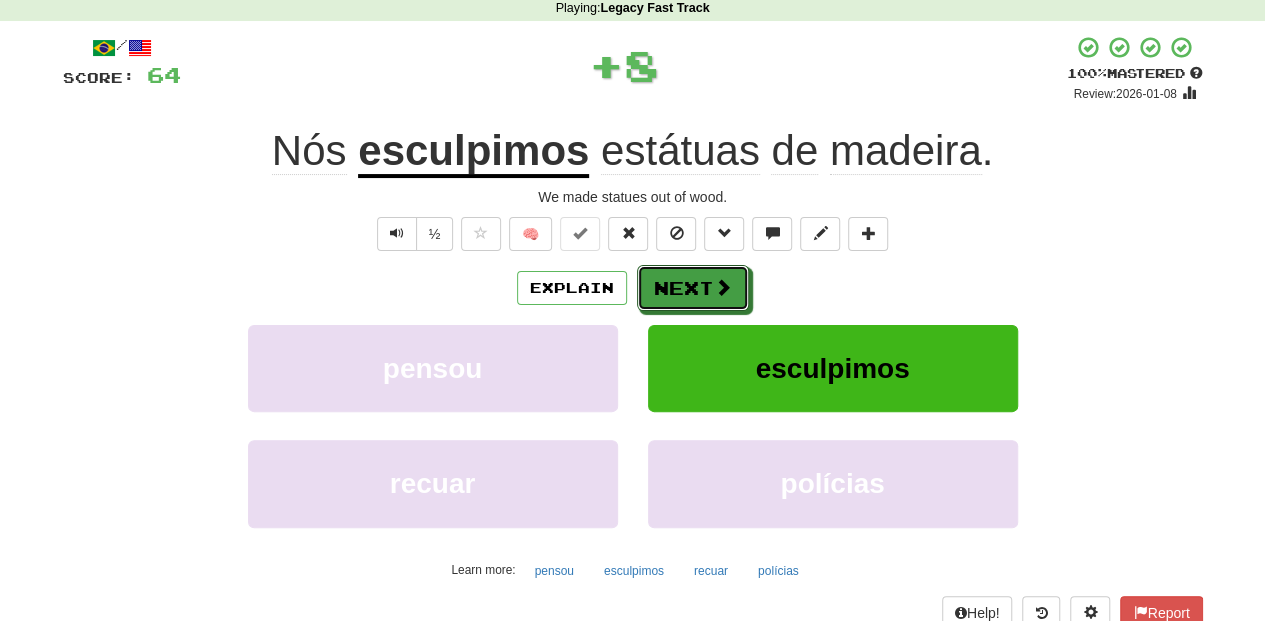 click on "Next" at bounding box center (693, 288) 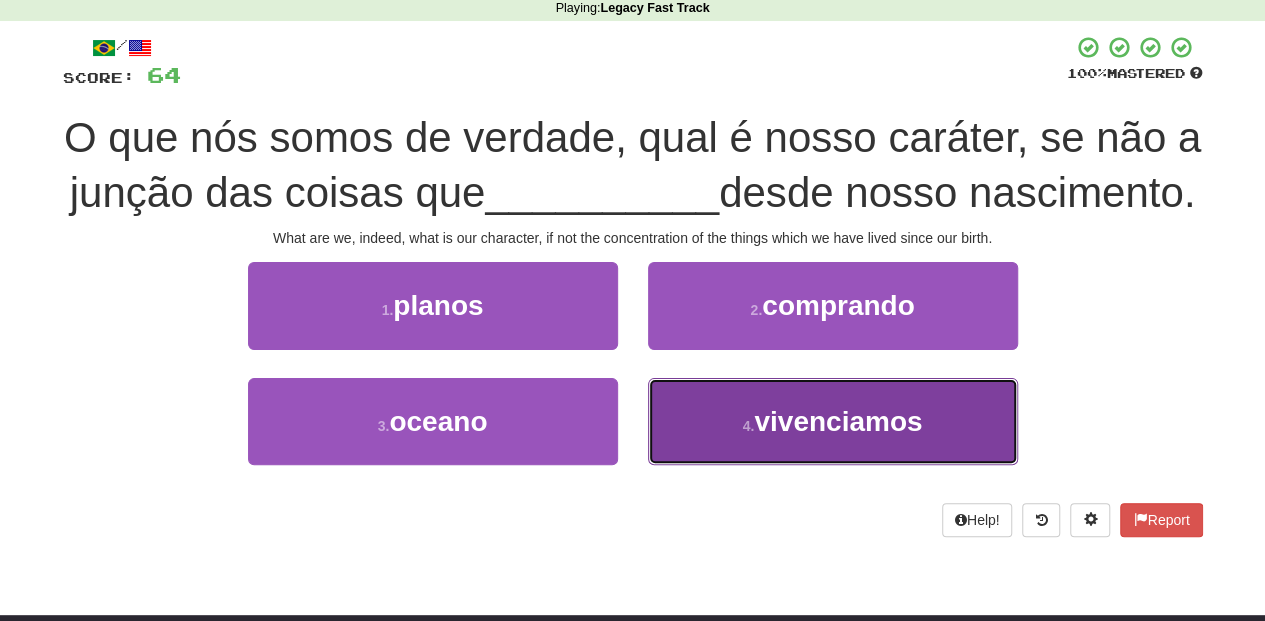 click on "4 .  vivenciamos" at bounding box center [833, 421] 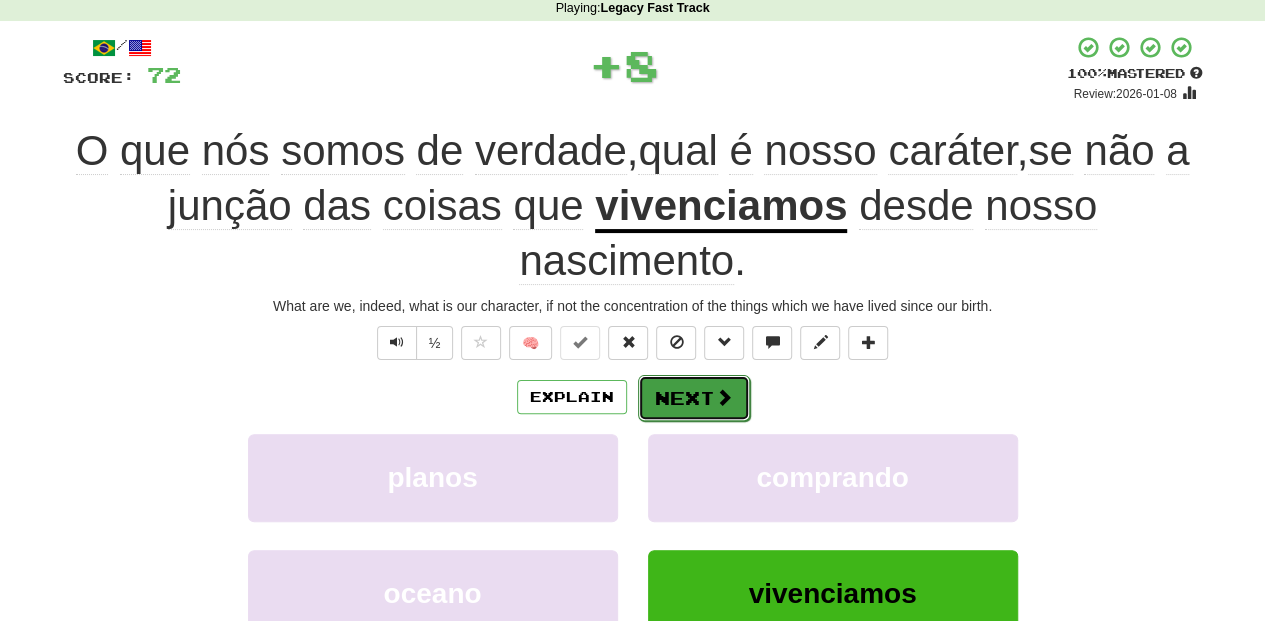 click on "Next" at bounding box center (694, 398) 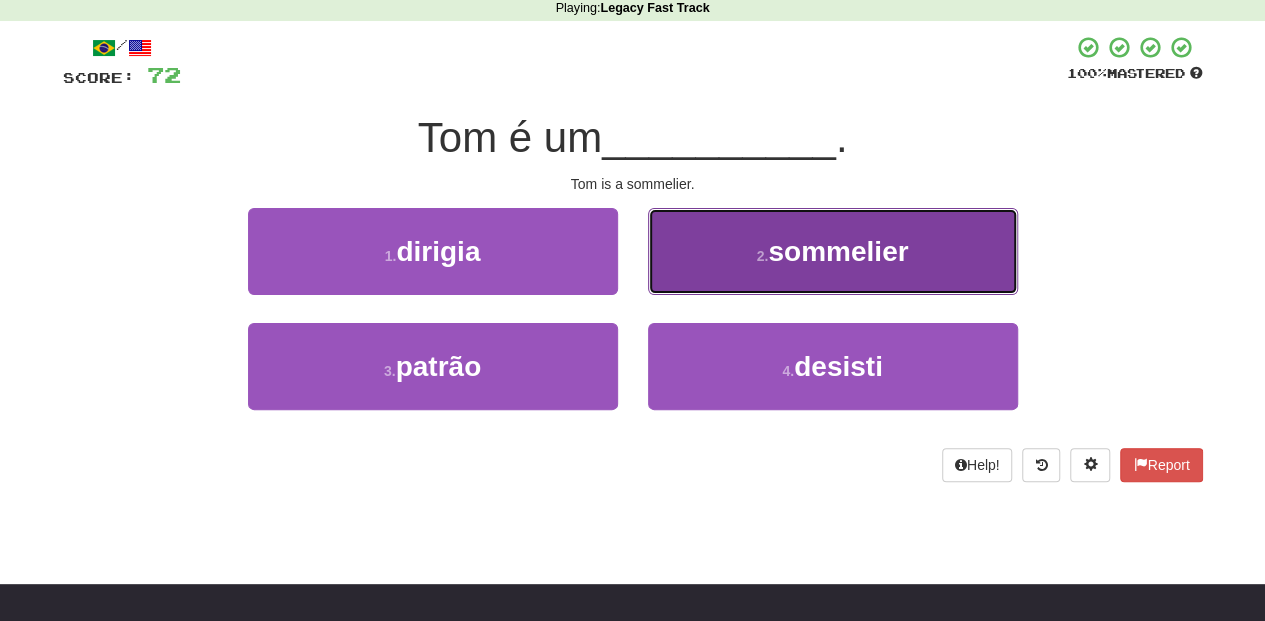 click on "2 .  sommelier" at bounding box center [833, 251] 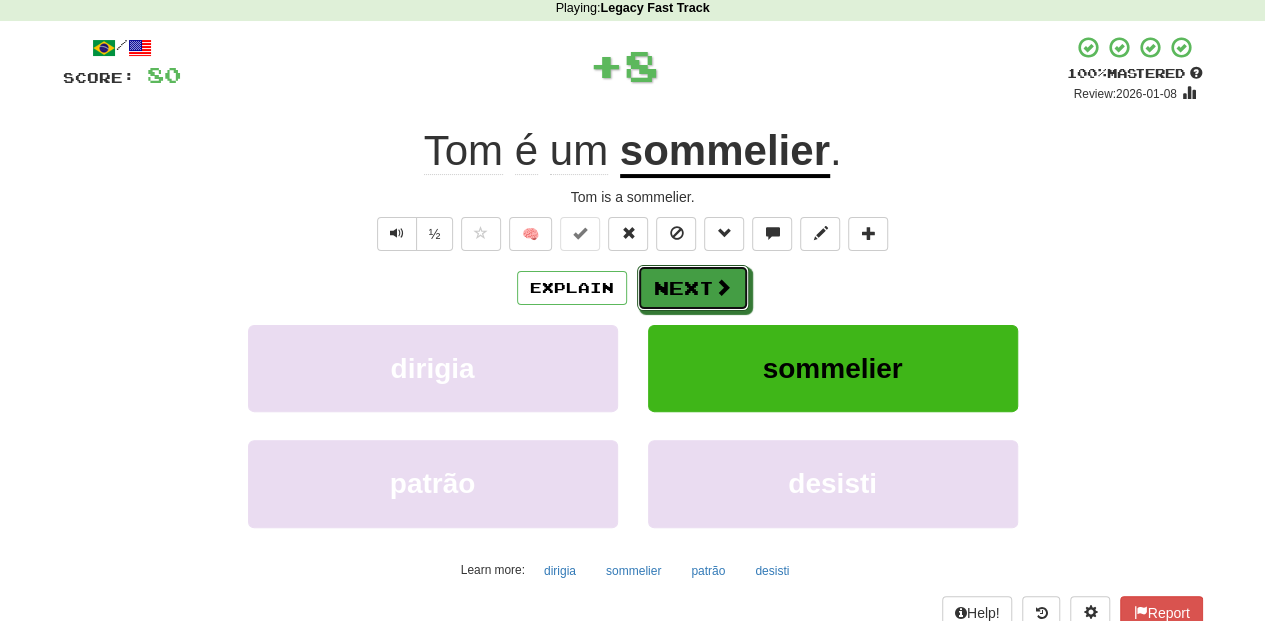 click on "Next" at bounding box center (693, 288) 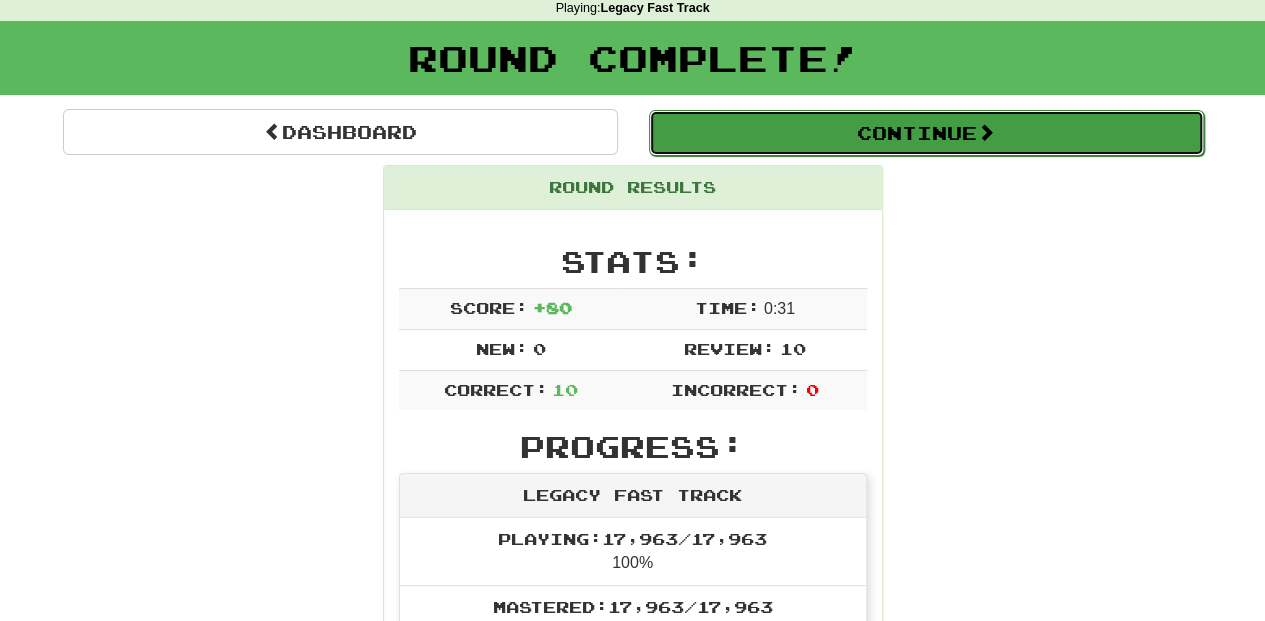 click on "Continue" at bounding box center [926, 133] 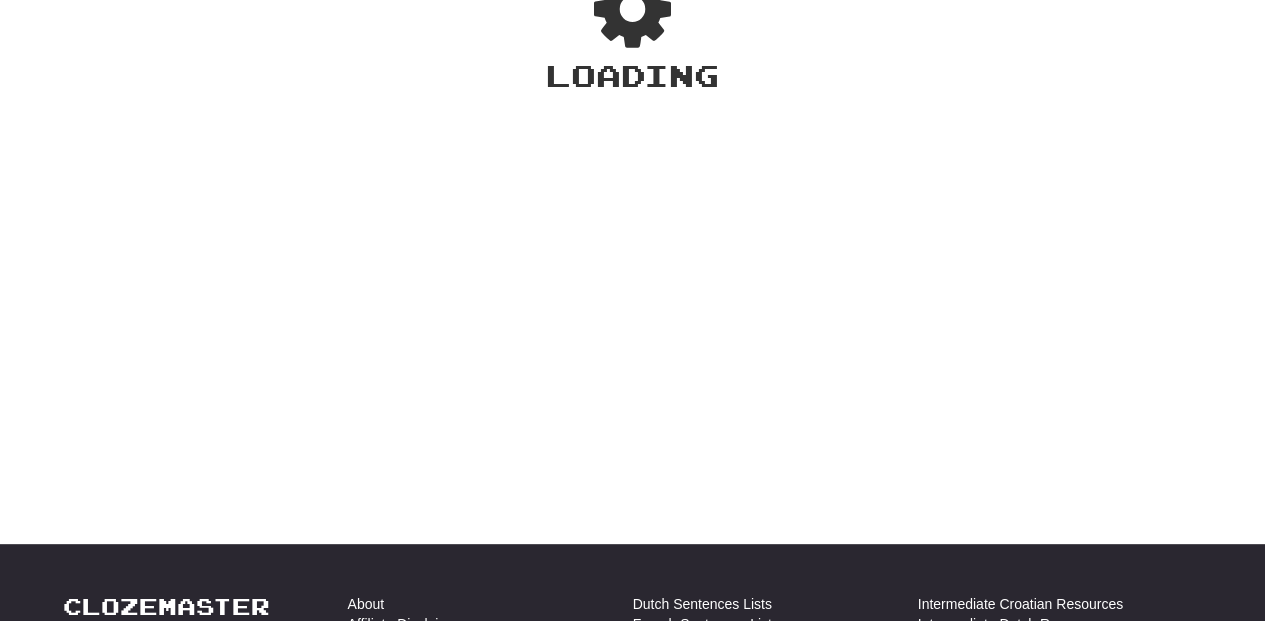 scroll, scrollTop: 87, scrollLeft: 0, axis: vertical 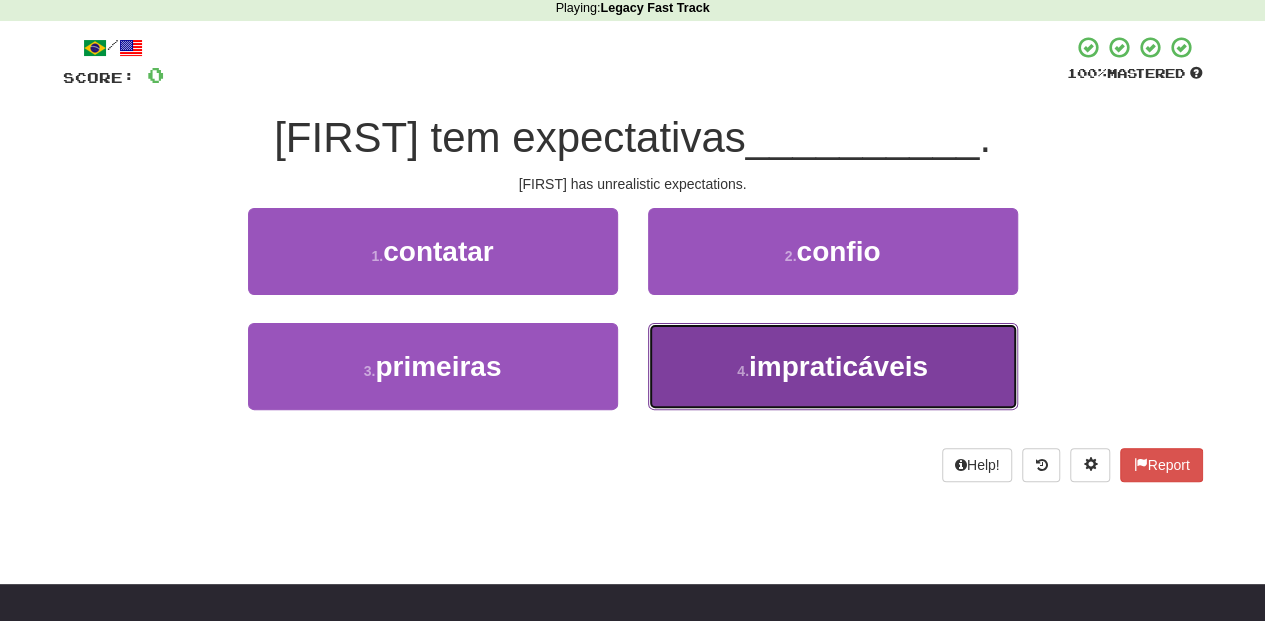 click on "4 .  impraticáveis" at bounding box center [833, 366] 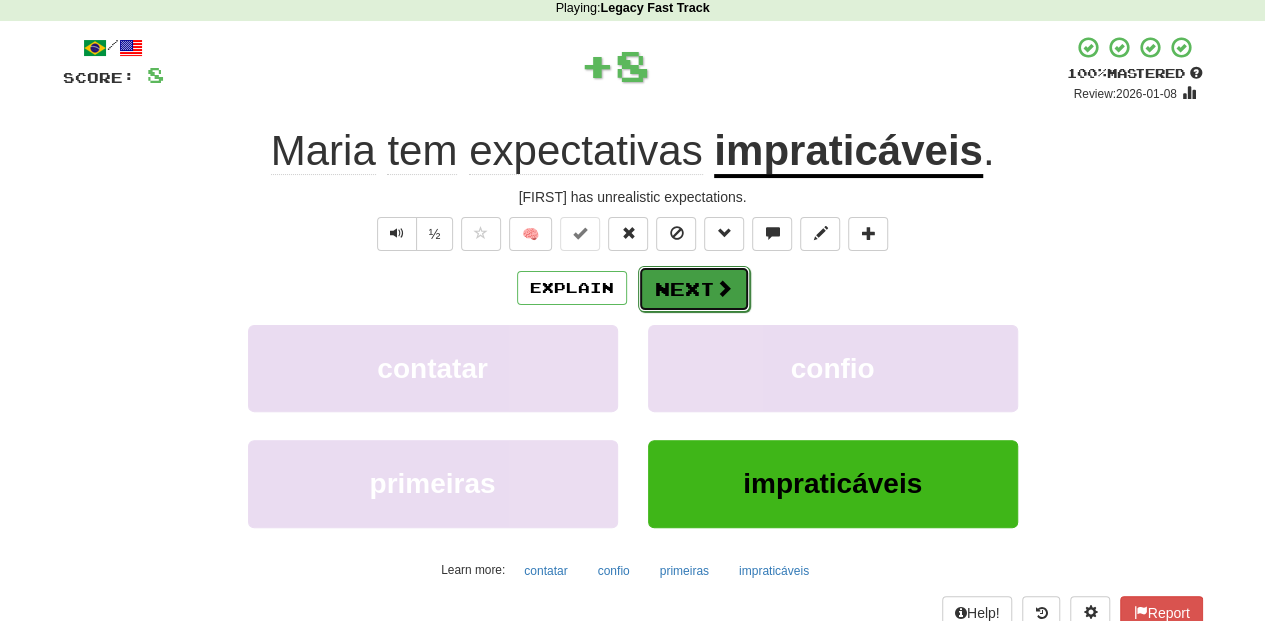 click on "Next" at bounding box center (694, 289) 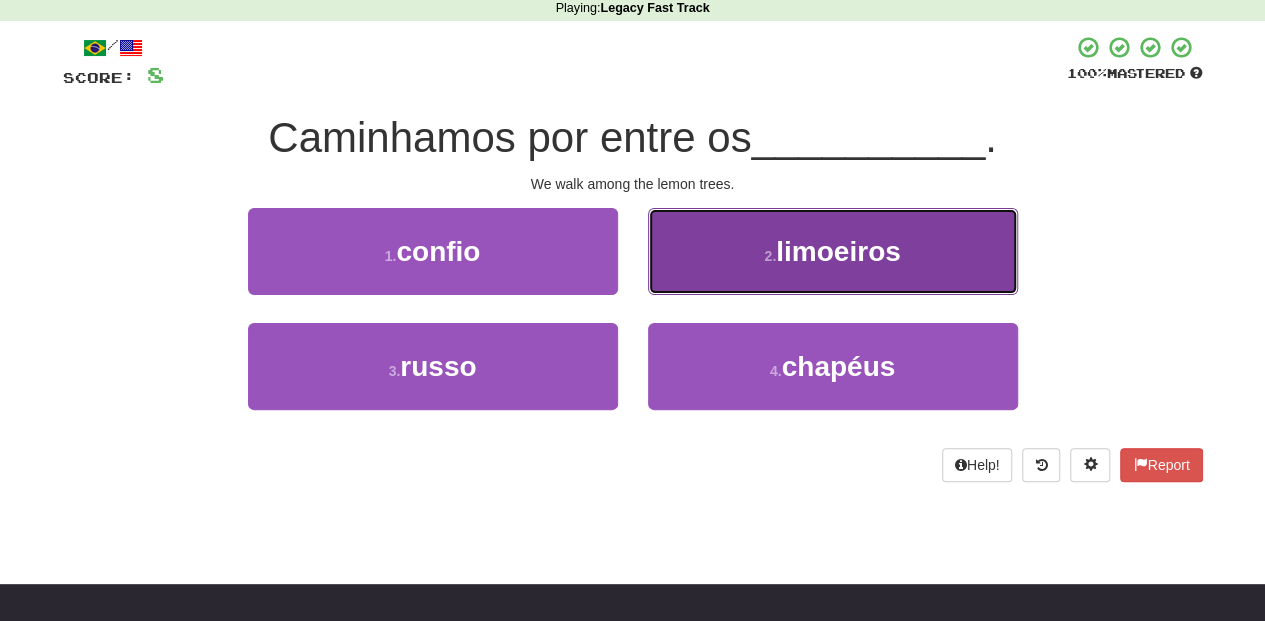 click on "2 .  limoeiros" at bounding box center (833, 251) 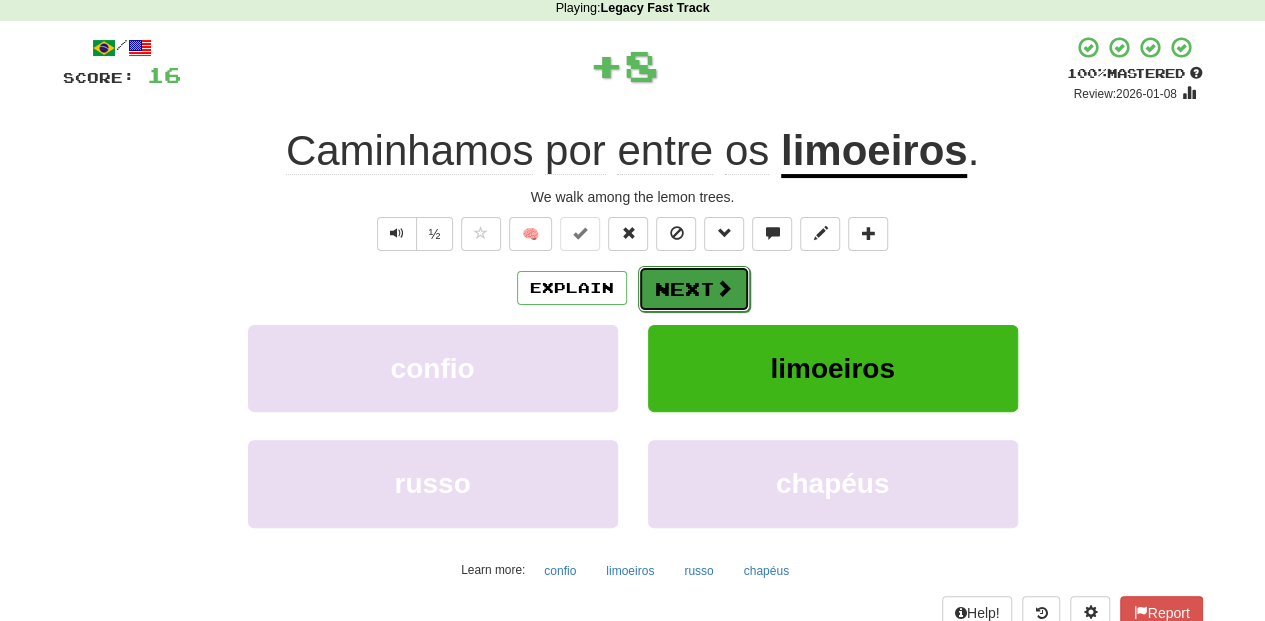 click on "Next" at bounding box center [694, 289] 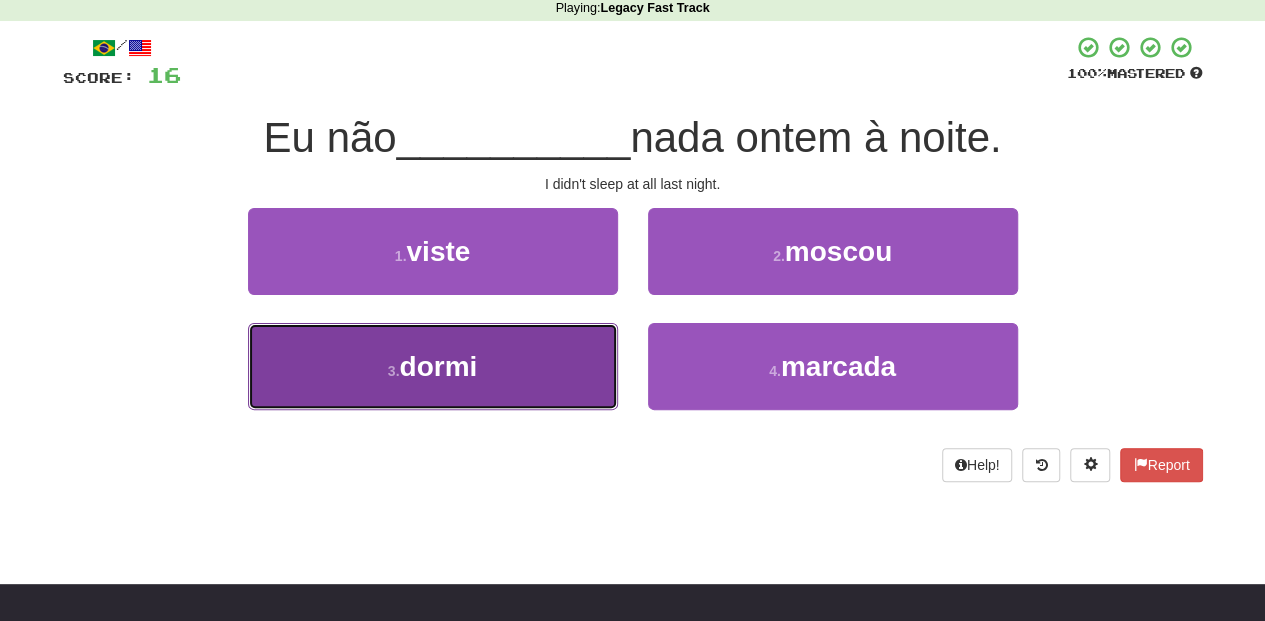 click on "3 .  dormi" at bounding box center (433, 366) 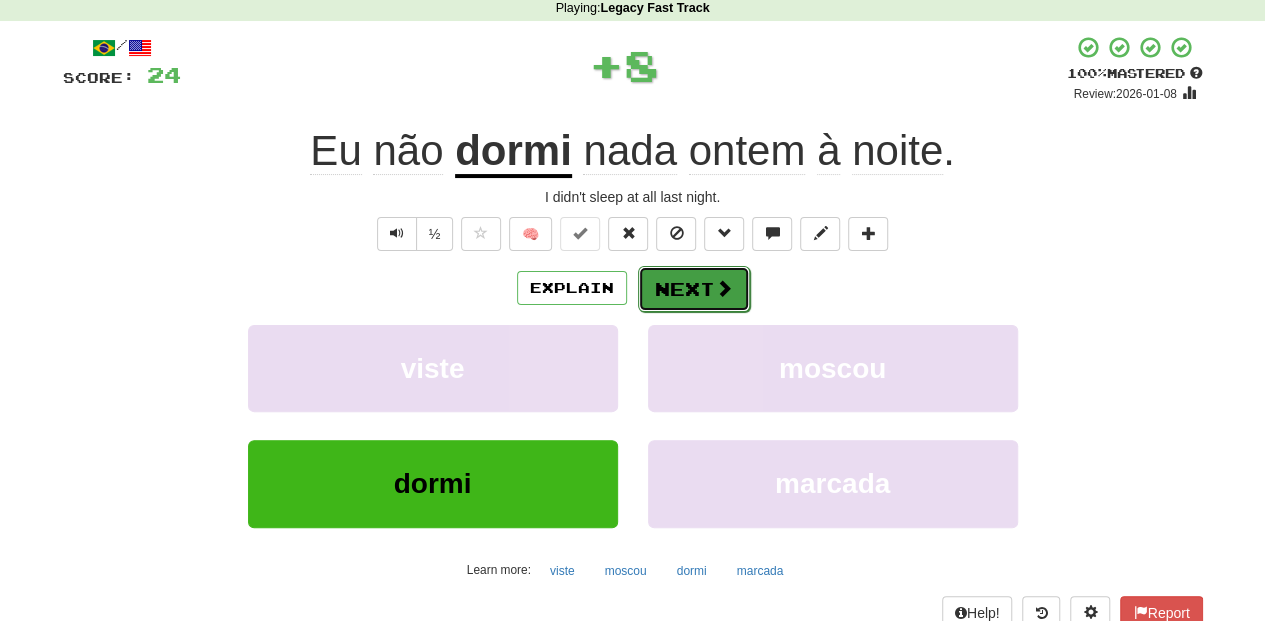 click on "Next" at bounding box center [694, 289] 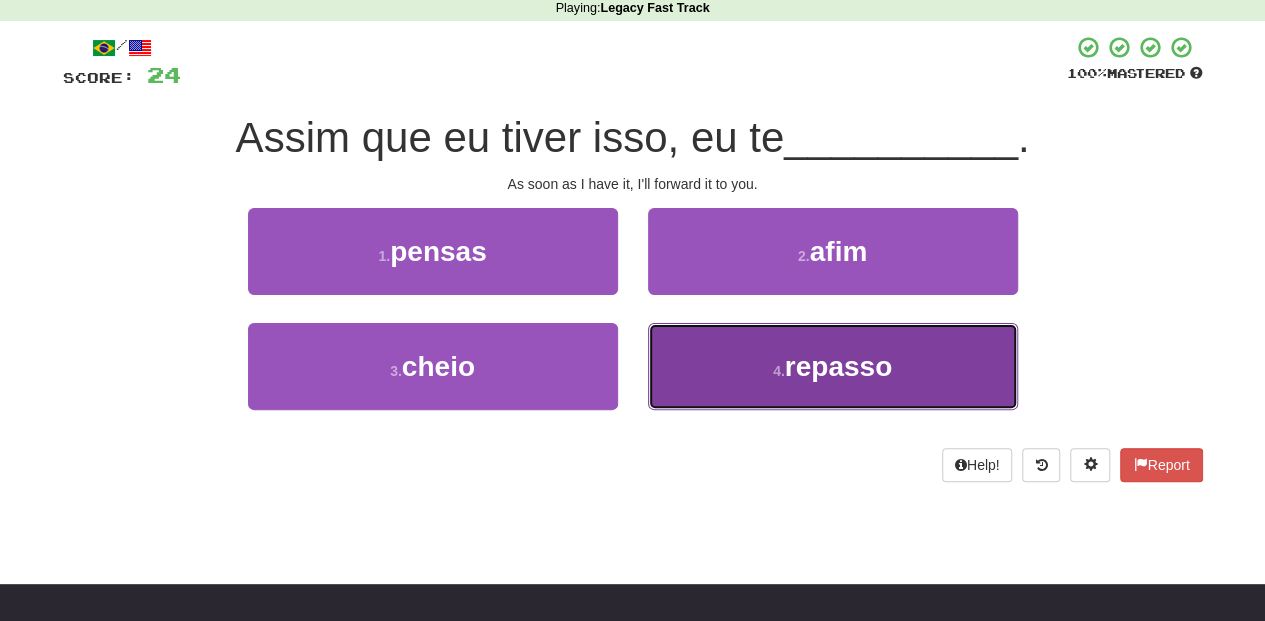 click on "4 .  repasso" at bounding box center [833, 366] 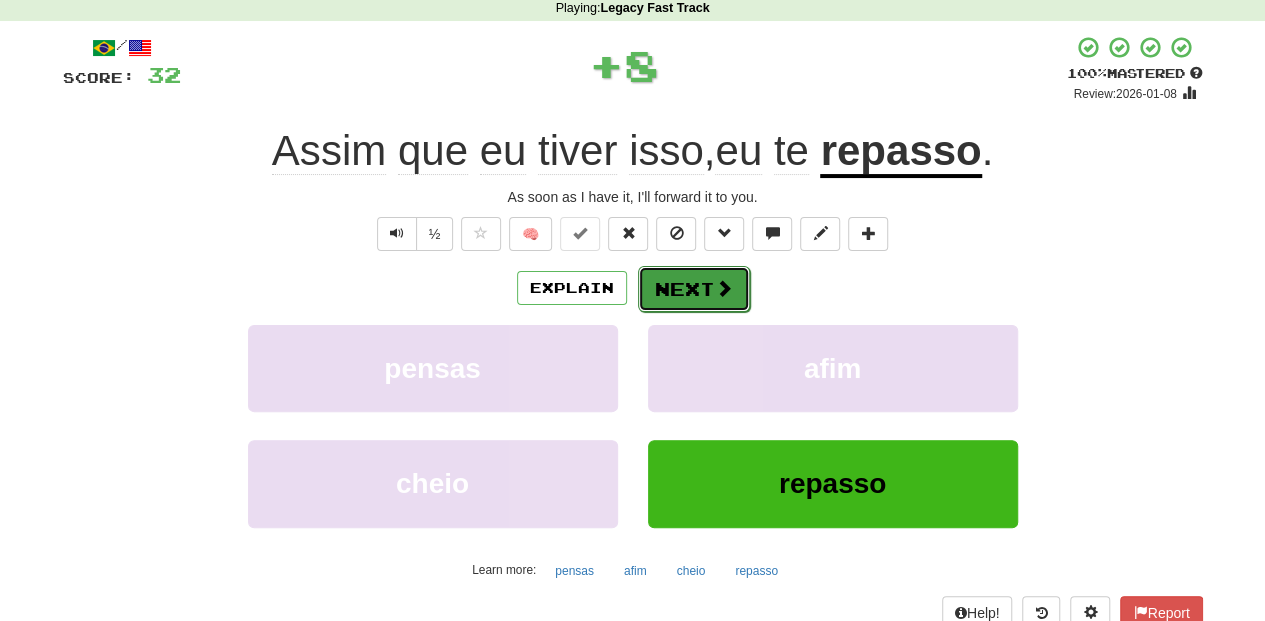 click on "Next" at bounding box center [694, 289] 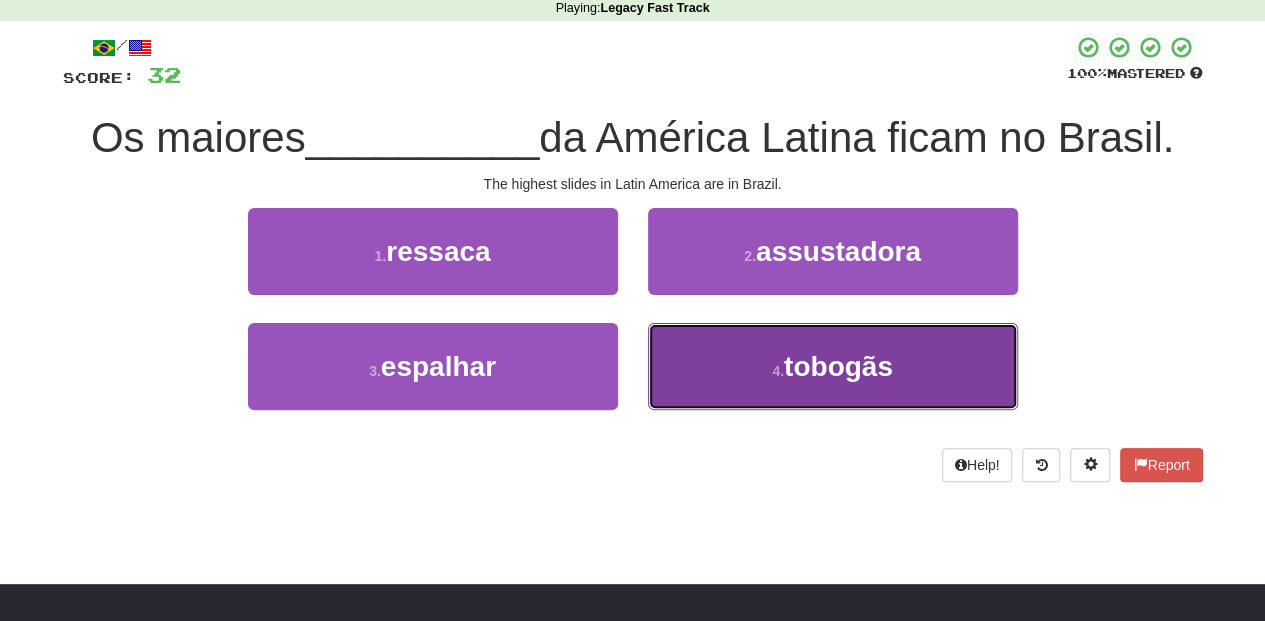click on "4 .  tobogãs" at bounding box center (833, 366) 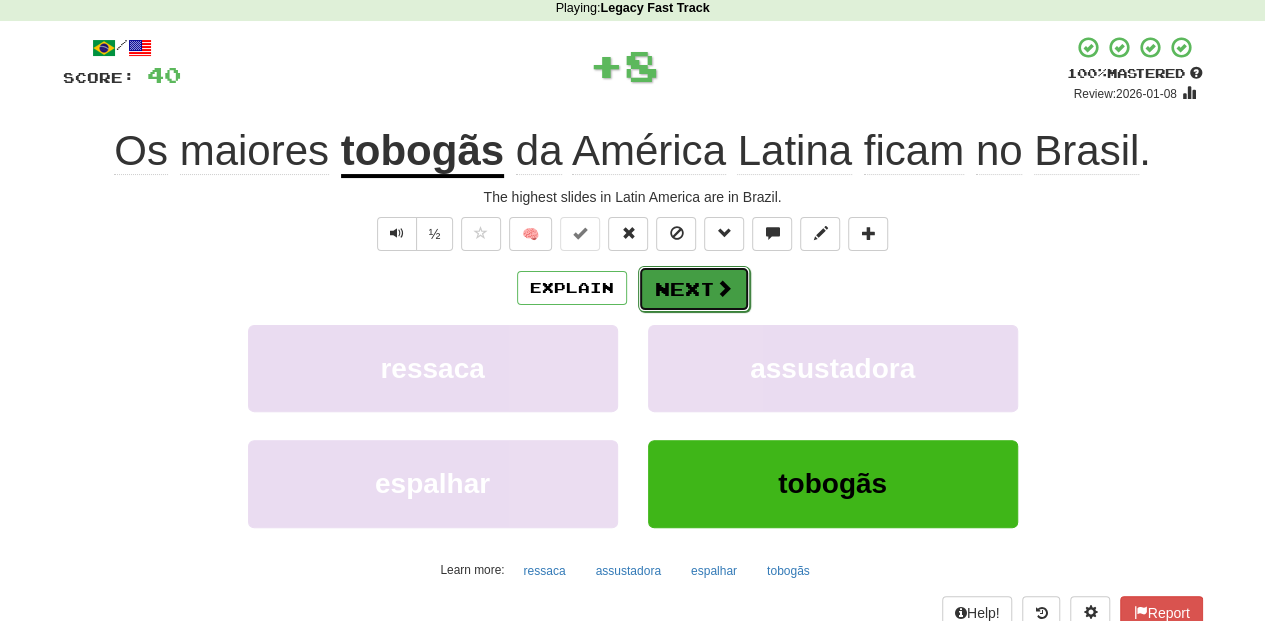 click on "Next" at bounding box center (694, 289) 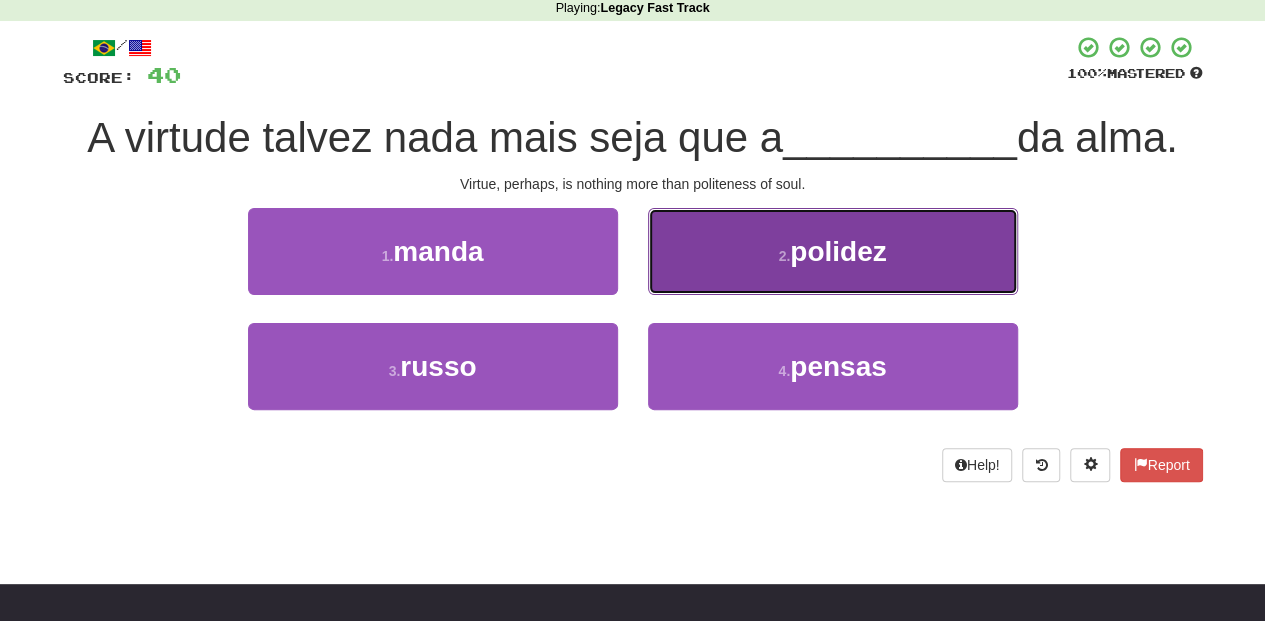 click on "2 .  polidez" at bounding box center [833, 251] 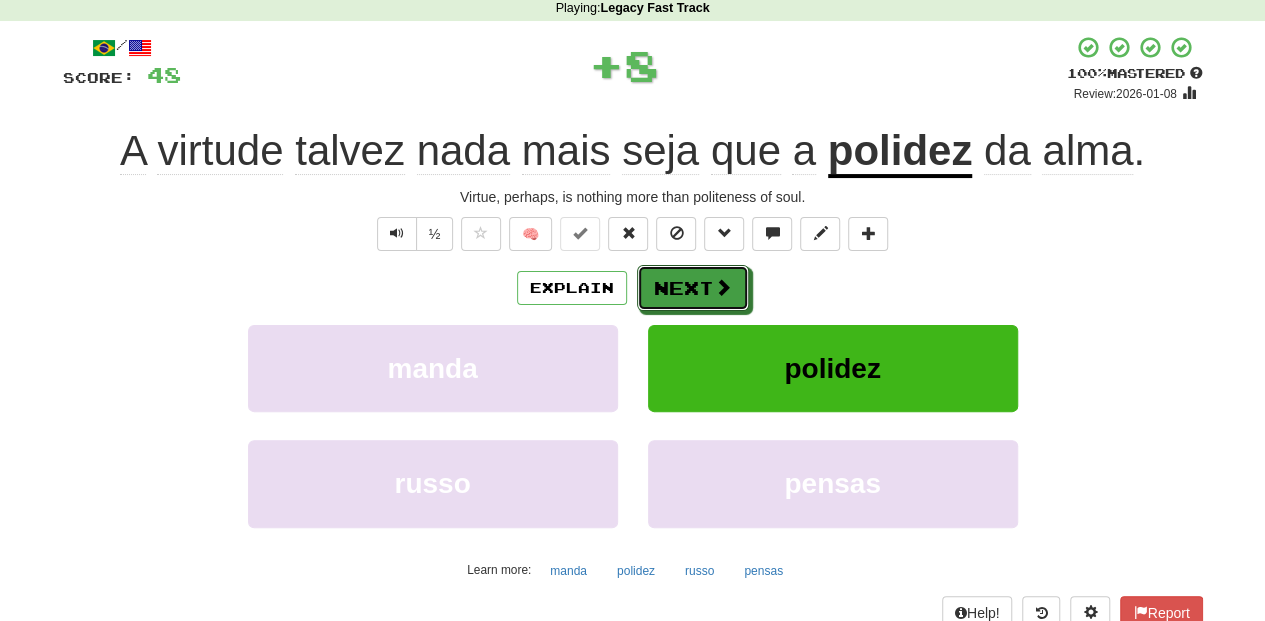 click on "Next" at bounding box center (693, 288) 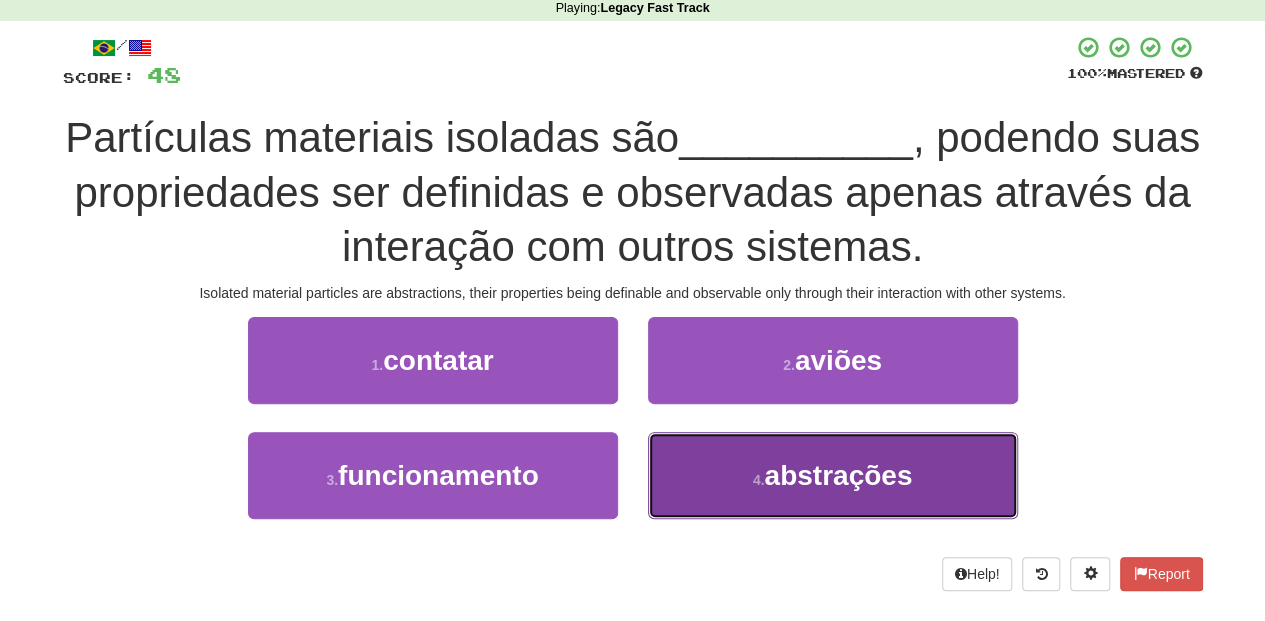 click on "4 .  abstrações" at bounding box center [833, 475] 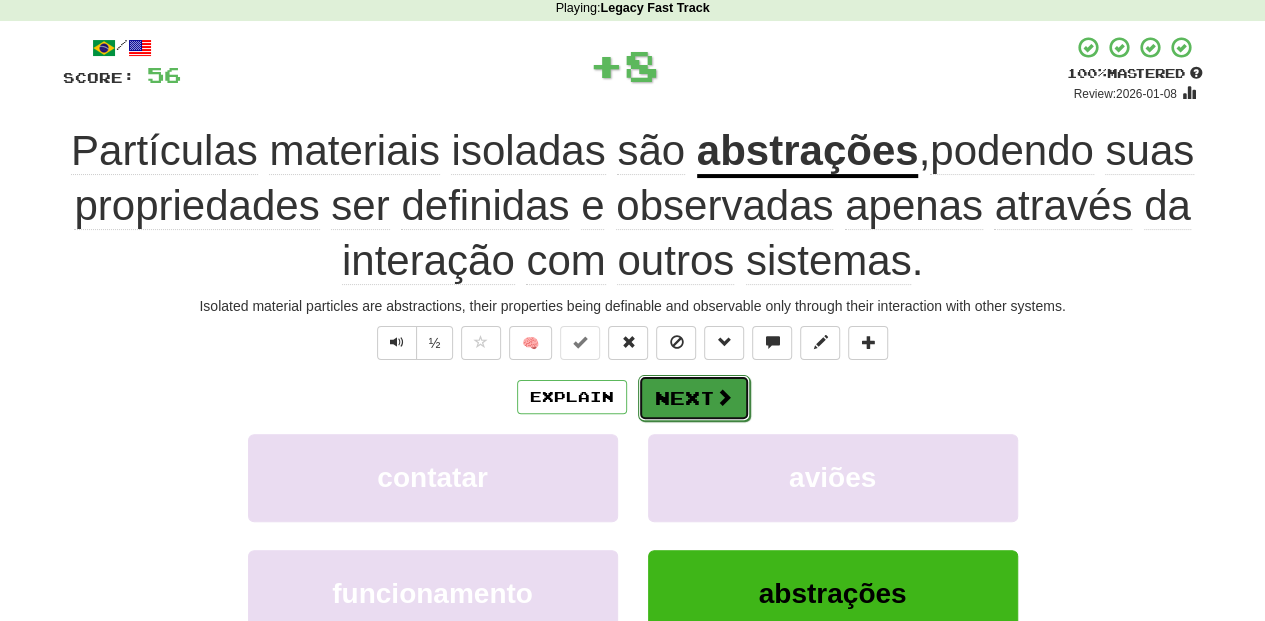 click on "Next" at bounding box center (694, 398) 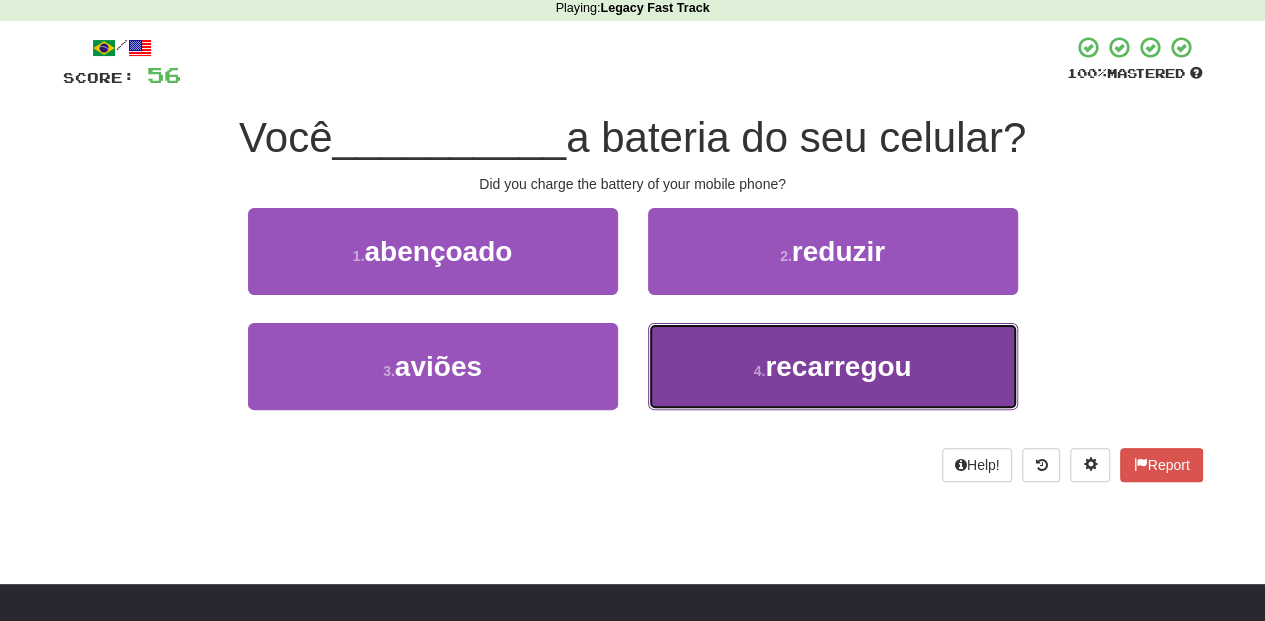 click on "4 .  recarregou" at bounding box center [833, 366] 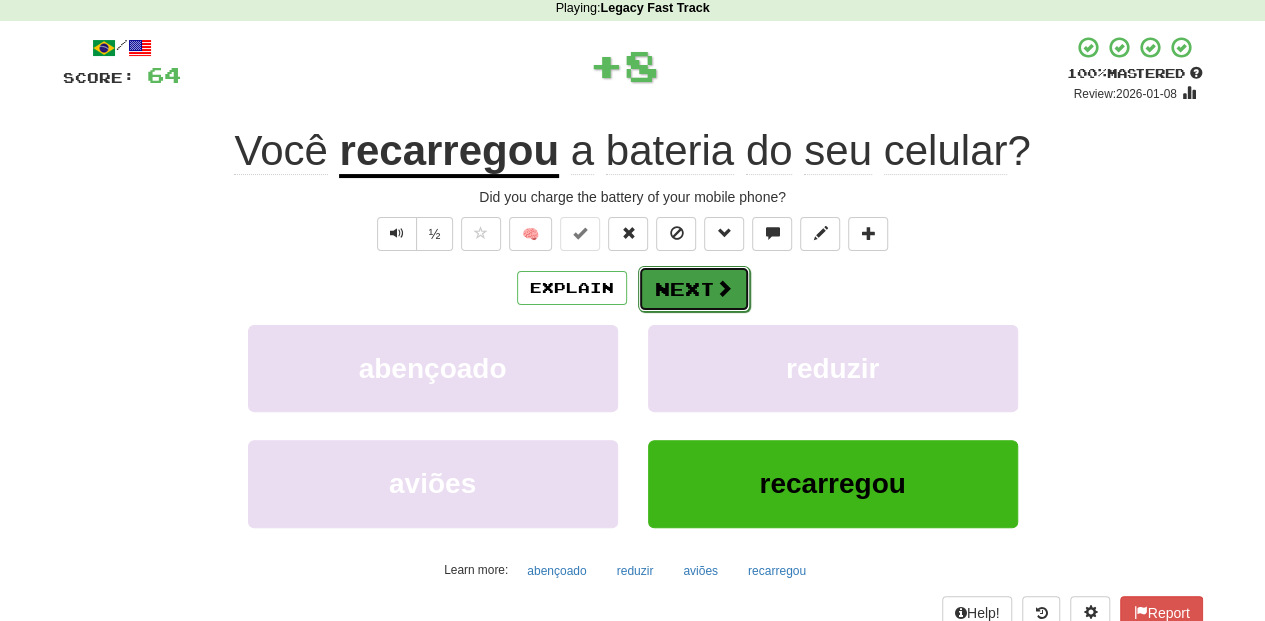 click on "Next" at bounding box center (694, 289) 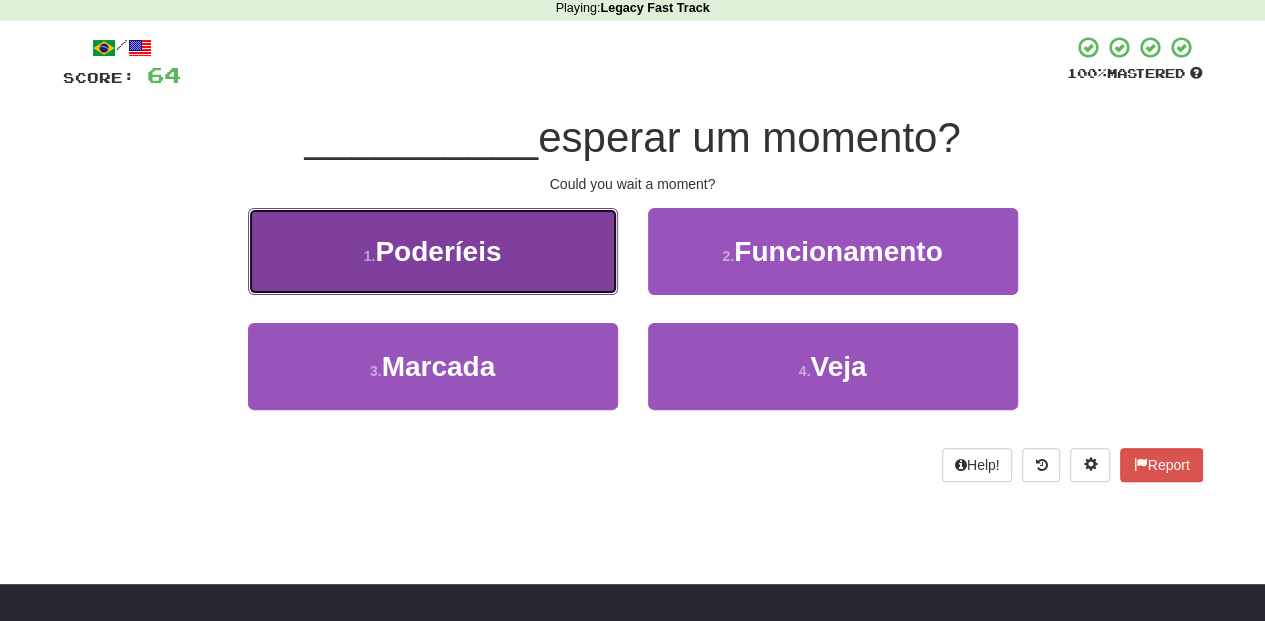click on "1 .  Poderíeis" at bounding box center [433, 251] 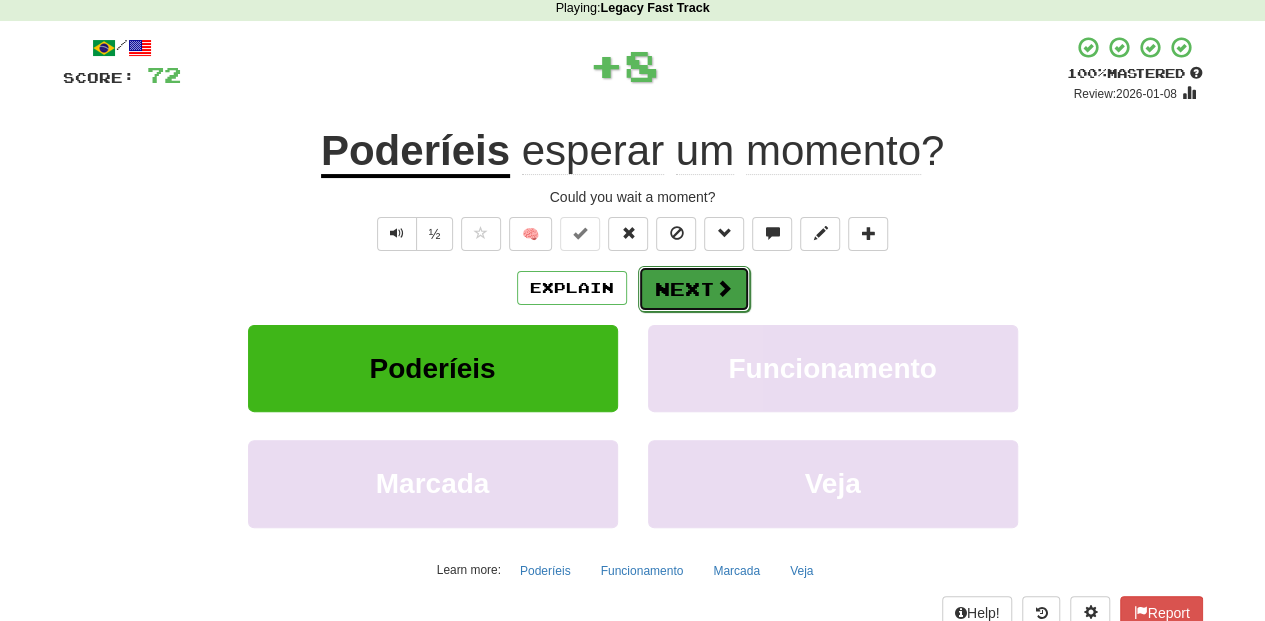 click on "Next" at bounding box center [694, 289] 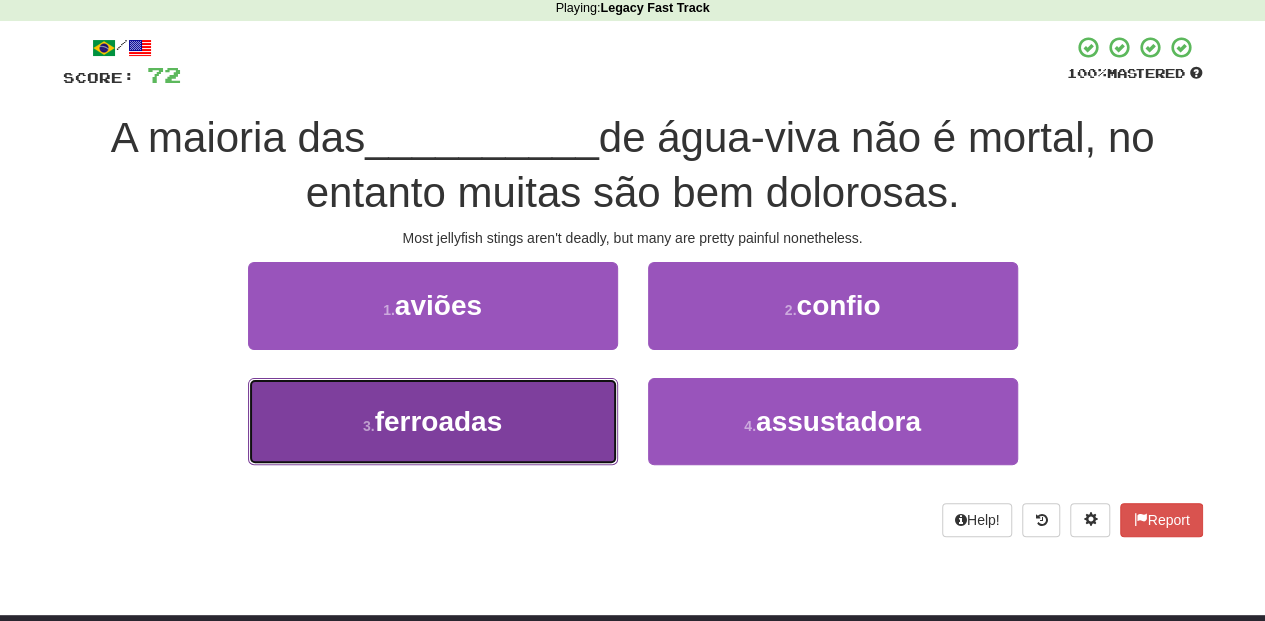 click on "3 .  ferroadas" at bounding box center (433, 421) 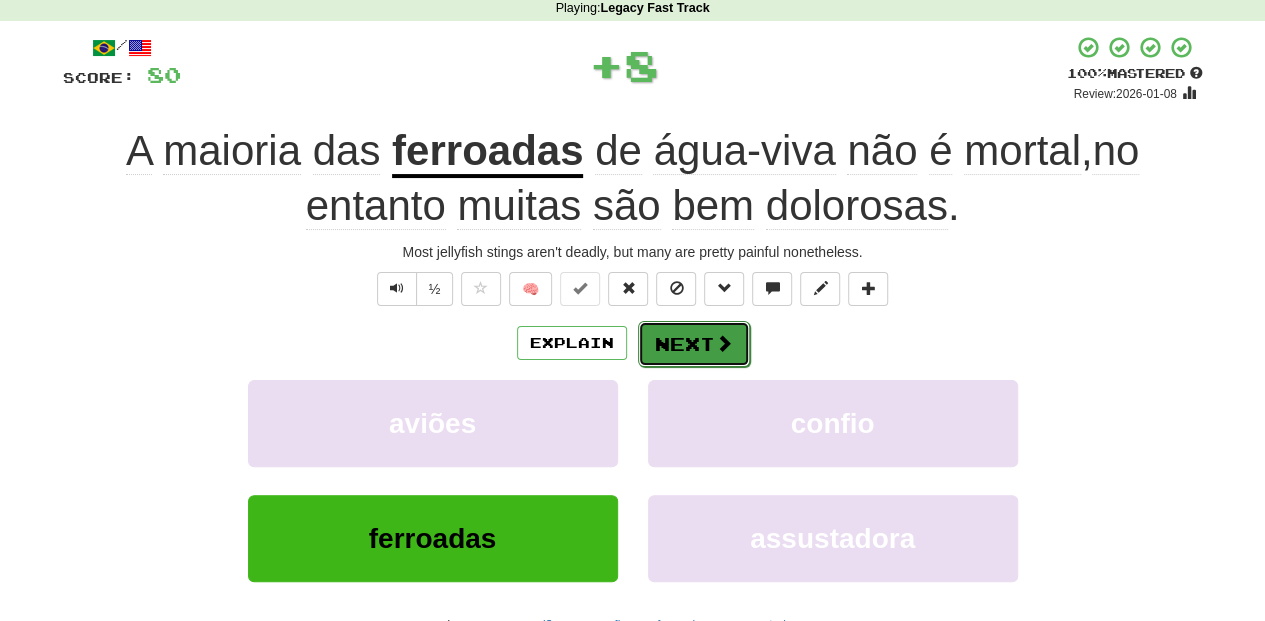 click on "Next" at bounding box center (694, 344) 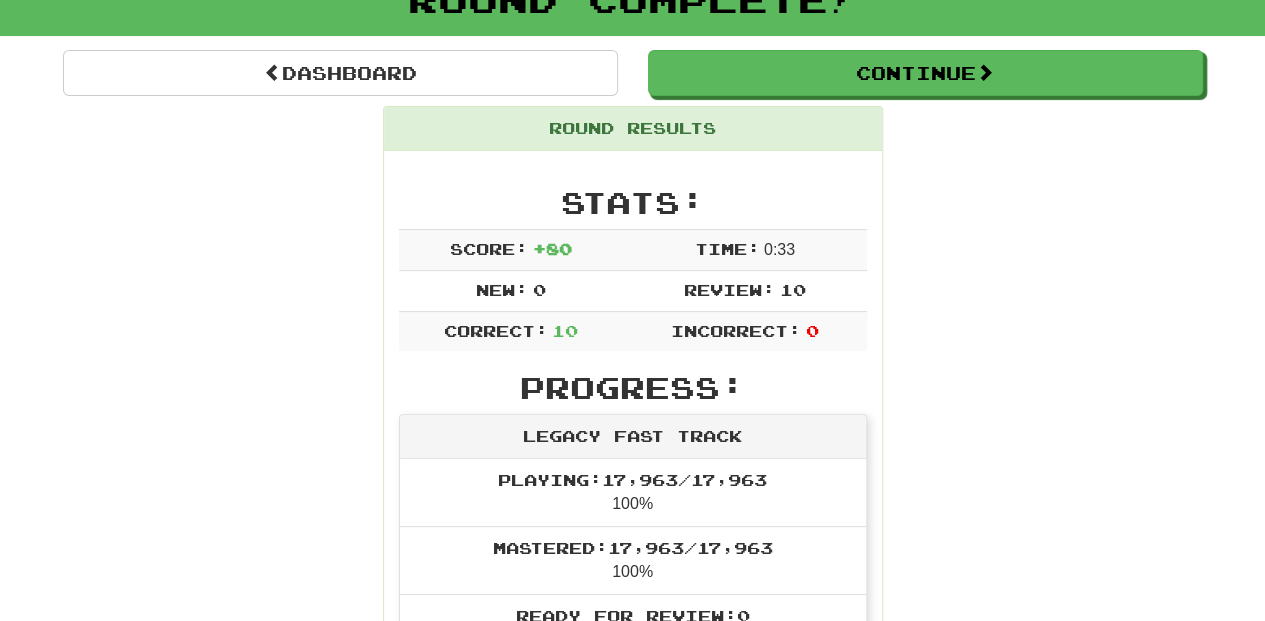 scroll, scrollTop: 87, scrollLeft: 0, axis: vertical 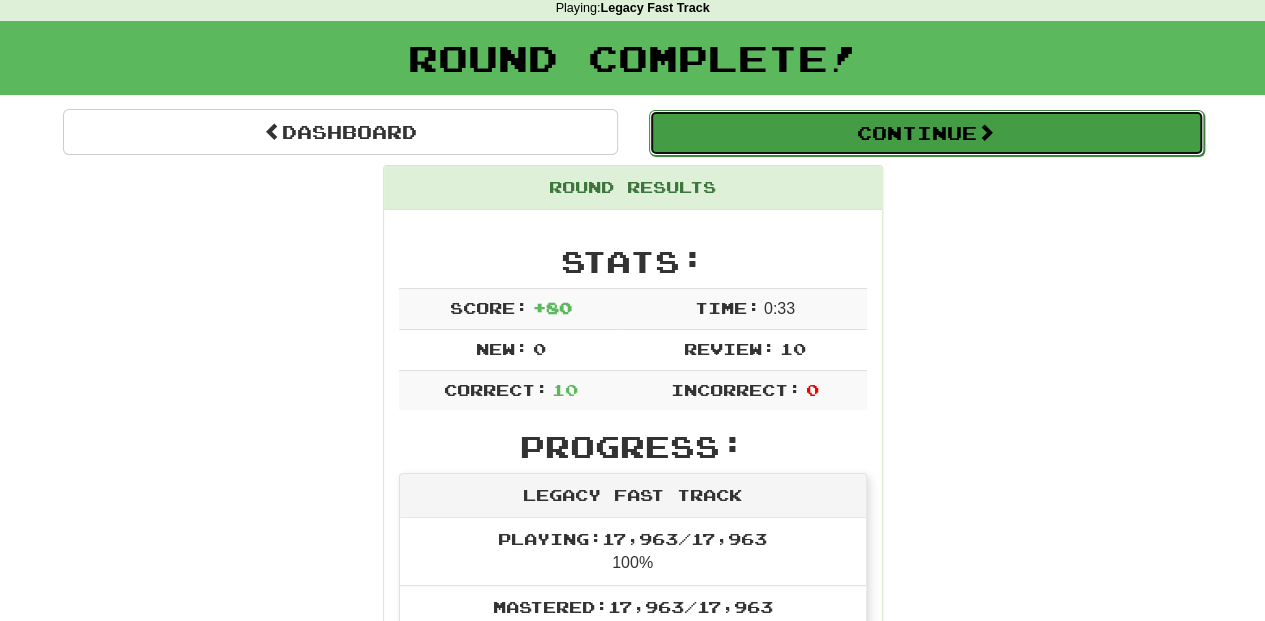 click on "Continue" at bounding box center [926, 133] 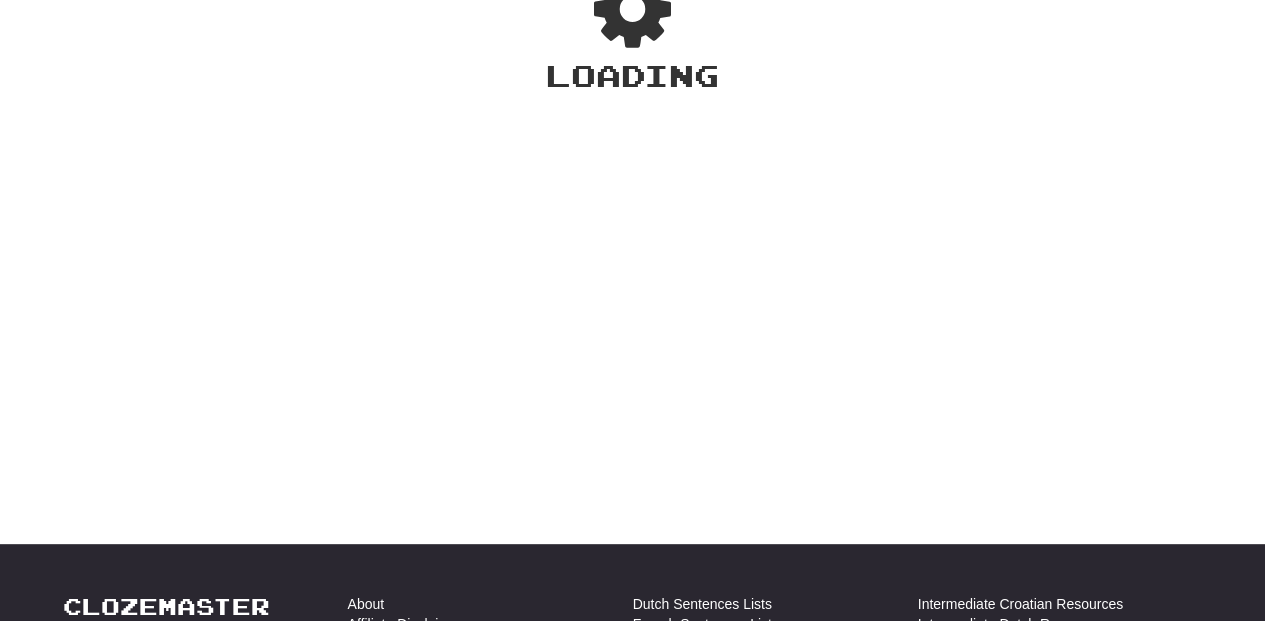 scroll, scrollTop: 87, scrollLeft: 0, axis: vertical 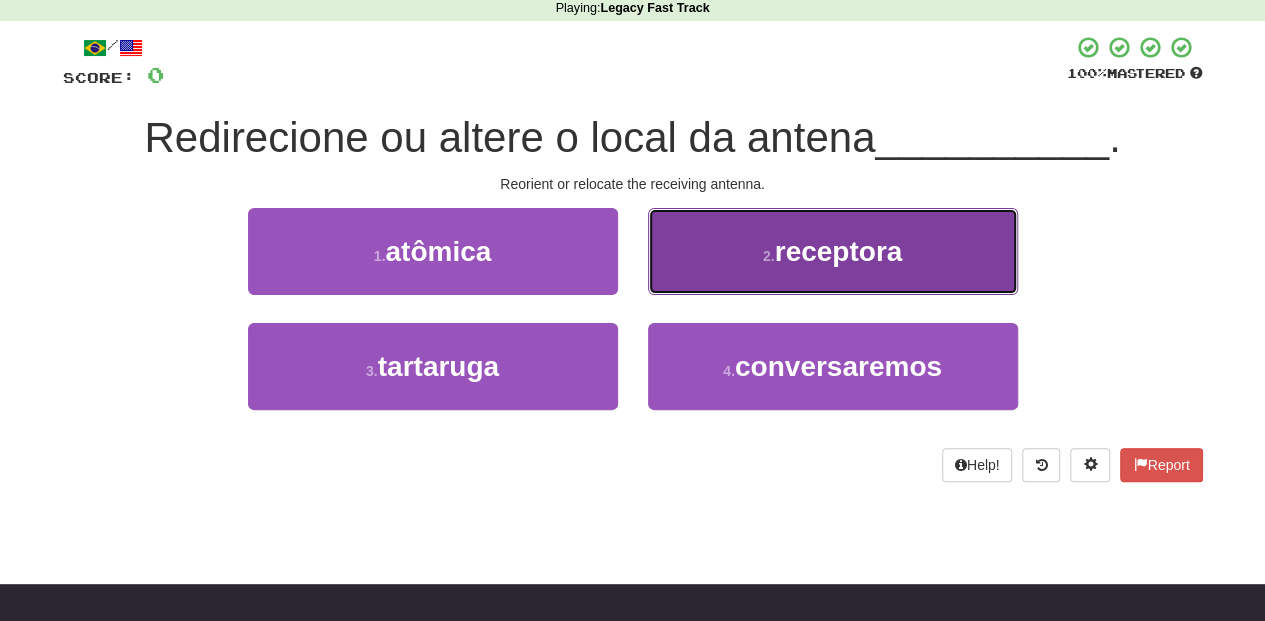 click on "2 .  receptora" at bounding box center [833, 251] 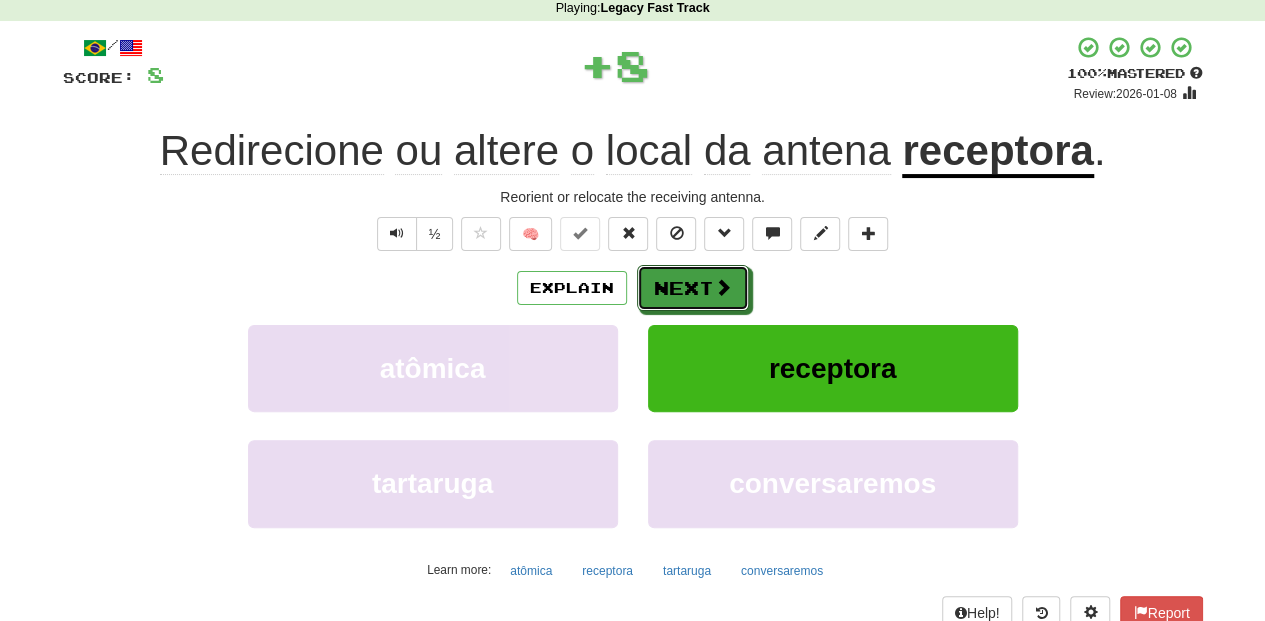 click on "Next" at bounding box center (693, 288) 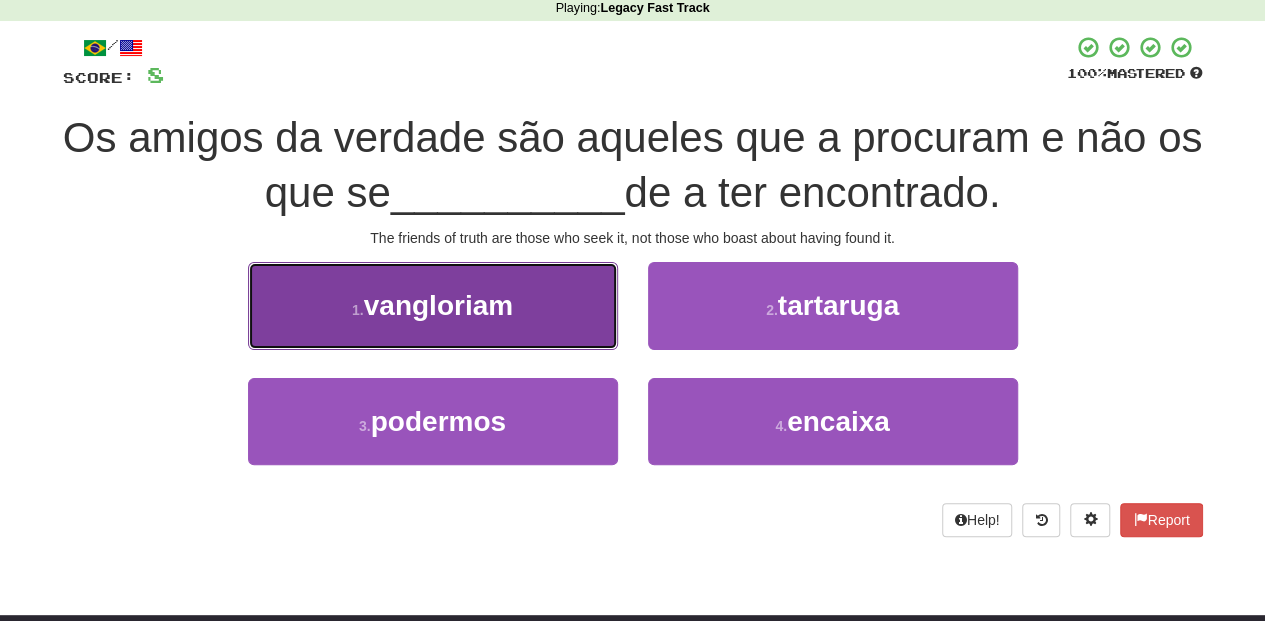 click on "1 .  vangloriam" at bounding box center [433, 305] 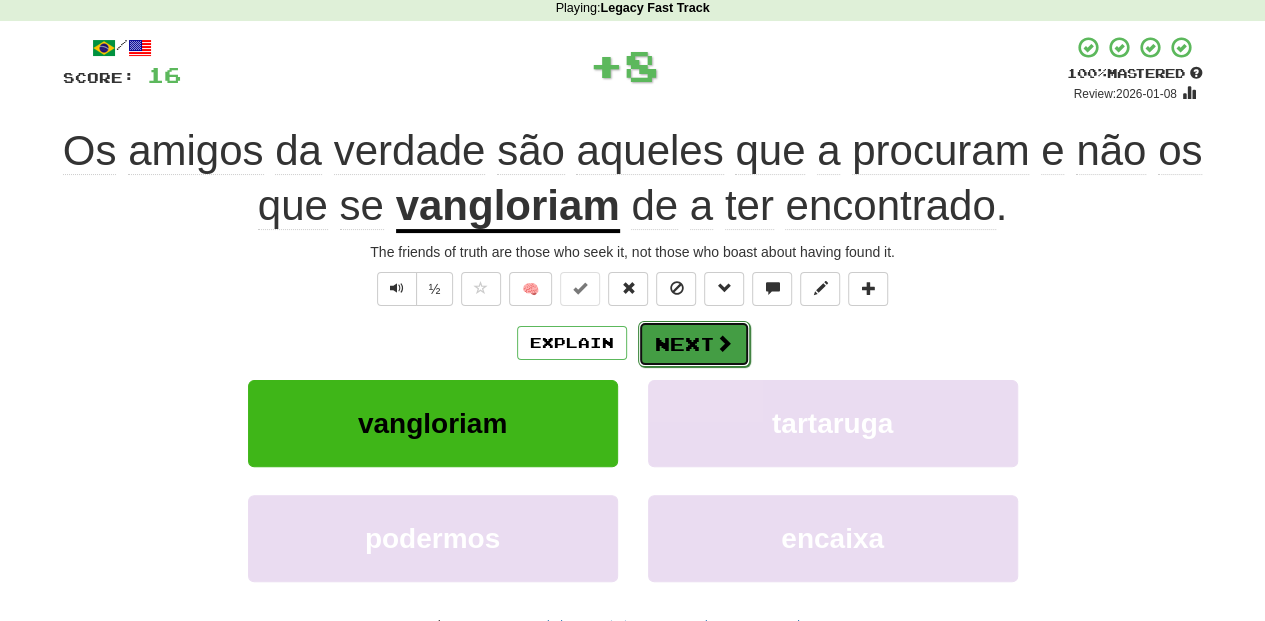 click on "Next" at bounding box center (694, 344) 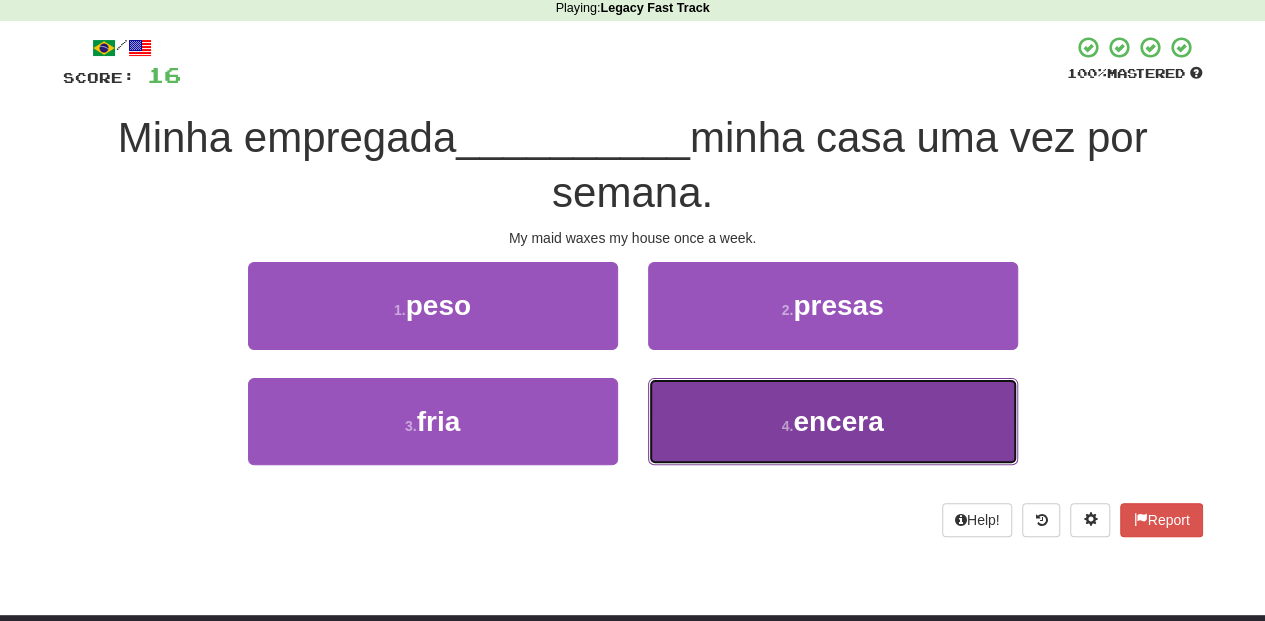 click on "4 .  encera" at bounding box center (833, 421) 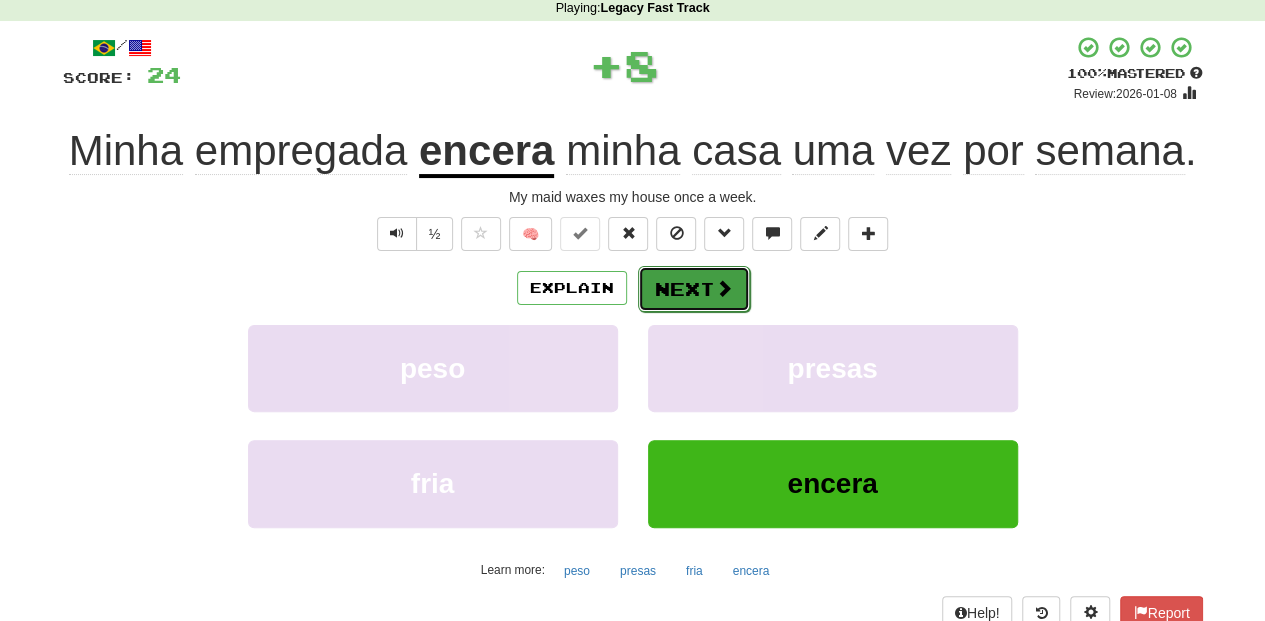 click on "Next" at bounding box center [694, 289] 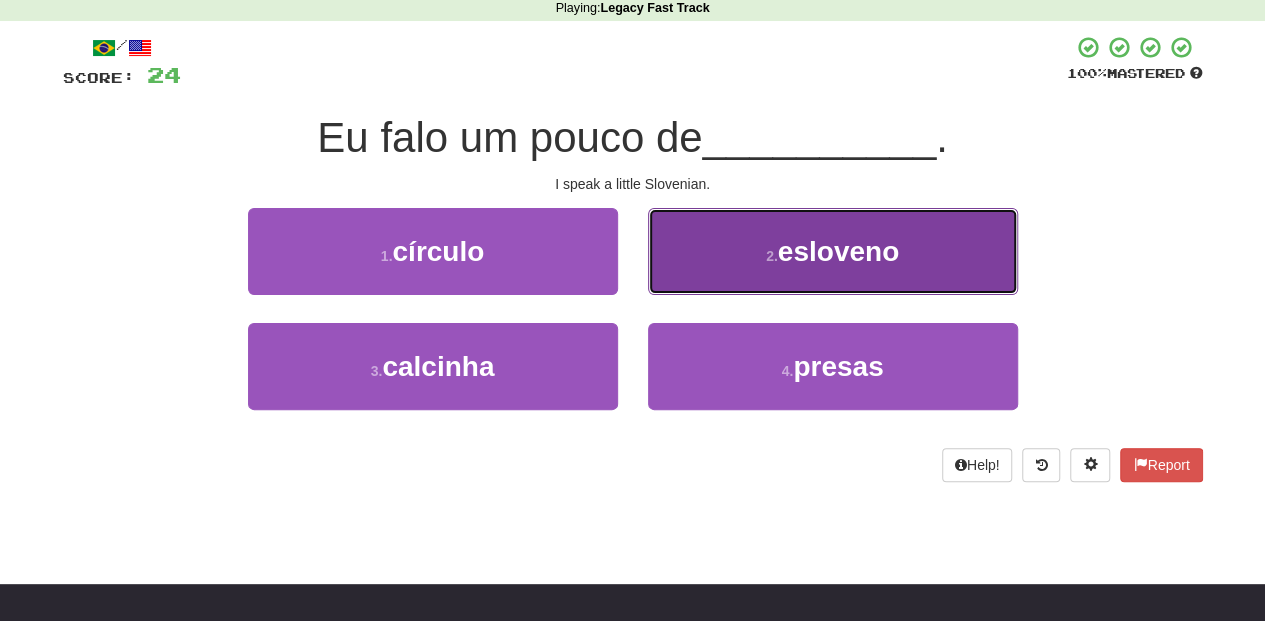 click on "2 .  esloveno" at bounding box center (833, 251) 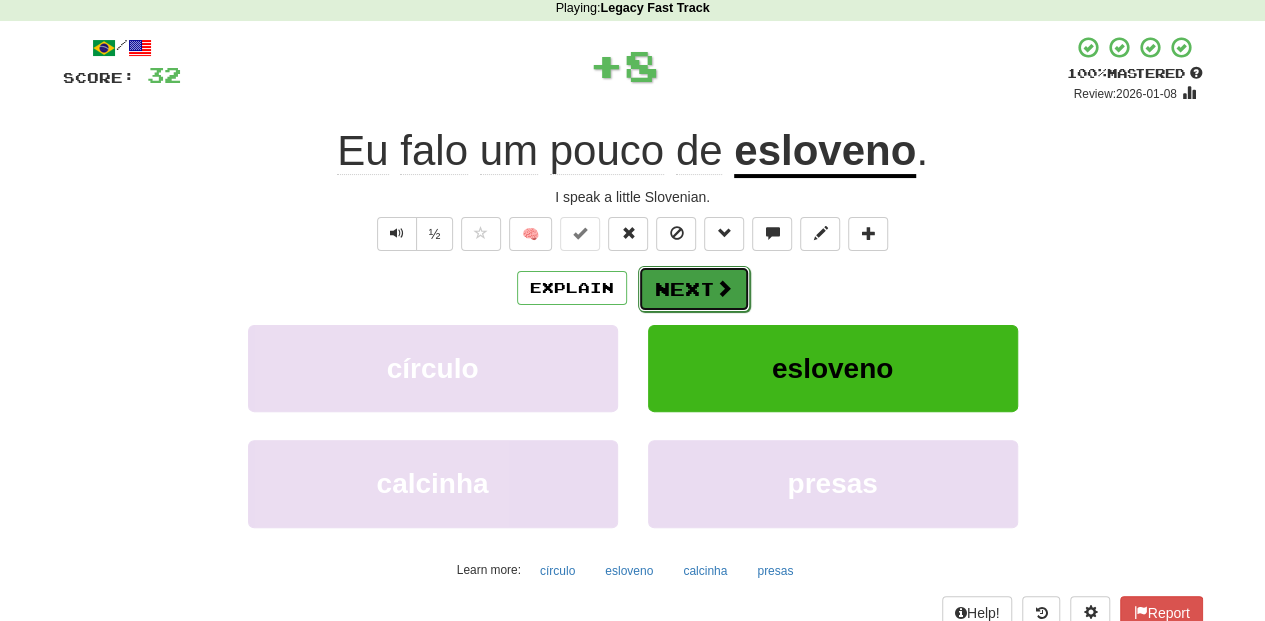 click on "Next" at bounding box center (694, 289) 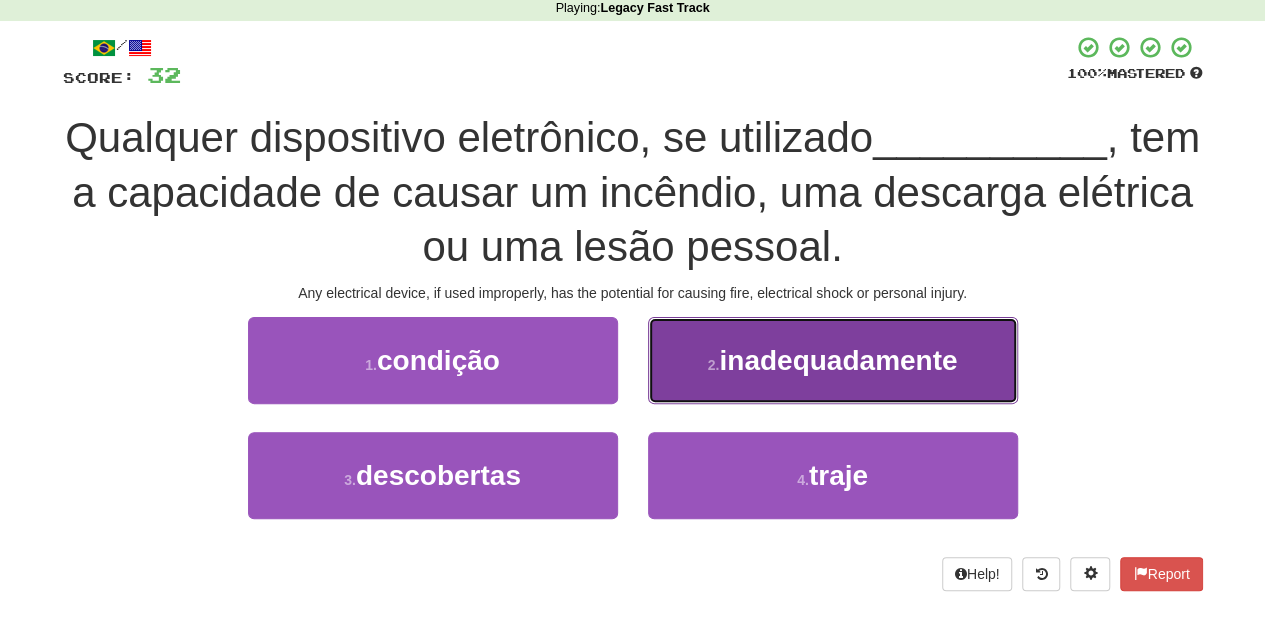 click on "2 .  inadequadamente" at bounding box center (833, 360) 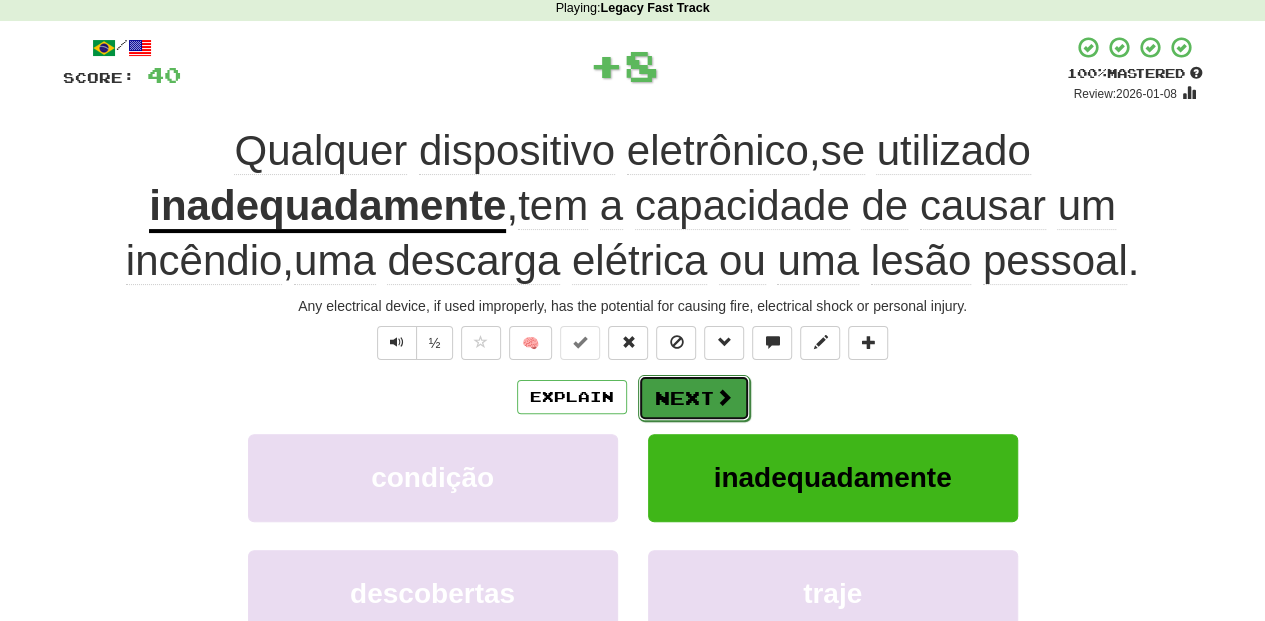 click on "Next" at bounding box center (694, 398) 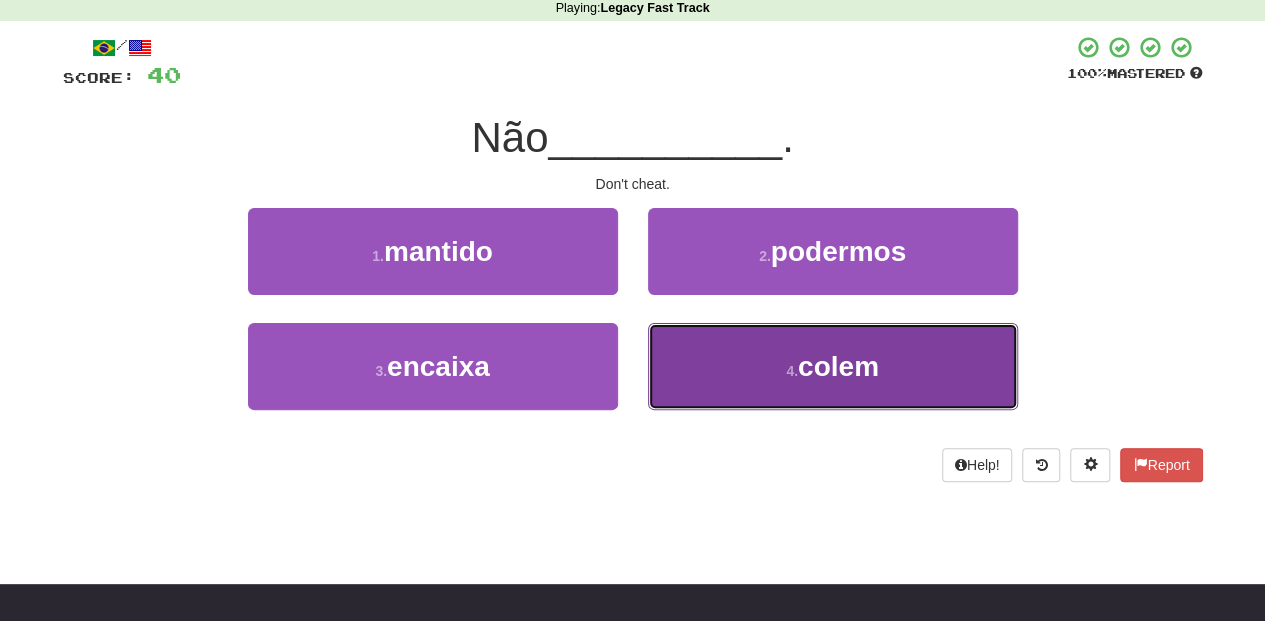 click on "4 .  colem" at bounding box center (833, 366) 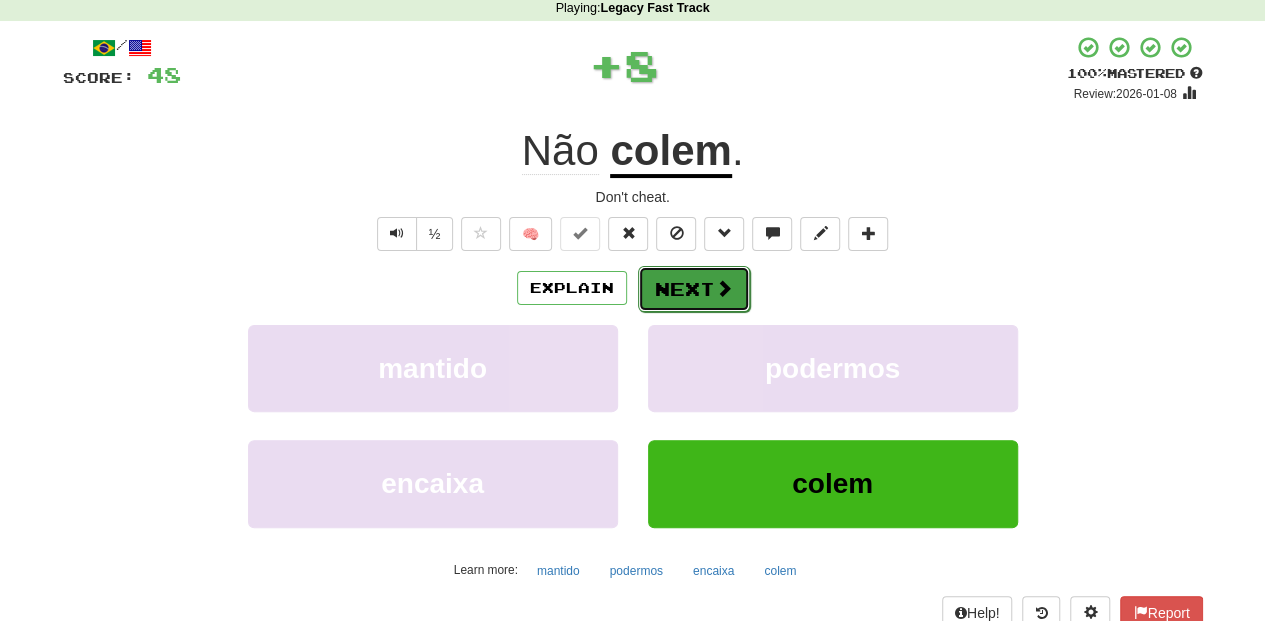 click on "Next" at bounding box center [694, 289] 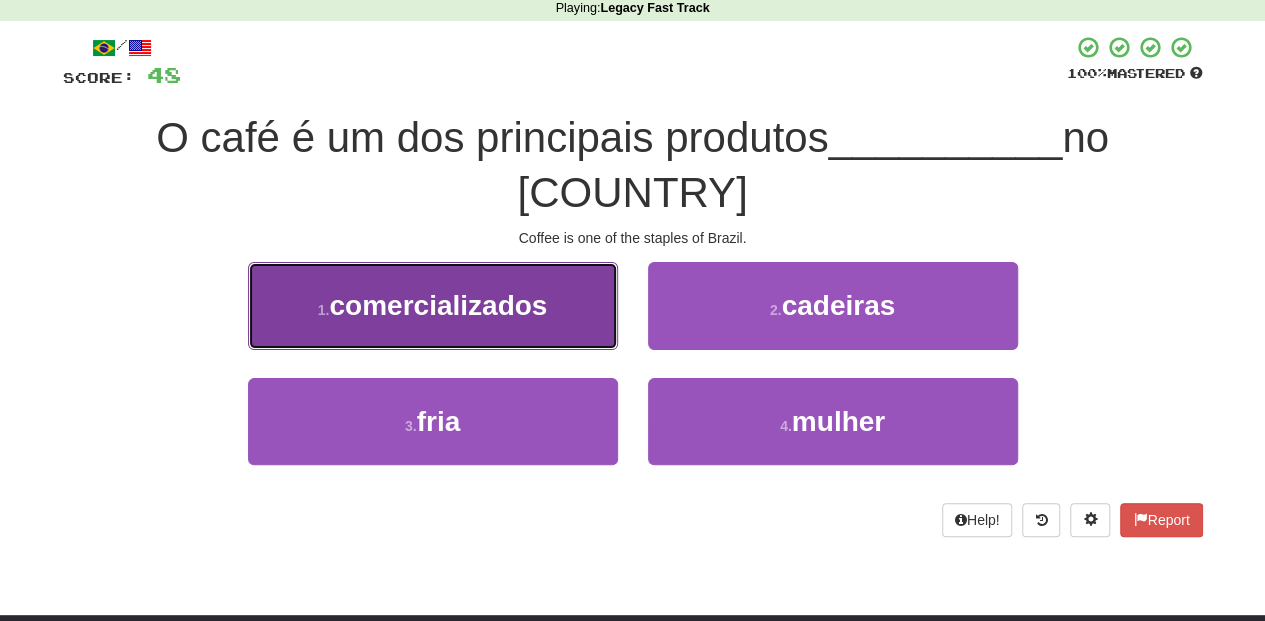 click on "1 .  comercializados" at bounding box center (433, 305) 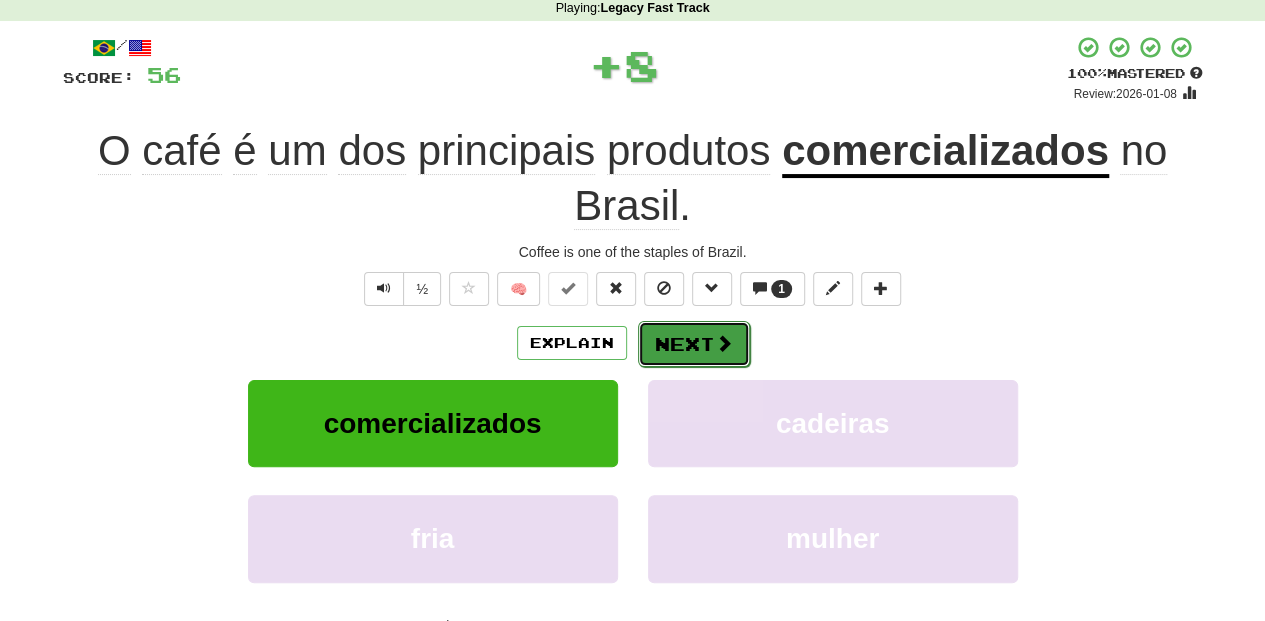 click on "Next" at bounding box center (694, 344) 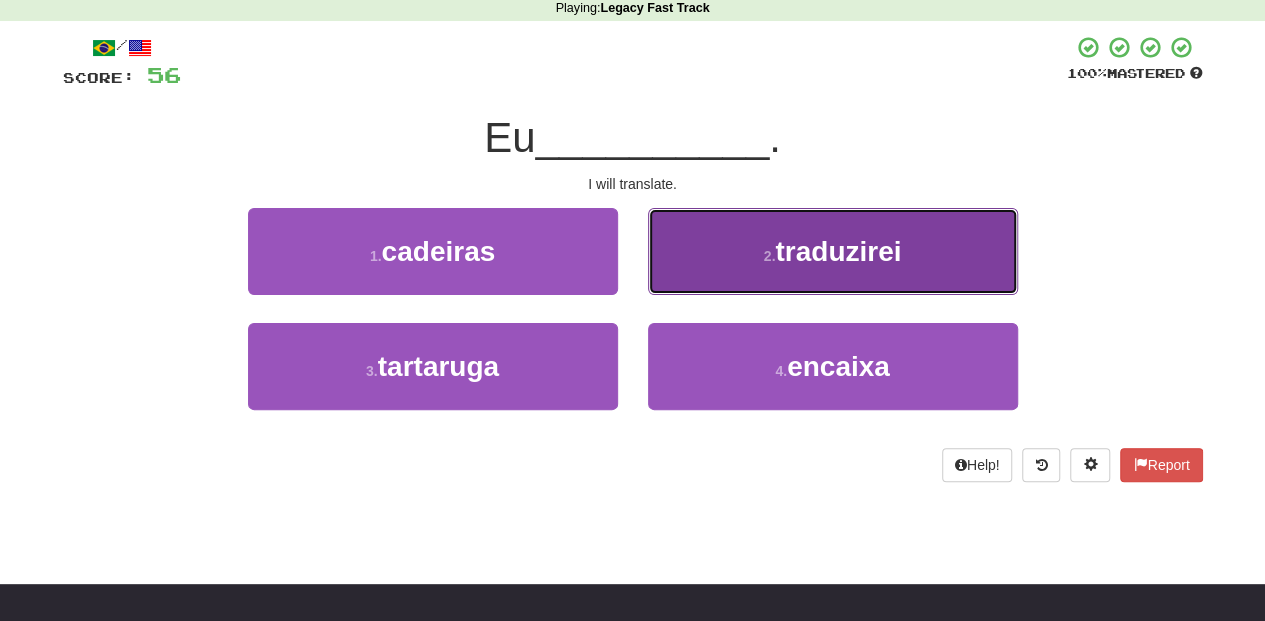 click on "2 .  traduzirei" at bounding box center [833, 251] 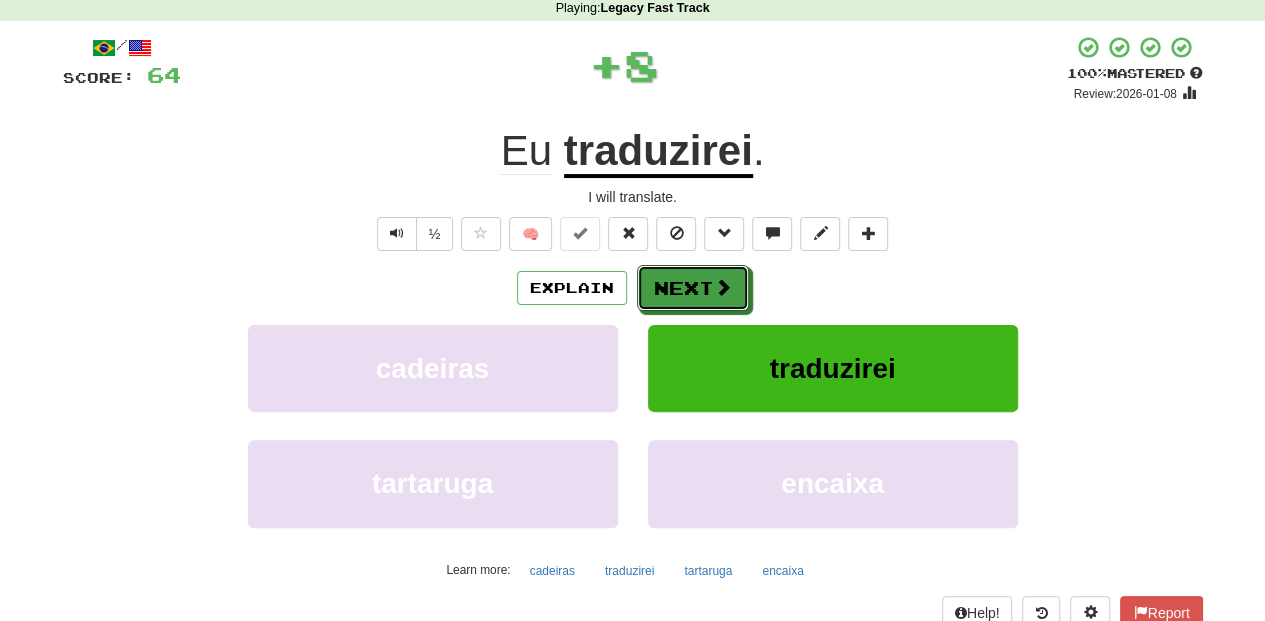click on "Next" at bounding box center (693, 288) 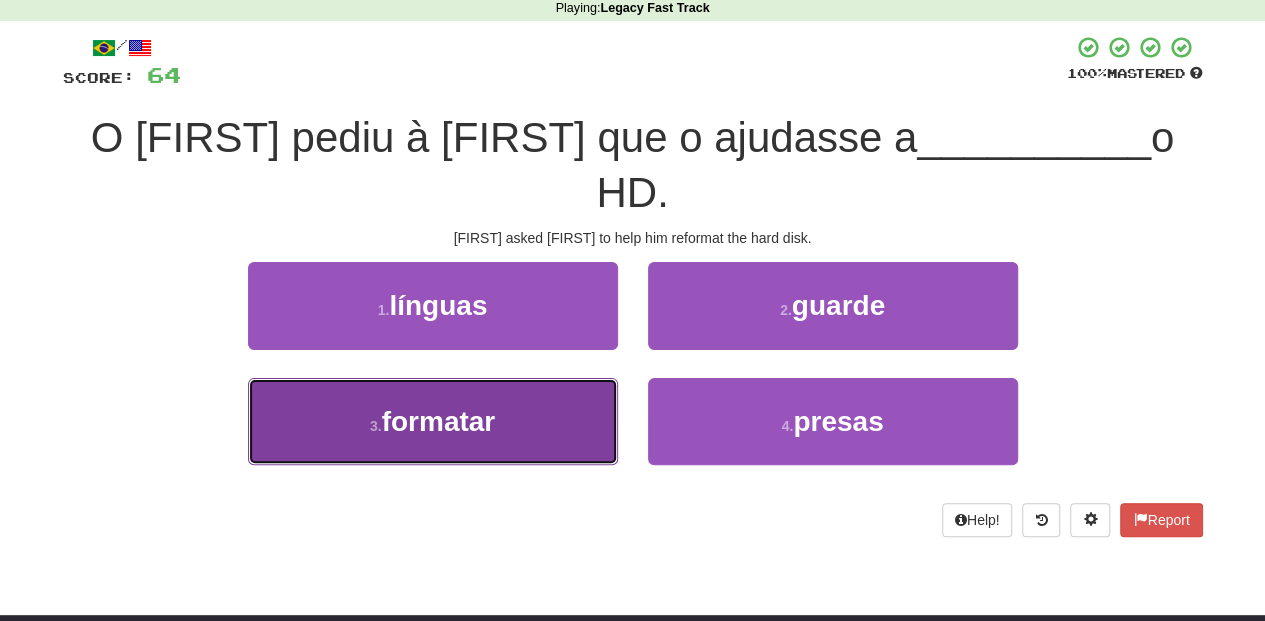 click on "3 .  formatar" at bounding box center [433, 421] 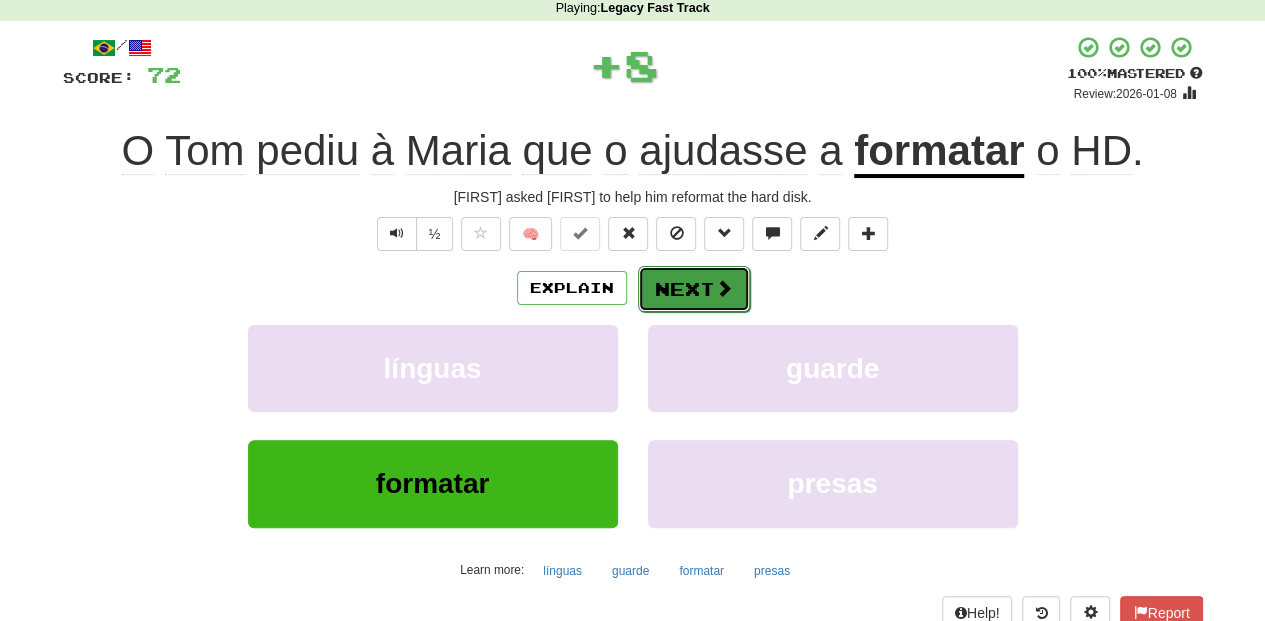 click on "Next" at bounding box center (694, 289) 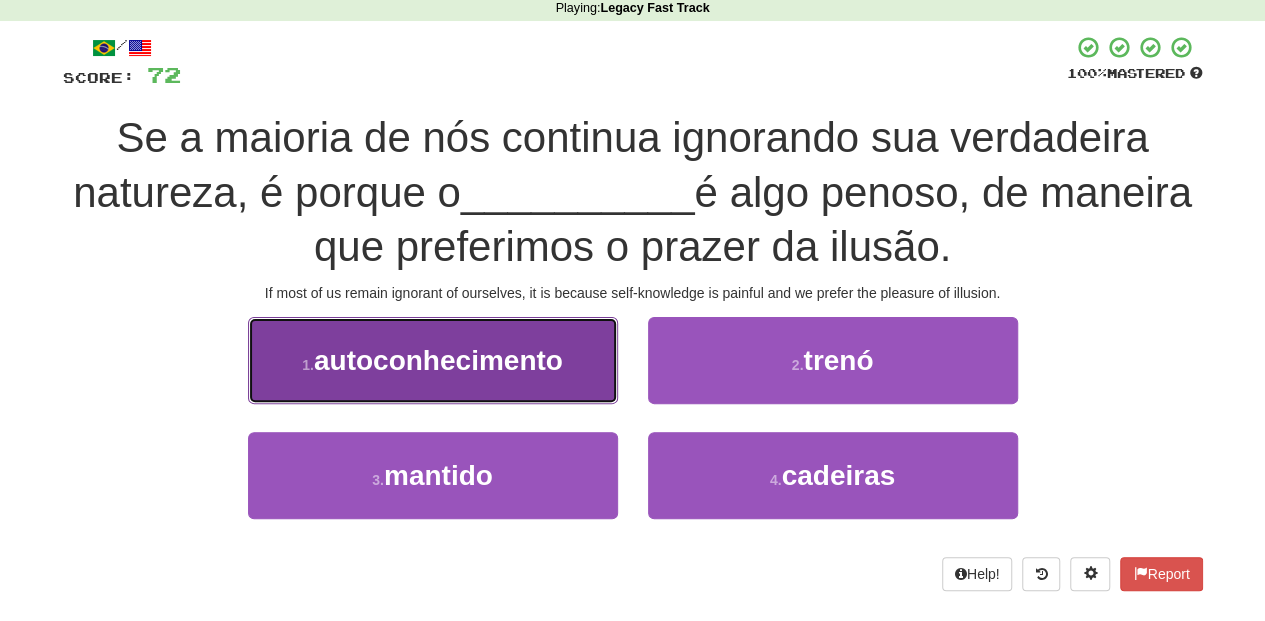 click on "1 .  autoconhecimento" at bounding box center (433, 360) 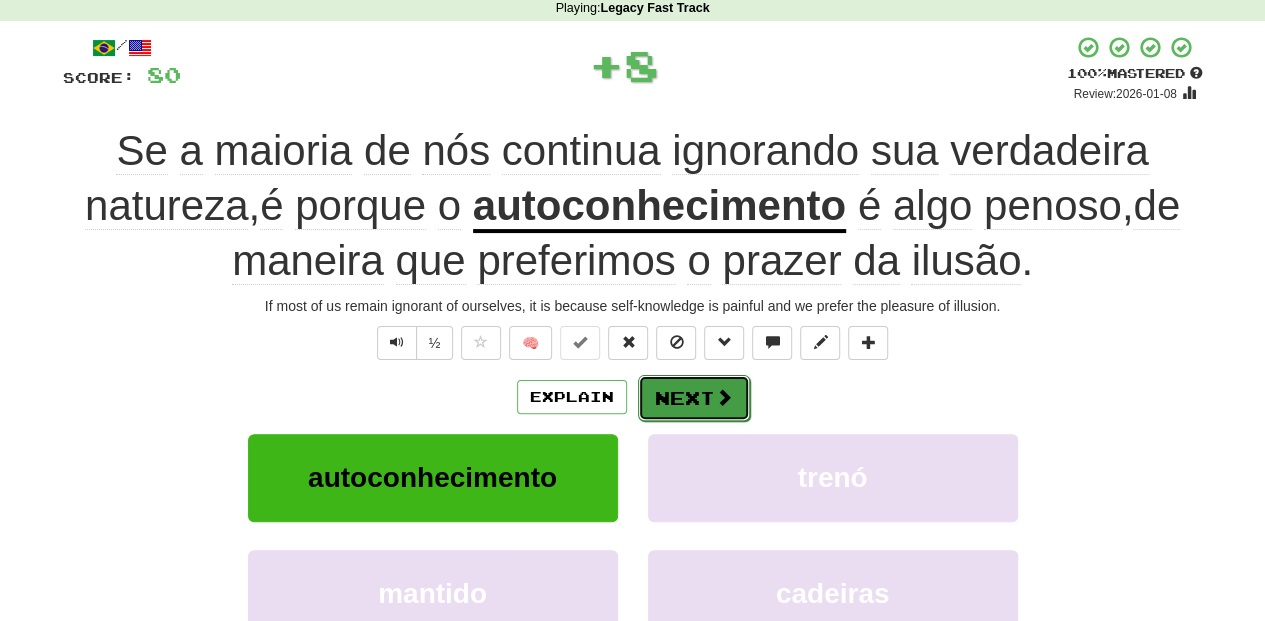click on "Next" at bounding box center [694, 398] 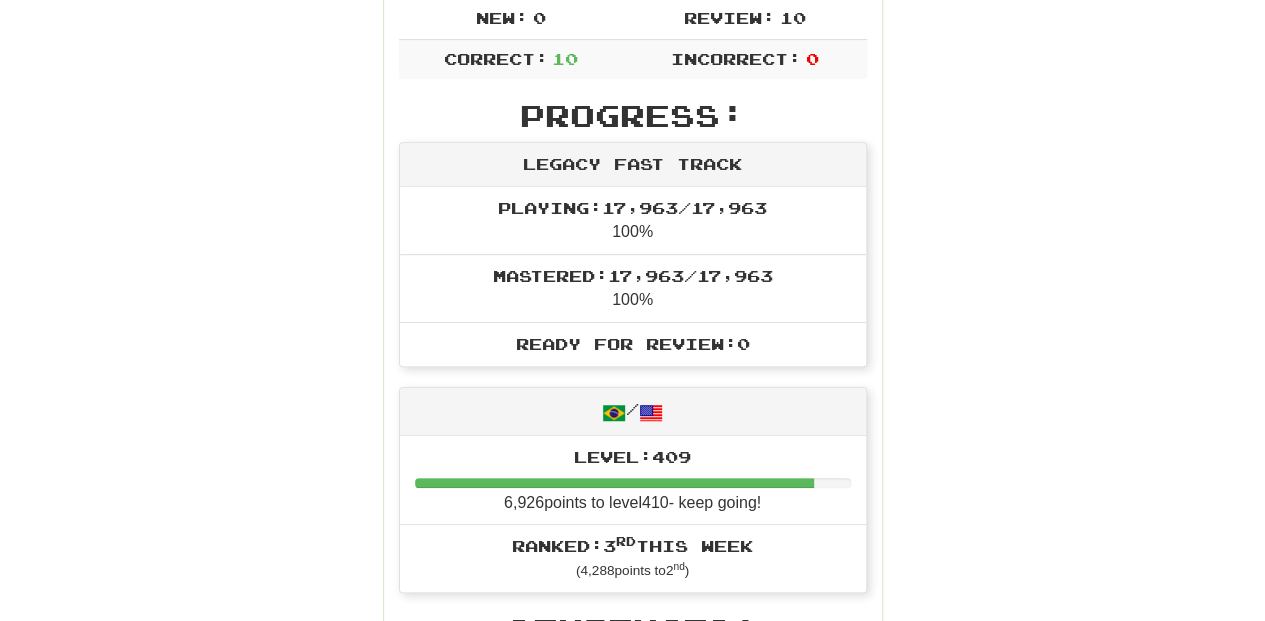 scroll, scrollTop: 420, scrollLeft: 0, axis: vertical 